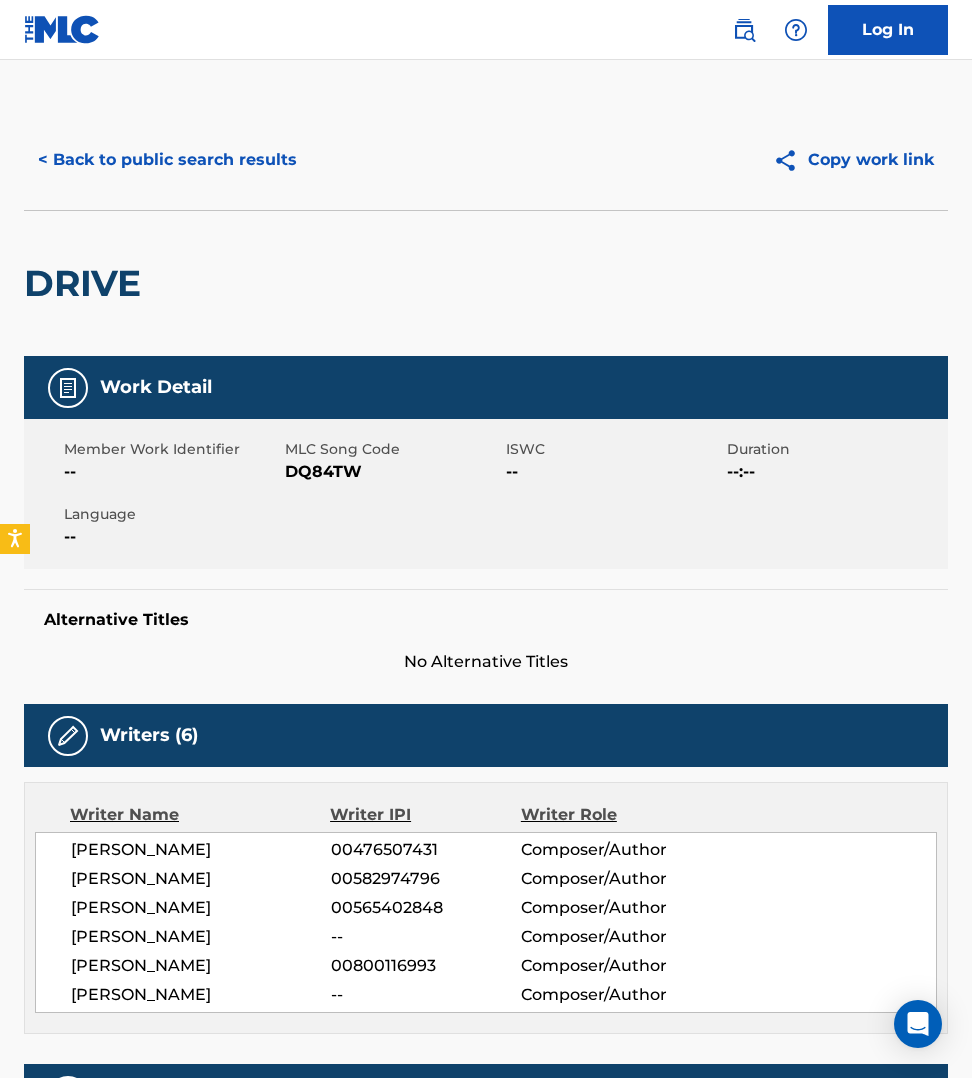 scroll, scrollTop: 1093, scrollLeft: 0, axis: vertical 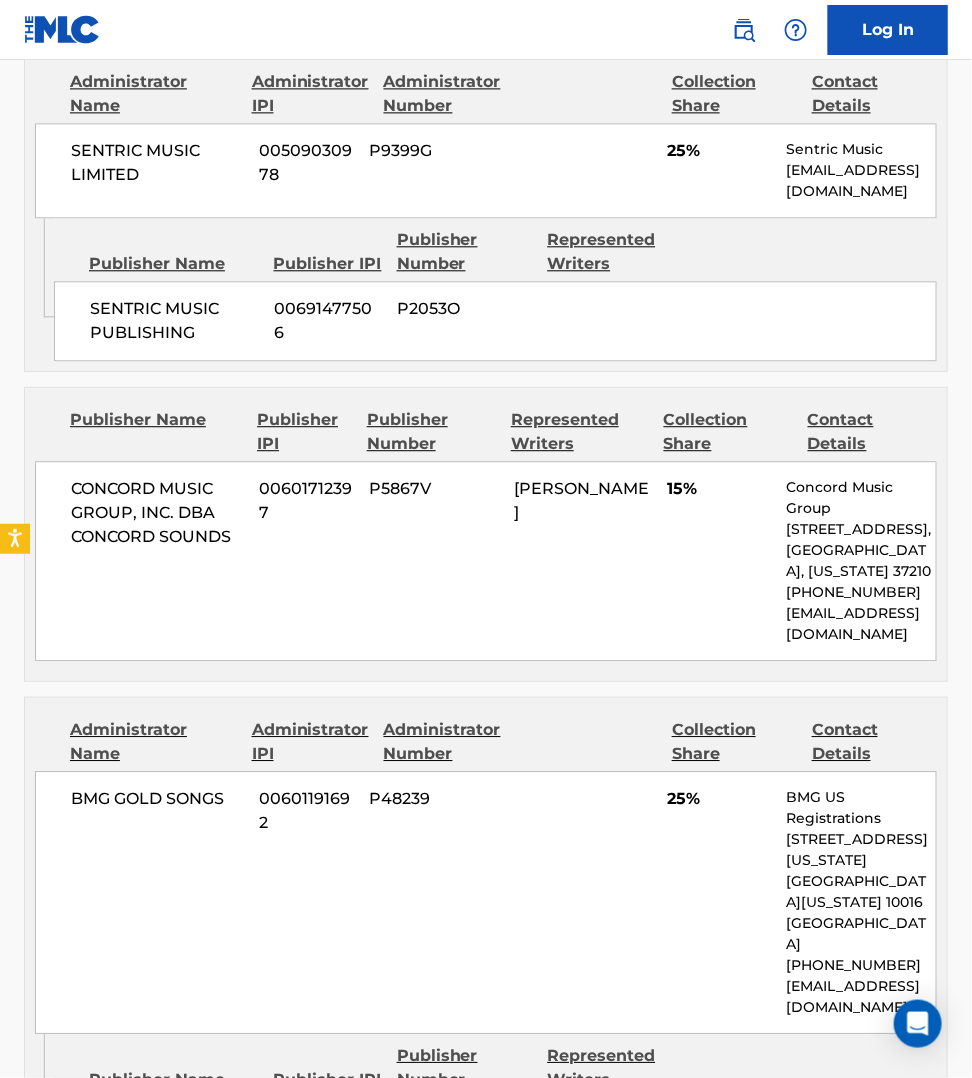 drag, startPoint x: 0, startPoint y: 0, endPoint x: 968, endPoint y: 1043, distance: 1422.9803 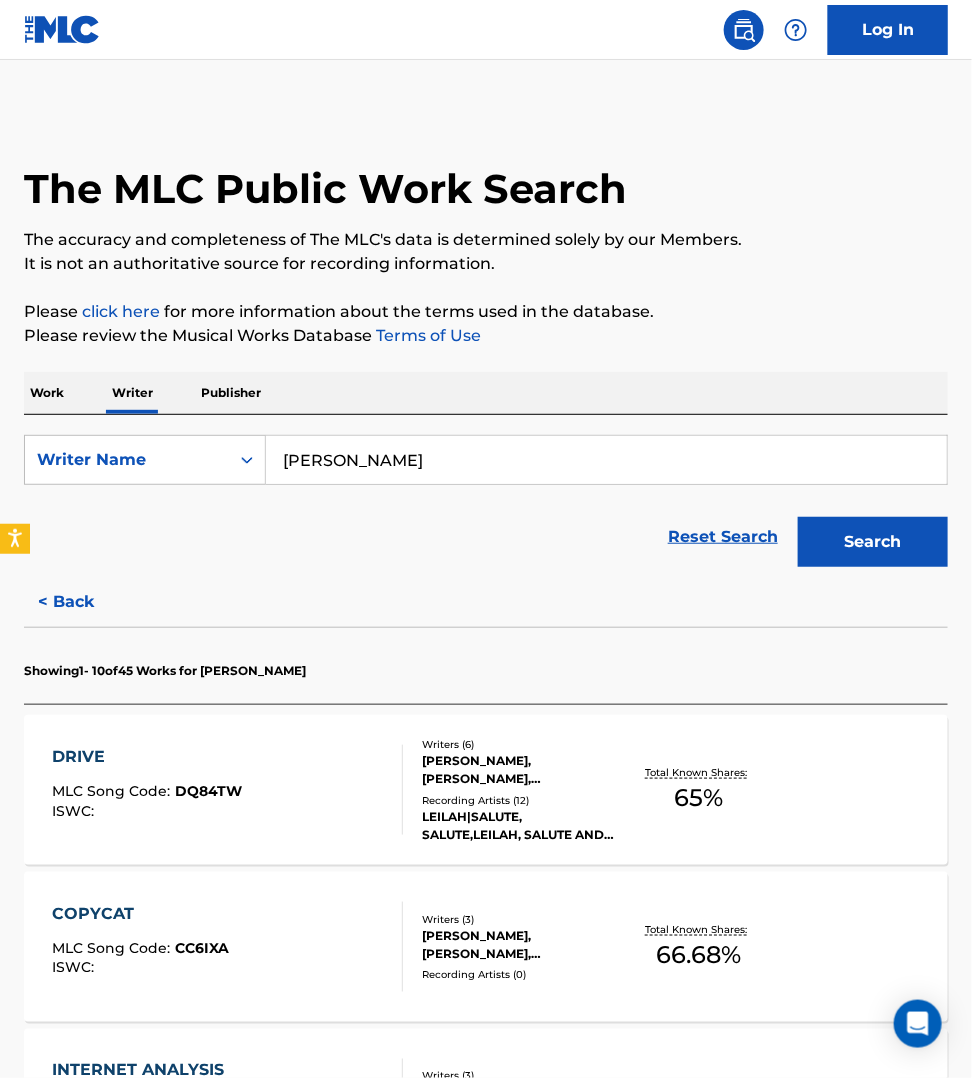 click on "Work" at bounding box center (47, 393) 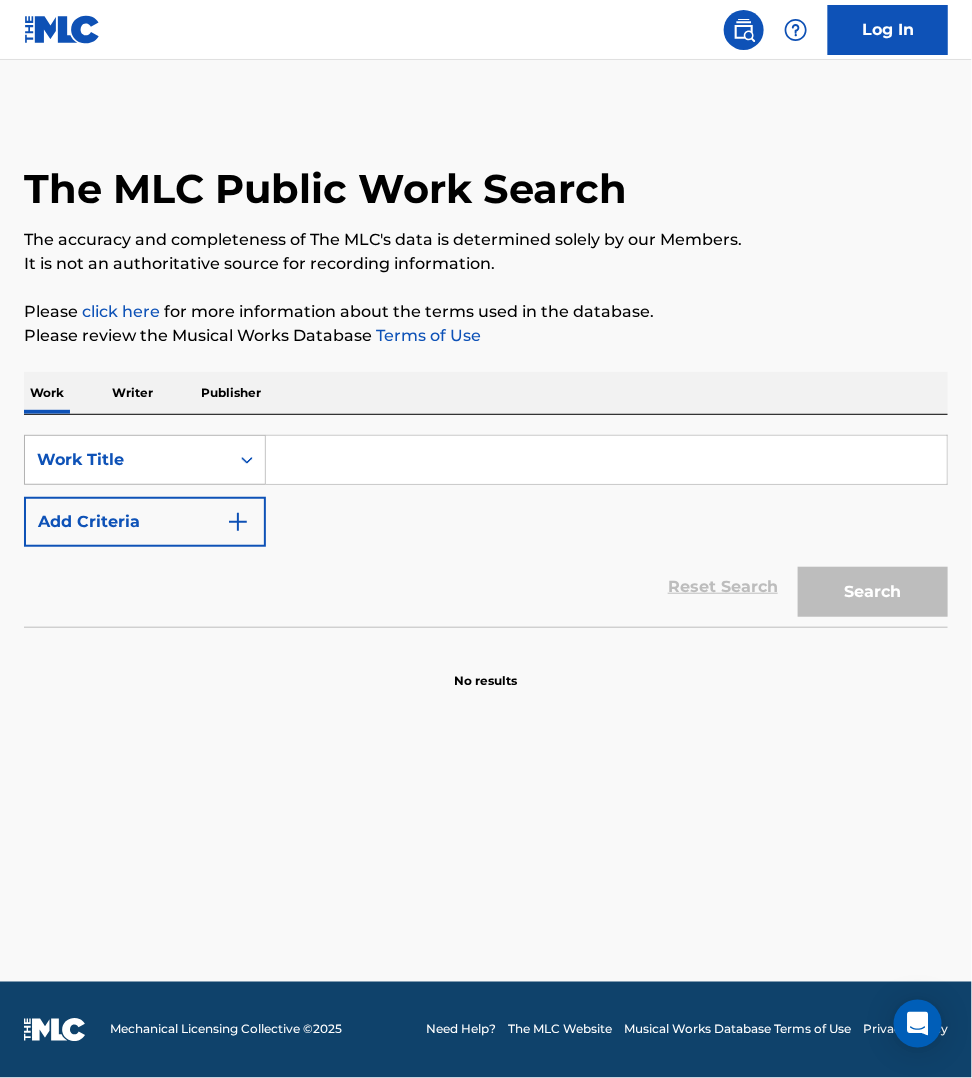 click on "Work Title" at bounding box center [127, 460] 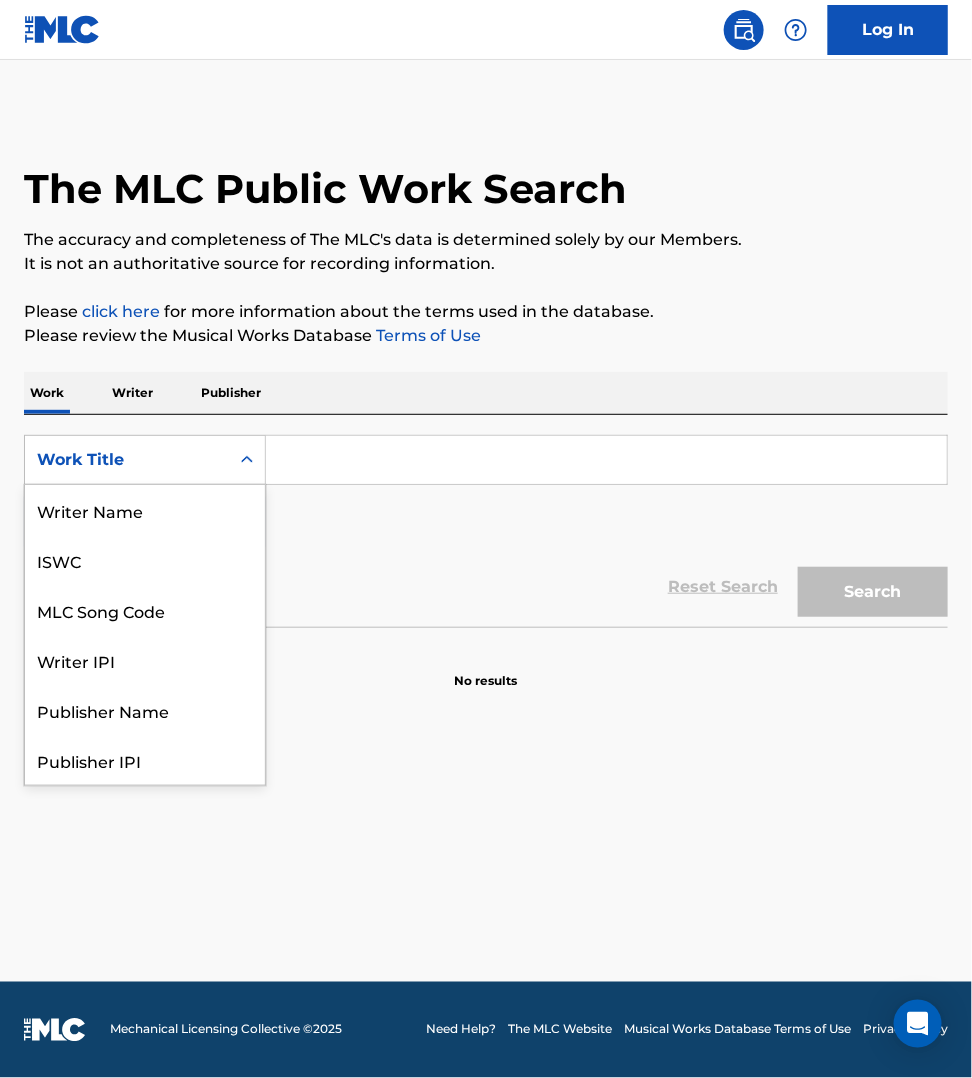 scroll, scrollTop: 100, scrollLeft: 0, axis: vertical 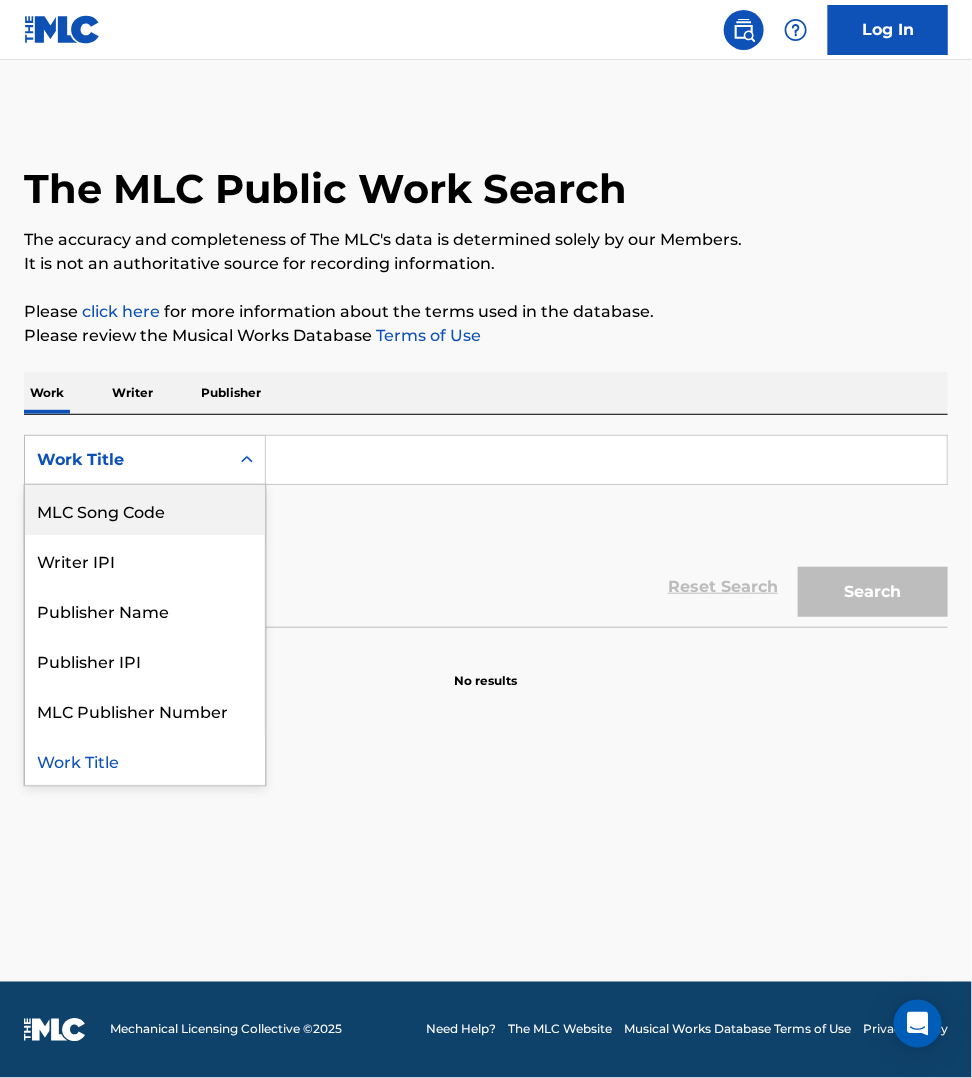 click on "MLC Song Code" at bounding box center [145, 510] 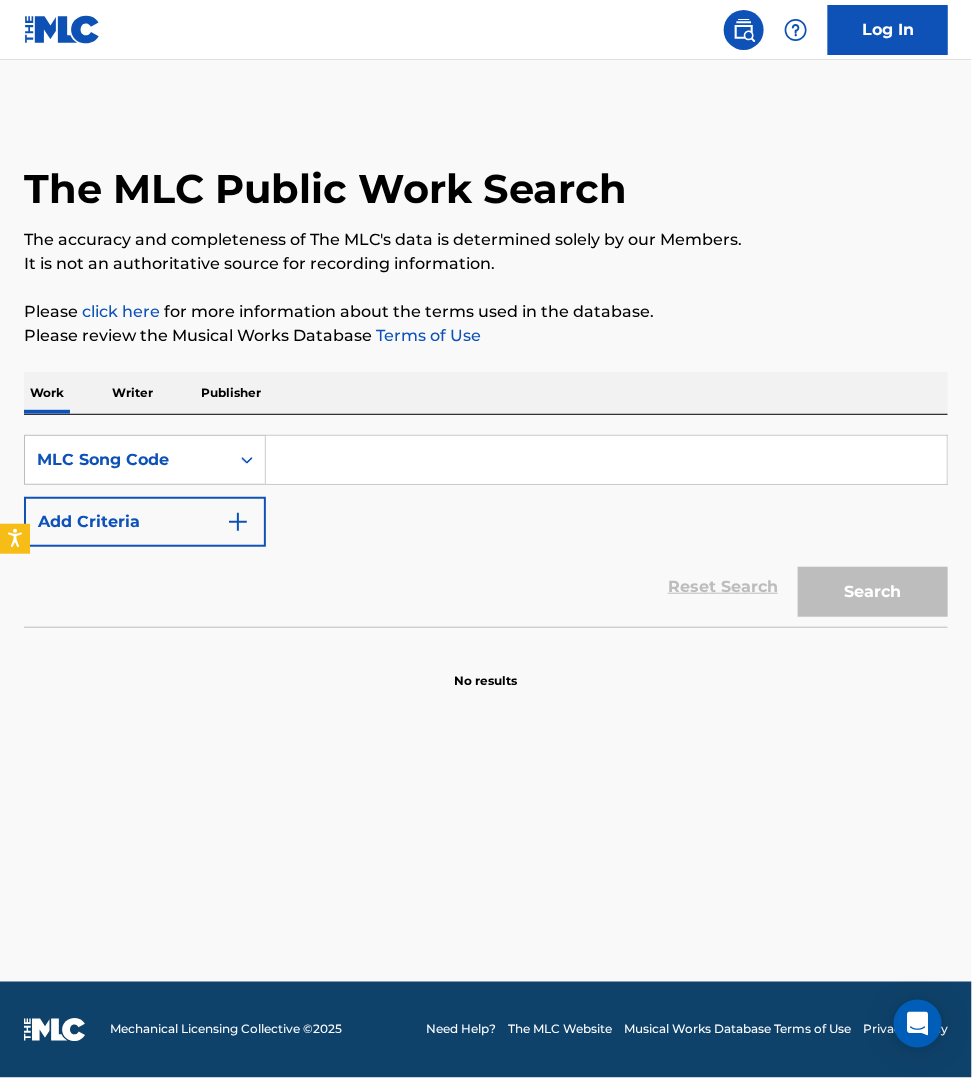click at bounding box center [606, 460] 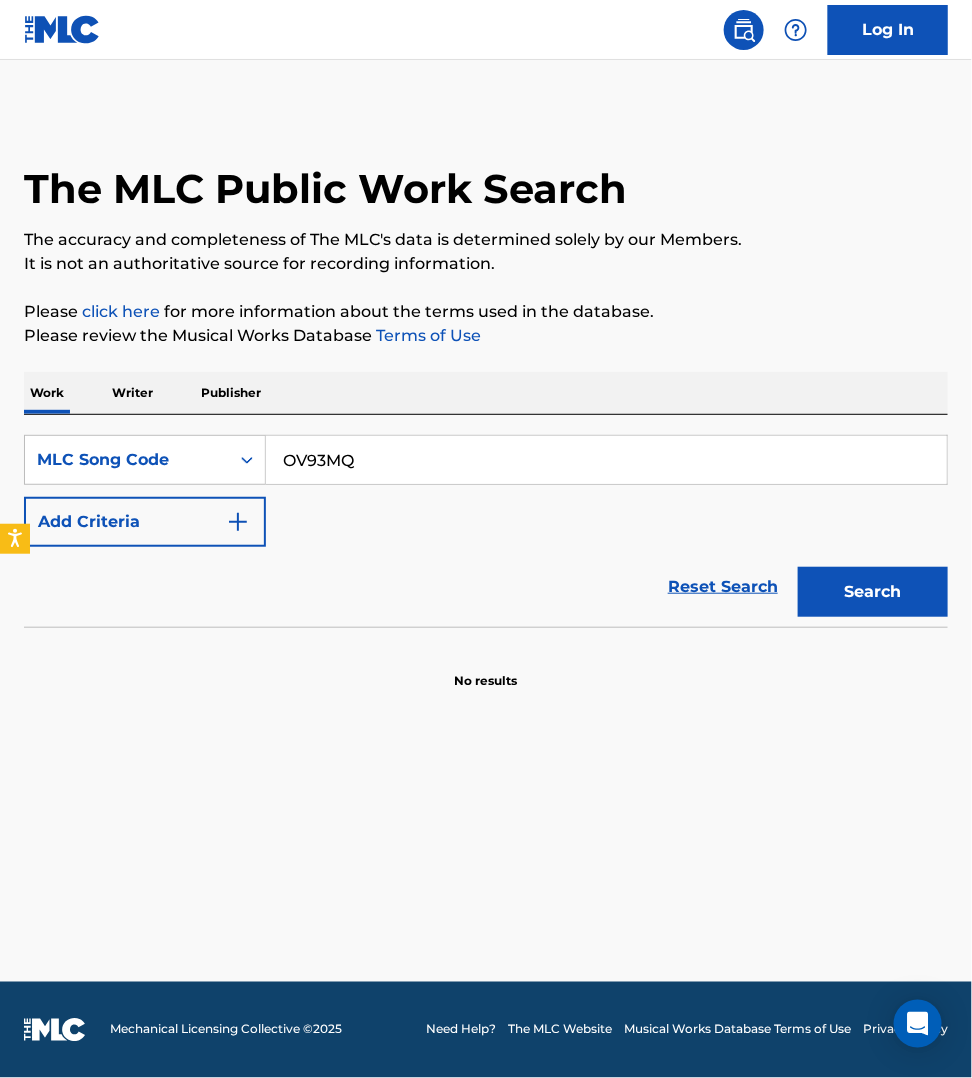 type on "OV93MQ" 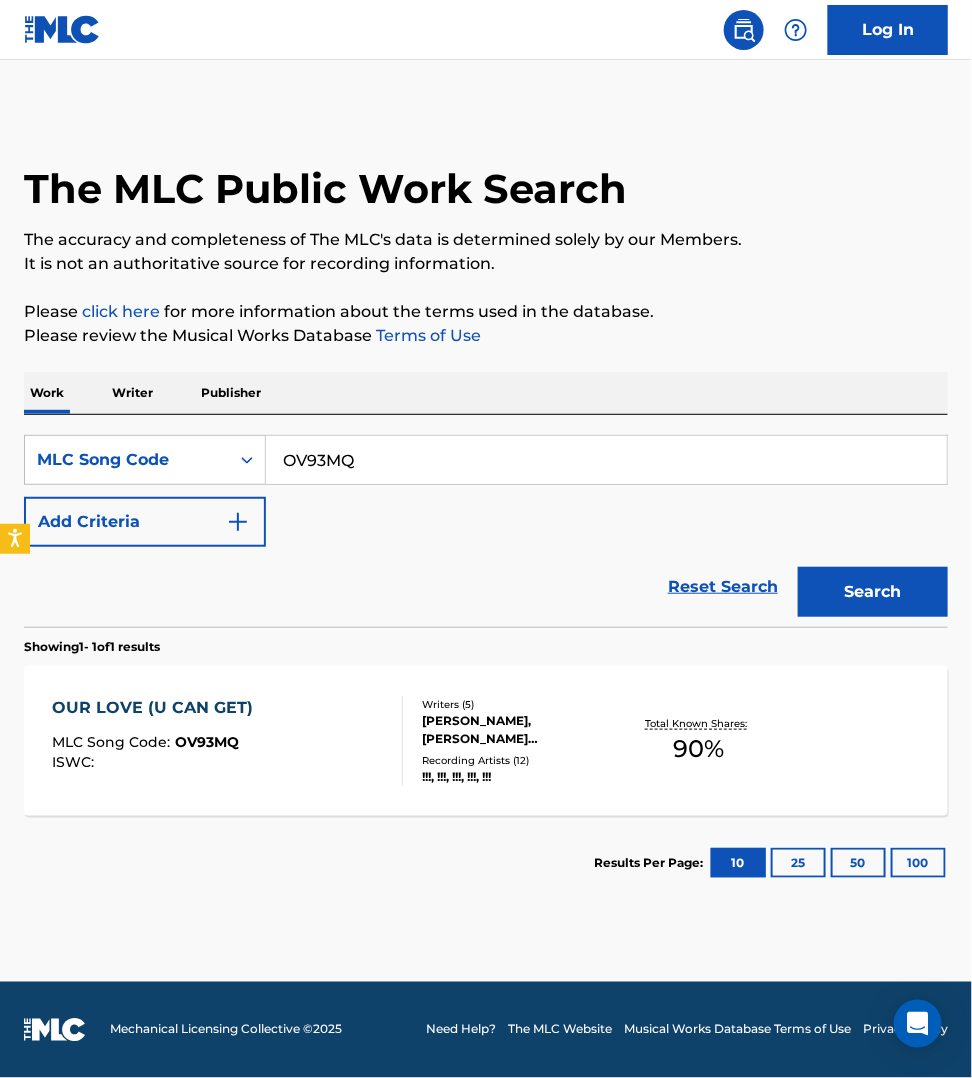 click on "OUR LOVE (U CAN GET) MLC Song Code : OV93MQ ISWC :" at bounding box center [227, 741] 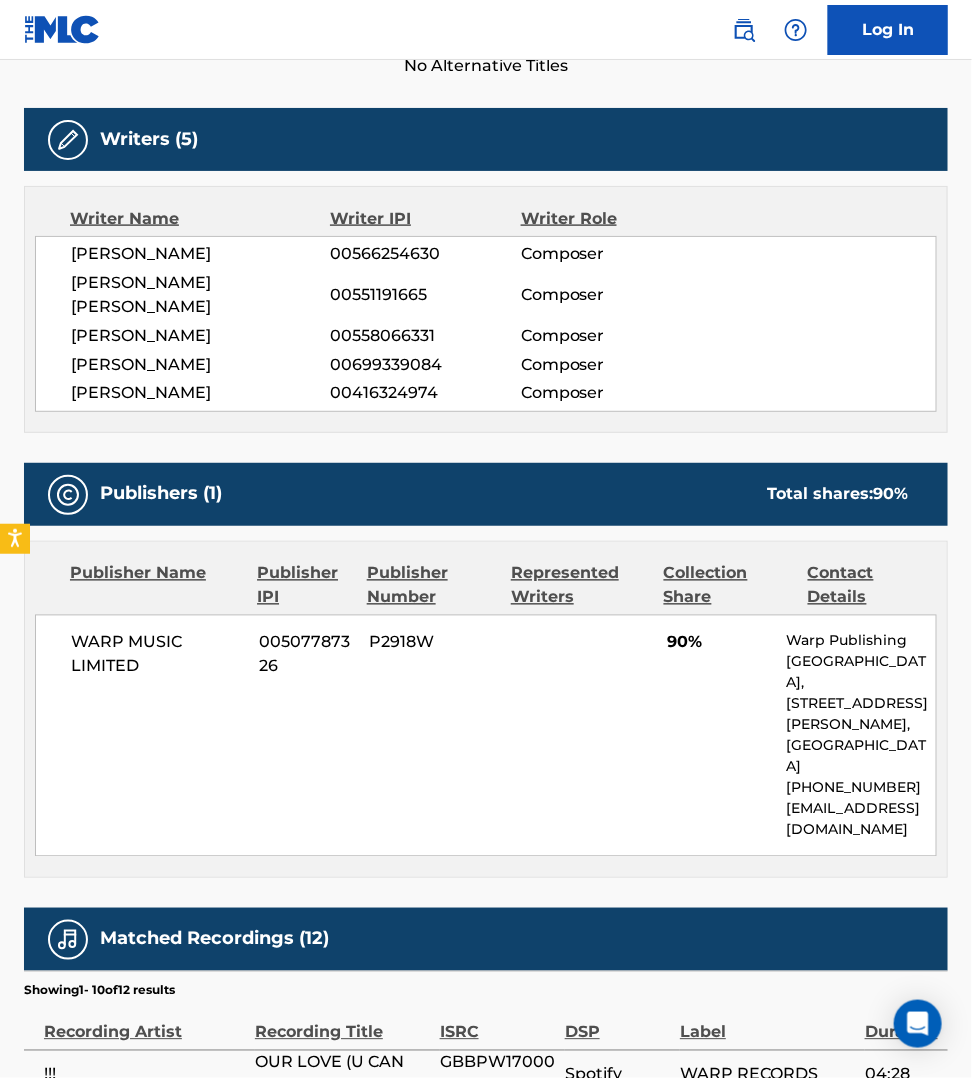 scroll, scrollTop: 593, scrollLeft: 0, axis: vertical 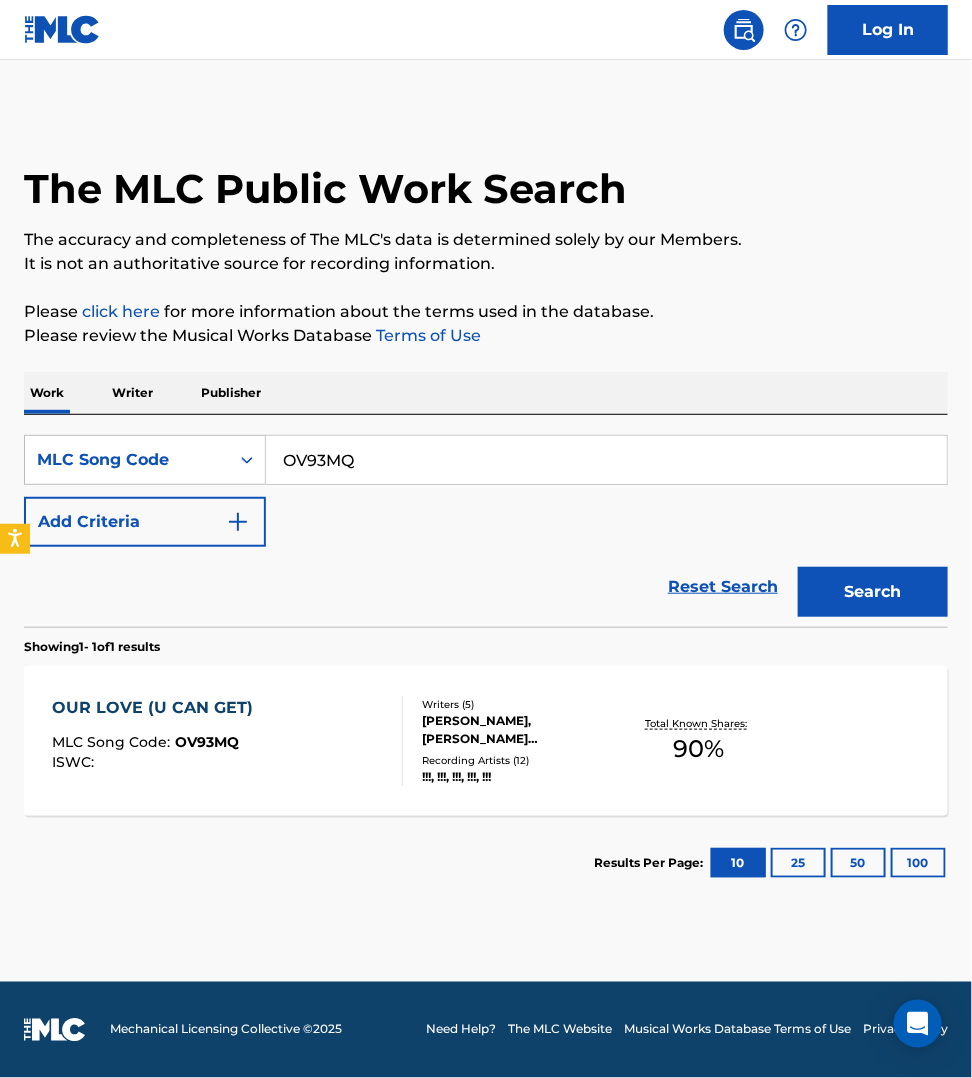 click on "OV93MQ" at bounding box center (606, 460) 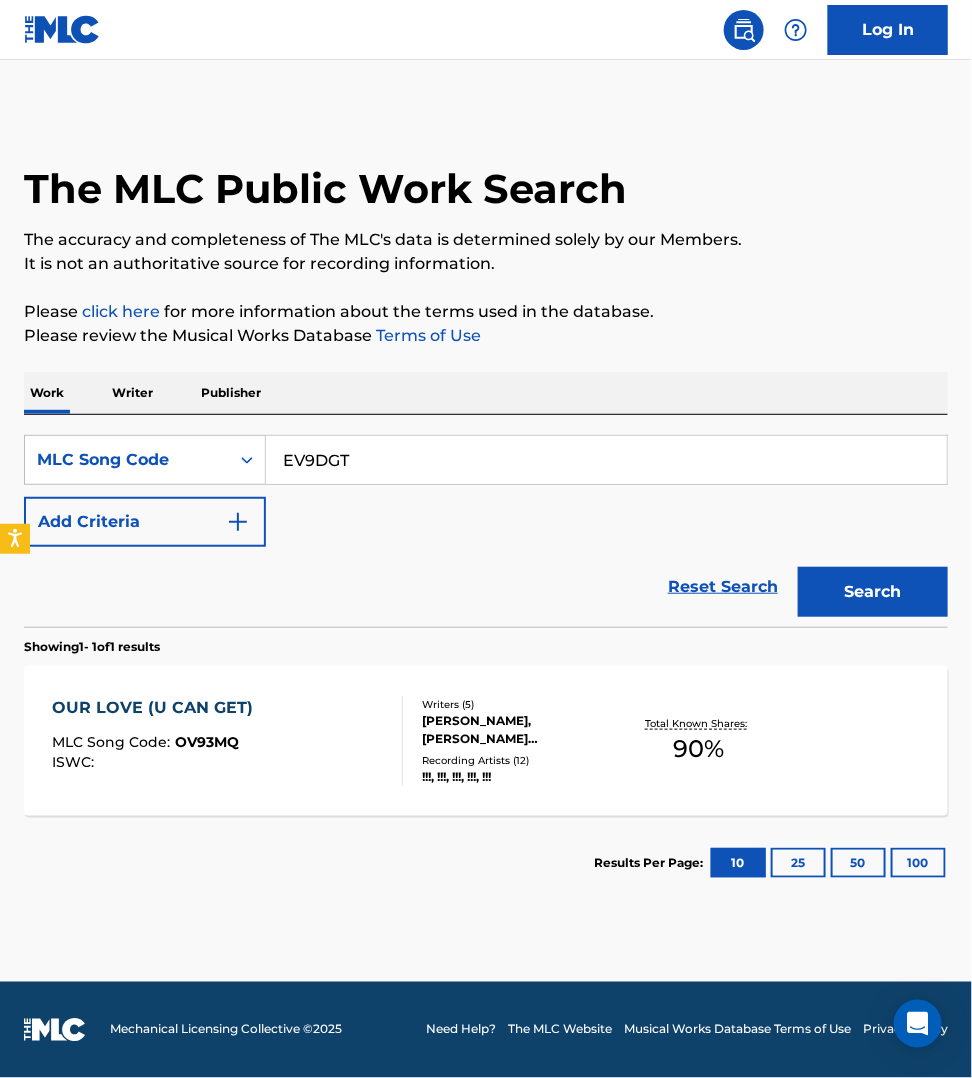 type on "EV9DGT" 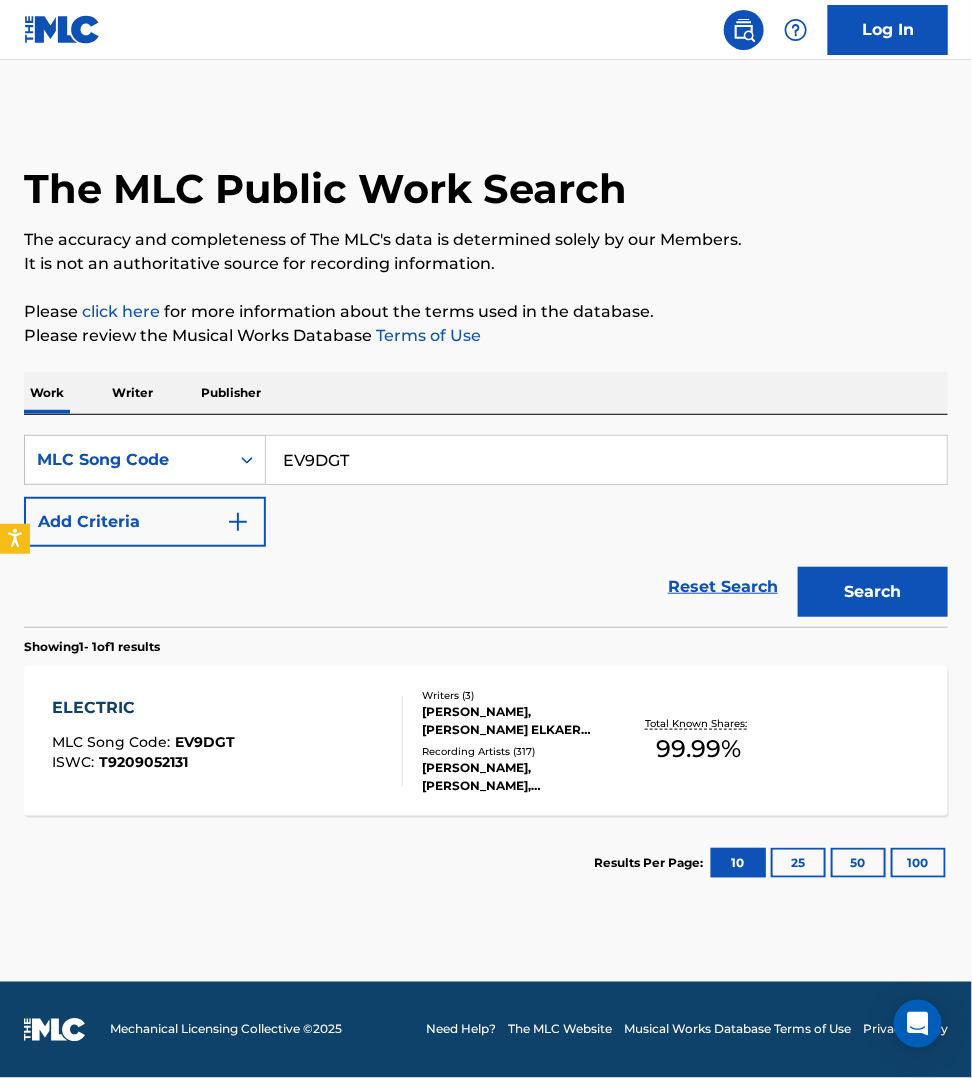 click on "ELECTRIC MLC Song Code : EV9DGT ISWC : T9209052131" at bounding box center (227, 741) 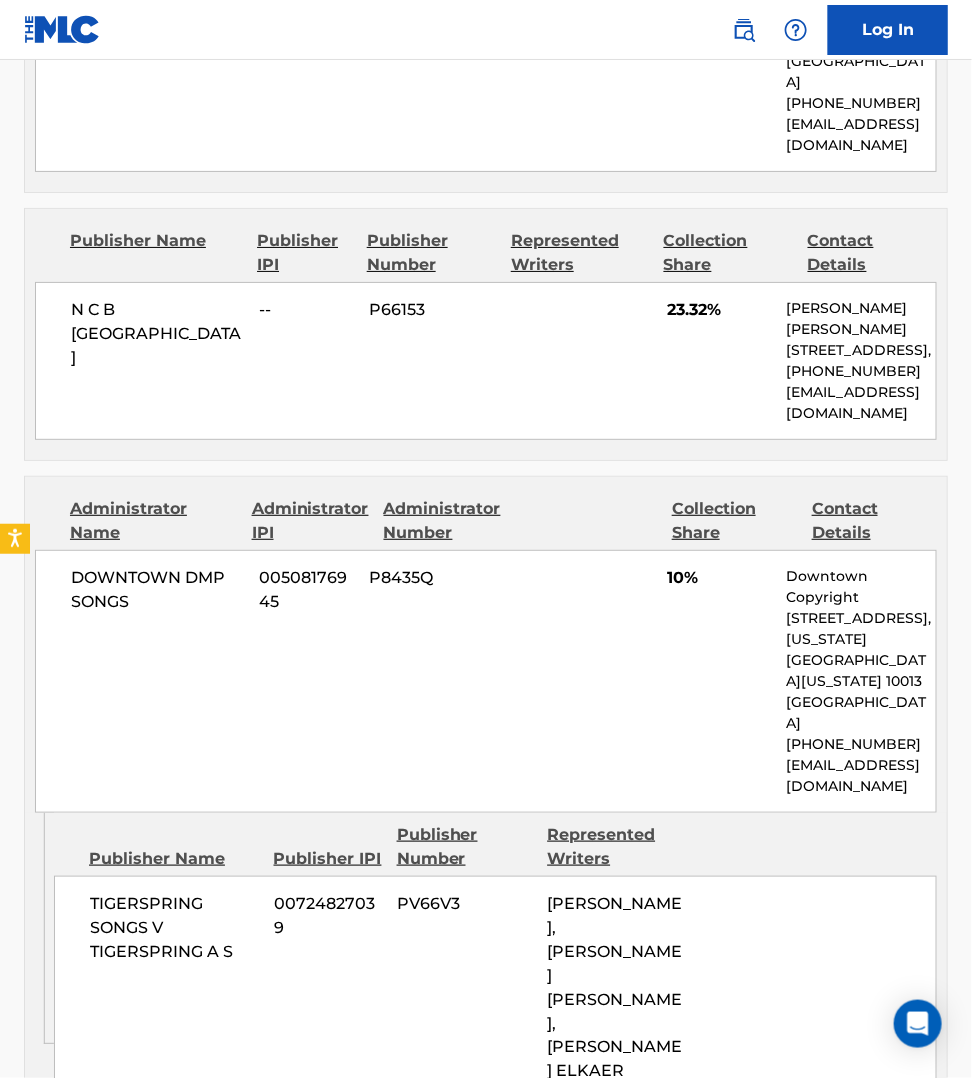 scroll, scrollTop: 1875, scrollLeft: 0, axis: vertical 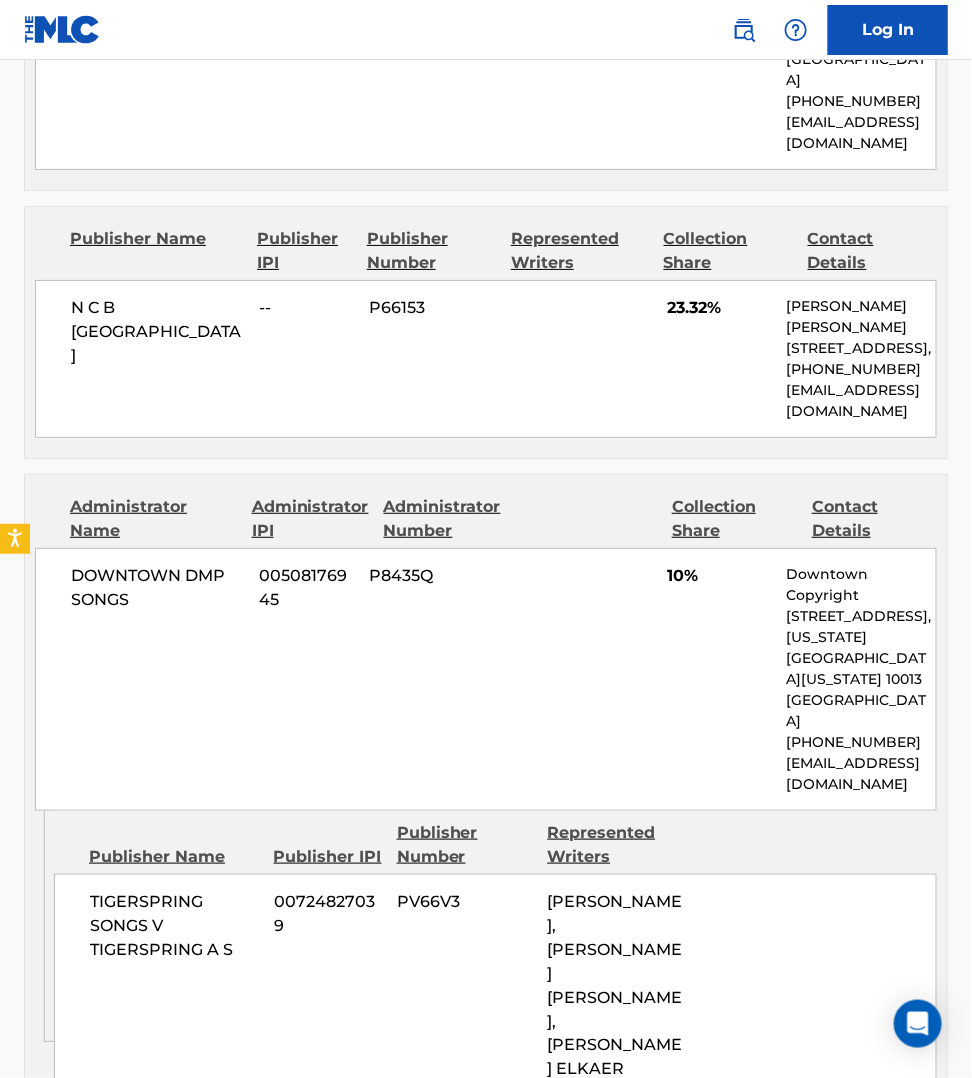click on "< Back to public search results Copy work link ELECTRIC     Work Detail   Member Work Identifier -- MLC Song Code EV9DGT ISWC T9209052131 Duration --:-- Language -- Alternative Titles Alternative Title Alternative Title Type Language ELECTRIC (FT. KHALID) Generic Alternative Title English ELECTRIC FEAT. KHALID Generic Alternative Title -- Writers   (3) Writer Name Writer IPI Writer Role ALINA BARAZ 00745221361 Composer/Author JONATHAN ELKAER NIELSEN 00275916432 Composer/Author KHALID DONNEL ROBINSON 00827499198 Composer/Author Publishers   (4) Total shares:  99.99 % Administrator Name Administrator IPI Administrator Number Collection Share Contact Details WC MUSIC CORP. 00392888203 P93725 33.34% WARNER CHAPPELL MUSIC INC MLC_Inquiries@warnerchappell.com Admin Original Publisher Connecting Line Publisher Name Publisher IPI Publisher Number Represented Writers ALINA BARAZ LLC 00745221459 PA32OF ALINA BARAZ Publisher Name Publisher IPI Publisher Number Represented Writers Collection Share Contact Details P8301A" at bounding box center (486, 68) 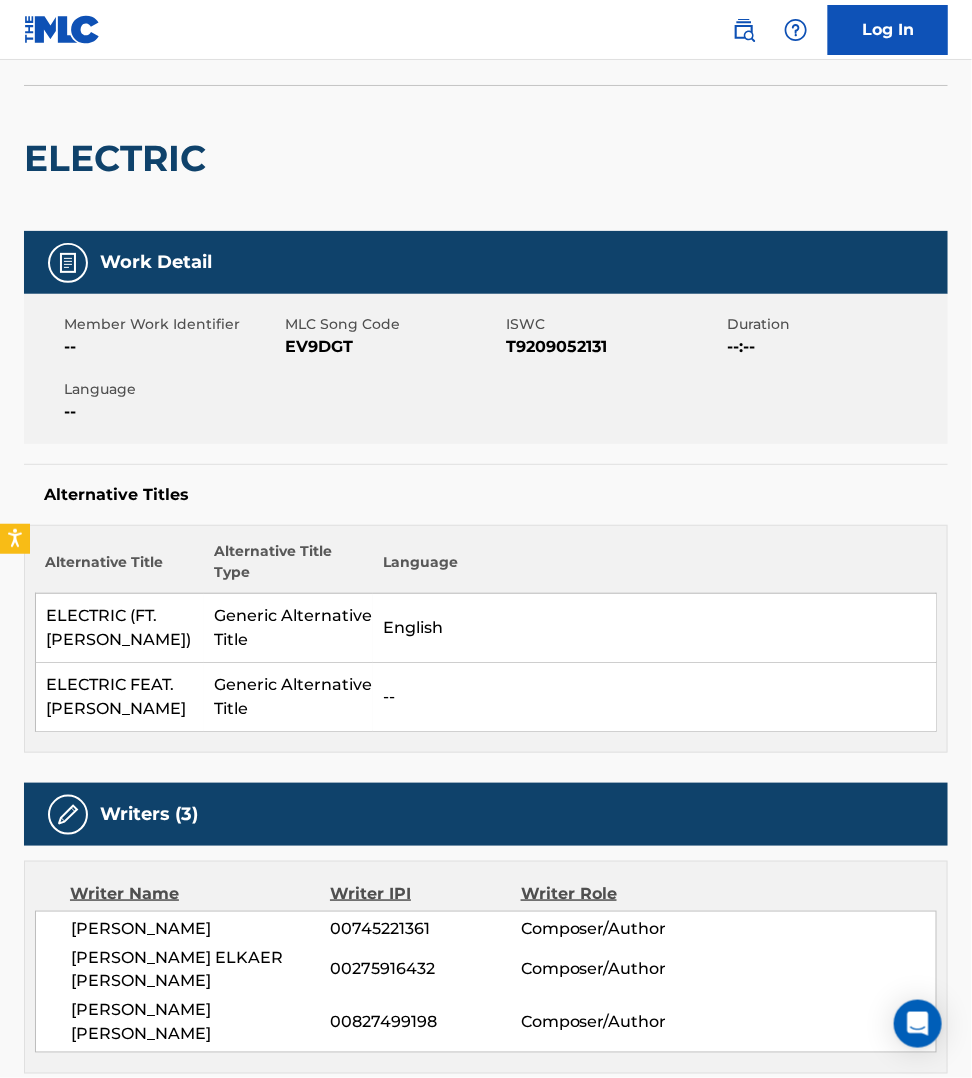 scroll, scrollTop: 0, scrollLeft: 0, axis: both 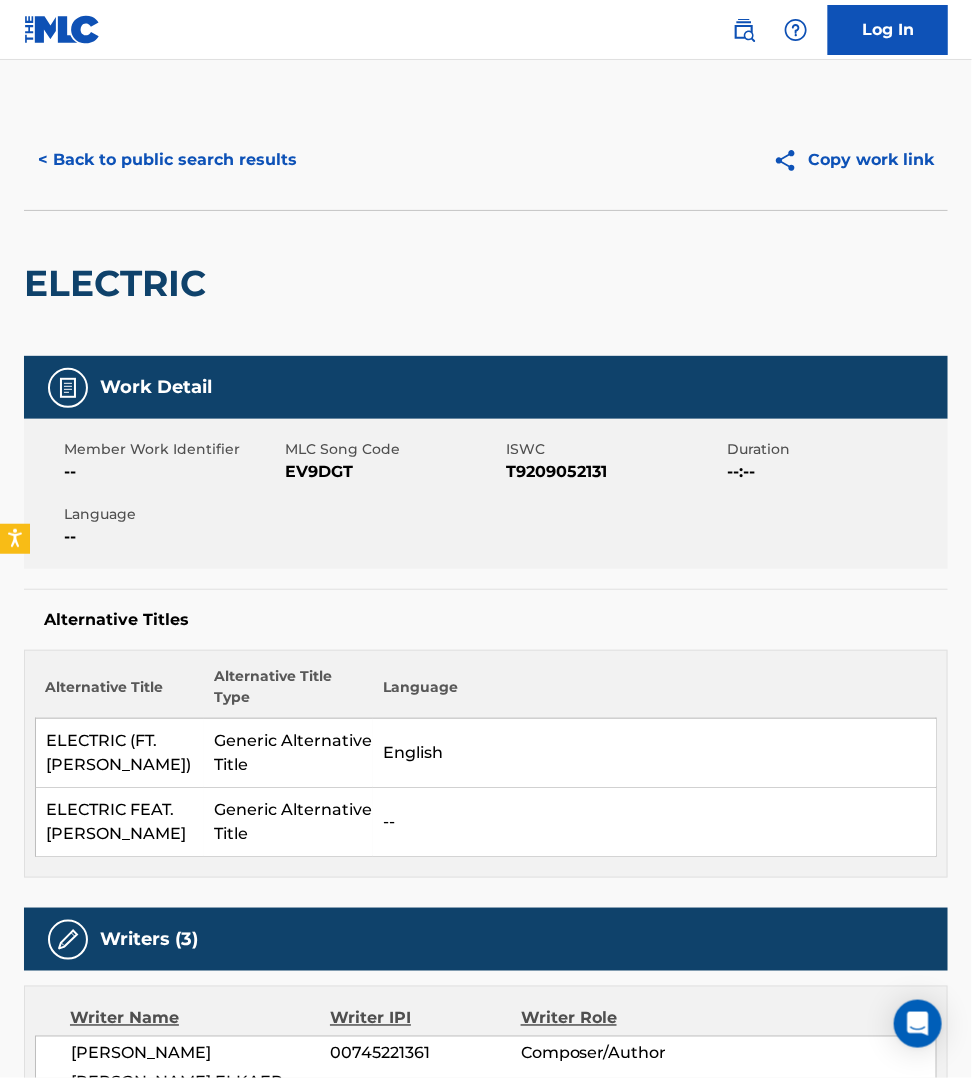 click on "EV9DGT" at bounding box center (393, 472) 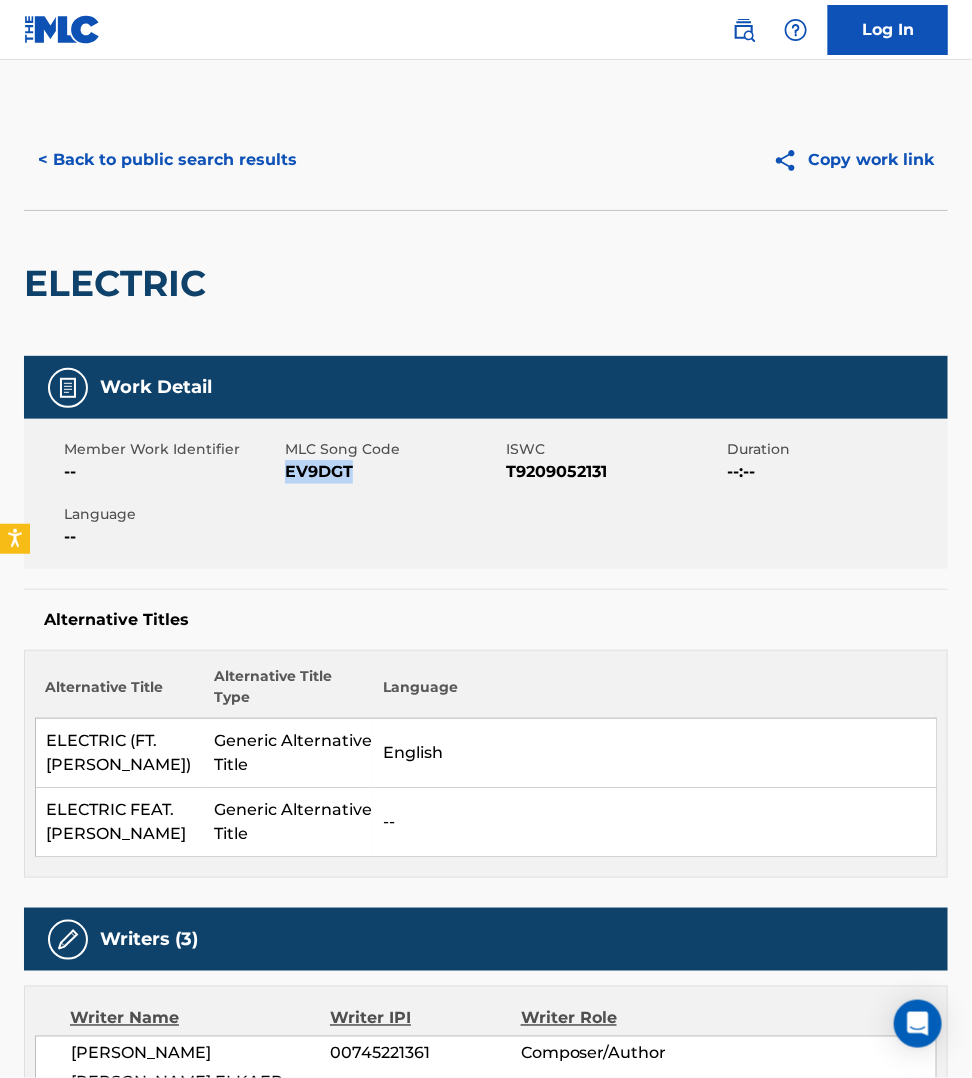 click on "EV9DGT" at bounding box center [393, 472] 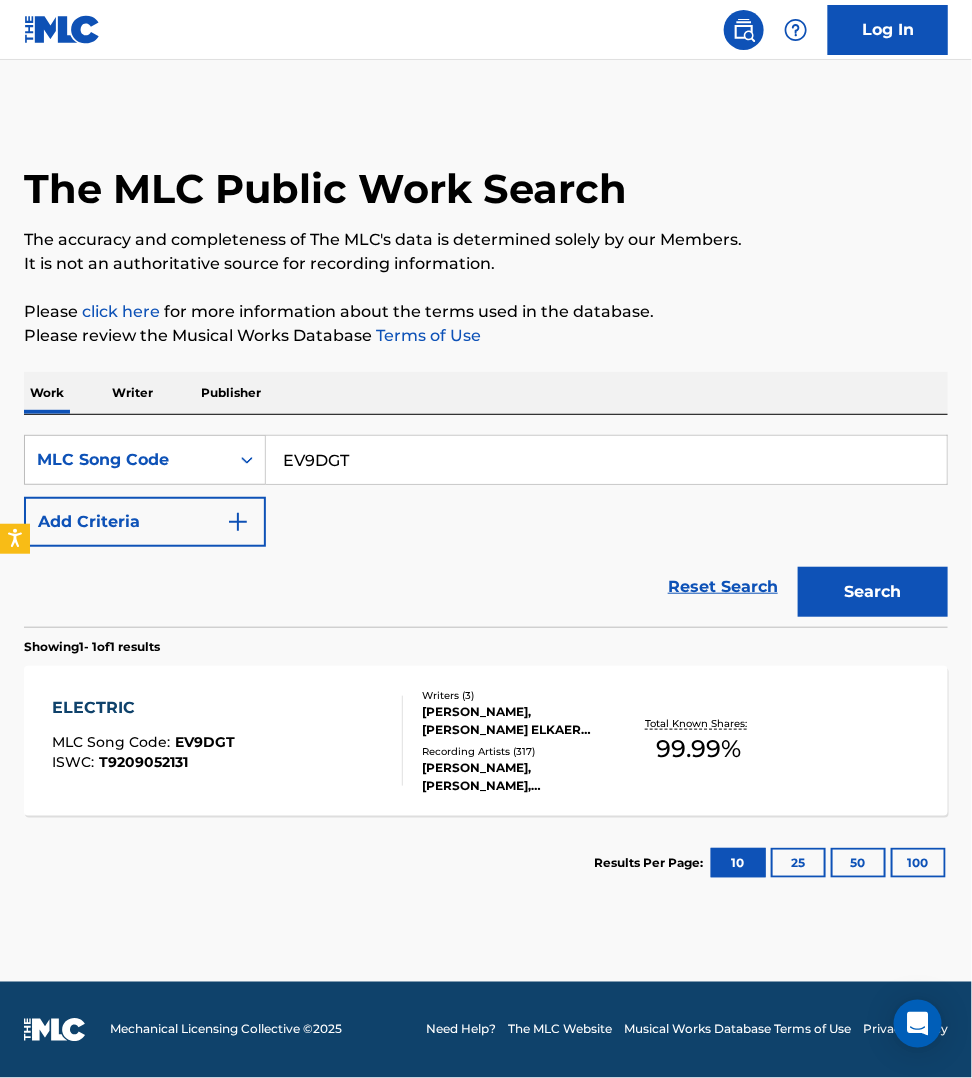 click on "EV9DGT" at bounding box center (606, 460) 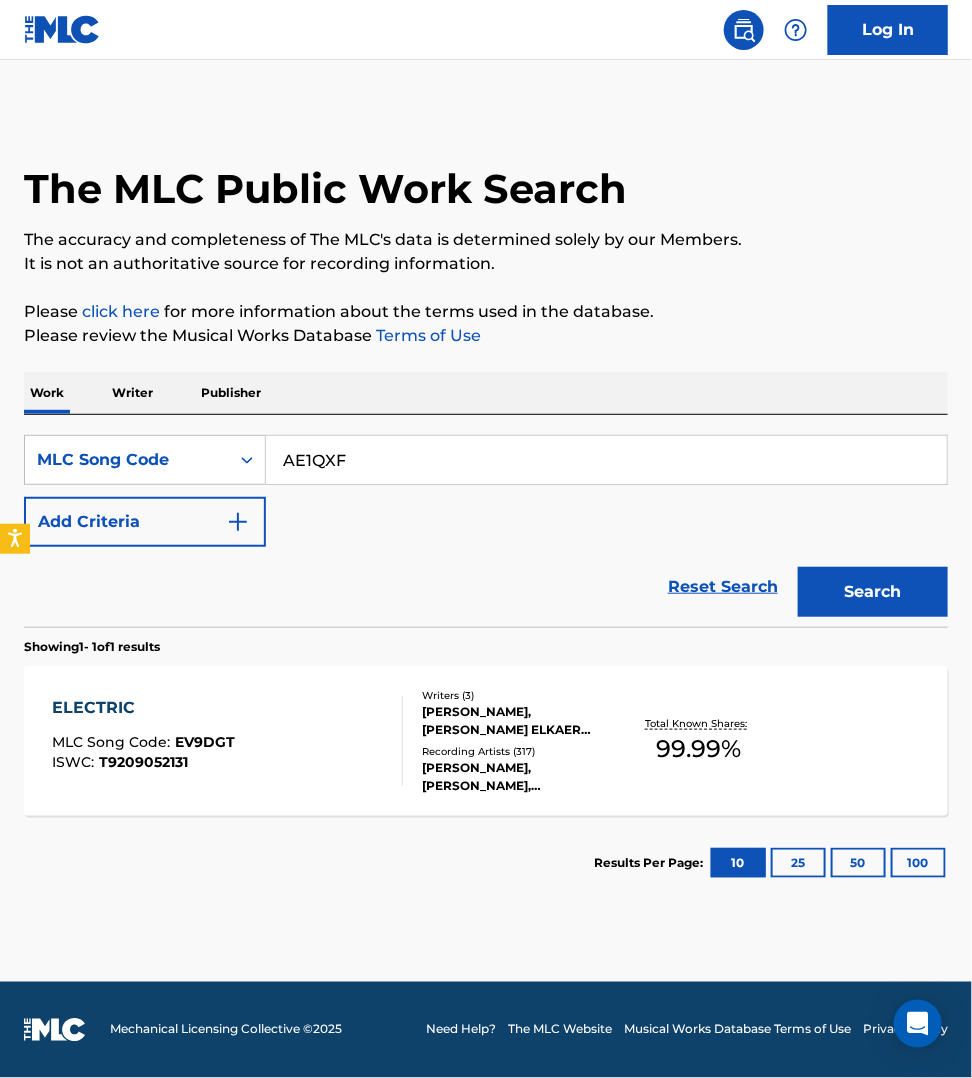 type on "AE1QXF" 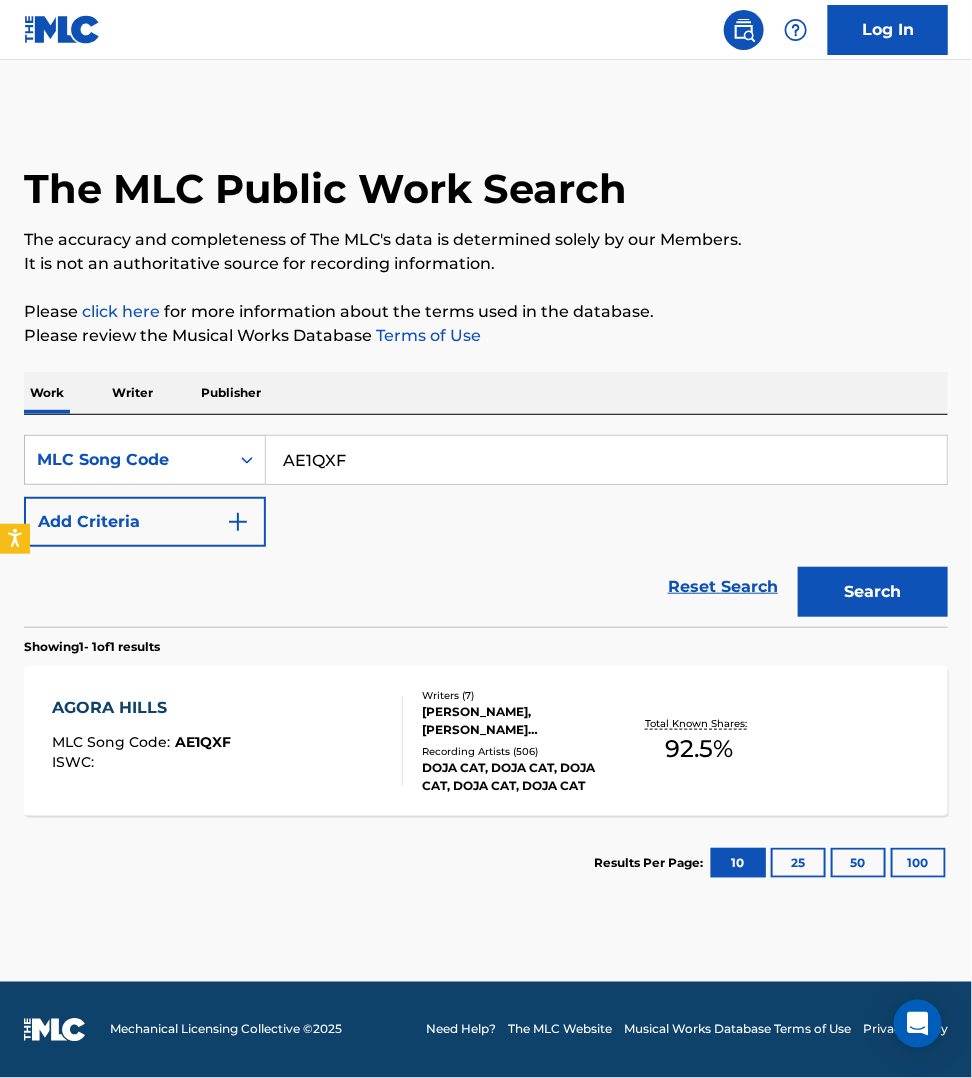 click on "AGORA HILLS MLC Song Code : AE1QXF ISWC :" at bounding box center [227, 741] 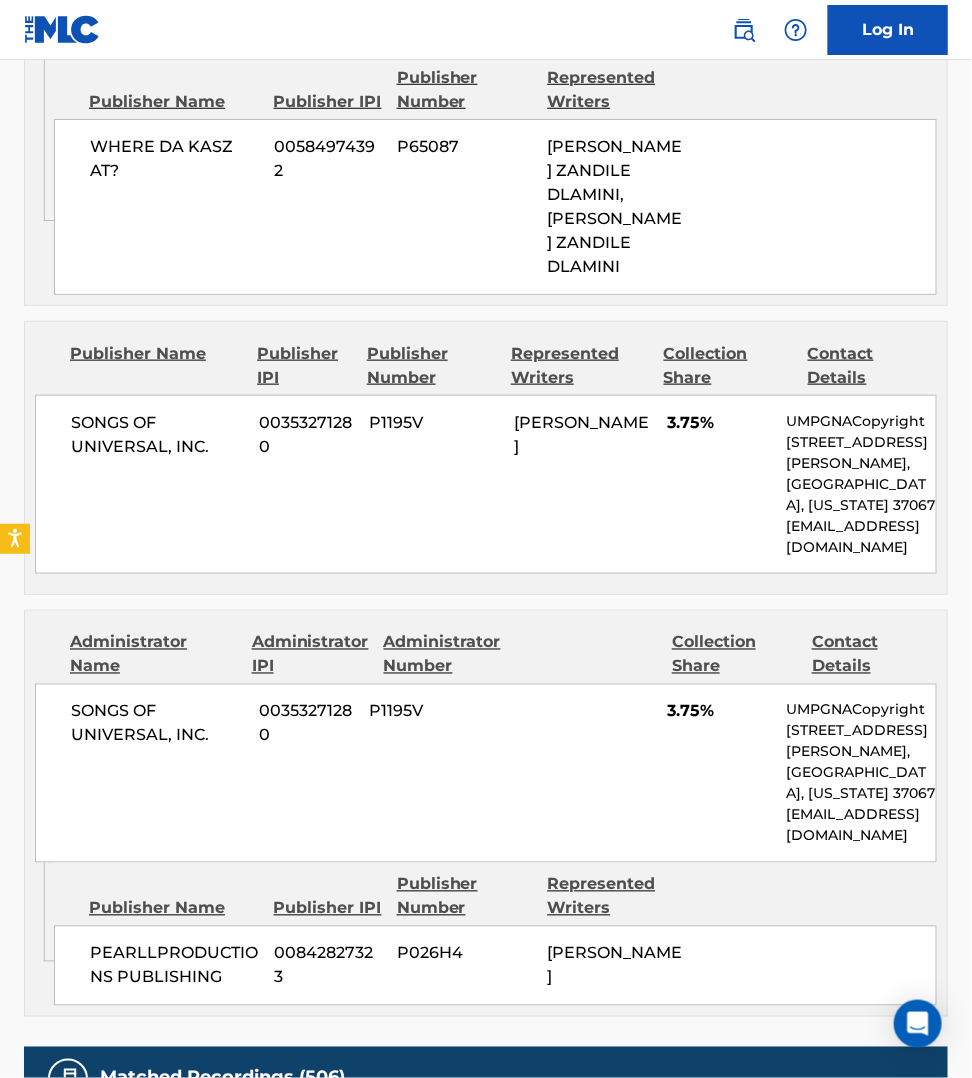 scroll, scrollTop: 4281, scrollLeft: 0, axis: vertical 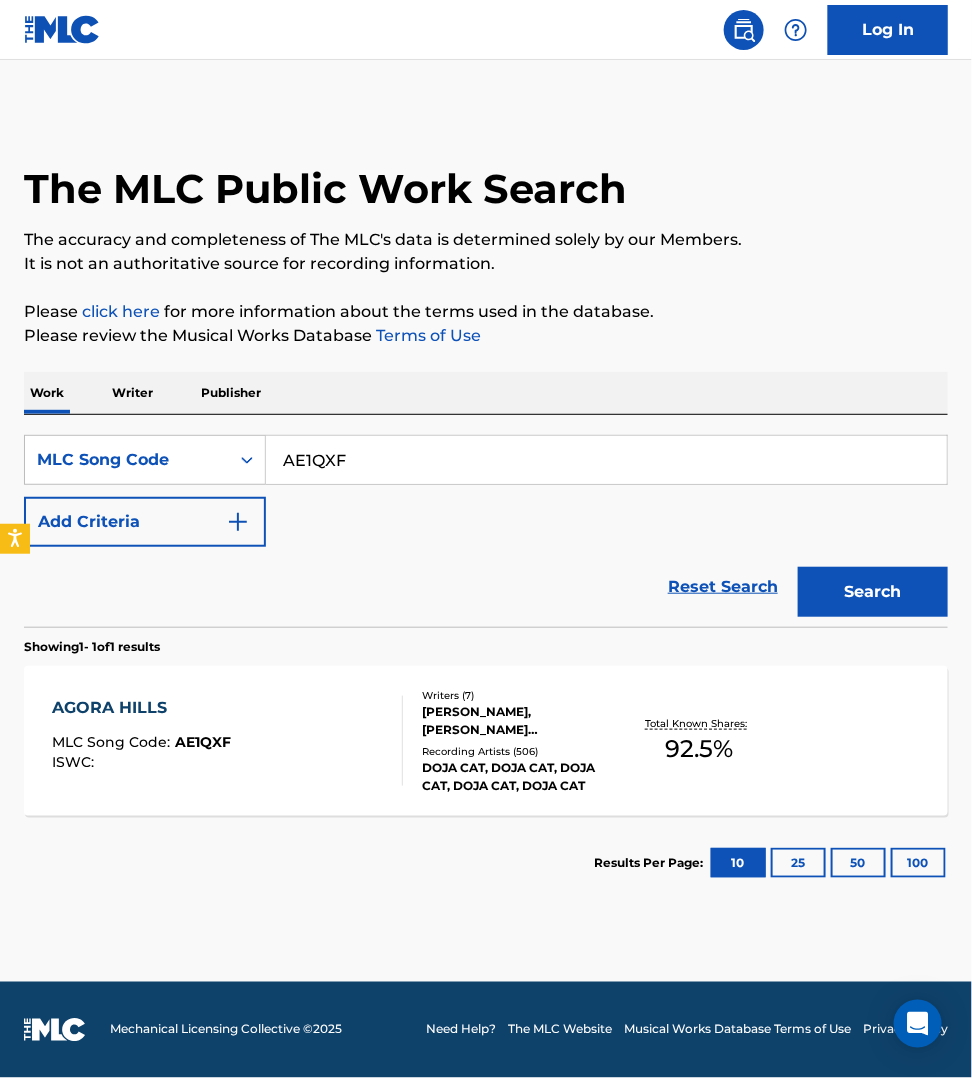 click on "AE1QXF" at bounding box center (606, 460) 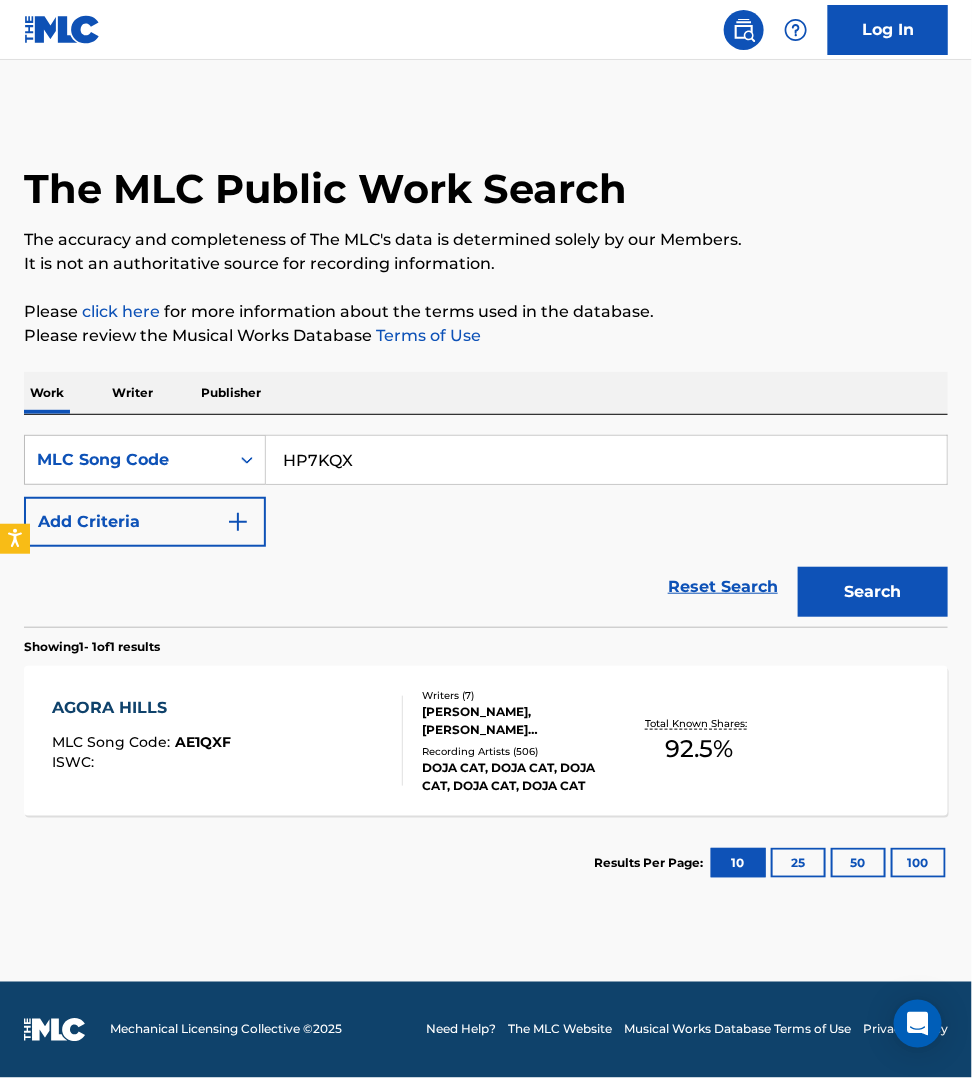 type on "HP7KQX" 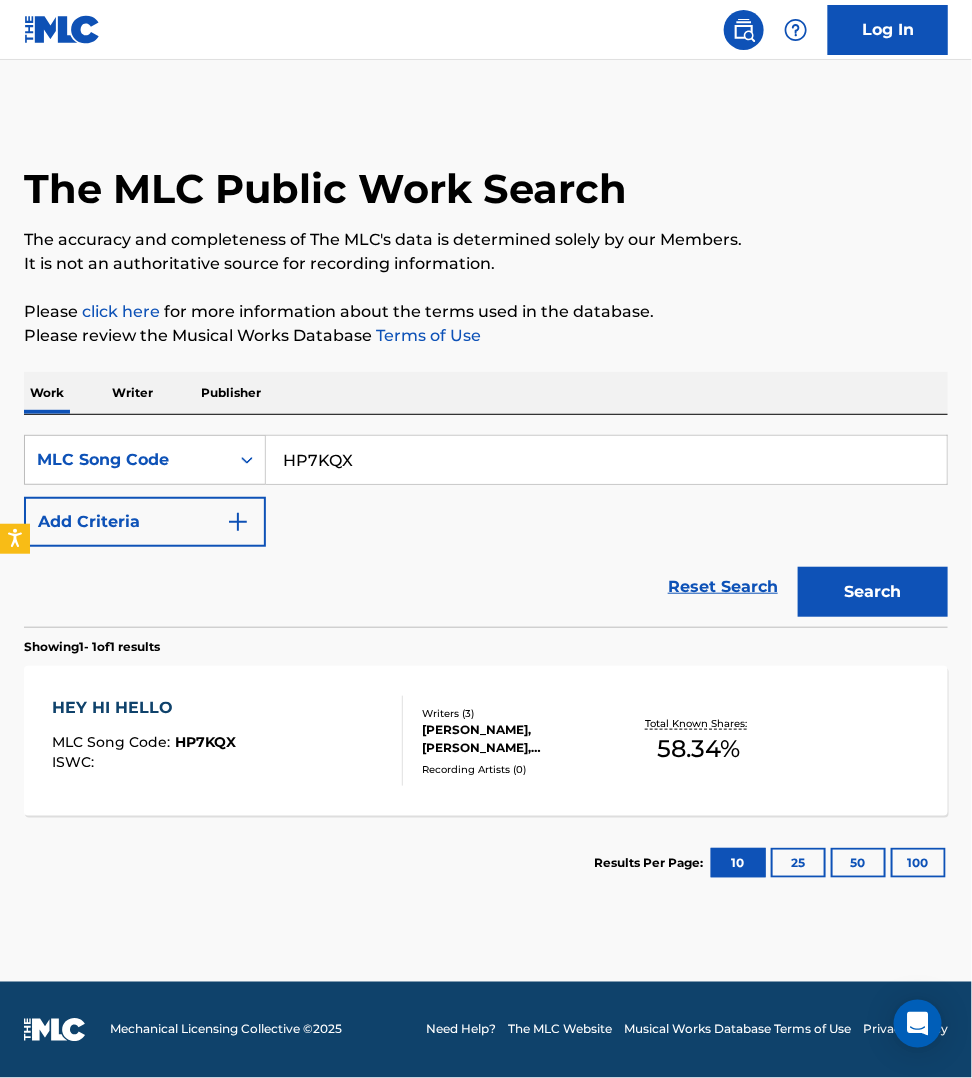 click on "HEY HI HELLO MLC Song Code : HP7KQX ISWC :" at bounding box center [227, 741] 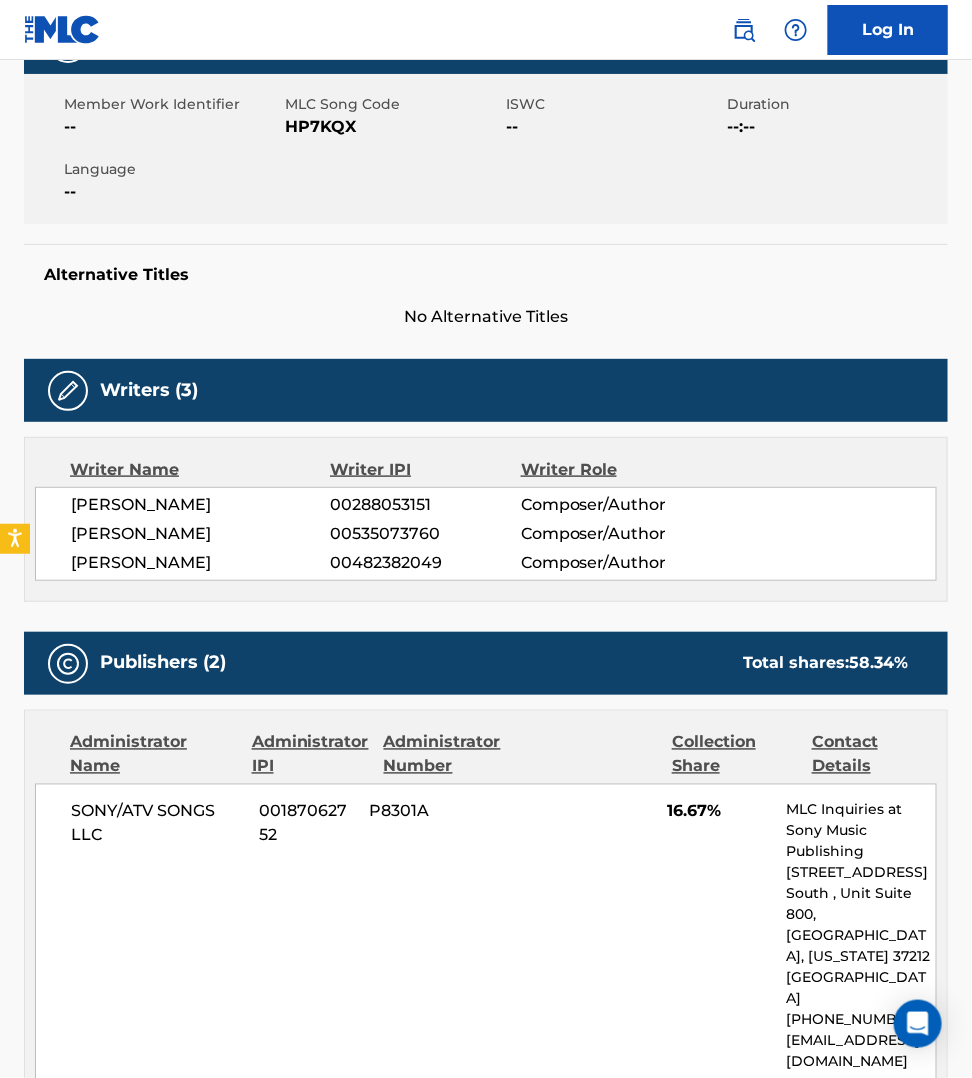 scroll, scrollTop: 343, scrollLeft: 0, axis: vertical 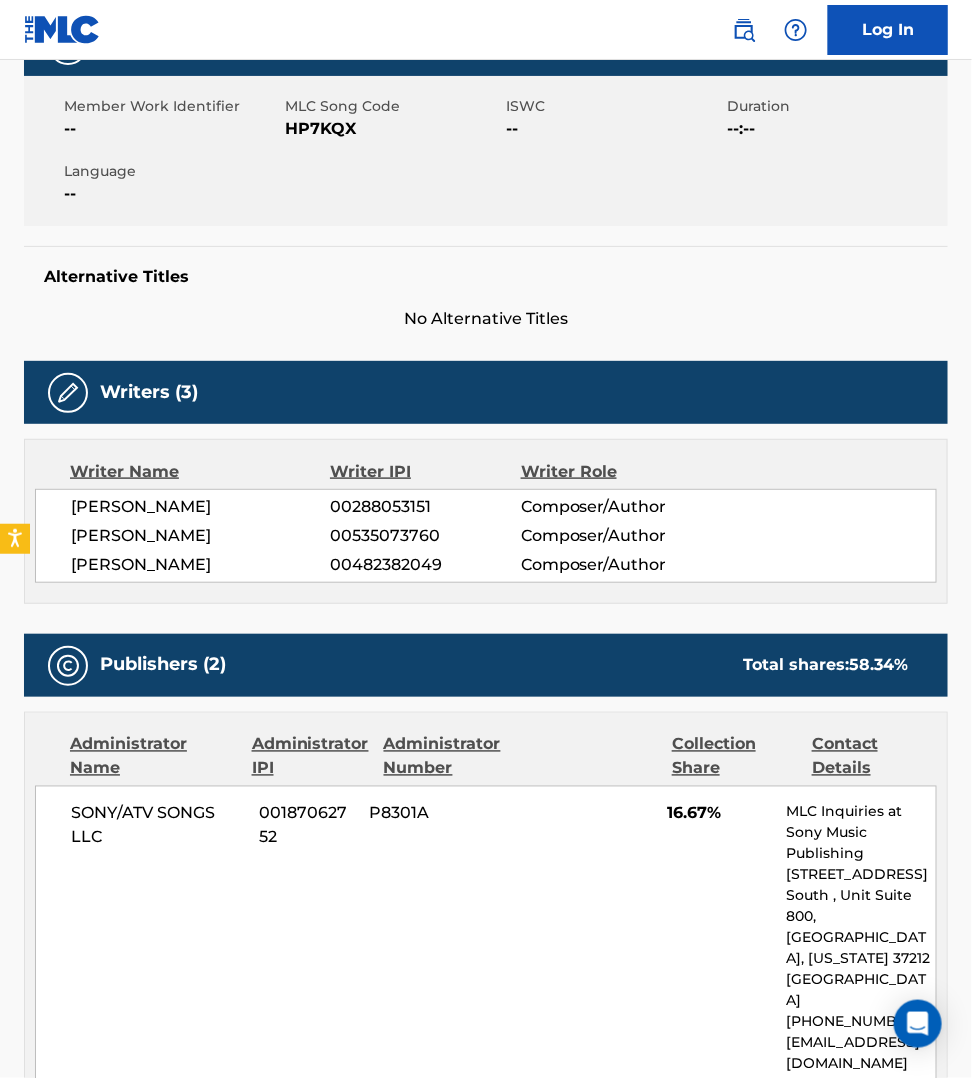 click on "HP7KQX" at bounding box center [393, 129] 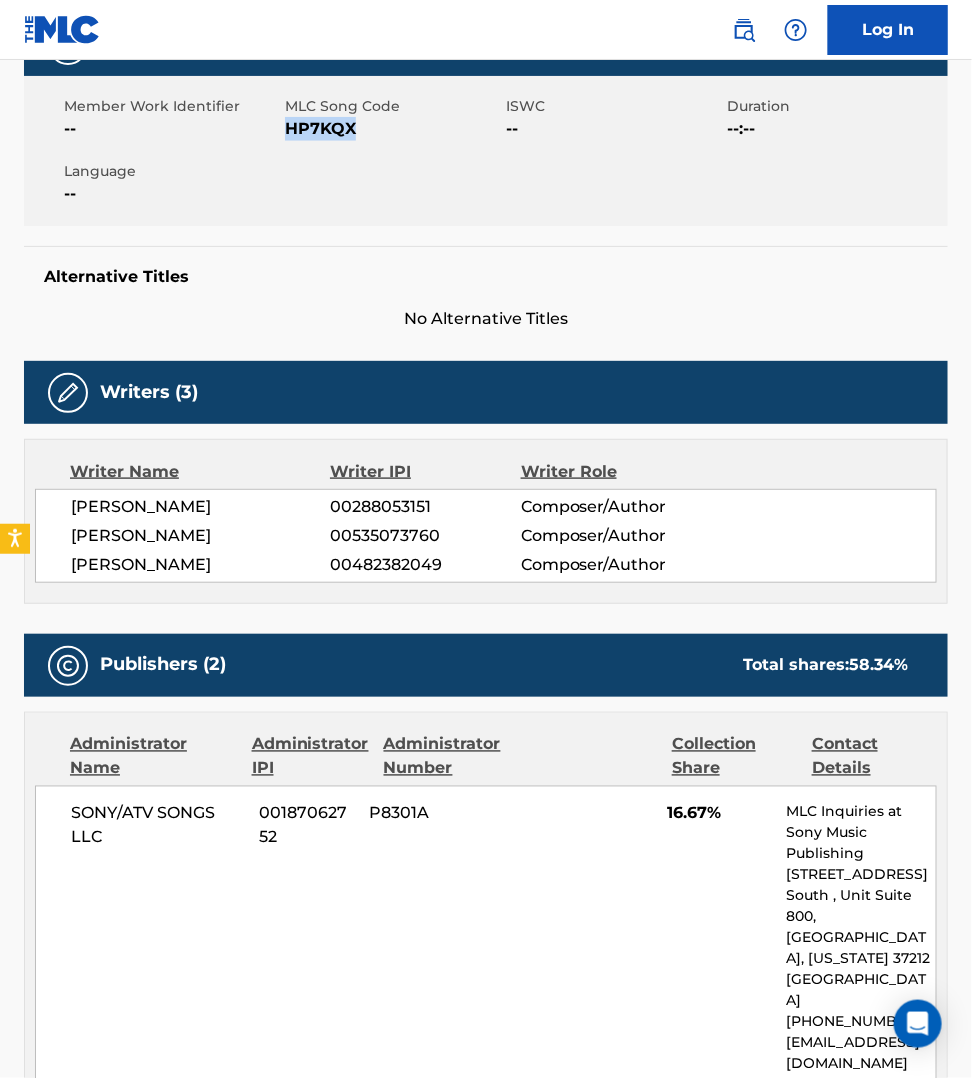 click on "HP7KQX" at bounding box center [393, 129] 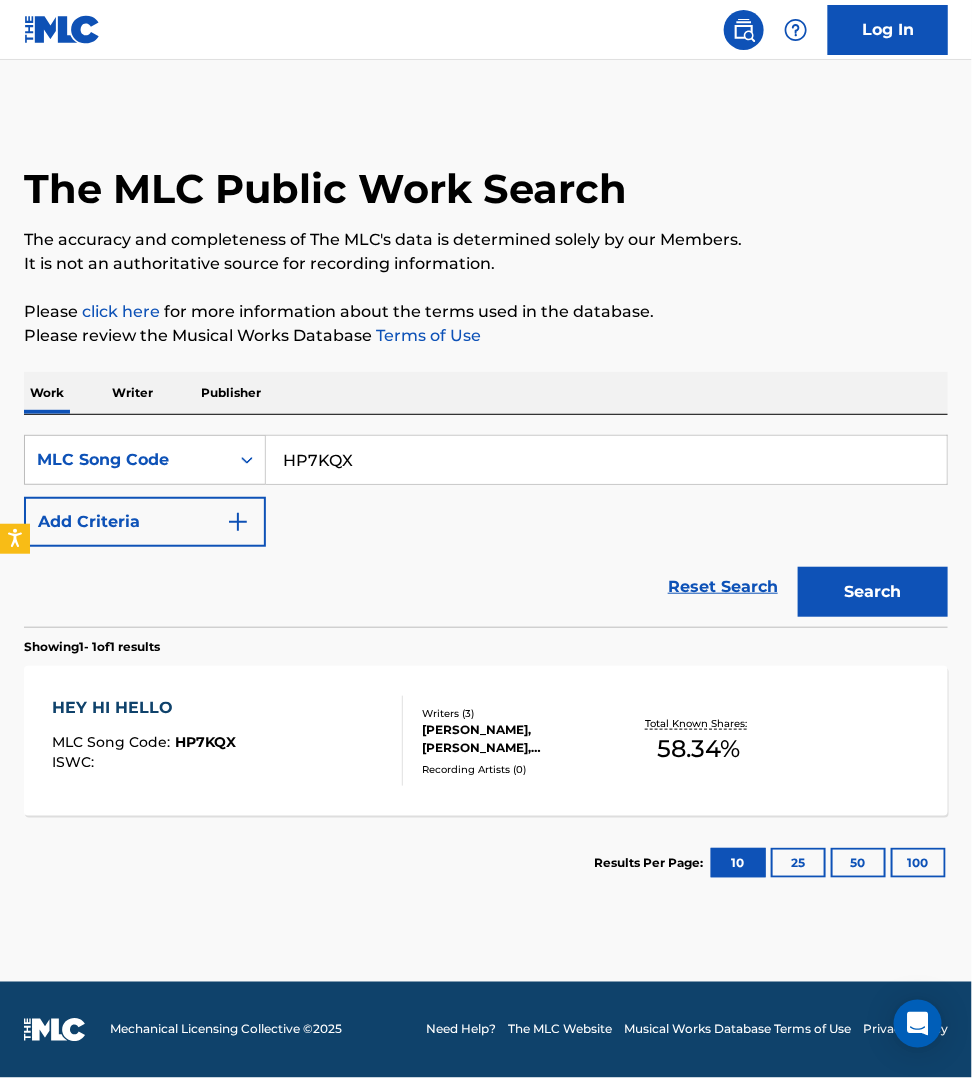 scroll, scrollTop: 0, scrollLeft: 0, axis: both 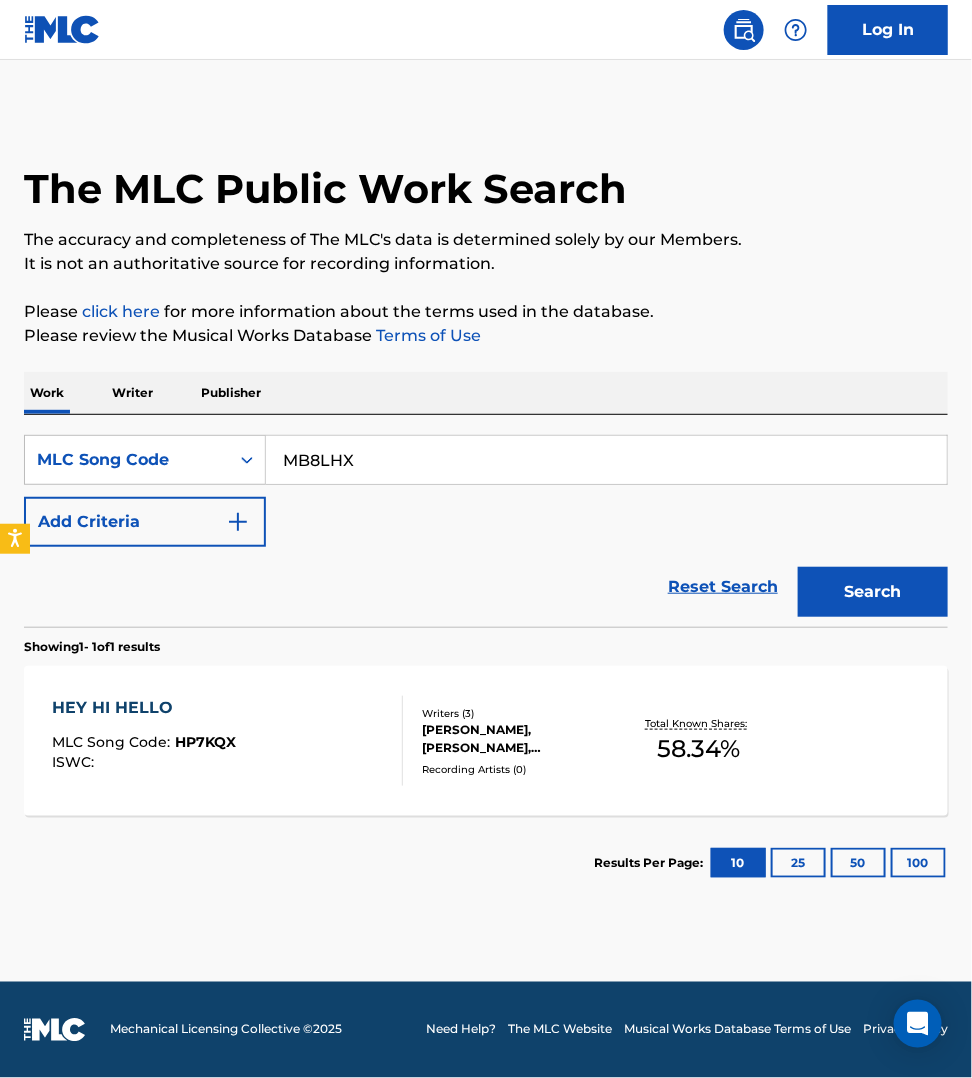 type on "MB8LHX" 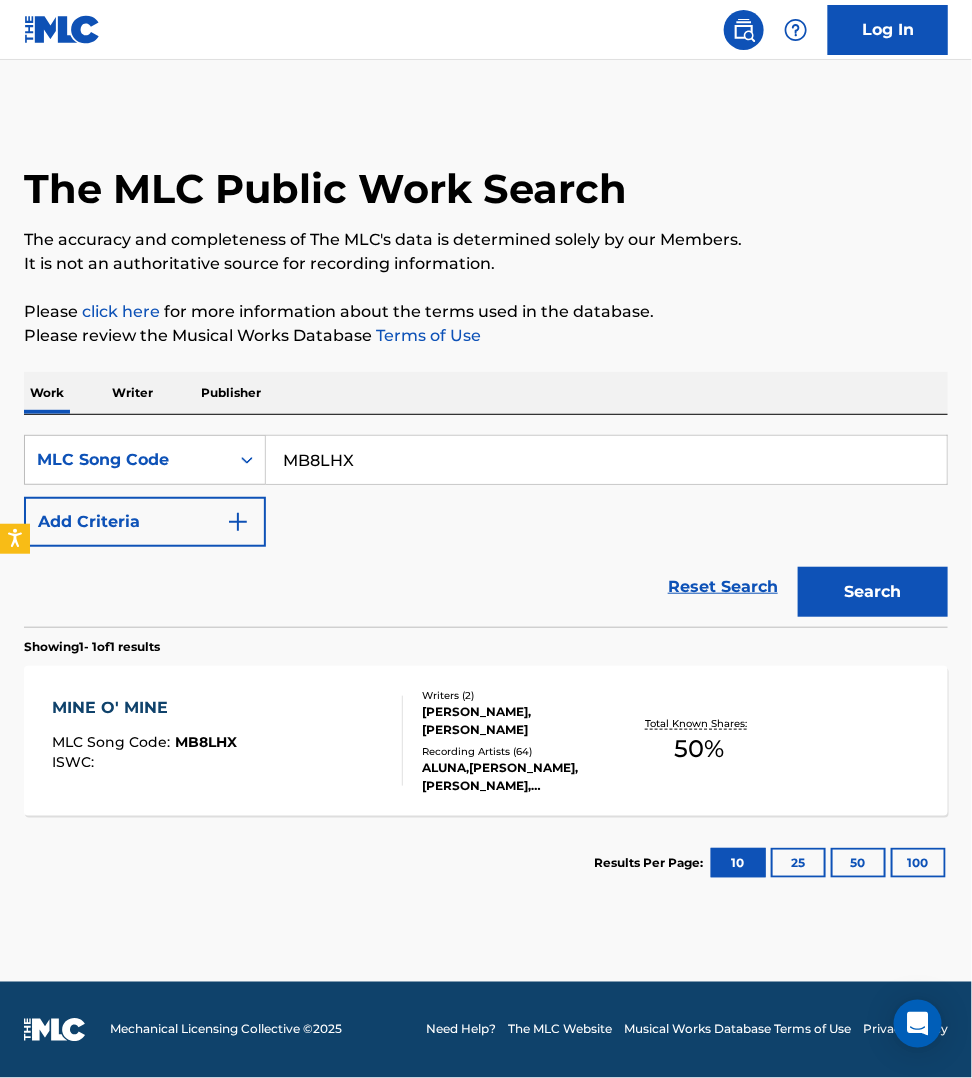 click on "MINE O' MINE MLC Song Code : MB8LHX ISWC :" at bounding box center (227, 741) 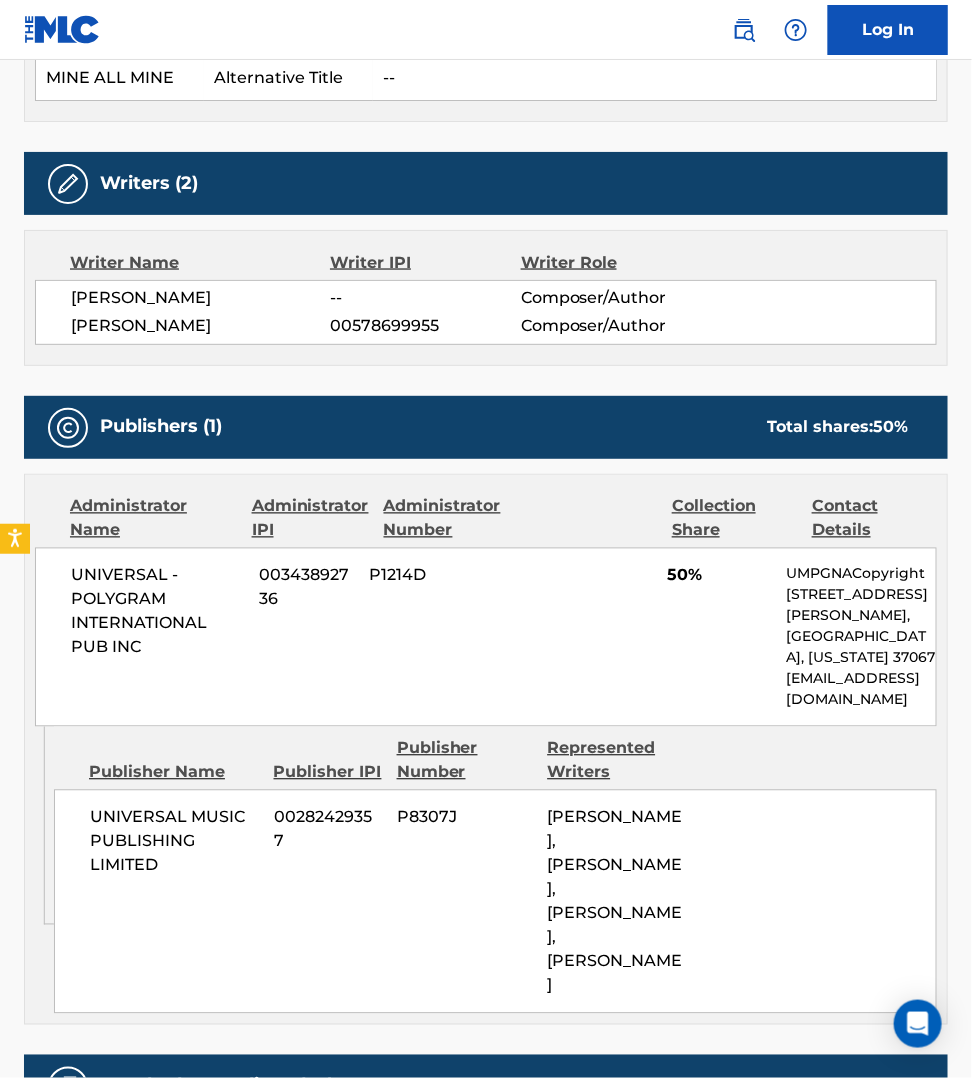 scroll, scrollTop: 812, scrollLeft: 0, axis: vertical 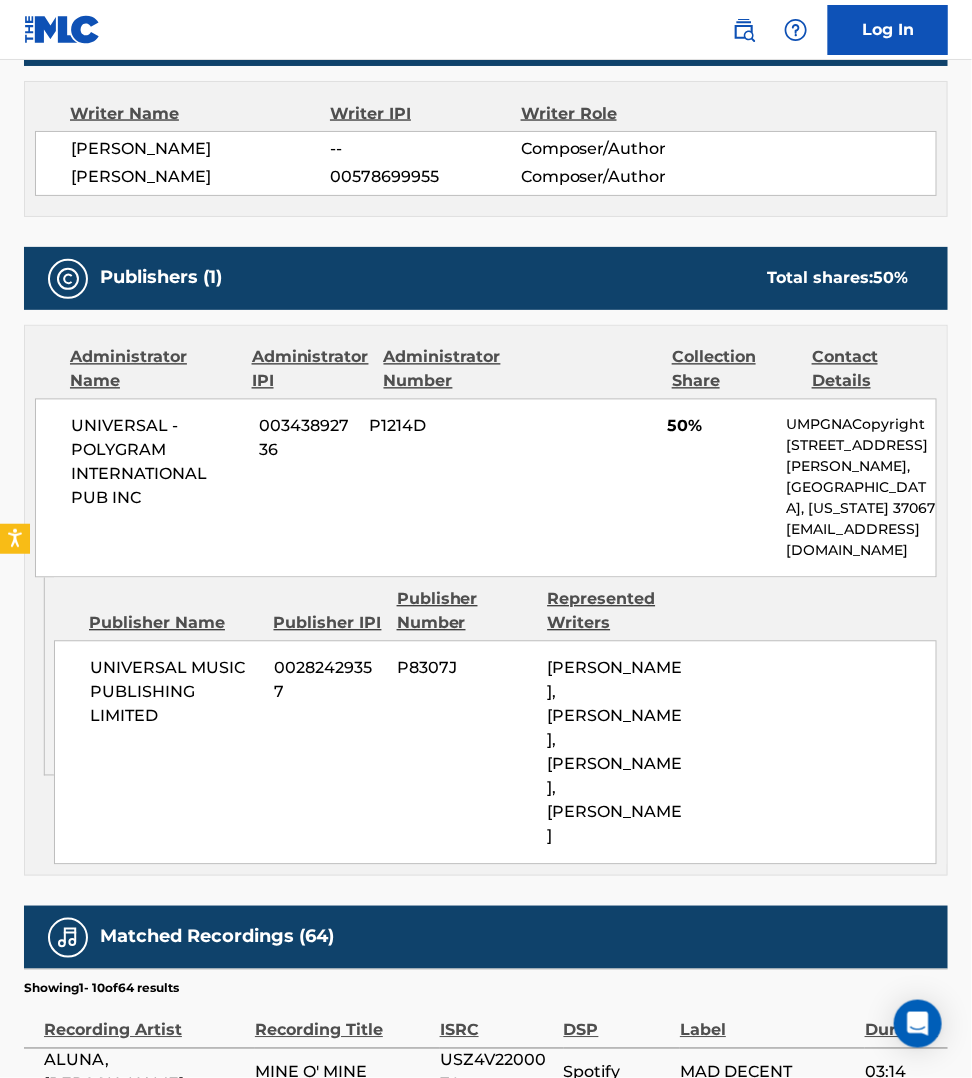 click on "ALUNA DEWJI FRANCIS" at bounding box center (201, 178) 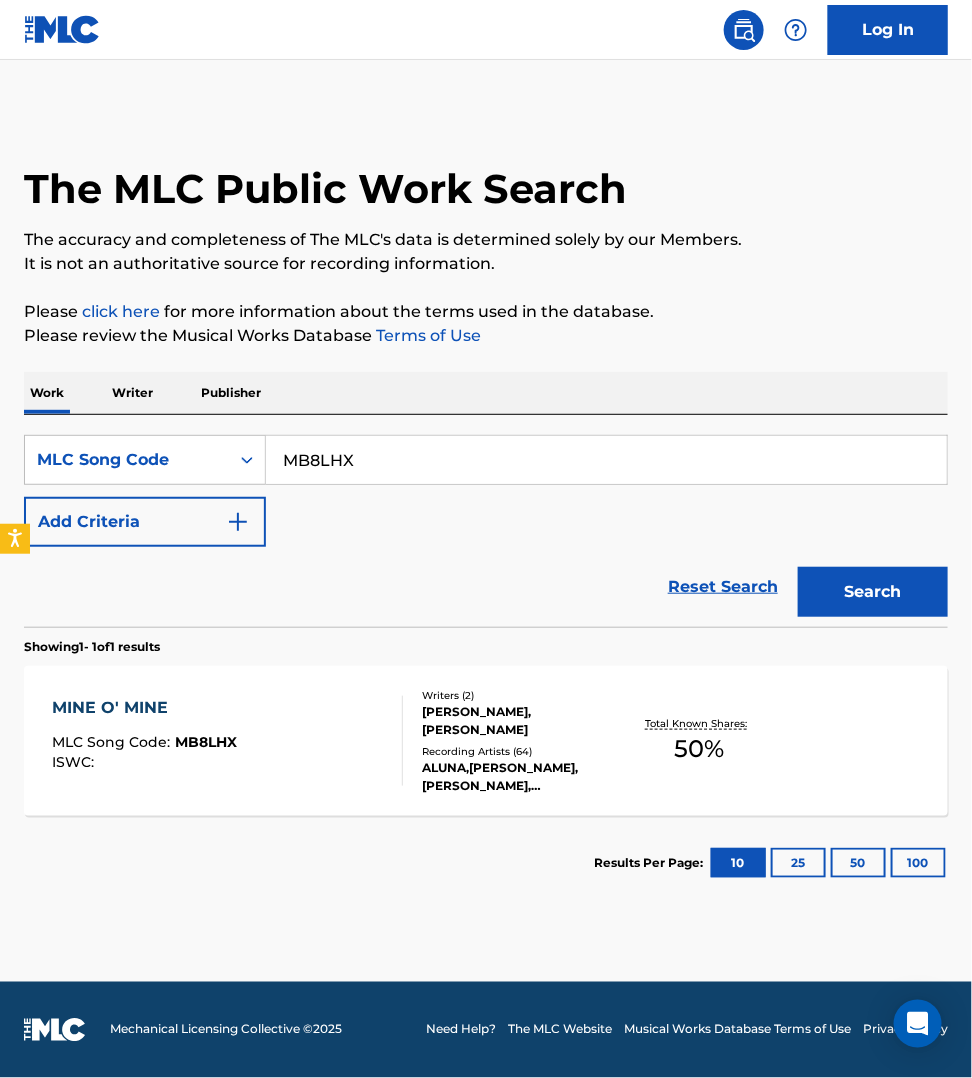 click on "SearchWithCriteria6c70d49b-478d-4603-8211-3daede8e6c31 MLC Song Code MB8LHX Add Criteria Reset Search Search" at bounding box center (486, 521) 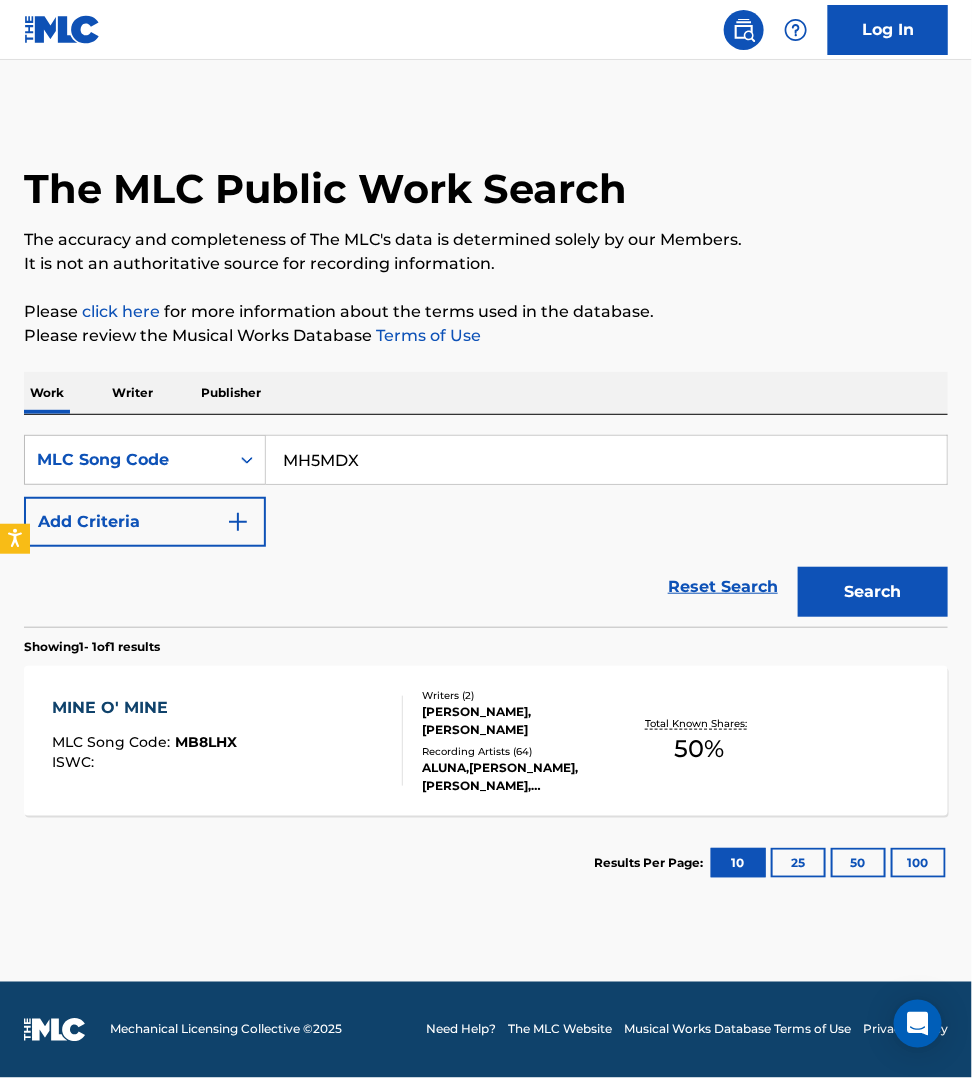 type on "MH5MDX" 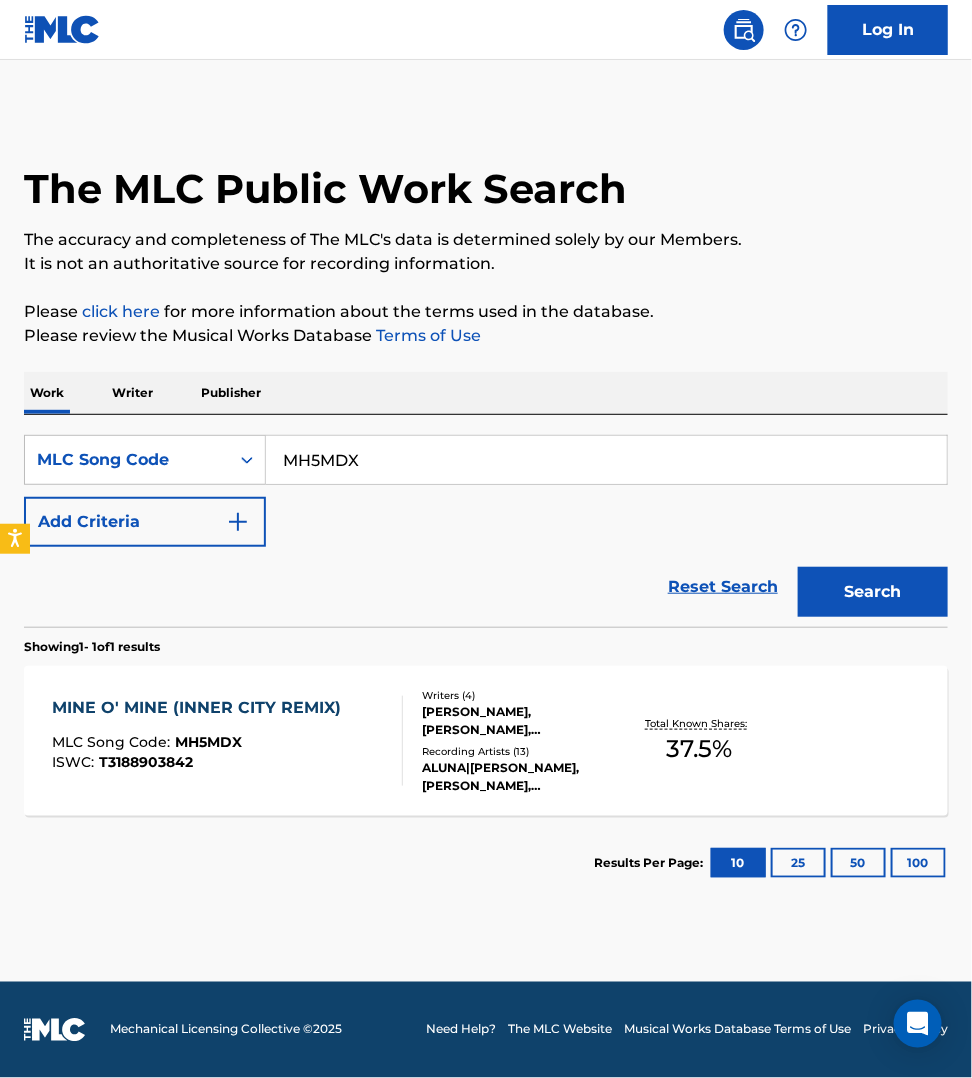 click on "MLC Song Code : MH5MDX" at bounding box center [201, 745] 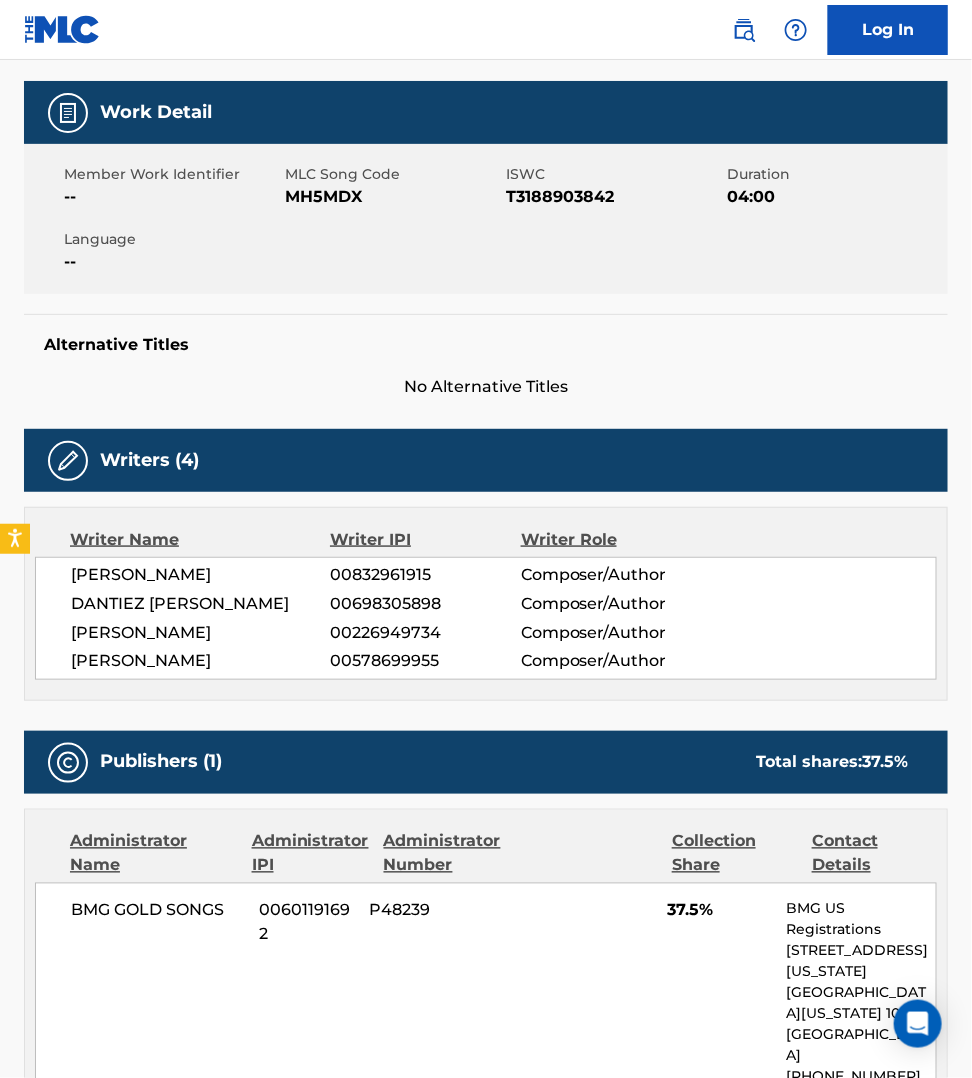 scroll, scrollTop: 312, scrollLeft: 0, axis: vertical 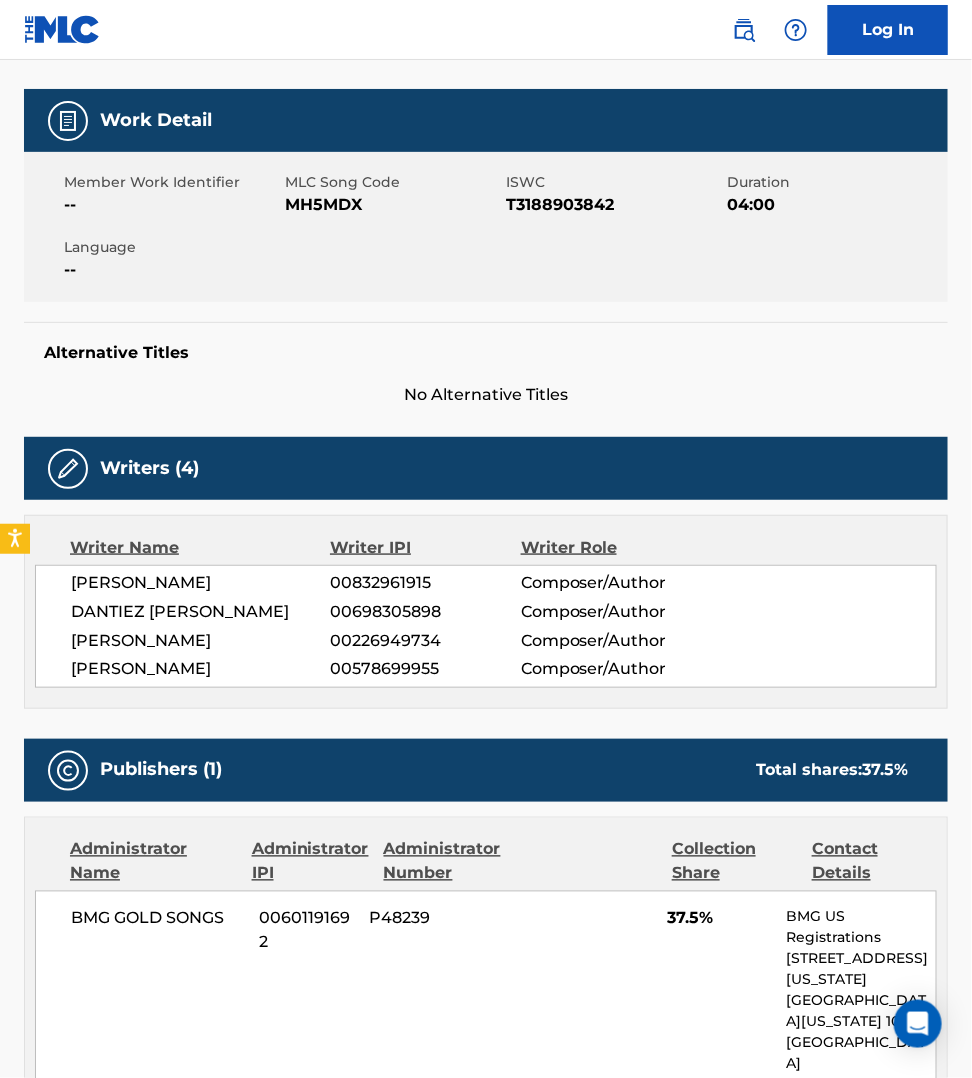 click on "Administrator Name Administrator IPI Administrator Number Collection Share Contact Details BMG GOLD SONGS 00601191692 P48239 37.5% BMG US Registrations 1 Park Ave,  New York, New York 10016 United States +1-212-5613000 usregistrations@bmg.com" at bounding box center [486, 986] 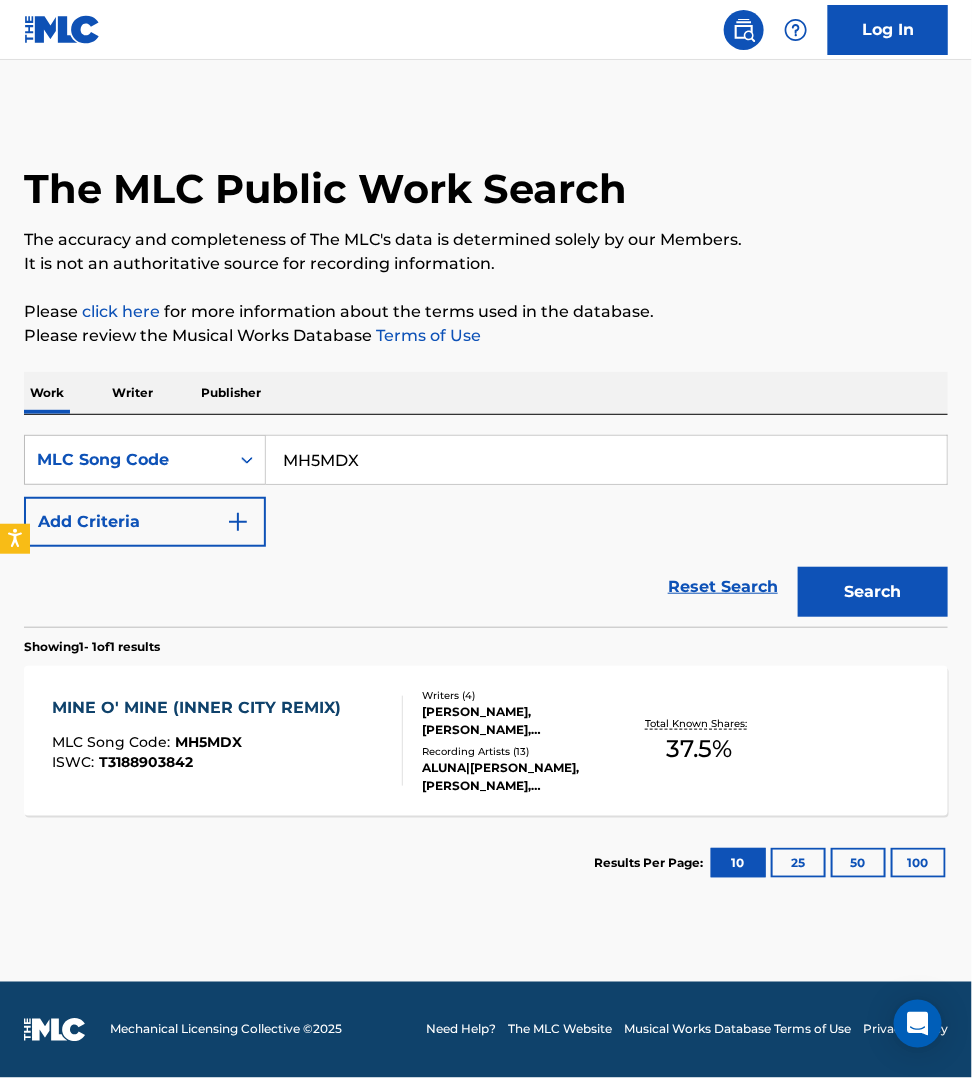 scroll, scrollTop: 0, scrollLeft: 0, axis: both 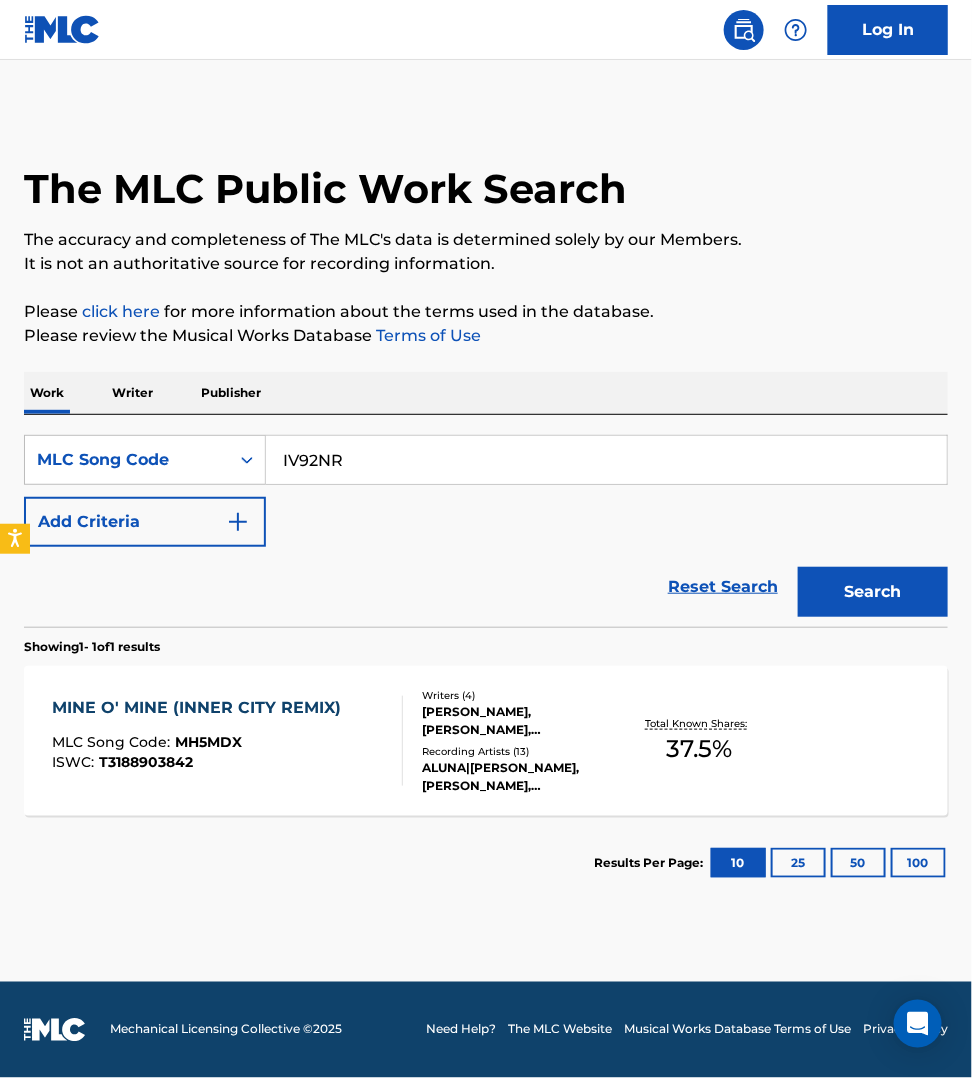 type on "IV92NR" 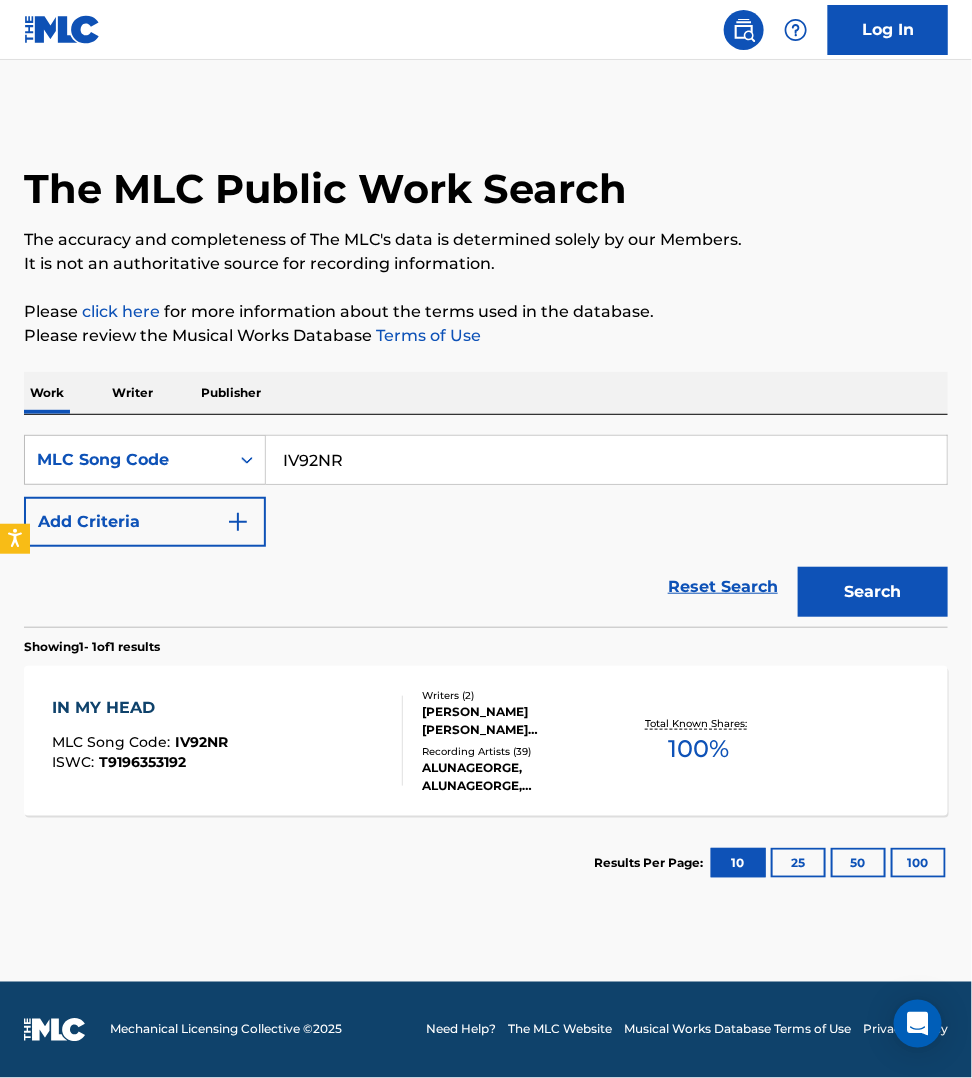 click on "IN MY HEAD MLC Song Code : IV92NR ISWC : T9196353192" at bounding box center (227, 741) 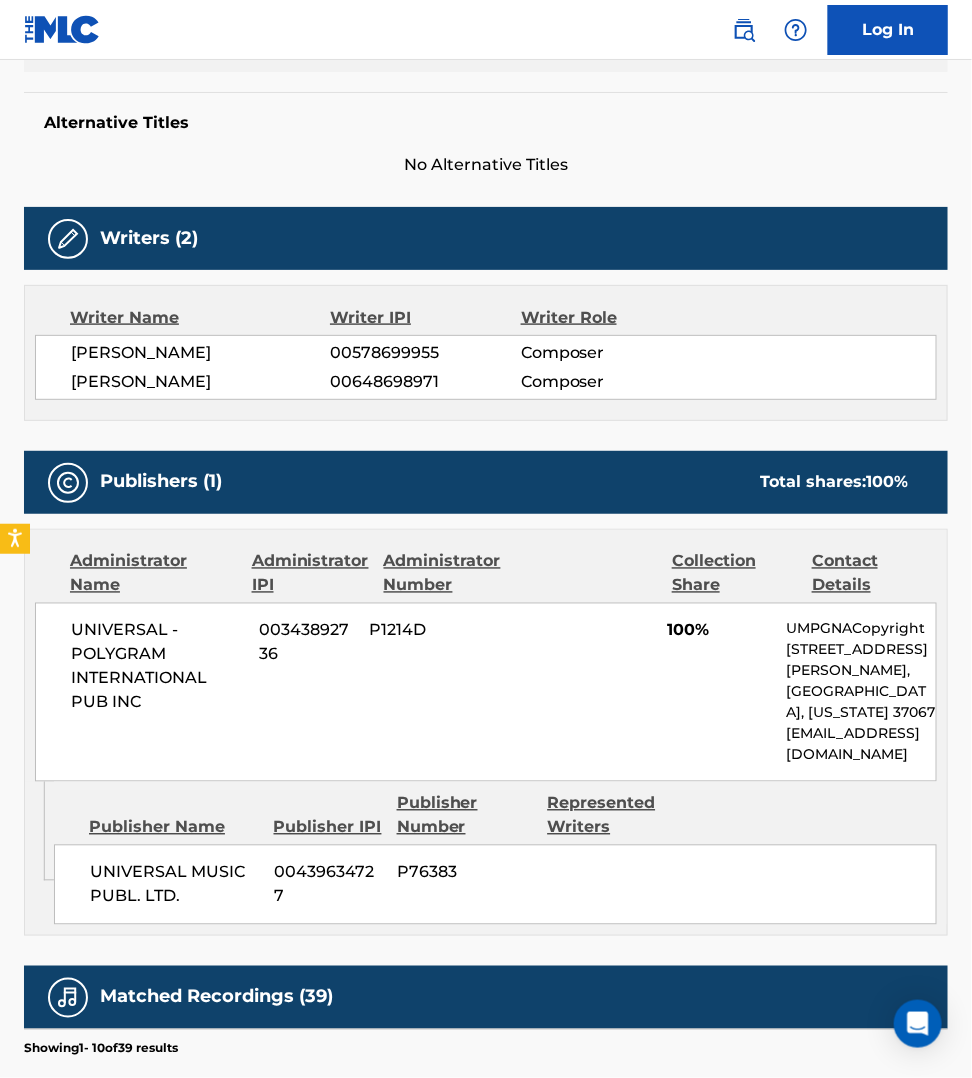 scroll, scrollTop: 500, scrollLeft: 0, axis: vertical 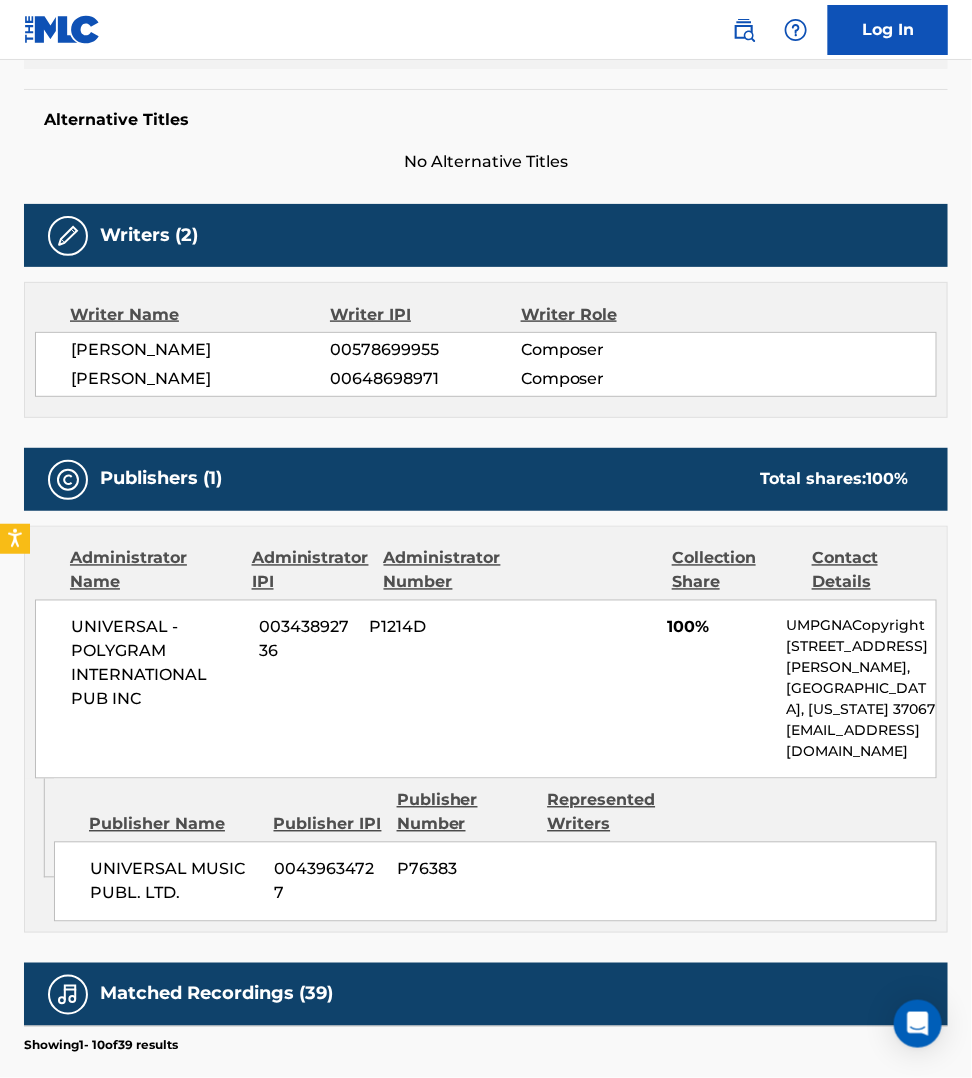 click on "Work Detail   Member Work Identifier -- MLC Song Code IV92NR ISWC T9196353192 Duration --:-- Language -- Alternative Titles No Alternative Titles Writers   (2) Writer Name Writer IPI Writer Role ALUNA DEWJI FRANCIS 00578699955 Composer GEORGE EDWARD REID 00648698971 Composer Publishers   (1) Total shares:  100 % Administrator Name Administrator IPI Administrator Number Collection Share Contact Details UNIVERSAL - POLYGRAM INTERNATIONAL PUB INC 00343892736 P1214D 100% UMPGNACopyright 1550 W. McEwen Drive, Unit 400,  Franklin, Tennessee 37067 NACopyright@umusic.com Admin Original Publisher Connecting Line Publisher Name Publisher IPI Publisher Number Represented Writers UNIVERSAL MUSIC PUBL. LTD. 00439634727 P76383 Total shares:  100 % Matched Recordings   (39) Showing  1  -   10  of  39   results   Recording Artist Recording Title ISRC DSP Label Duration ALUNAGEORGE IN MY HEAD GBUM71603259 Spotify ISLAND RECORDS 03:25 ALUNAGEORGE IN MY HEAD GBUM71603259 Apple Music UNIVERSAL-ISLAND RECORDS LTD. 03:25 YouTube" at bounding box center [486, 778] 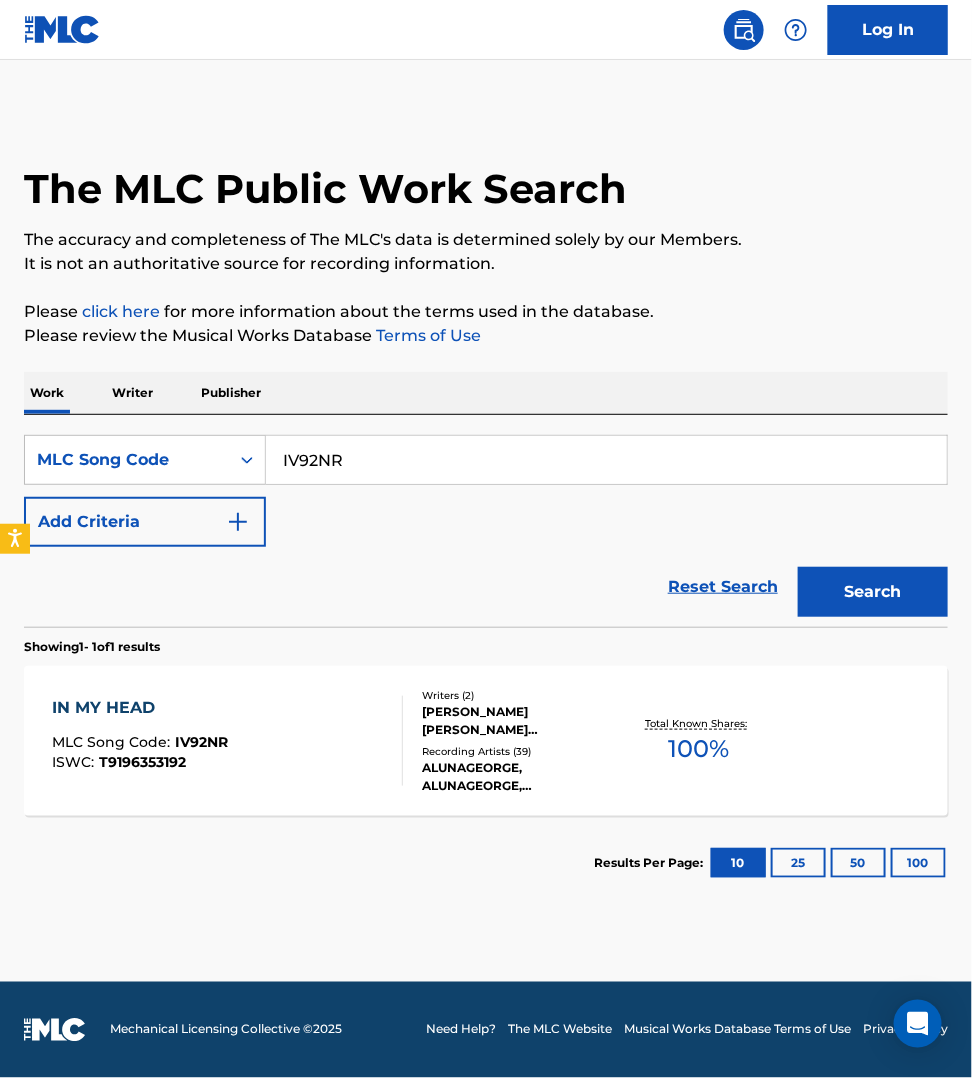 scroll, scrollTop: 0, scrollLeft: 0, axis: both 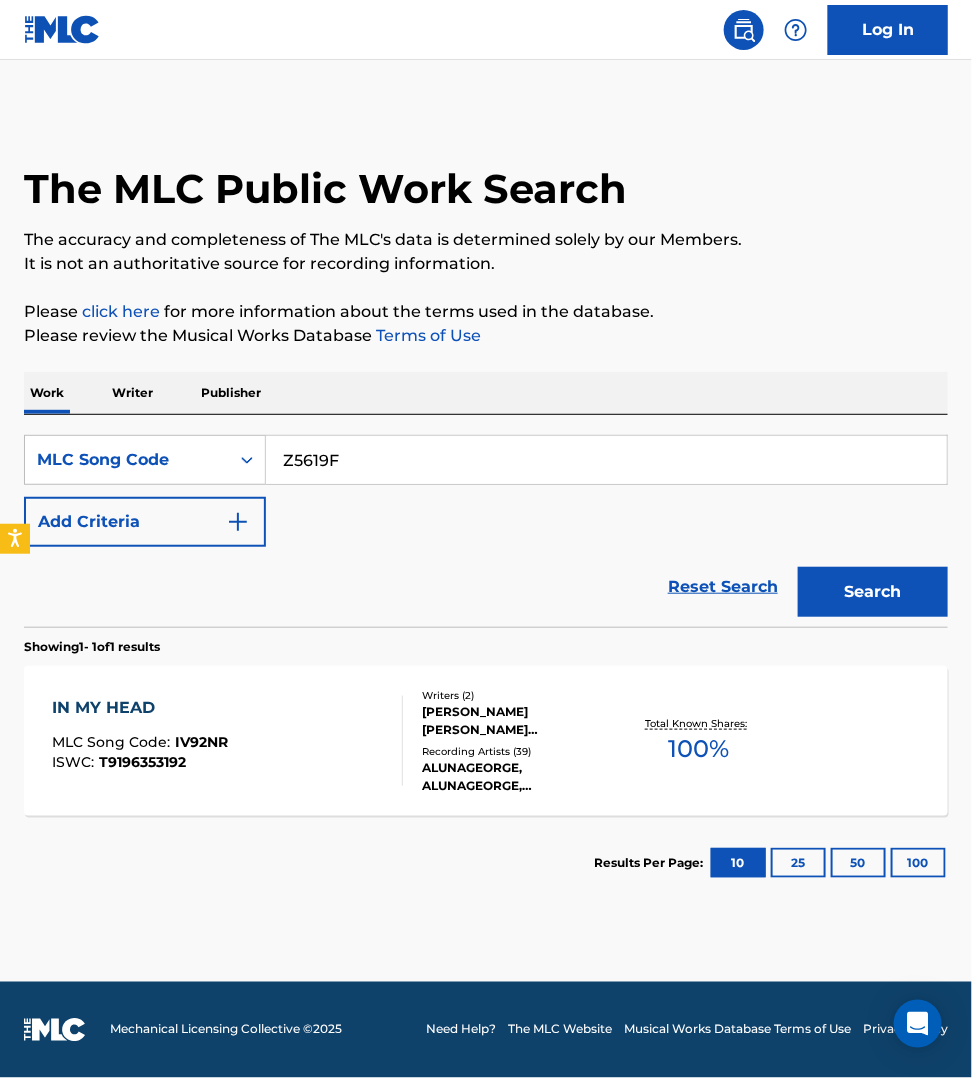type on "Z5619F" 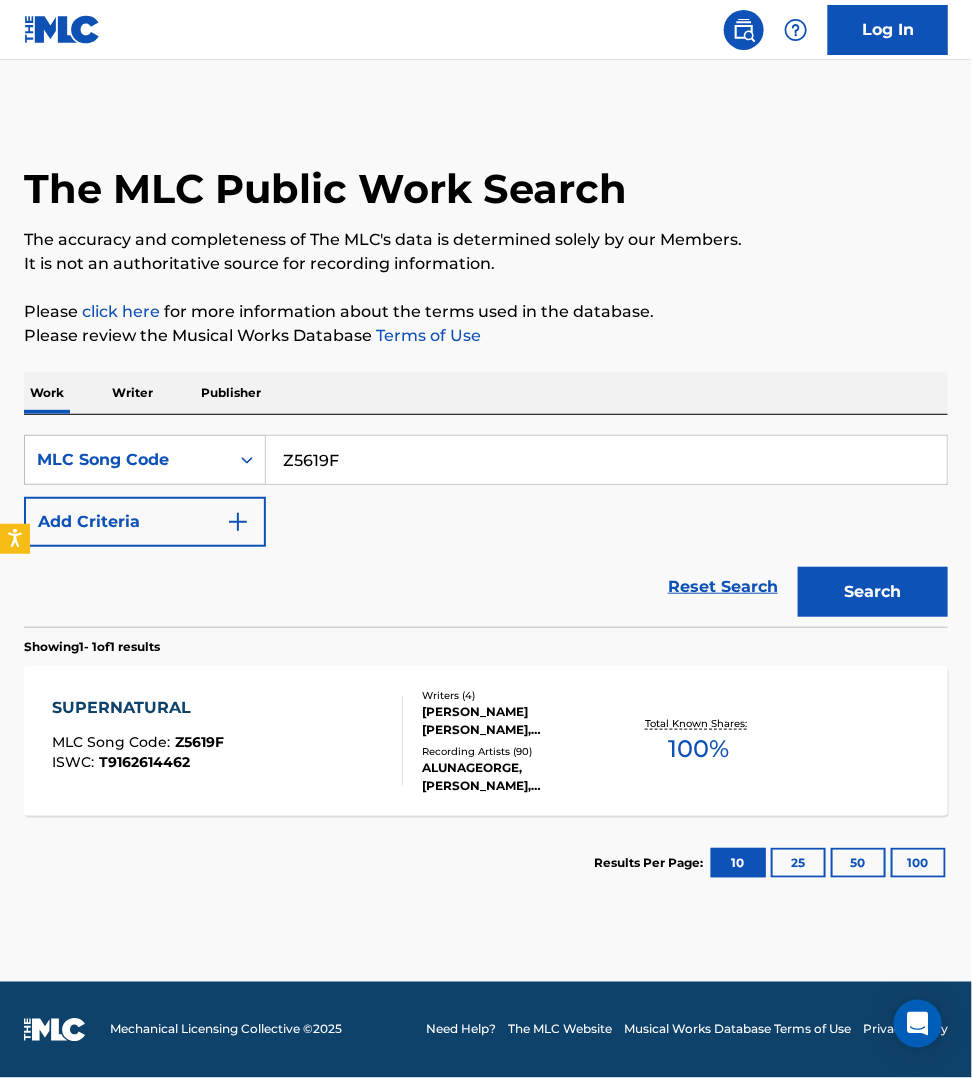 click on "SUPERNATURAL MLC Song Code : Z5619F ISWC : T9162614462" at bounding box center [227, 741] 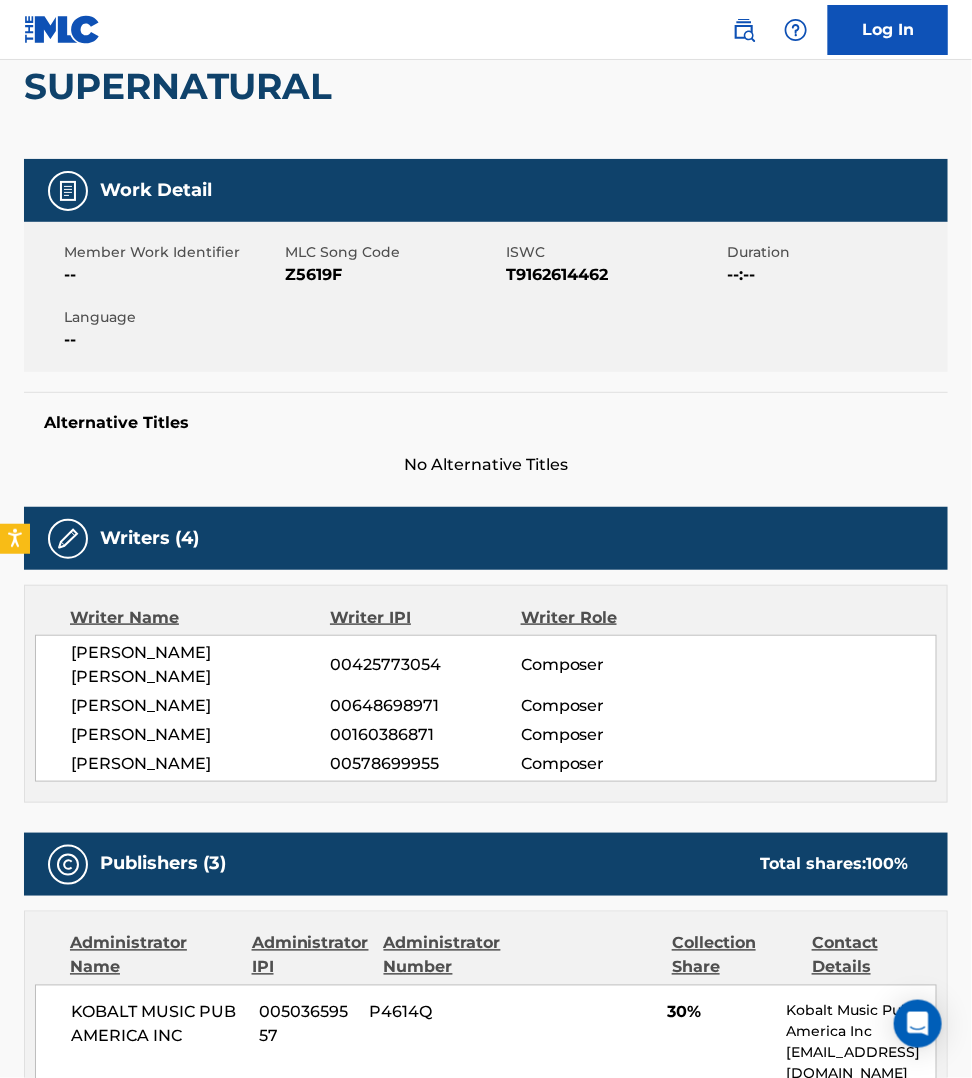 scroll, scrollTop: 187, scrollLeft: 0, axis: vertical 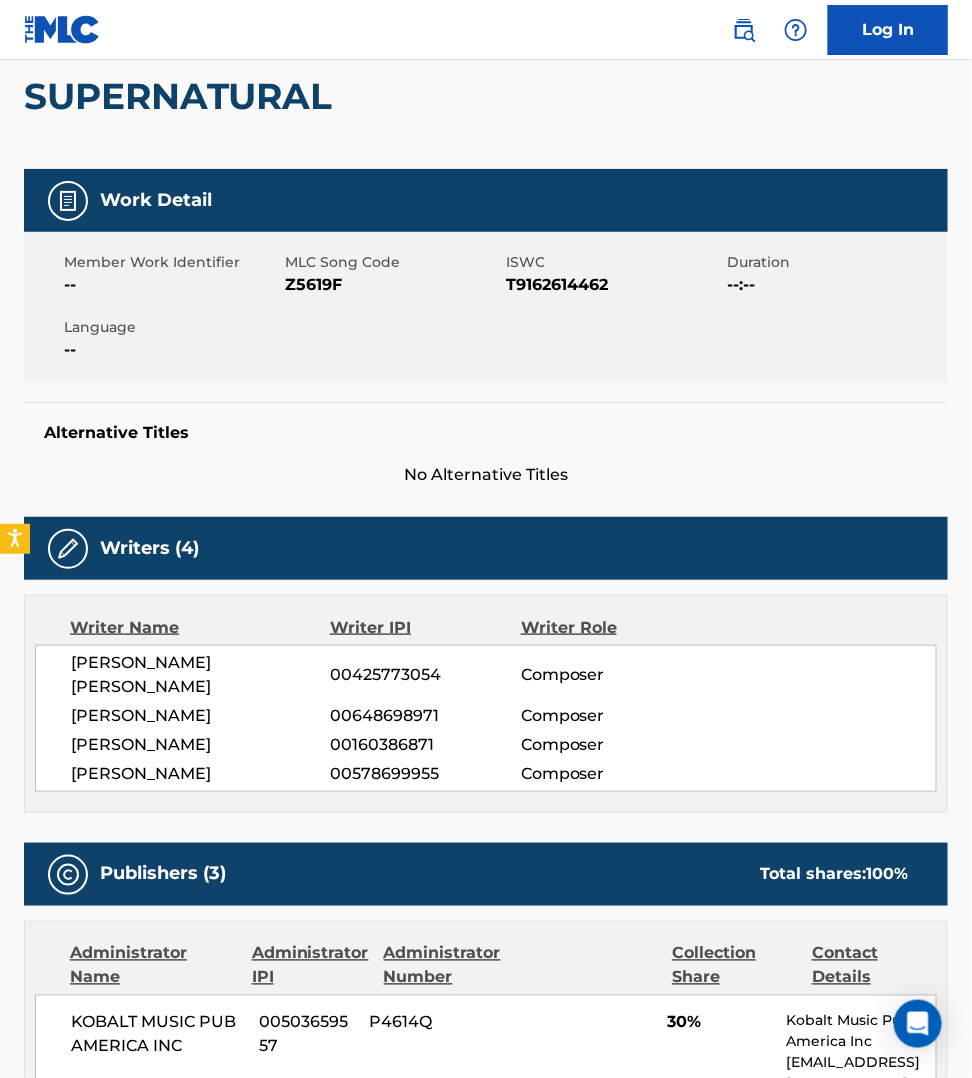 click on "Z5619F" at bounding box center [393, 285] 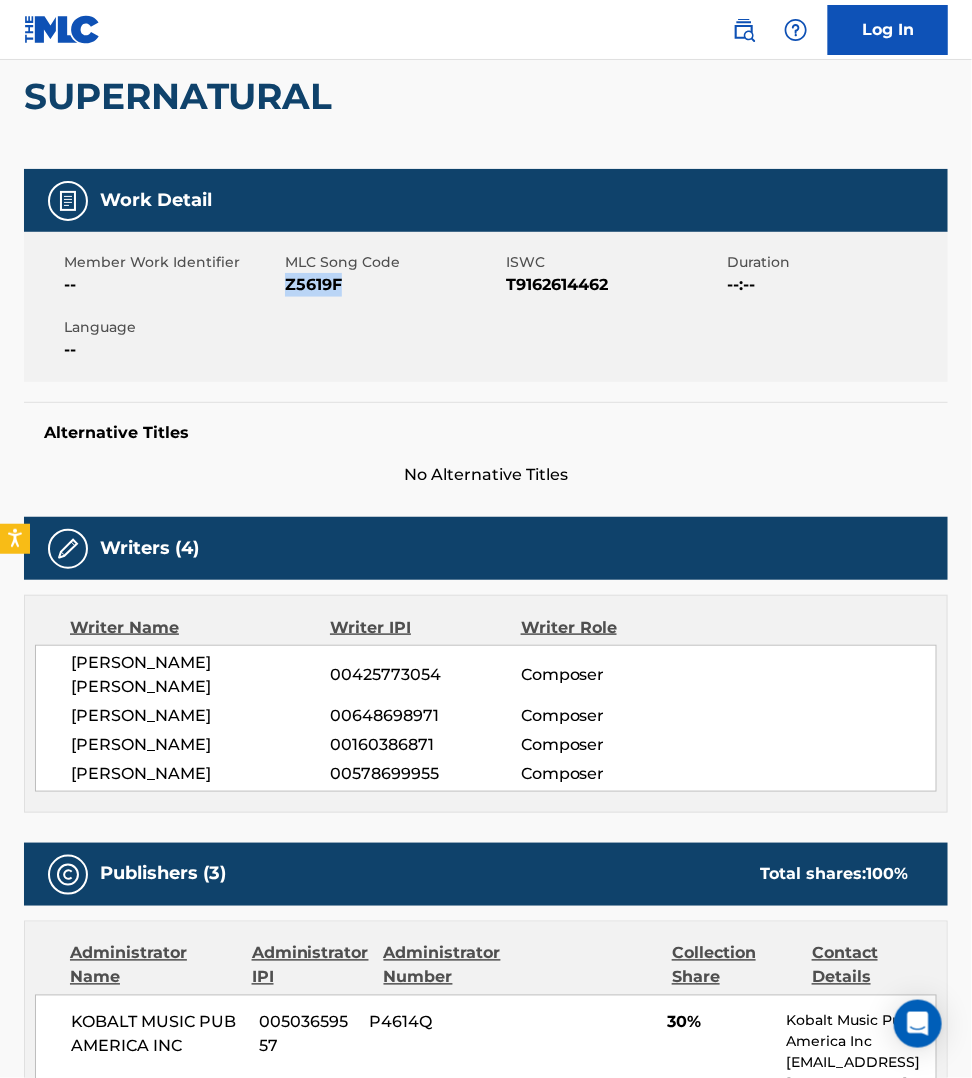 click on "Z5619F" at bounding box center (393, 285) 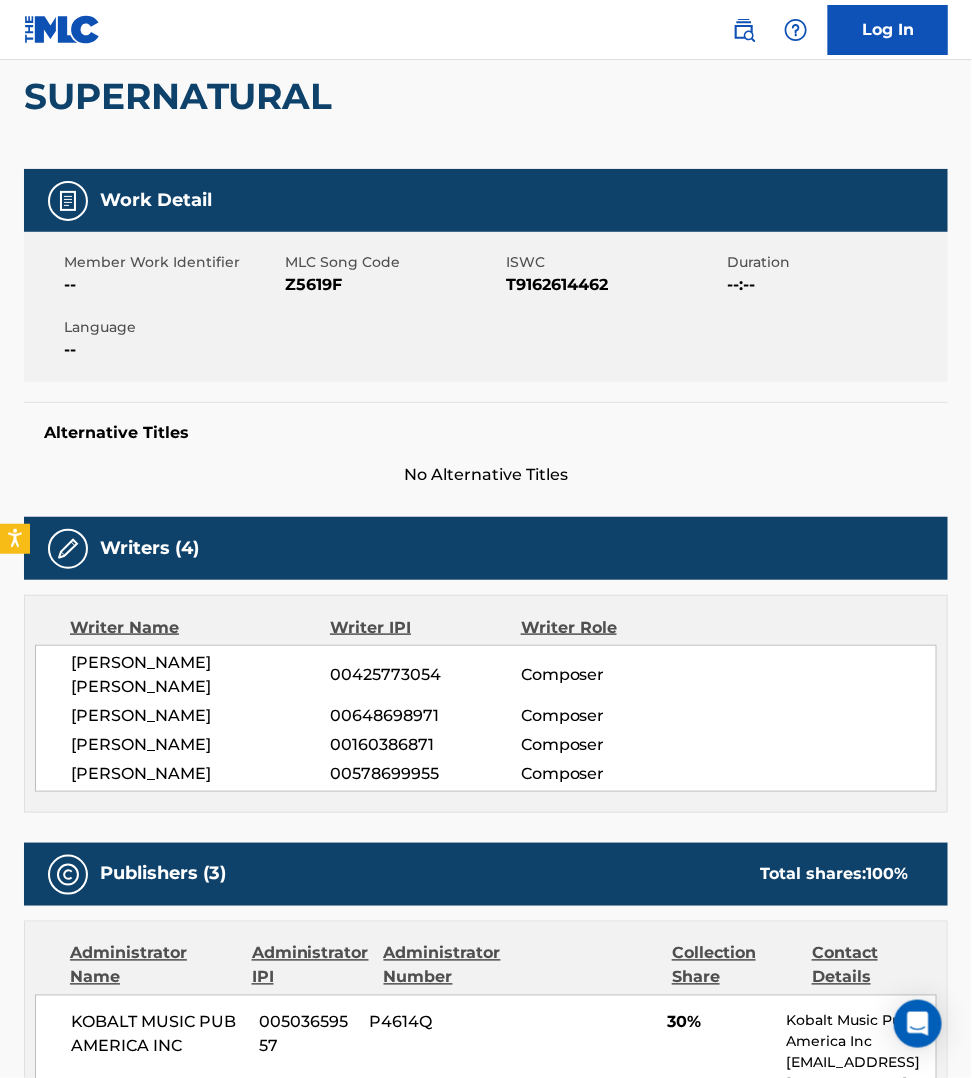 click on "KOBALT MUSIC PUB AMERICA INC 00503659557 P4614Q 30% Kobalt Music Pub America Inc pub.registrations@kobaltmusic.com" at bounding box center [486, 1053] 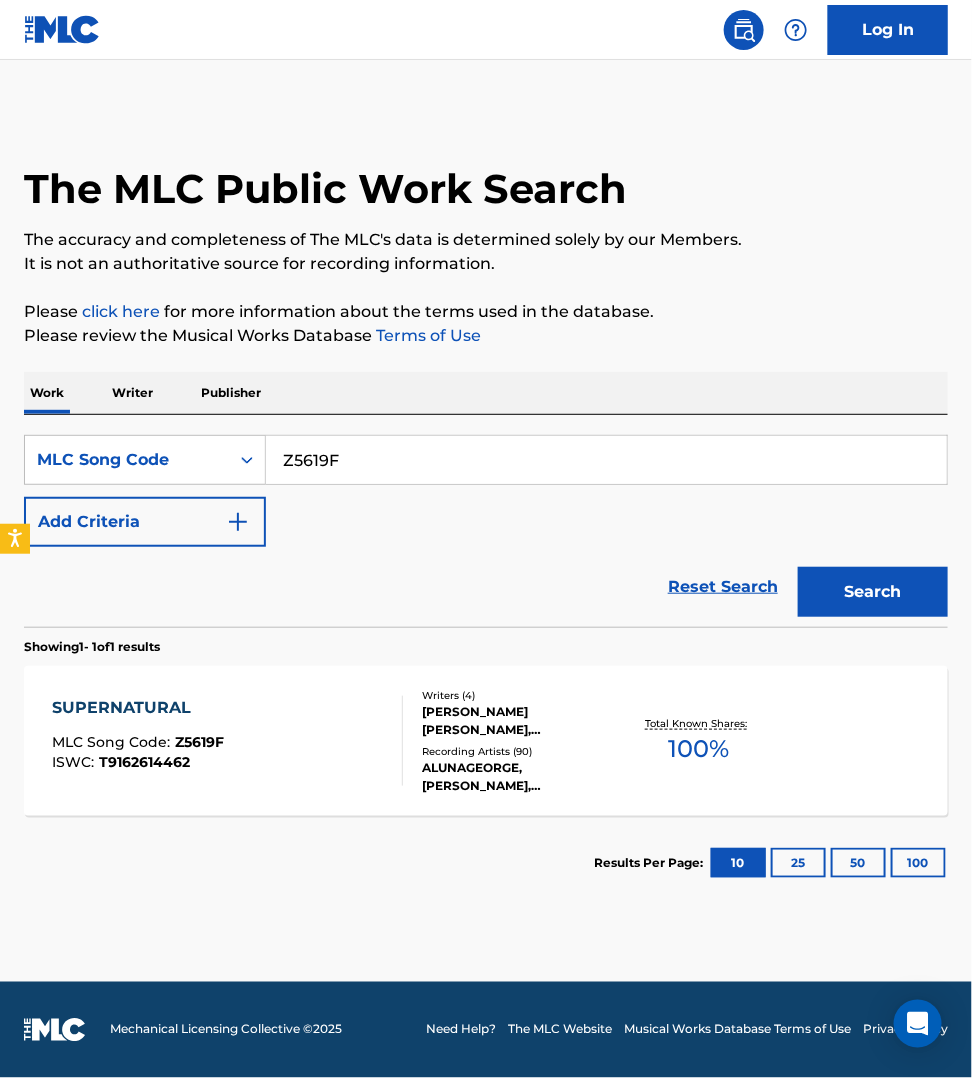 scroll, scrollTop: 0, scrollLeft: 0, axis: both 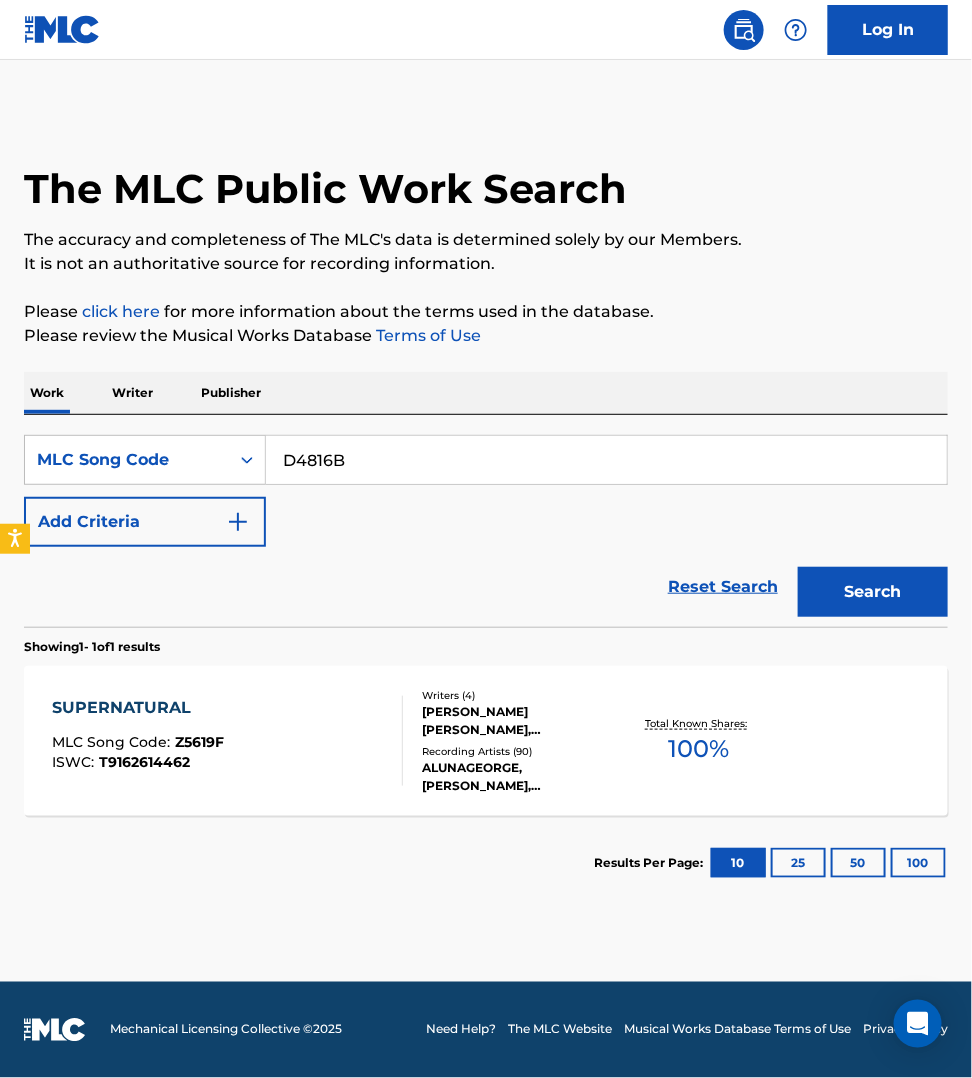 type on "D4816B" 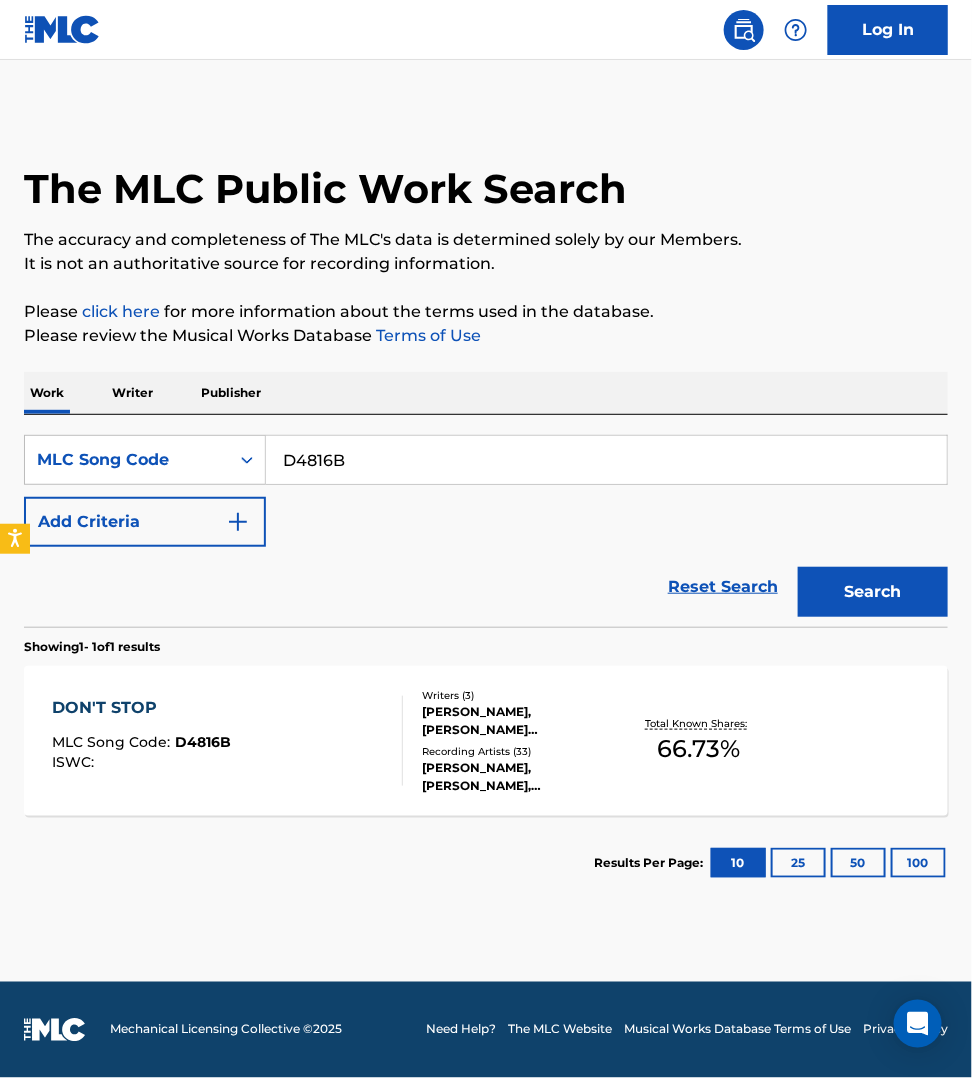 click on "DON'T STOP MLC Song Code : D4816B ISWC :" at bounding box center (227, 741) 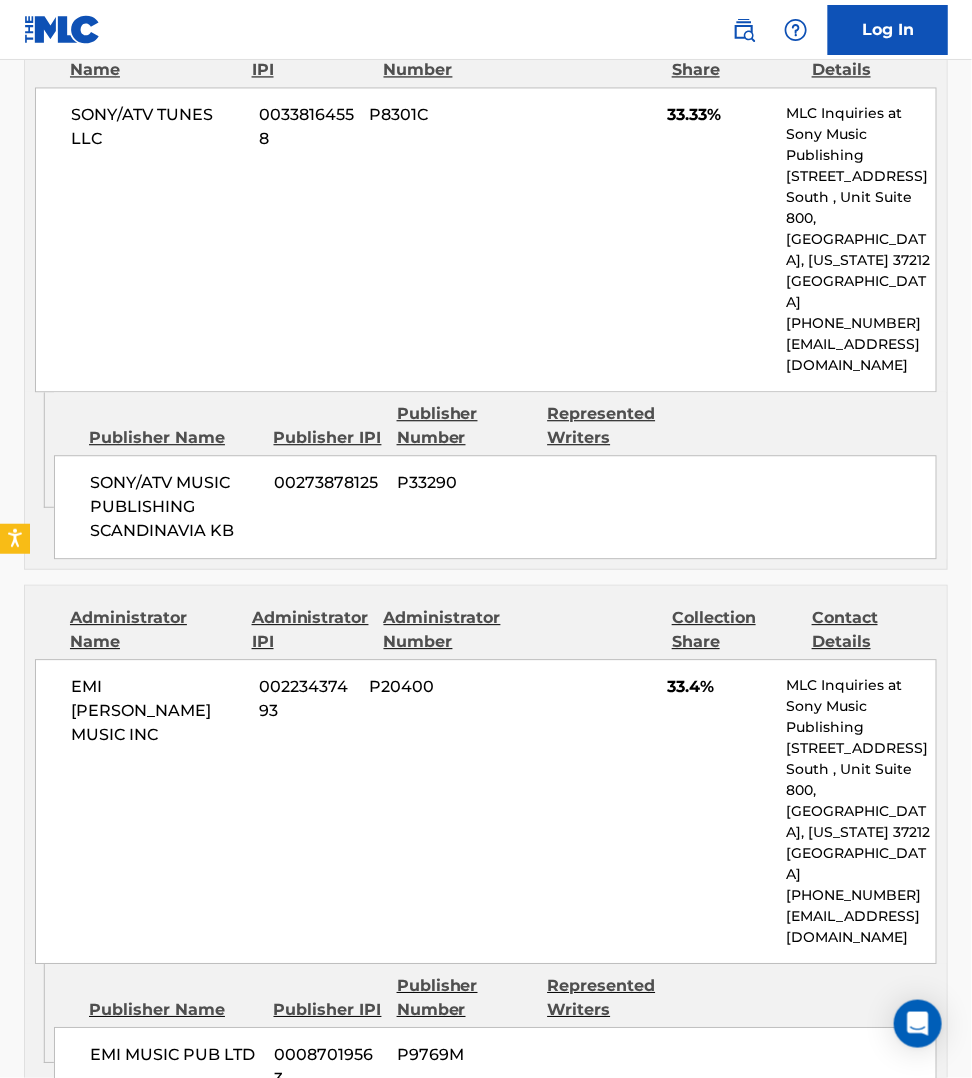 scroll, scrollTop: 875, scrollLeft: 0, axis: vertical 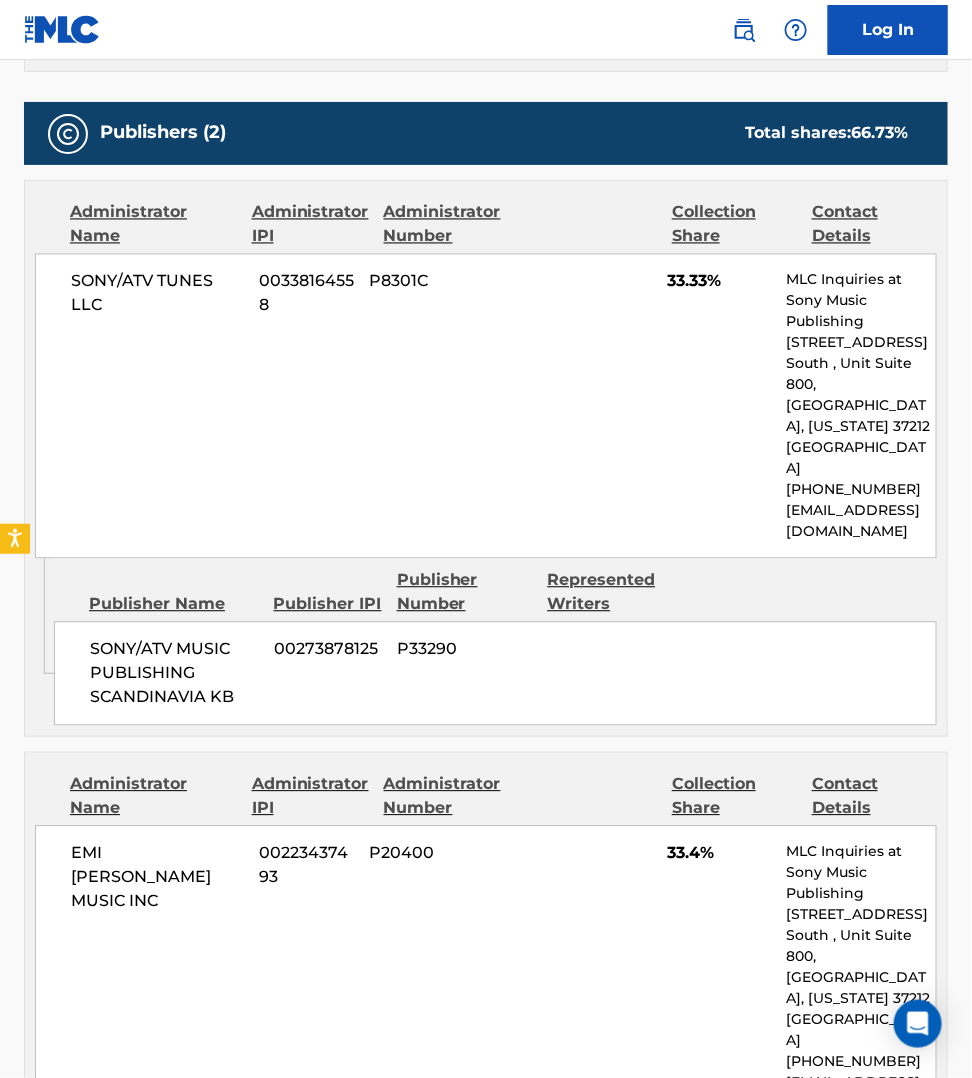 click on "EMI BLACKWOOD MUSIC INC 00223437493 P20400 33.4% MLC Inquiries at Sony Music Publishing 1005 17th Ave. South , Unit Suite 800,  Nashville, Tennessee 37212 United States +1-615-7268300 info@sonymusicpub.com" at bounding box center (486, 978) 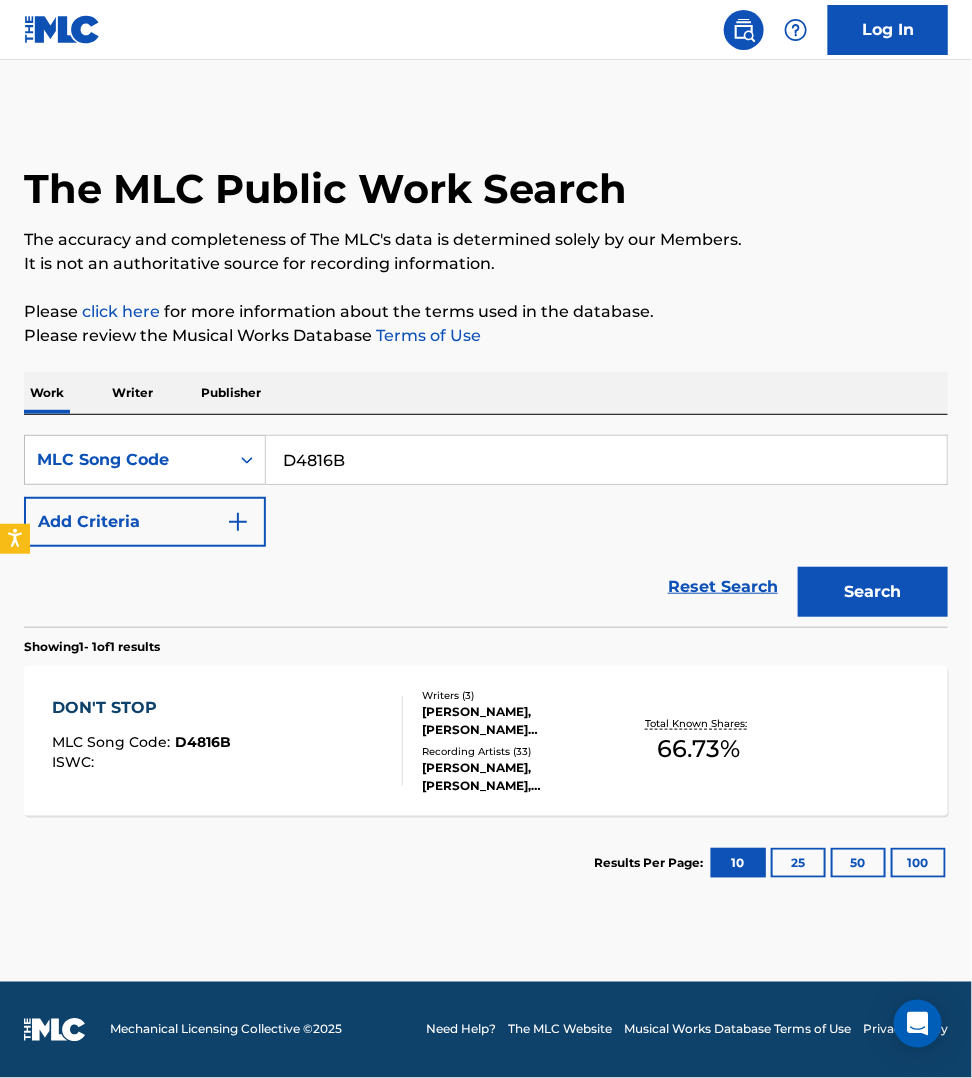 scroll, scrollTop: 0, scrollLeft: 0, axis: both 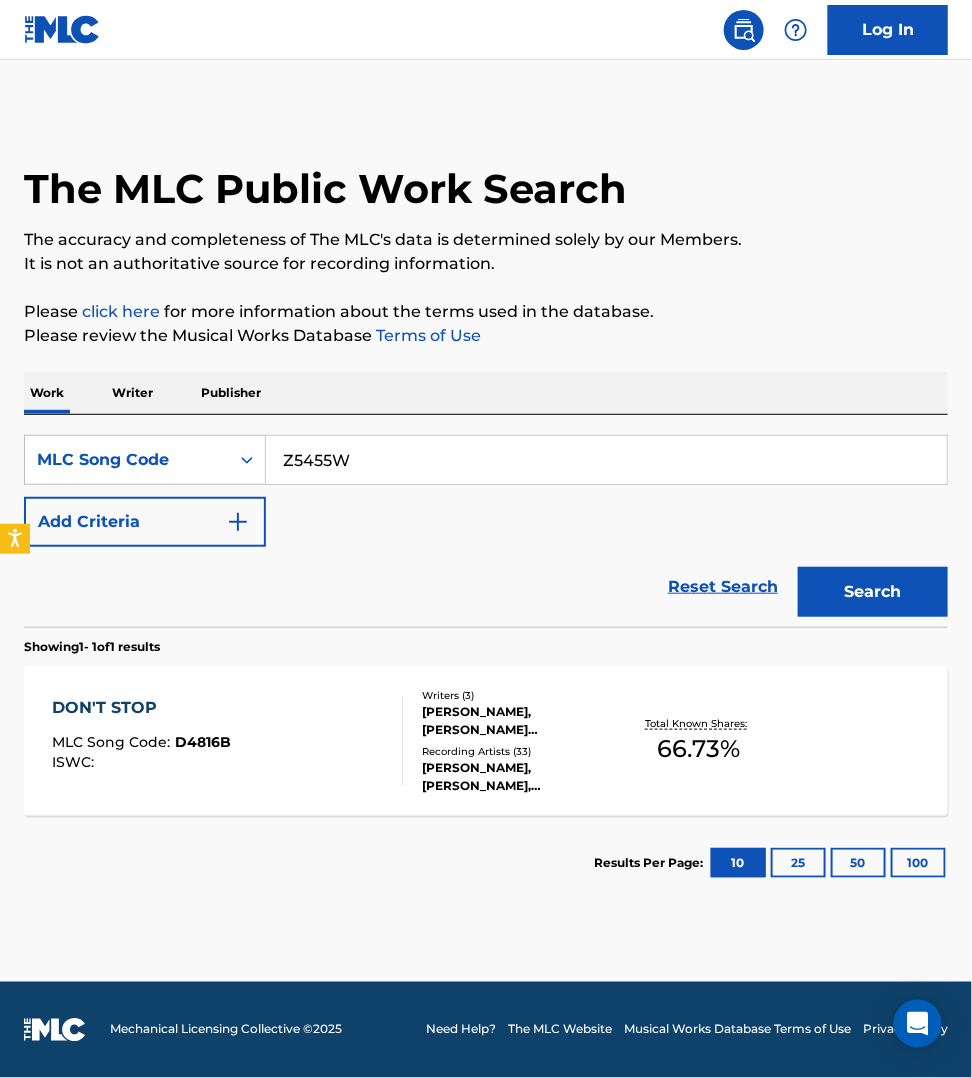 type on "Z5455W" 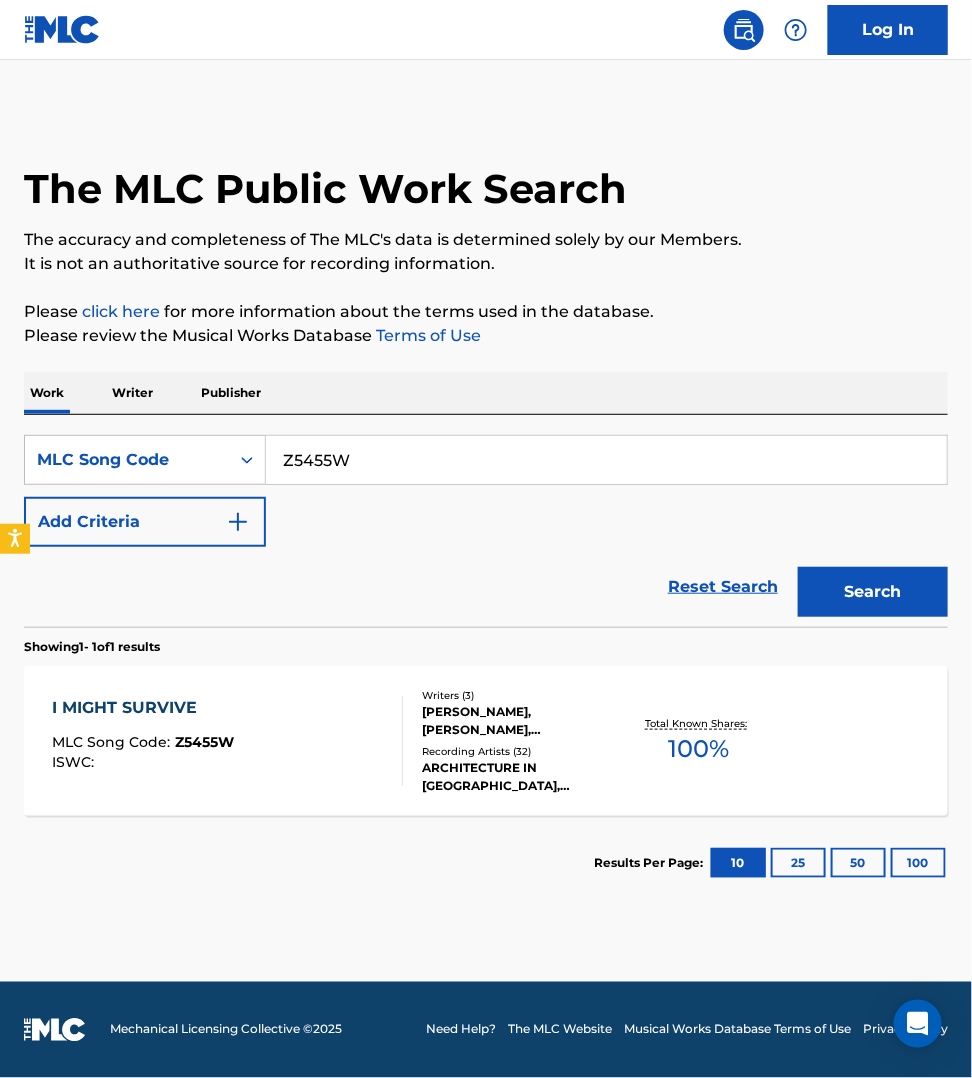 click on "I MIGHT SURVIVE MLC Song Code : Z5455W ISWC :" at bounding box center (227, 741) 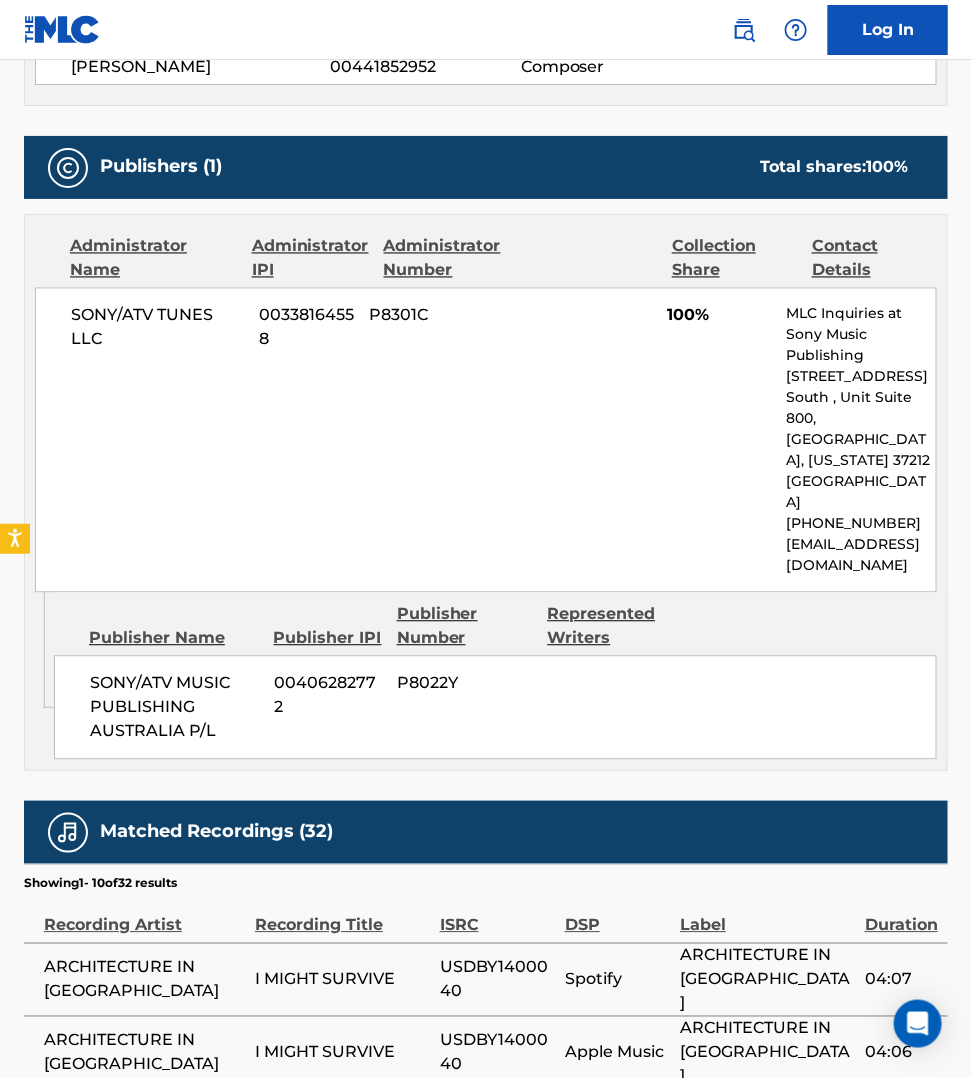 scroll, scrollTop: 843, scrollLeft: 0, axis: vertical 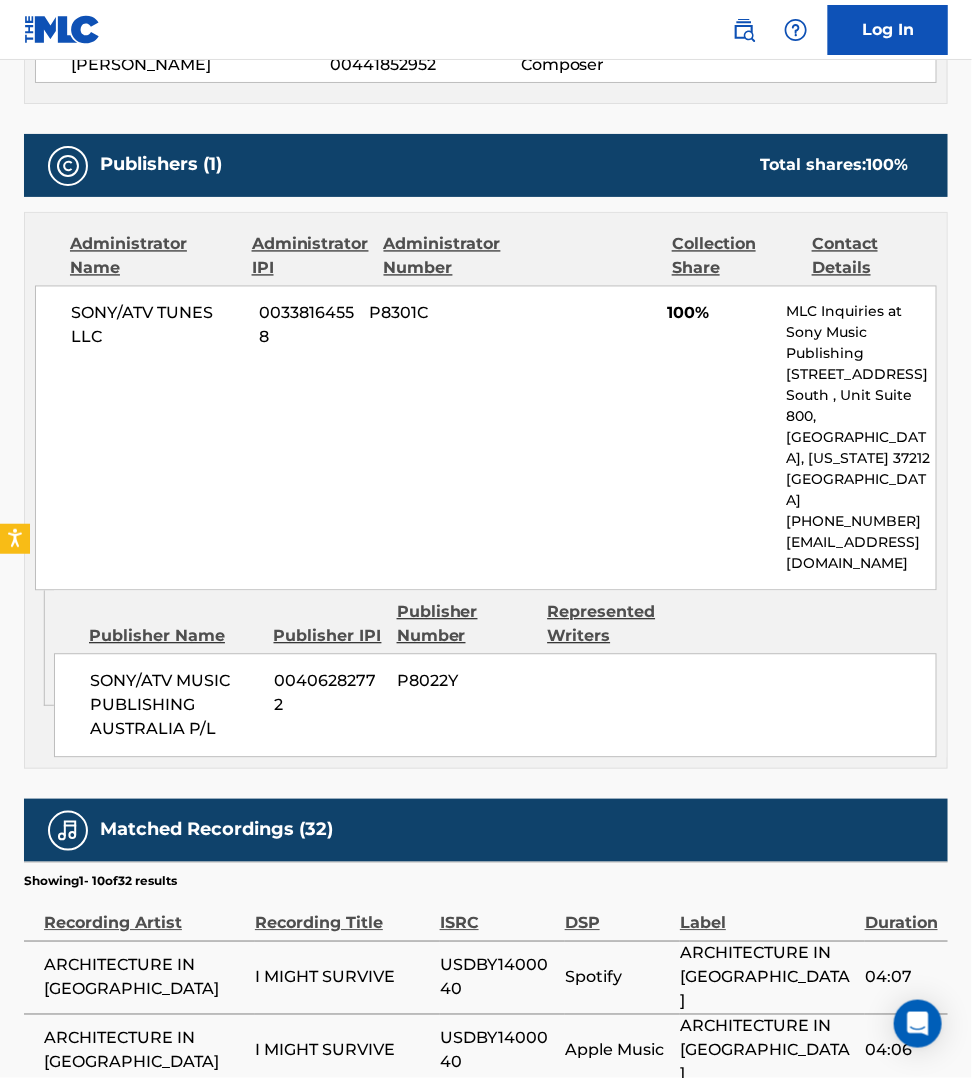 click on "I MIGHT SURVIVE" at bounding box center [347, 1050] 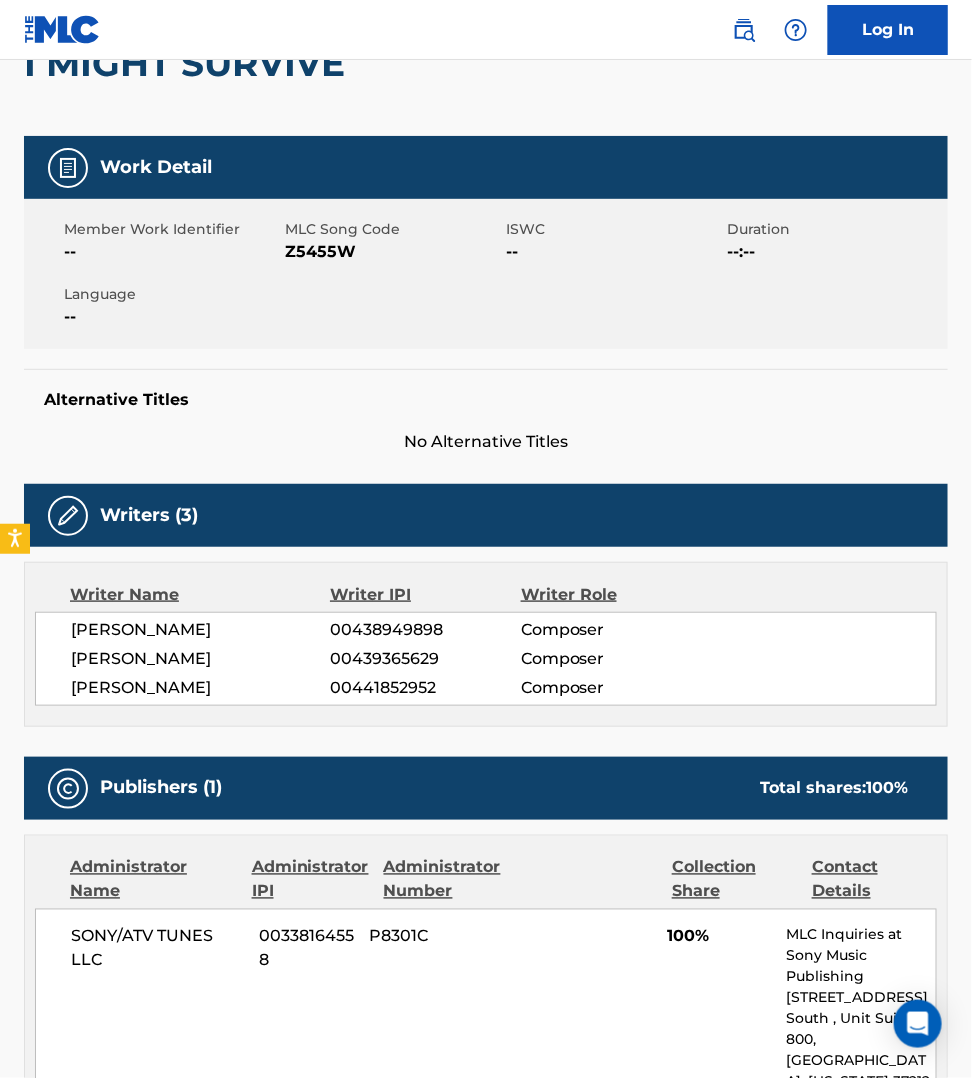 scroll, scrollTop: 218, scrollLeft: 0, axis: vertical 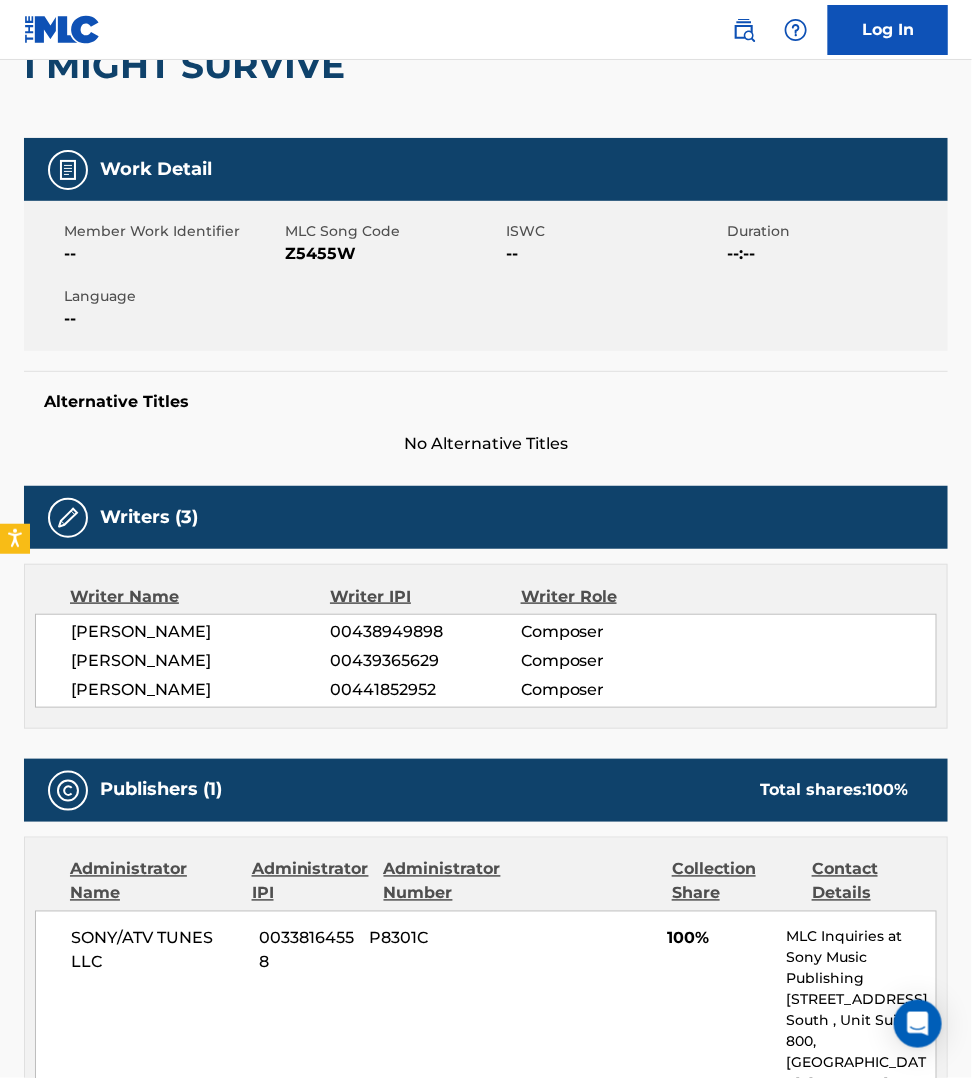 click on "Z5455W" at bounding box center [393, 254] 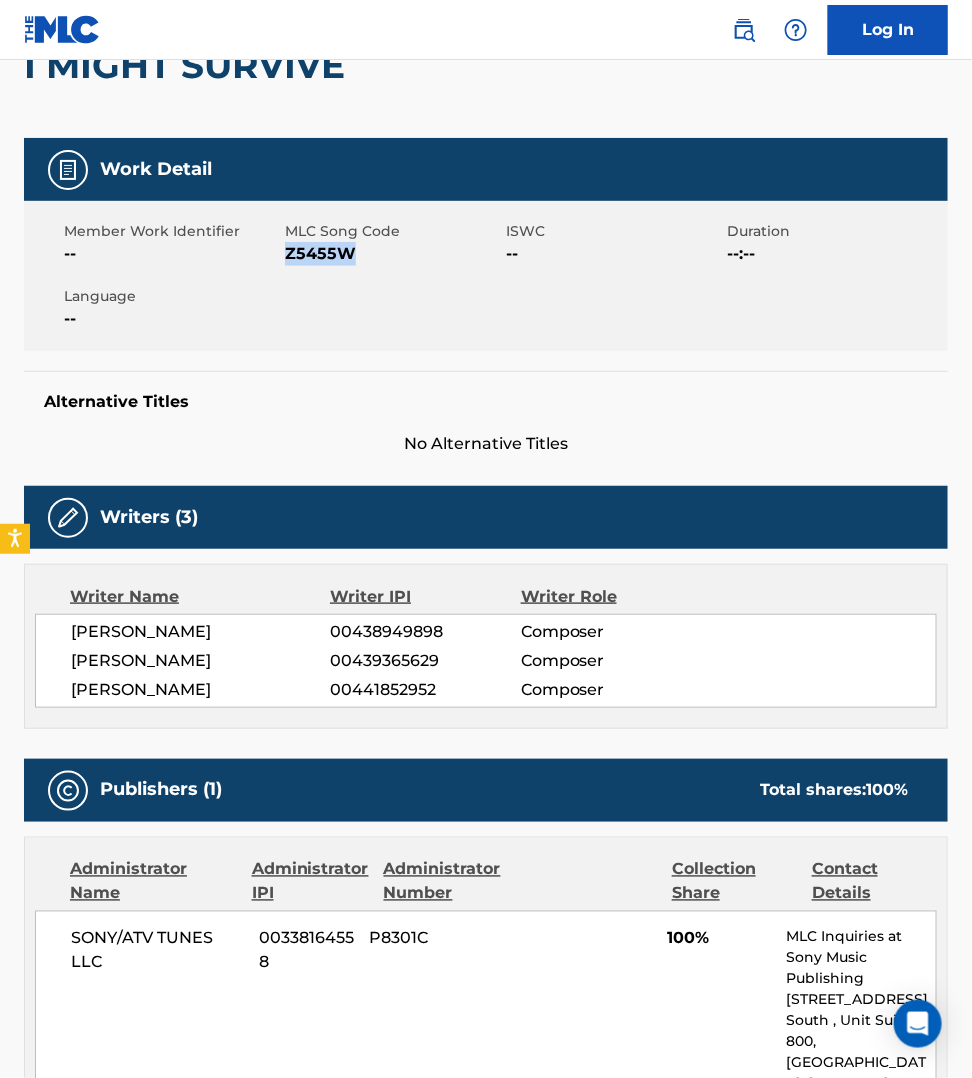 click on "Z5455W" at bounding box center [393, 254] 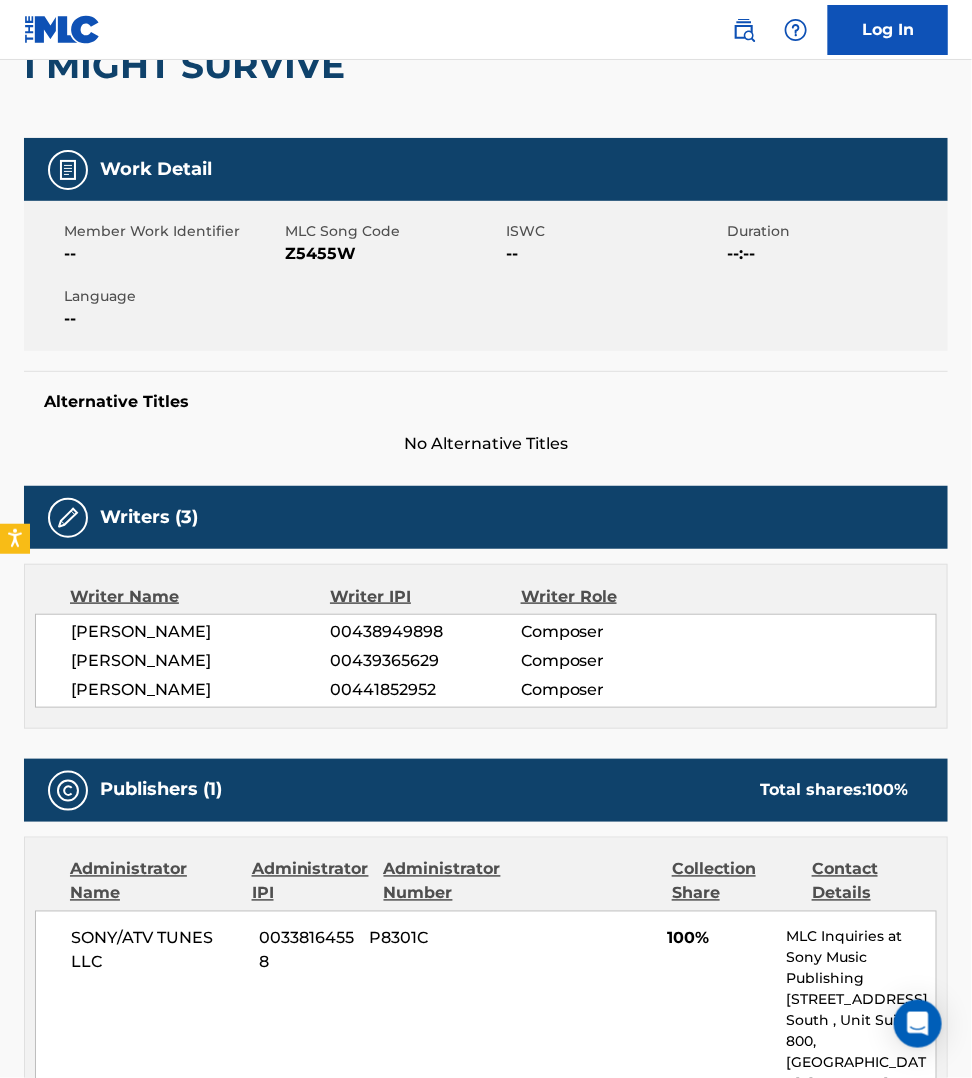 drag, startPoint x: 590, startPoint y: 1008, endPoint x: 562, endPoint y: 995, distance: 30.870699 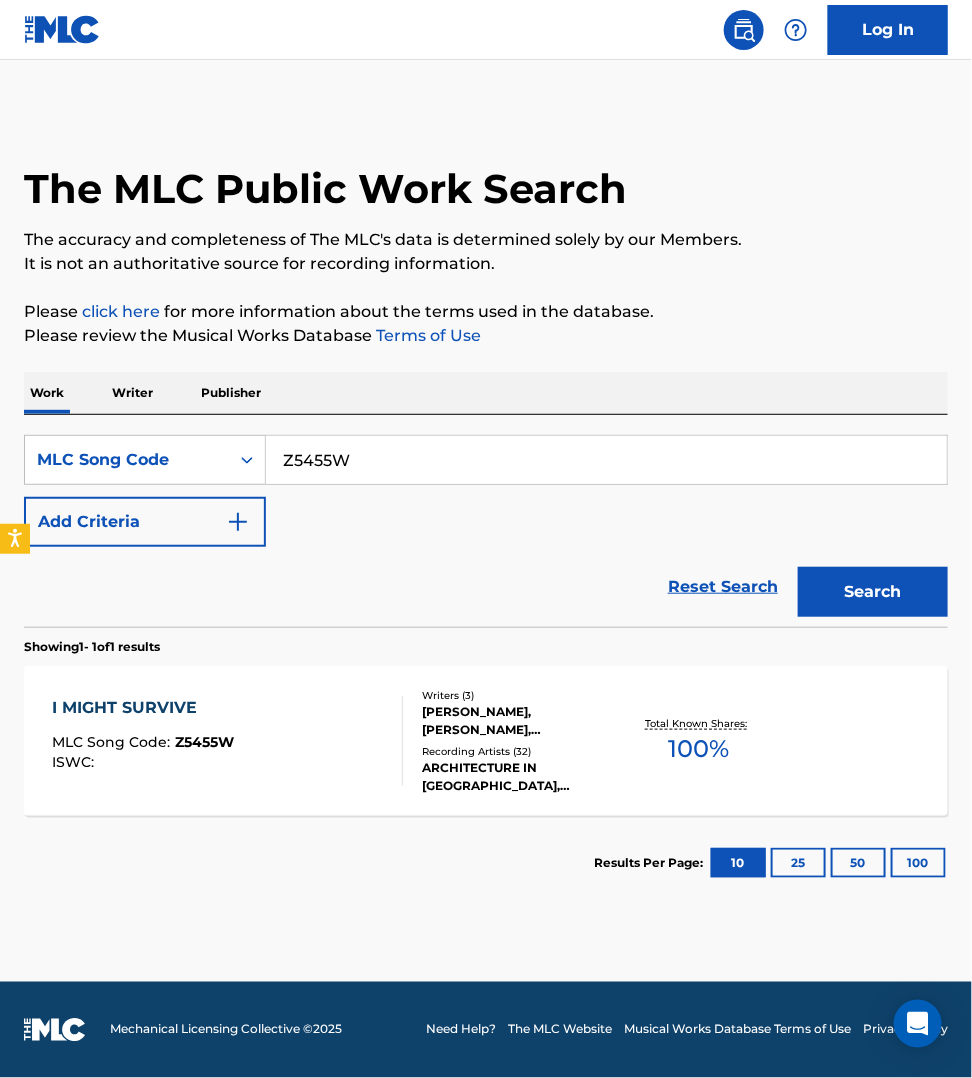 scroll, scrollTop: 0, scrollLeft: 0, axis: both 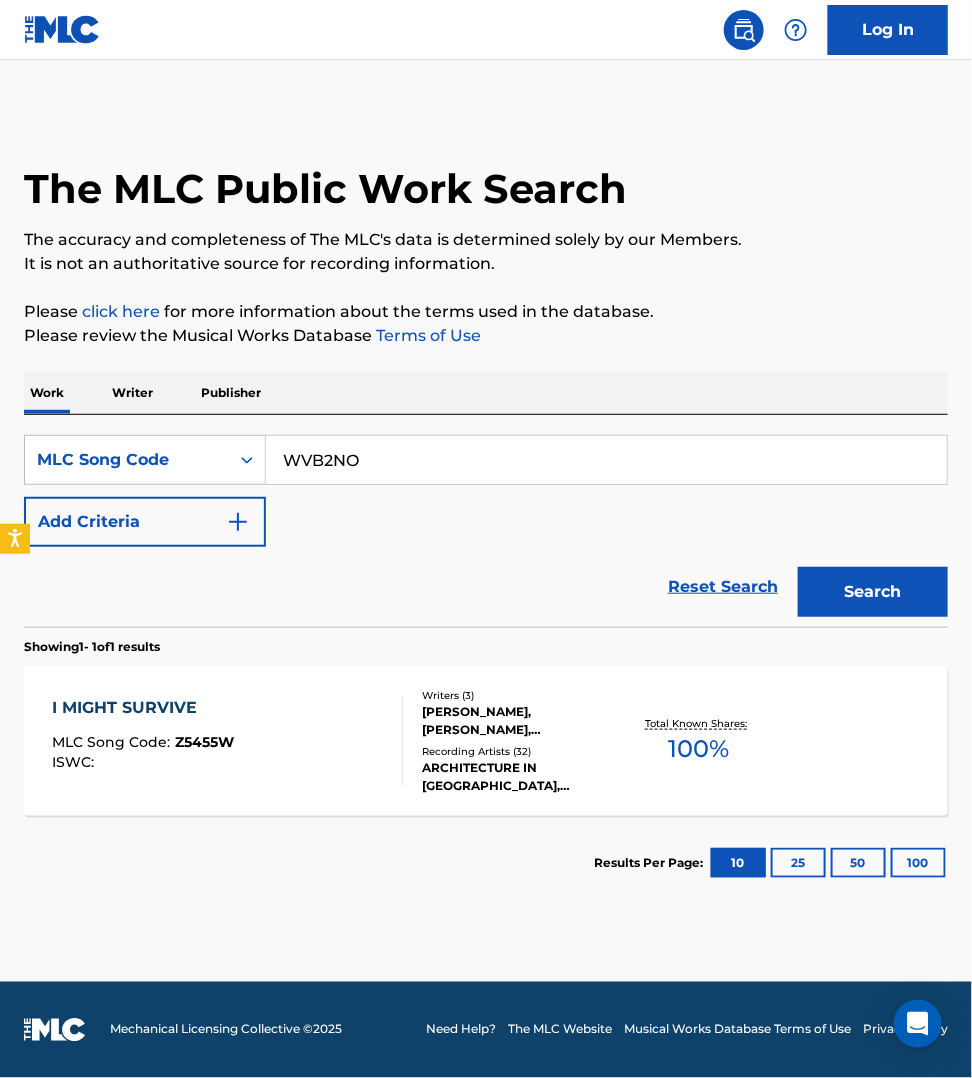 type on "WVB2NO" 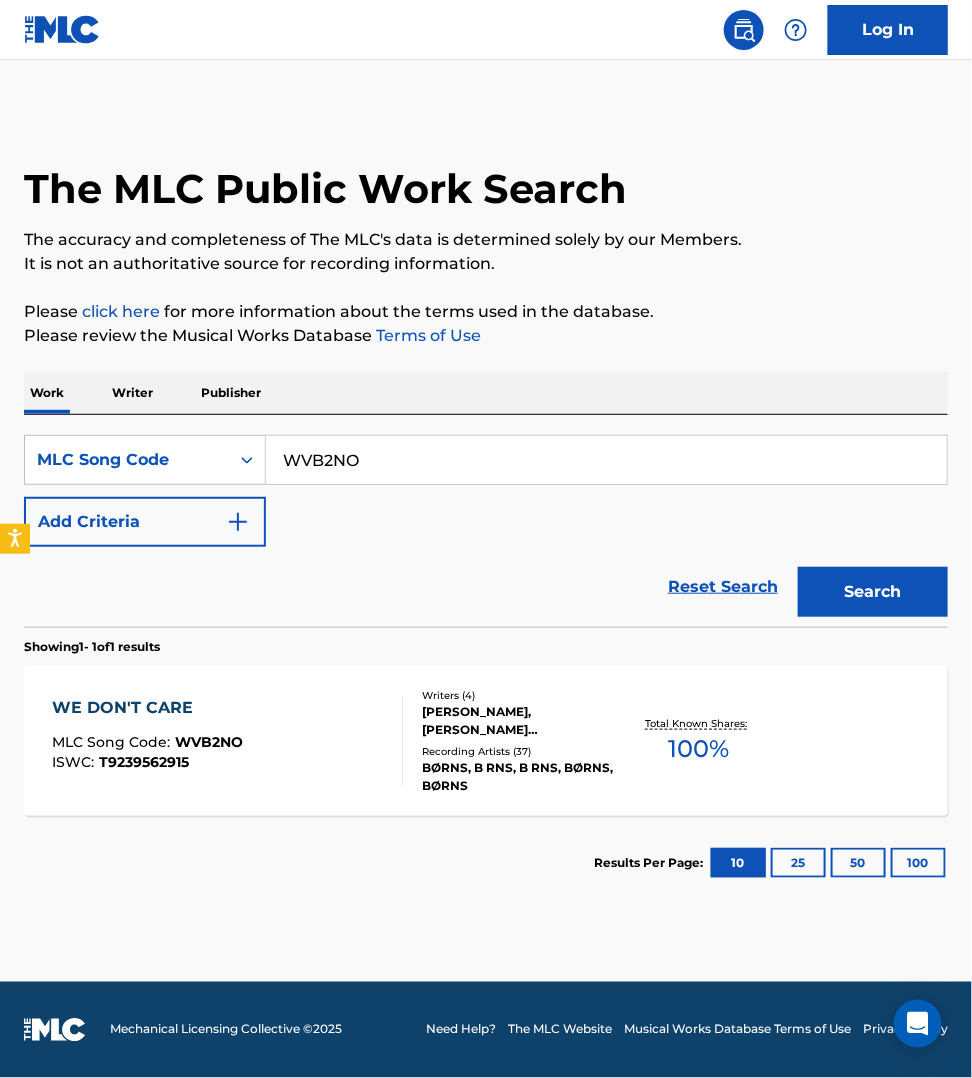 click on "WE DON'T CARE MLC Song Code : WVB2NO ISWC : T9239562915" at bounding box center (227, 741) 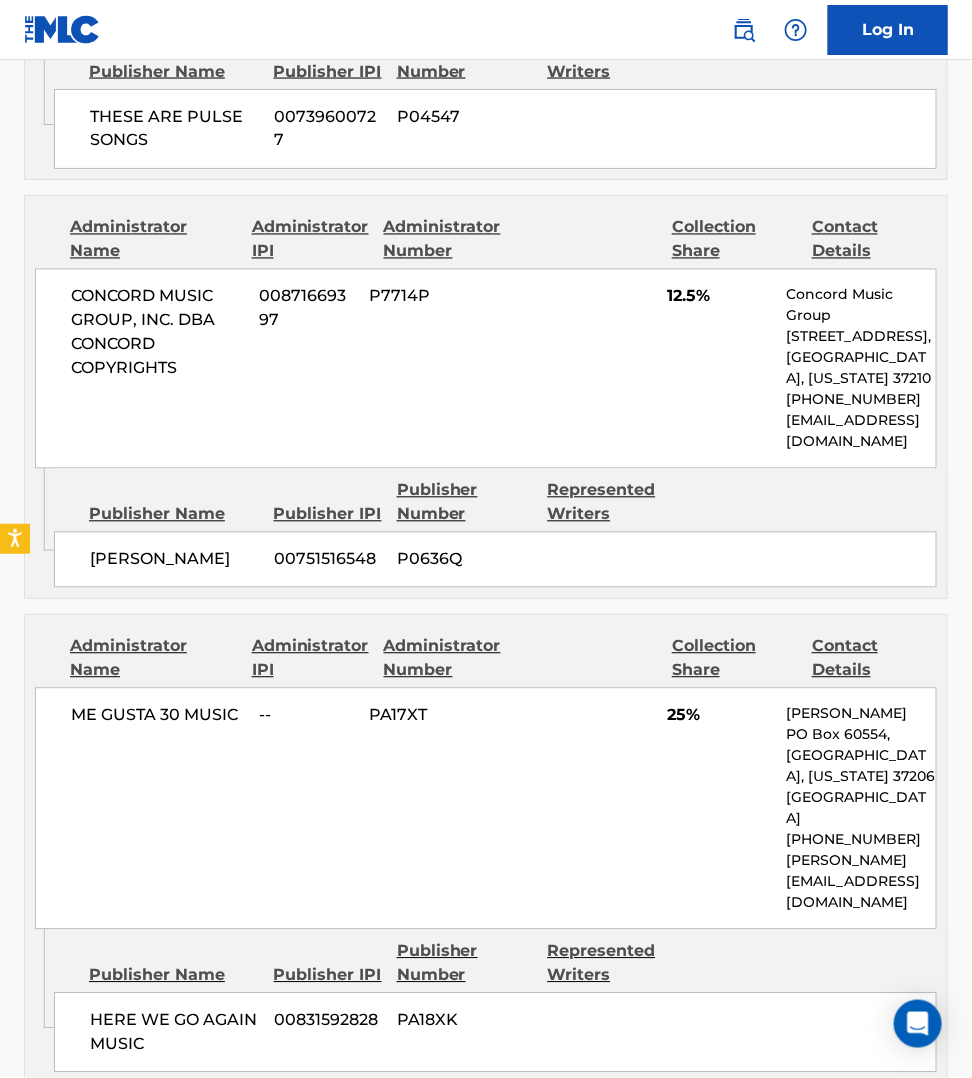 scroll, scrollTop: 2781, scrollLeft: 0, axis: vertical 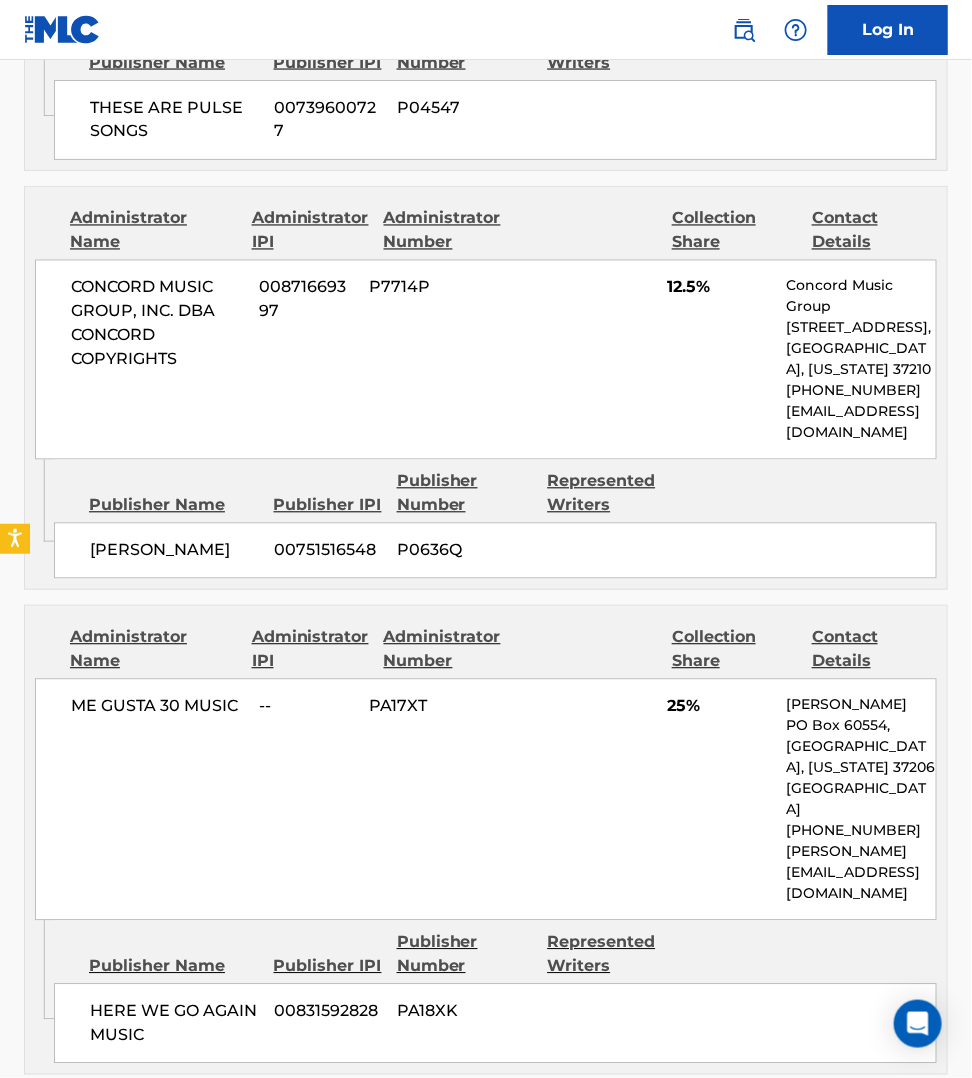 click on "Work Detail   Member Work Identifier -- MLC Song Code WVB2NO ISWC T9239562915 Duration --:-- Language -- Alternative Titles No Alternative Titles Writers   (4) Writer Name Writer IPI Writer Role BARRY GEORGE DEAN 00213976266 Composer/Author ANGELO THOMAS PETRAGLIA 00536295142 Composer/Author THOMAS JAMES SCHLEITER 00510066110 Composer/Author GARRETT BORNS 00716796210 Composer/Author Publishers   (6) Total shares:  100 % Administrator Name Administrator IPI Administrator Number Collection Share Contact Details ANTHEM MUSIC PUBLISHING I 00397974383 P4134C 5% Anthem Registrations 120 Bremner Blvd, Toronto, ON M5J 0A8, Unit 2900,  Toronto, ON M5J 0A8 Canada +1-416-8501163 registrations@anthementertainment.com Admin Original Publisher Connecting Line Publisher Name Publisher IPI Publisher Number Represented Writers CREATIVE NATION ANTHEM MUSIC PUBLISHING I 01263048077 P451NS Administrator Name Administrator IPI Administrator Number Collection Share Contact Details CONCORD MUSIC GROUP, INC. DBA CONCORD COPYRIGHTS %" at bounding box center (486, -303) 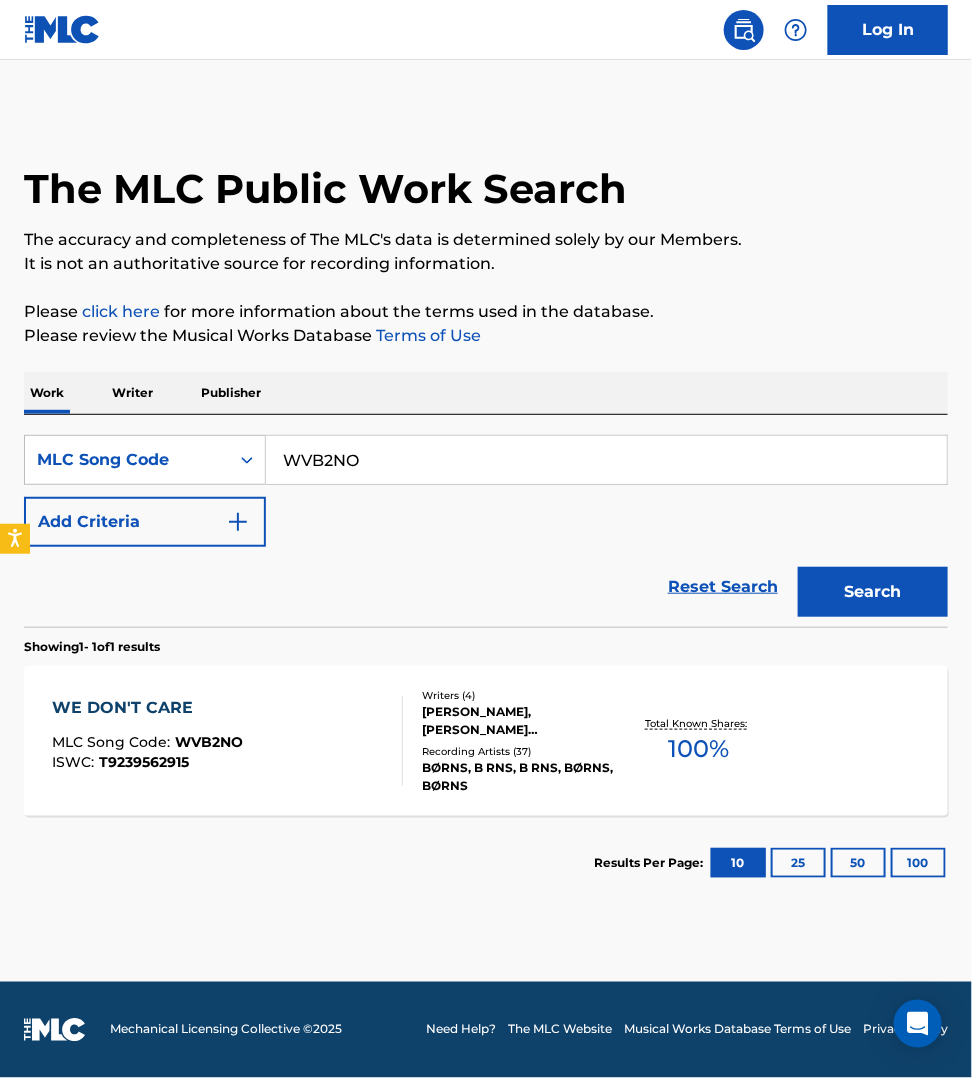 scroll, scrollTop: 0, scrollLeft: 0, axis: both 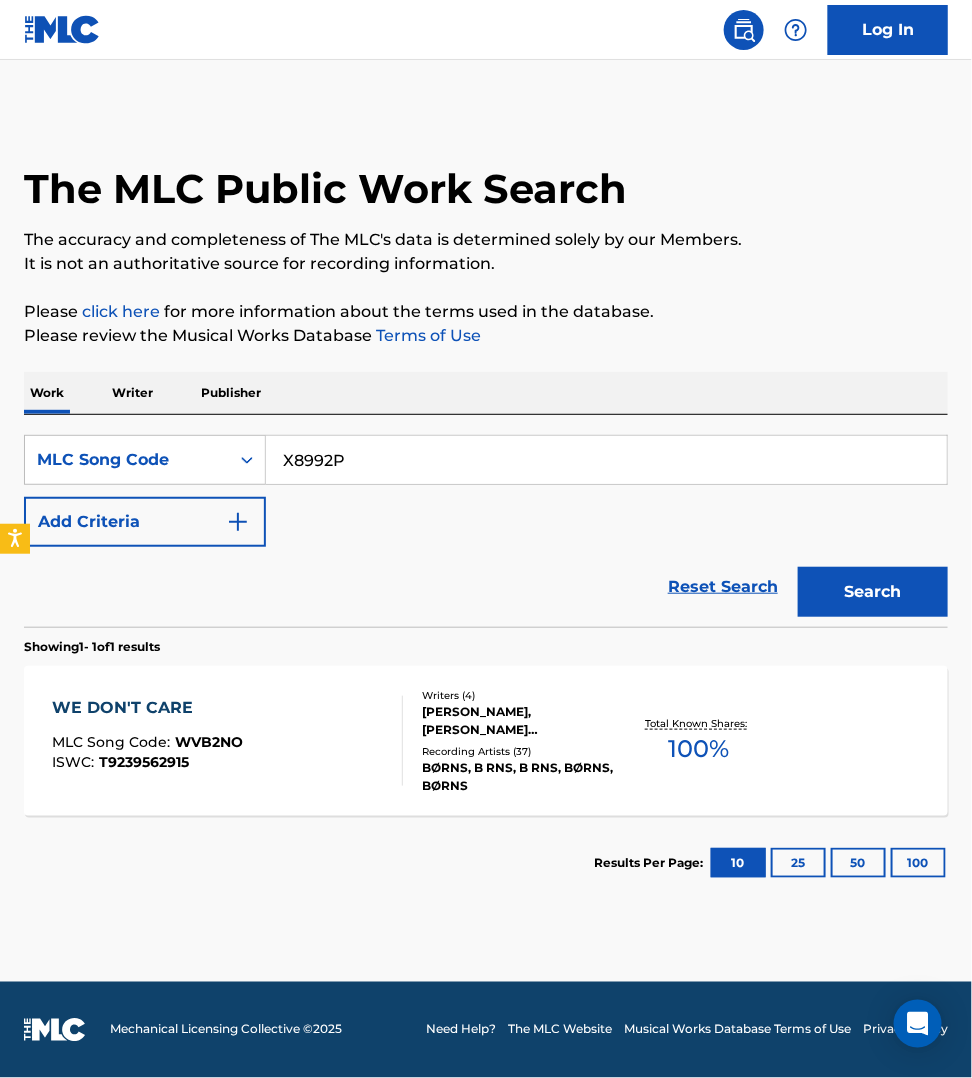 type on "X8992P" 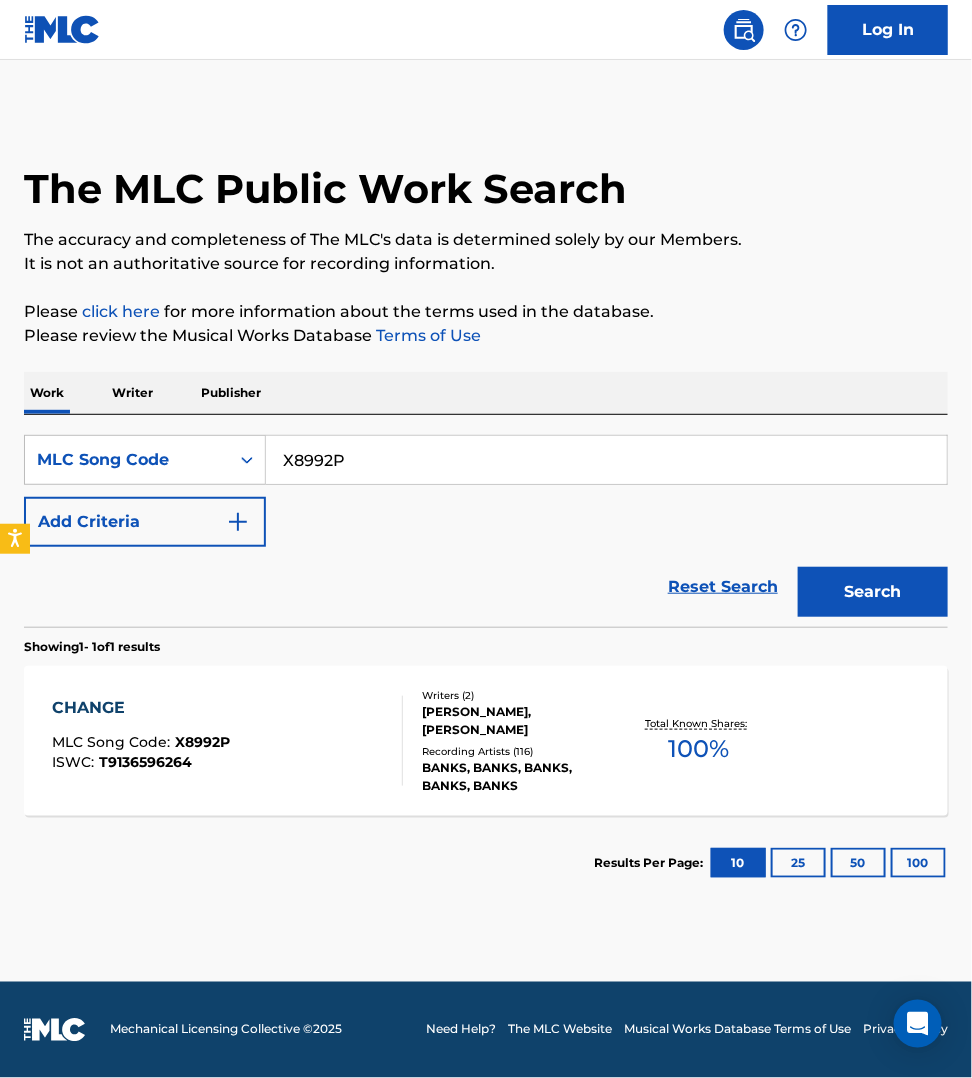 click on "CHANGE MLC Song Code : X8992P ISWC : T9136596264" at bounding box center [227, 741] 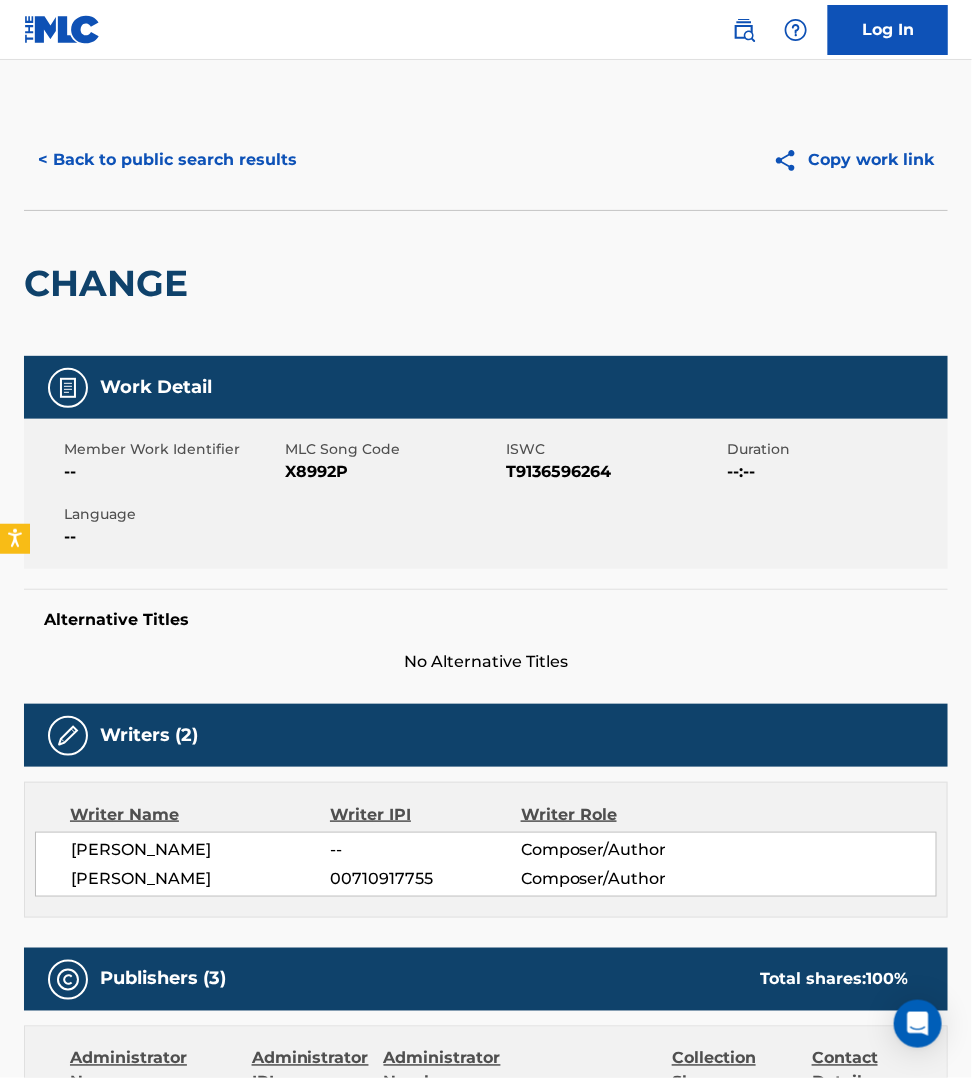 click on "Work Detail   Member Work Identifier -- MLC Song Code X8992P ISWC T9136596264 Duration --:-- Language -- Alternative Titles No Alternative Titles Writers   (2) Writer Name Writer IPI Writer Role TIM ANDERSON -- Composer/Author JILLIAN BANKS 00710917755 Composer/Author Publishers   (3) Total shares:  100 % Administrator Name Administrator IPI Administrator Number Collection Share Contact Details KOBALT MUSIC PUB AMERICA INC 00503659557 P4614Q 50% Kobalt Music Pub America Inc pub.registrations@kobaltmusic.com Admin Original Publisher Connecting Line Publisher Name Publisher IPI Publisher Number Represented Writers CHILLETH BANKS 00716732540 PA191G JILLIAN BANKS, TIM ANDERSON Publisher Name Publisher IPI Publisher Number Represented Writers Collection Share Contact Details EMI APRIL MUSIC INC 00128633767 P15050 25% MLC Inquiries at Sony Music Publishing 1005 17th Ave. South , Unit Suite 800,  Nashville, Tennessee 37212 United States +1-615-7268300 info@sonymusicpub.com Administrator Name Administrator IPI P15050" at bounding box center [486, 1763] 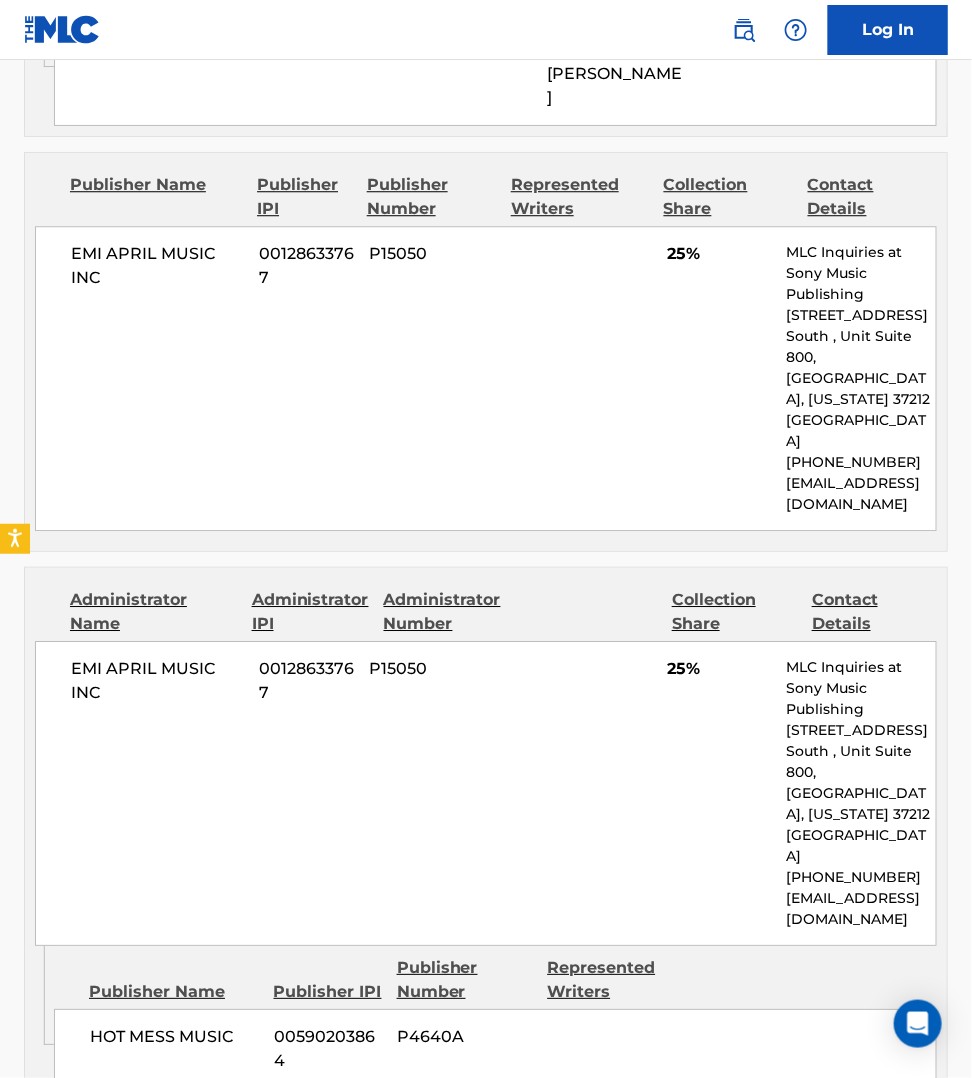 scroll, scrollTop: 1312, scrollLeft: 0, axis: vertical 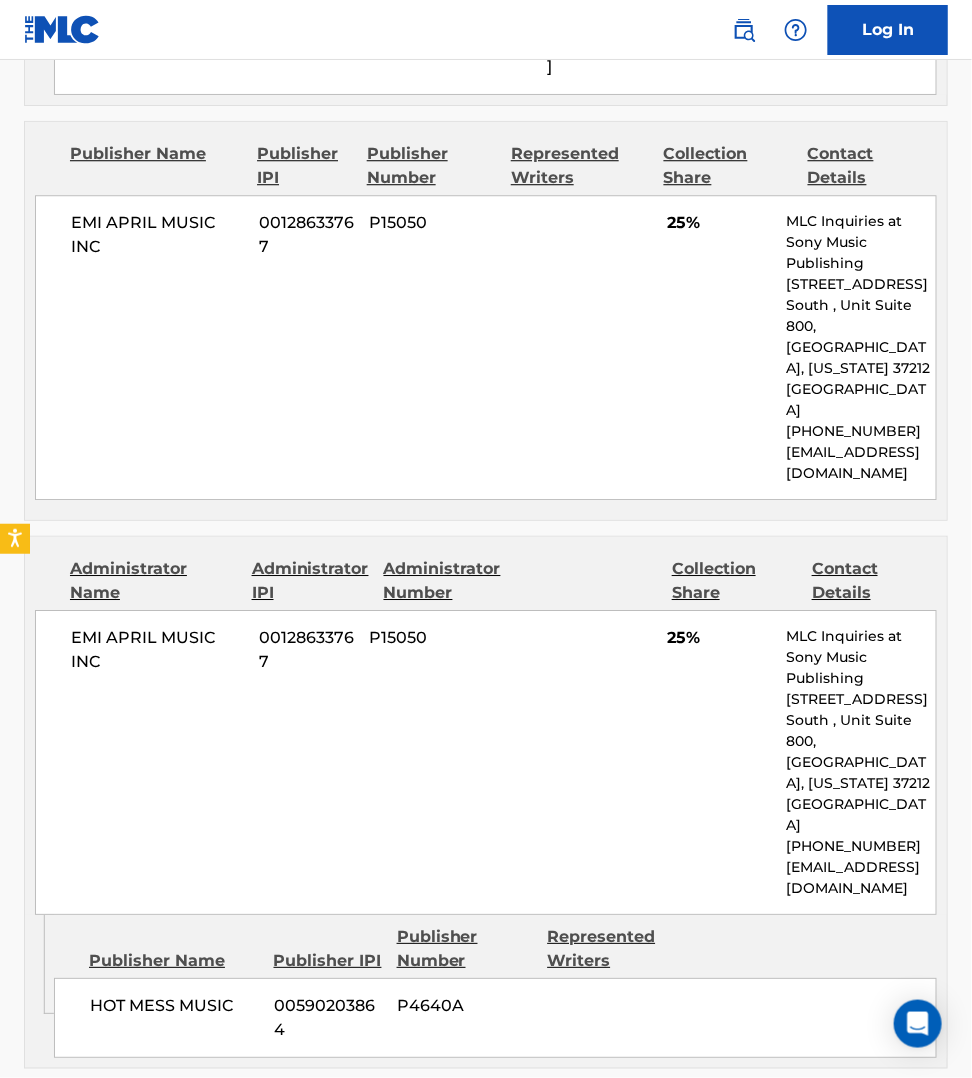 click on "Work Detail   Member Work Identifier -- MLC Song Code X8992P ISWC T9136596264 Duration --:-- Language -- Alternative Titles No Alternative Titles Writers   (2) Writer Name Writer IPI Writer Role TIM ANDERSON -- Composer/Author JILLIAN BANKS 00710917755 Composer/Author Publishers   (3) Total shares:  100 % Administrator Name Administrator IPI Administrator Number Collection Share Contact Details KOBALT MUSIC PUB AMERICA INC 00503659557 P4614Q 50% Kobalt Music Pub America Inc pub.registrations@kobaltmusic.com Admin Original Publisher Connecting Line Publisher Name Publisher IPI Publisher Number Represented Writers CHILLETH BANKS 00716732540 PA191G JILLIAN BANKS, TIM ANDERSON Publisher Name Publisher IPI Publisher Number Represented Writers Collection Share Contact Details EMI APRIL MUSIC INC 00128633767 P15050 25% MLC Inquiries at Sony Music Publishing 1005 17th Ave. South , Unit Suite 800,  Nashville, Tennessee 37212 United States +1-615-7268300 info@sonymusicpub.com Administrator Name Administrator IPI P15050" at bounding box center [486, 451] 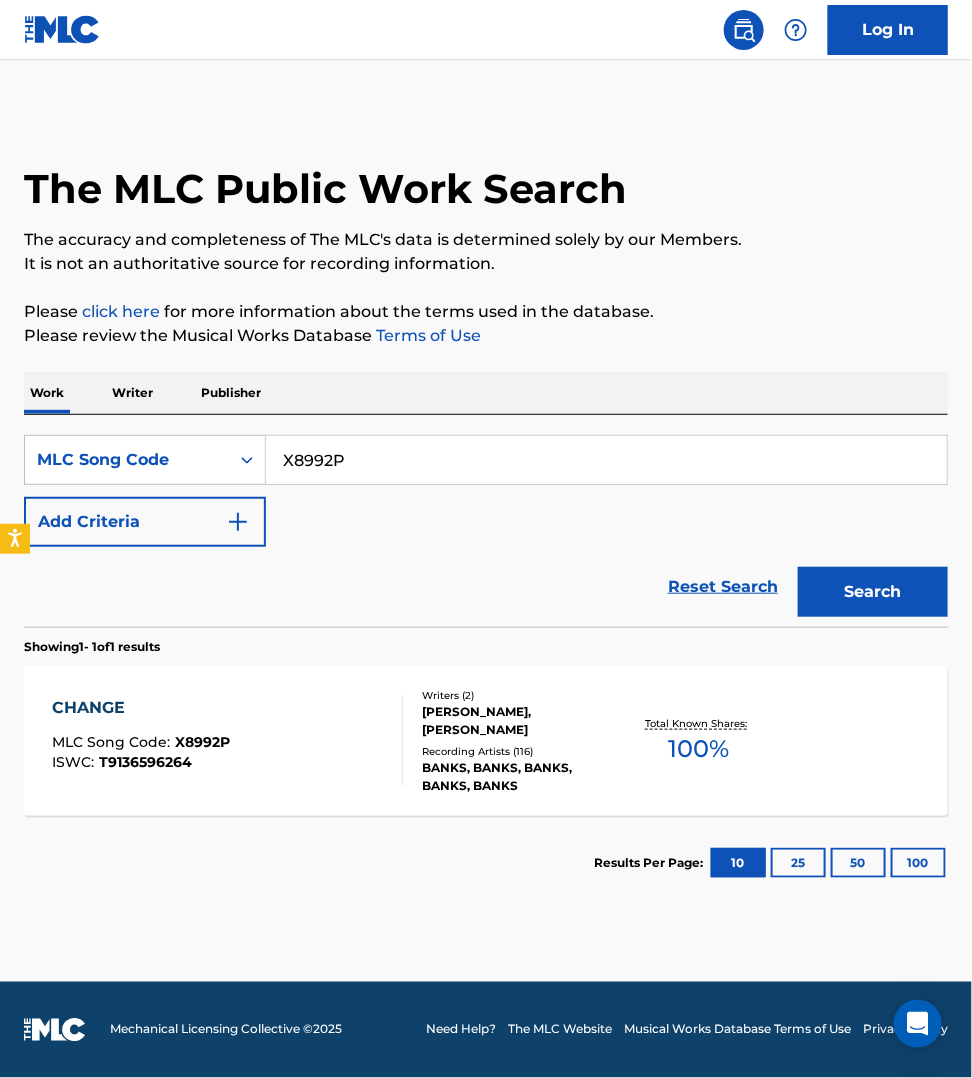 scroll, scrollTop: 0, scrollLeft: 0, axis: both 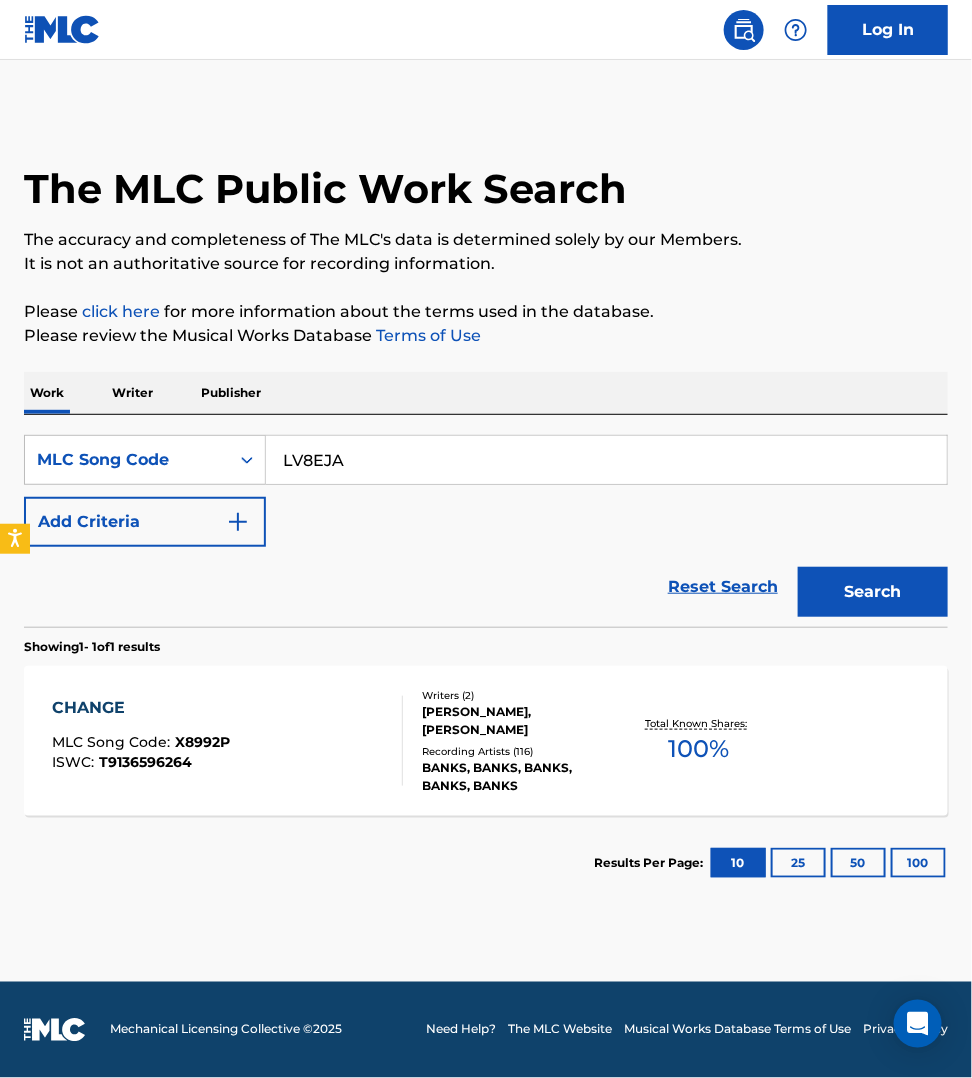 type on "LV8EJA" 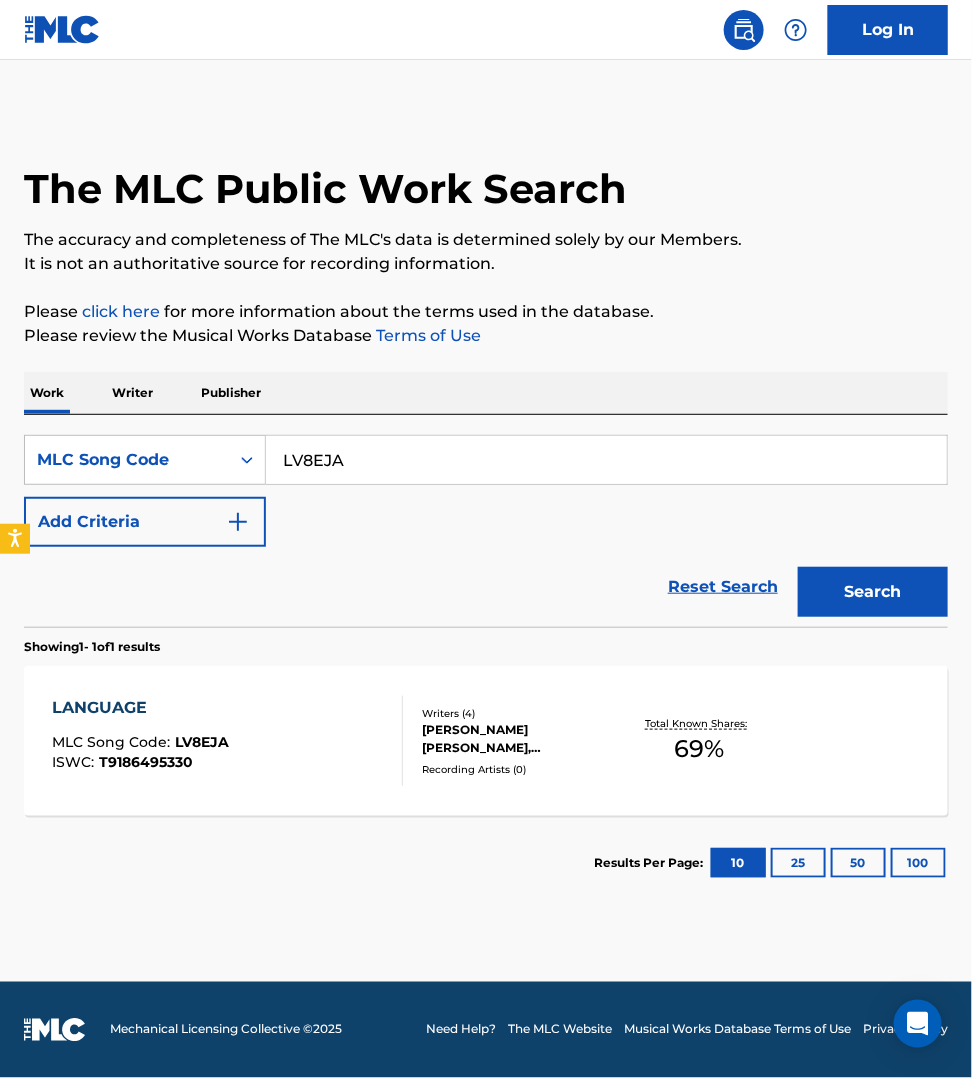 click at bounding box center (394, 741) 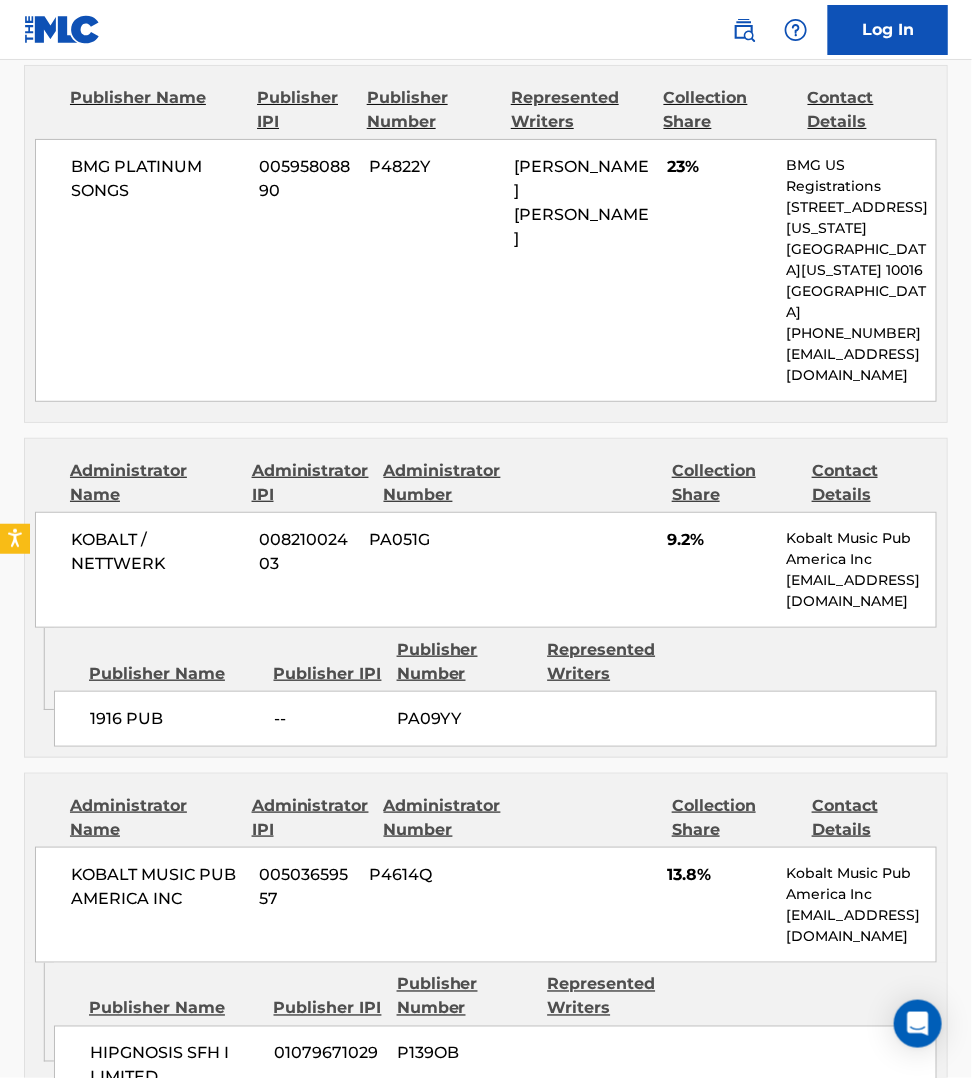 scroll, scrollTop: 2000, scrollLeft: 0, axis: vertical 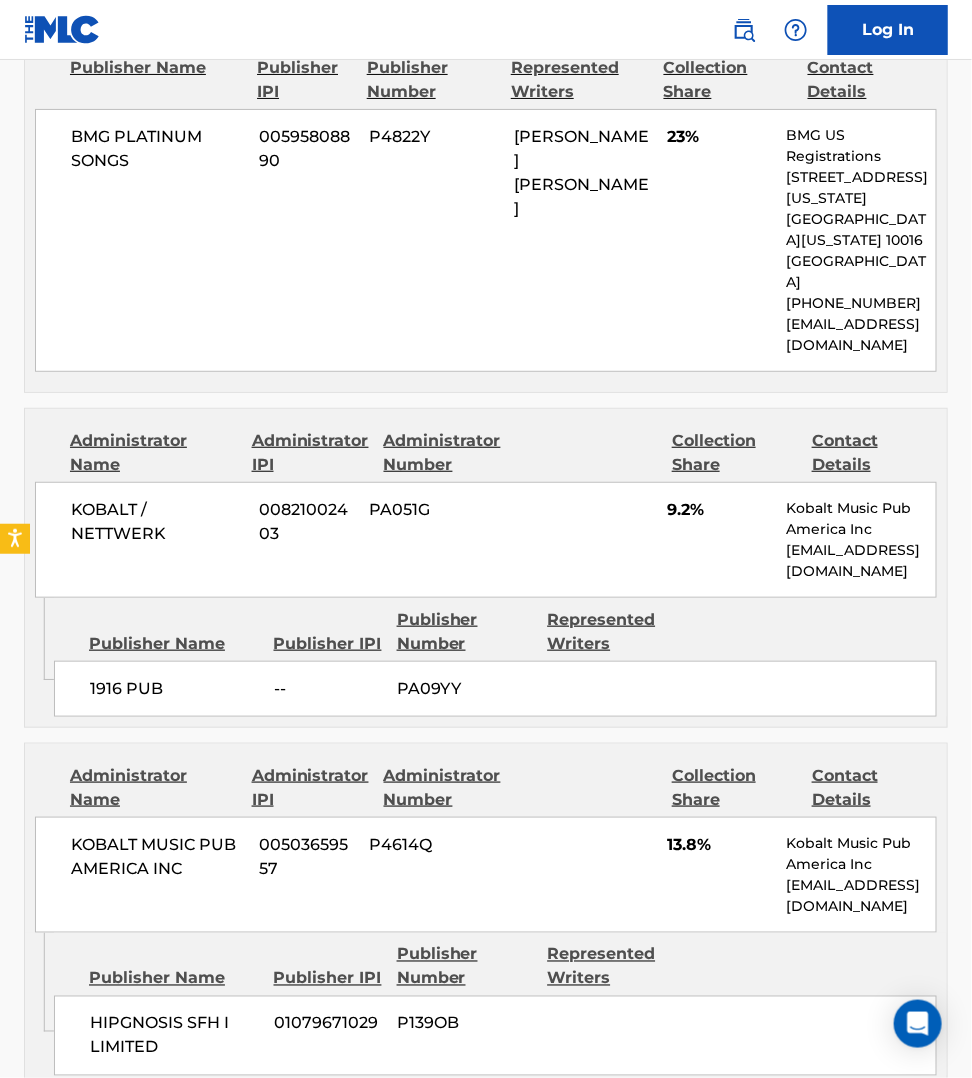 click on "No recordings found" at bounding box center [486, 1212] 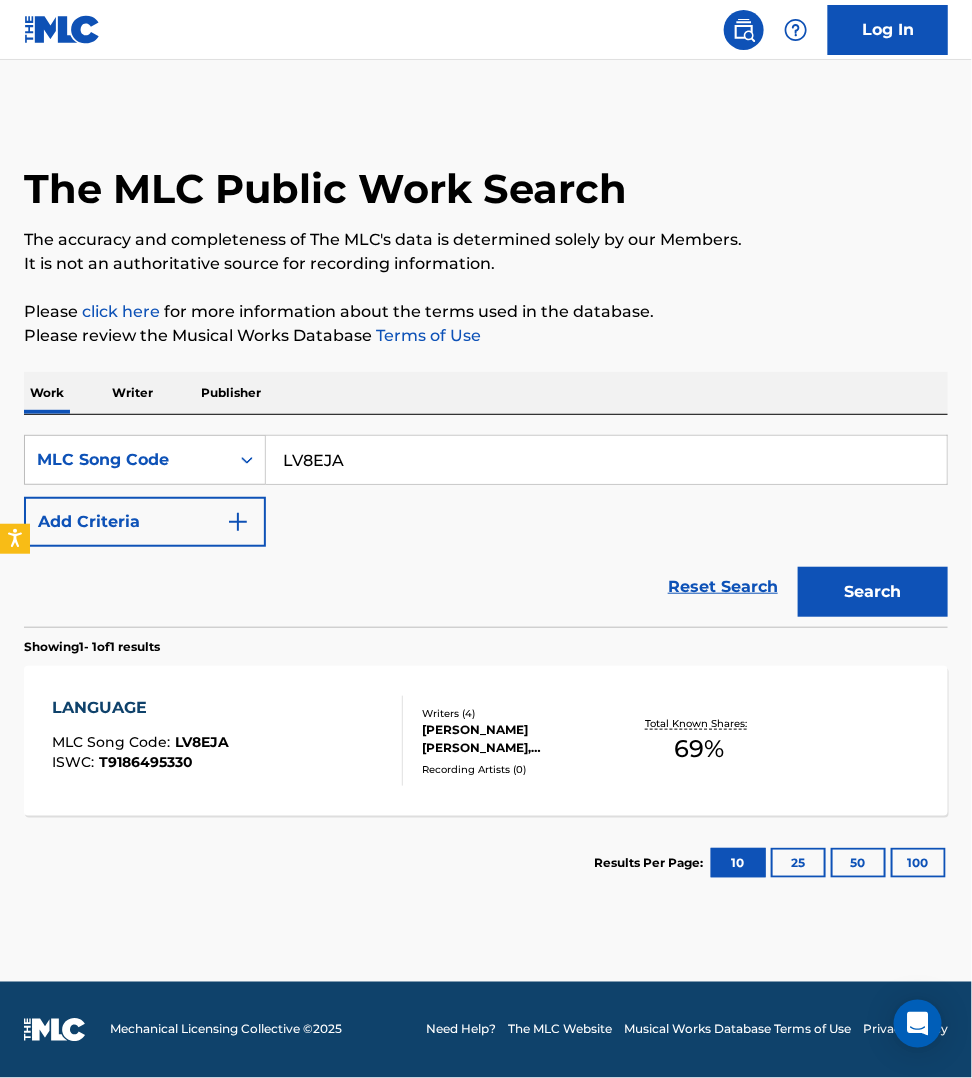 click on "LV8EJA" at bounding box center (606, 460) 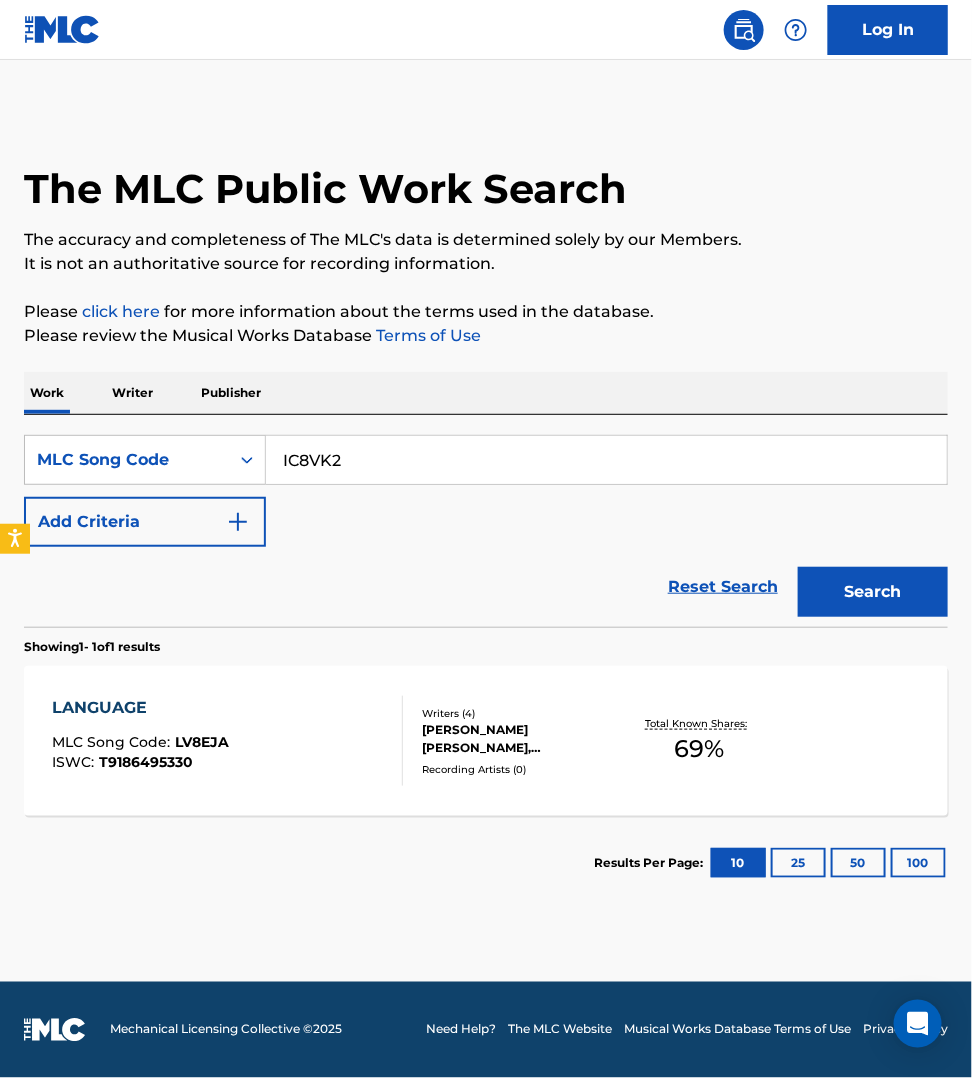 type on "IC8VK2" 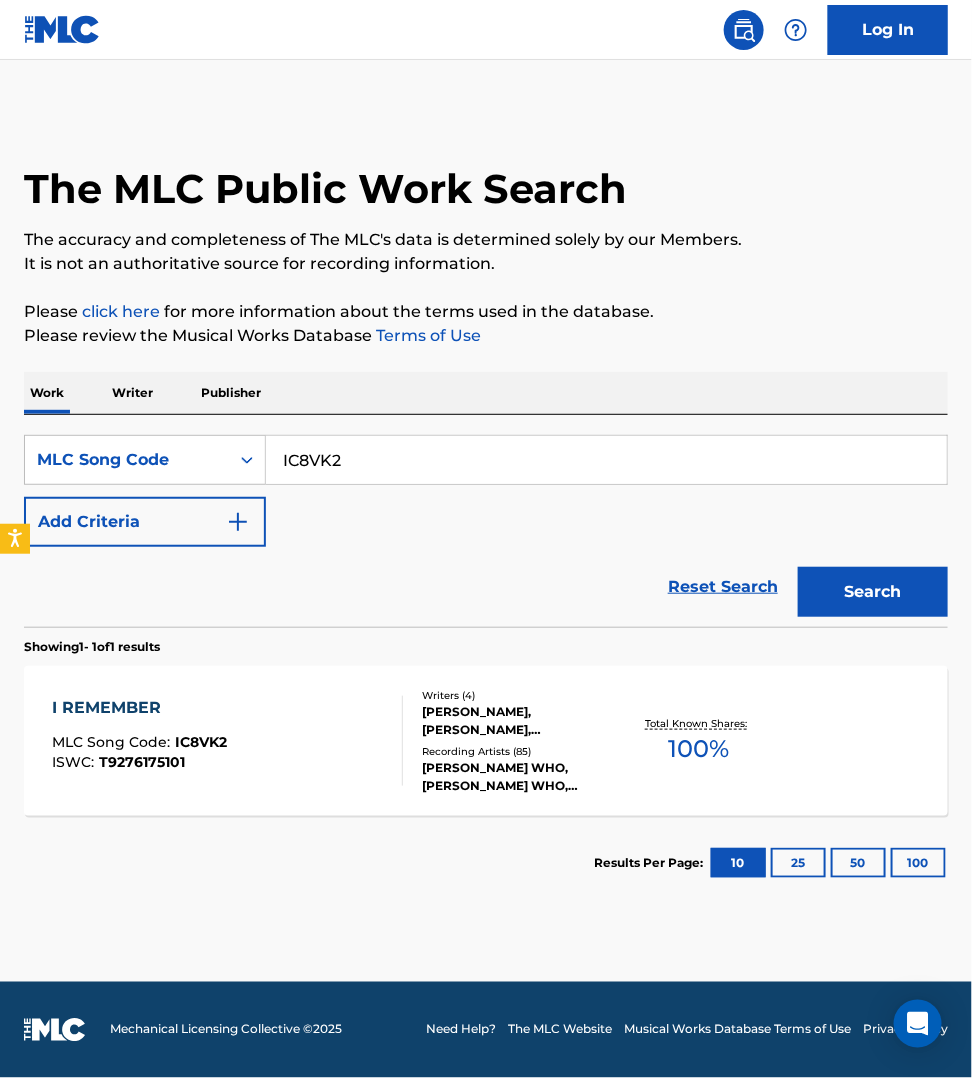 click on "I REMEMBER MLC Song Code : IC8VK2 ISWC : T9276175101" at bounding box center (227, 741) 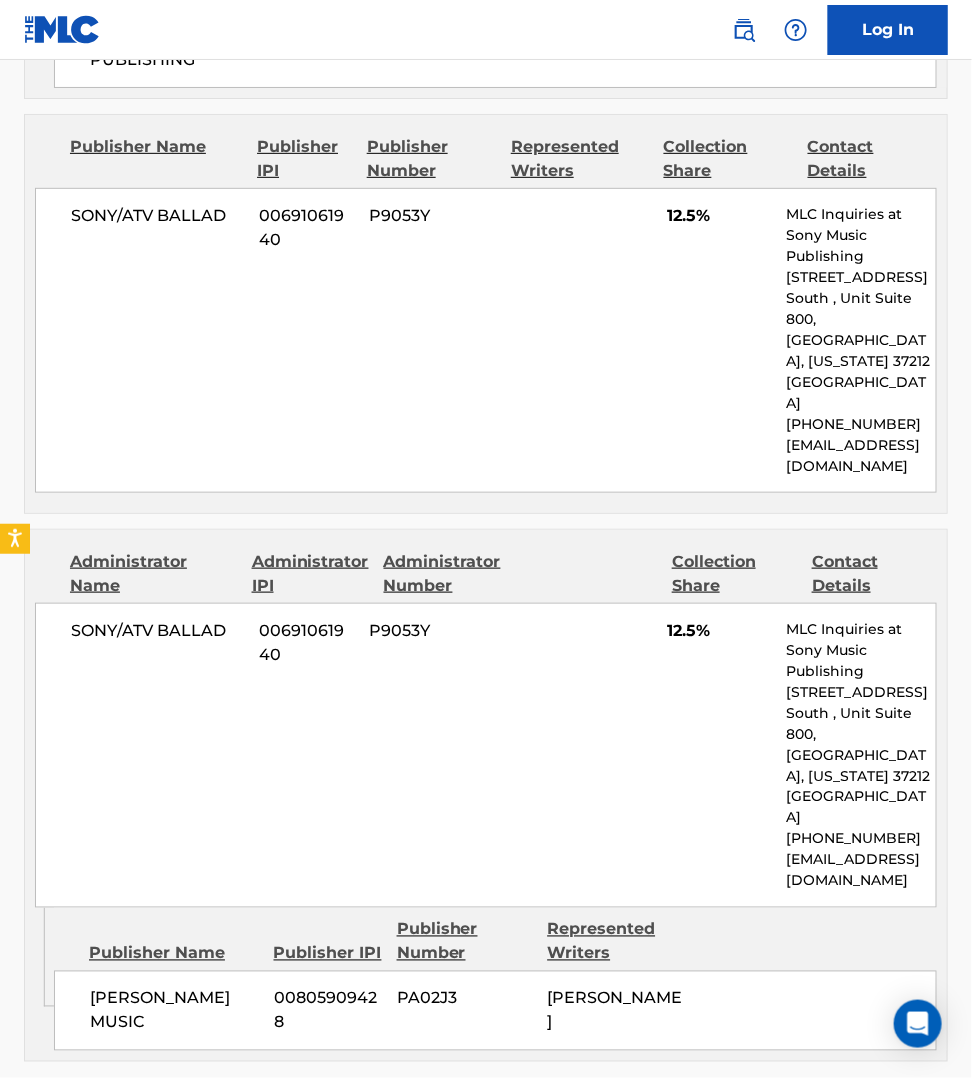 scroll, scrollTop: 2062, scrollLeft: 0, axis: vertical 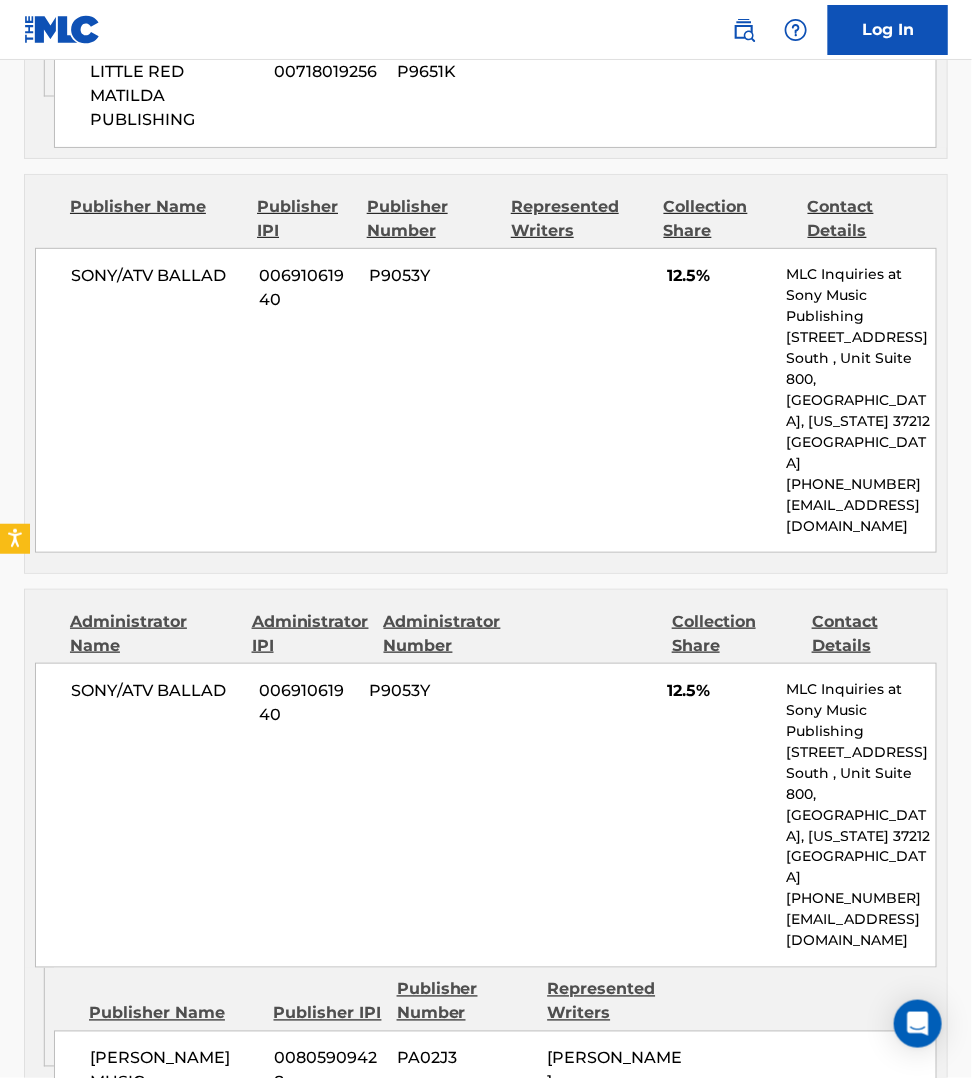 click on "Matched Recordings   (85)" at bounding box center (486, 1183) 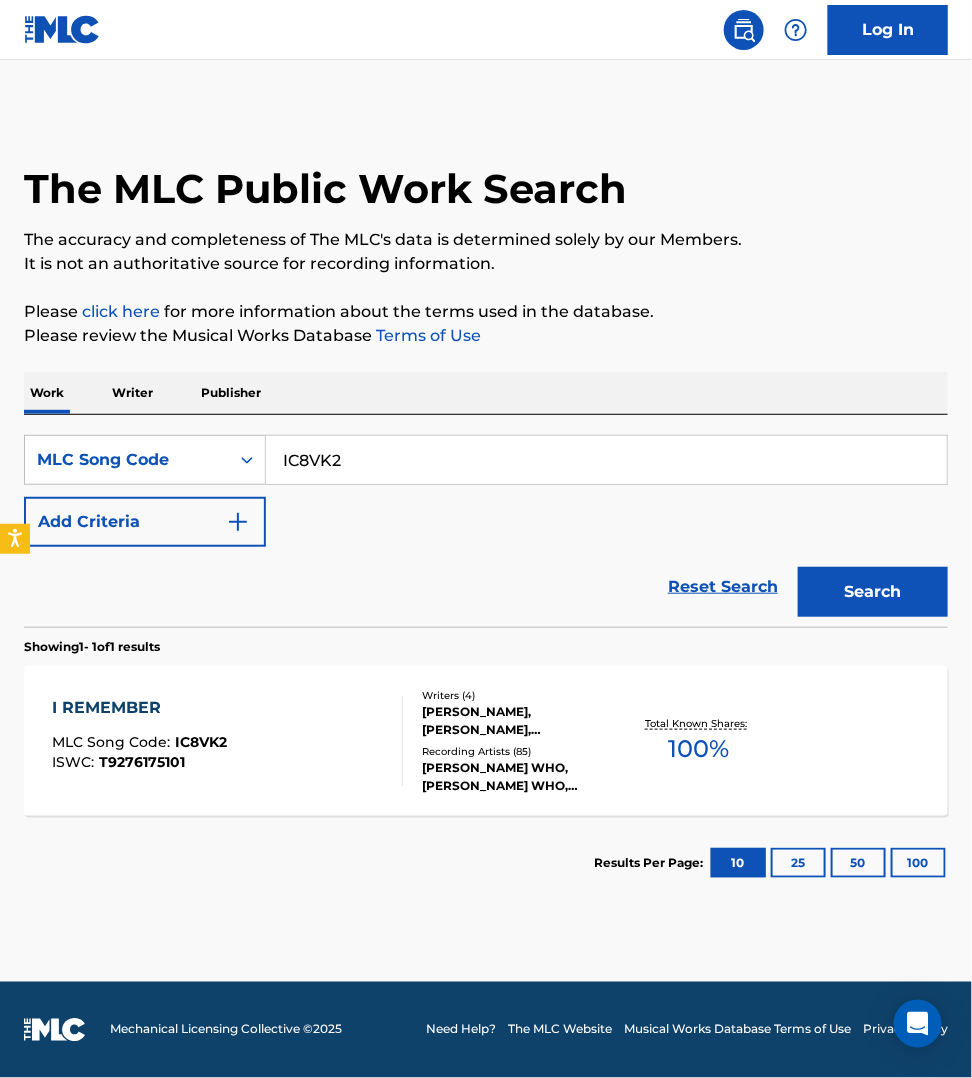 scroll, scrollTop: 0, scrollLeft: 0, axis: both 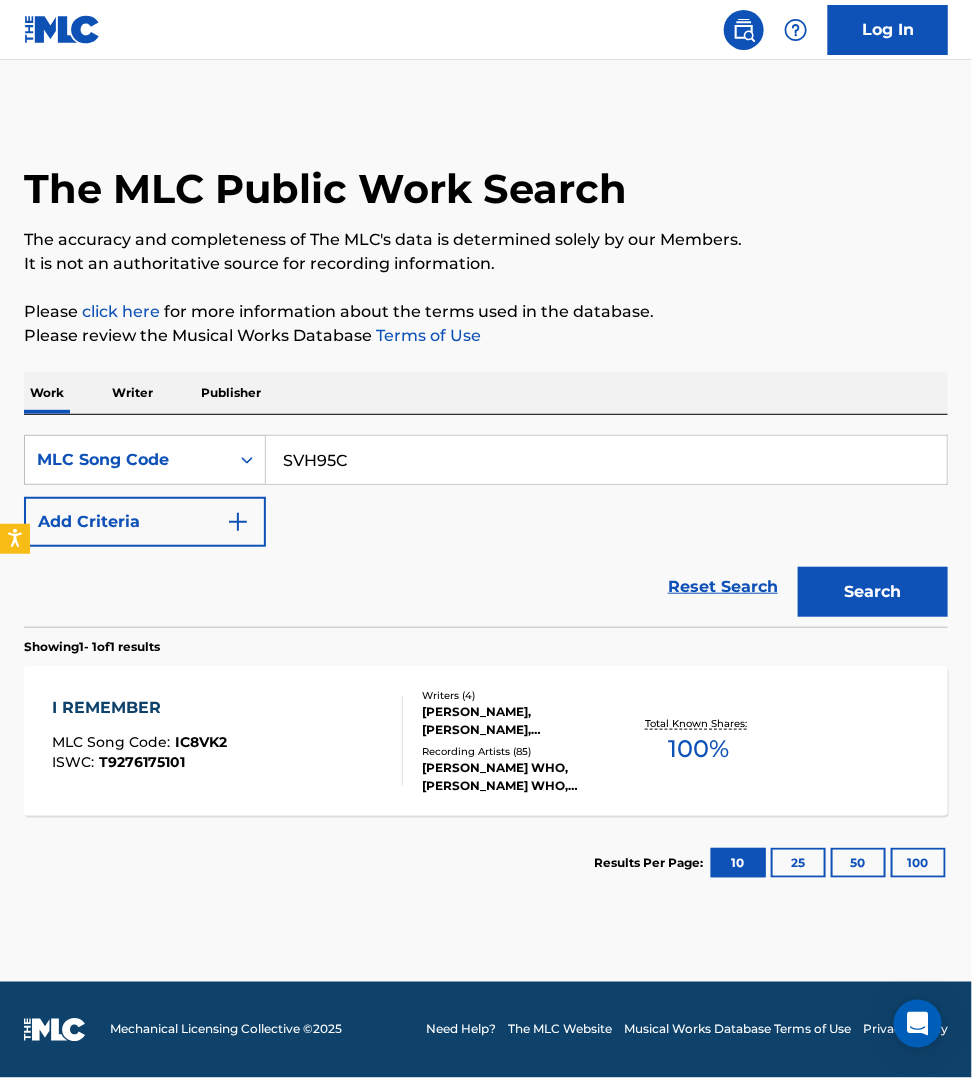type on "SVH95C" 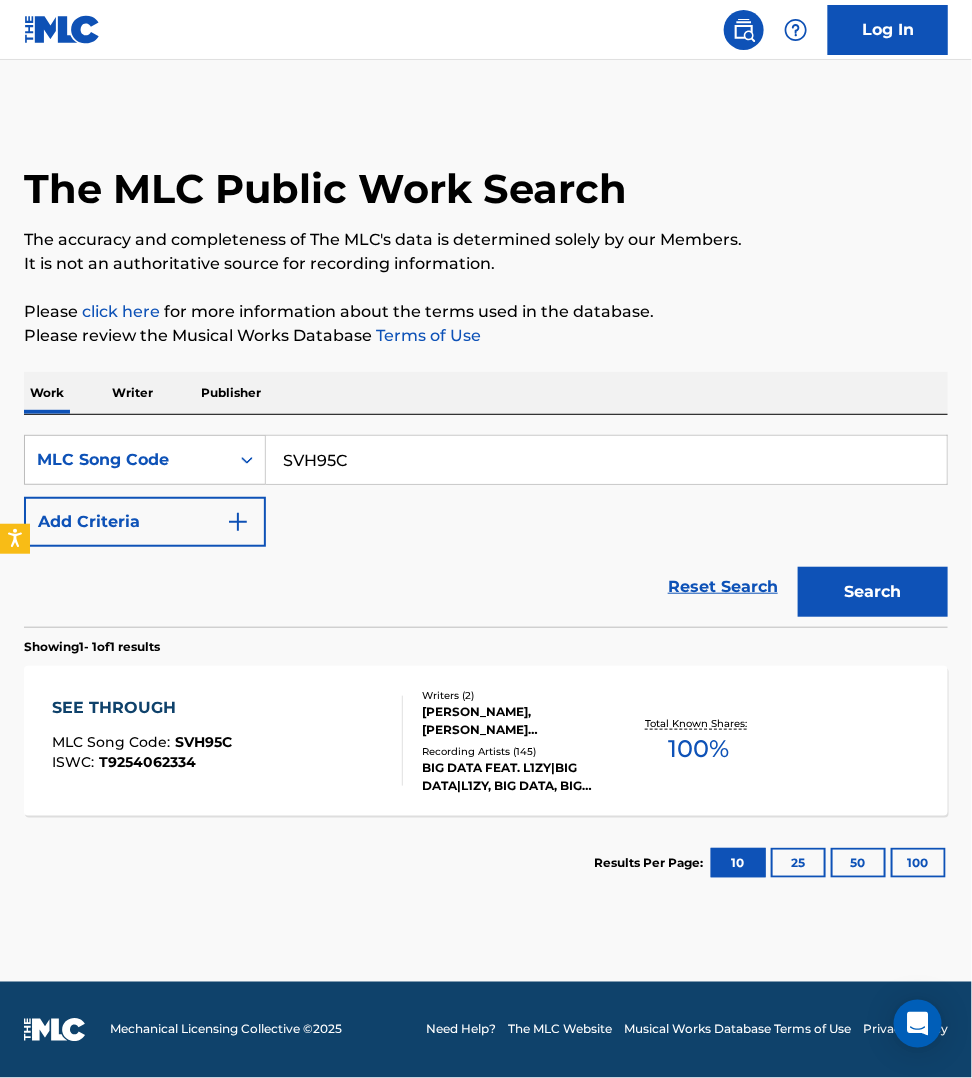 click on "SEE THROUGH MLC Song Code : SVH95C ISWC : T9254062334" at bounding box center (227, 741) 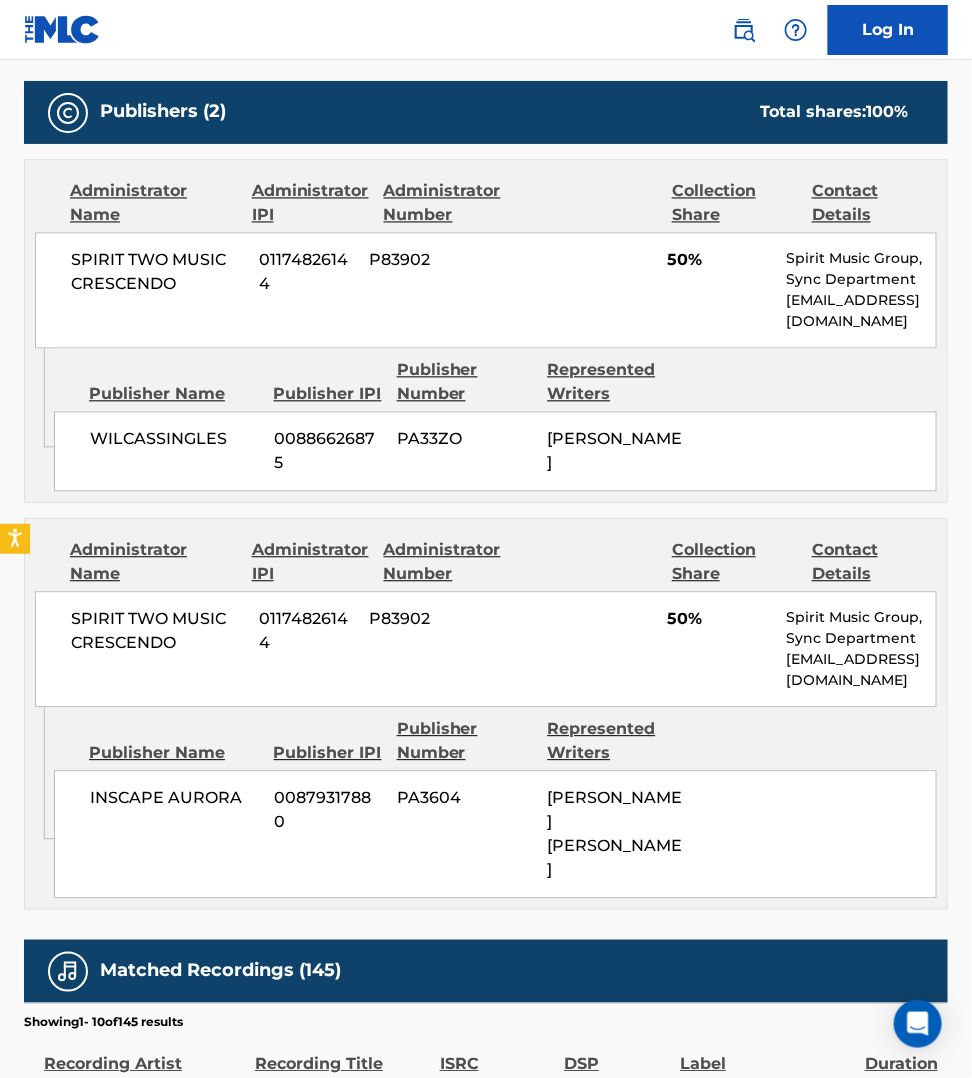 scroll, scrollTop: 906, scrollLeft: 0, axis: vertical 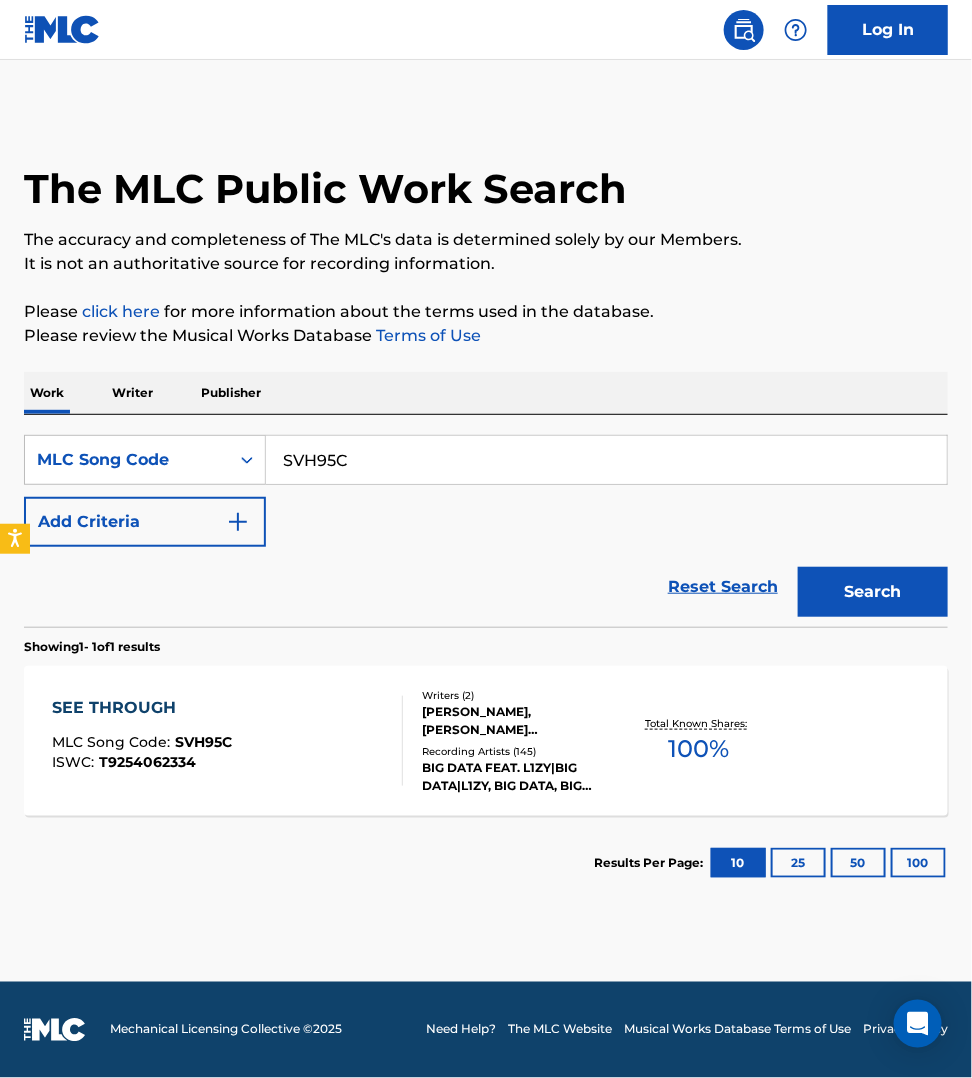 click on "SVH95C" at bounding box center [606, 460] 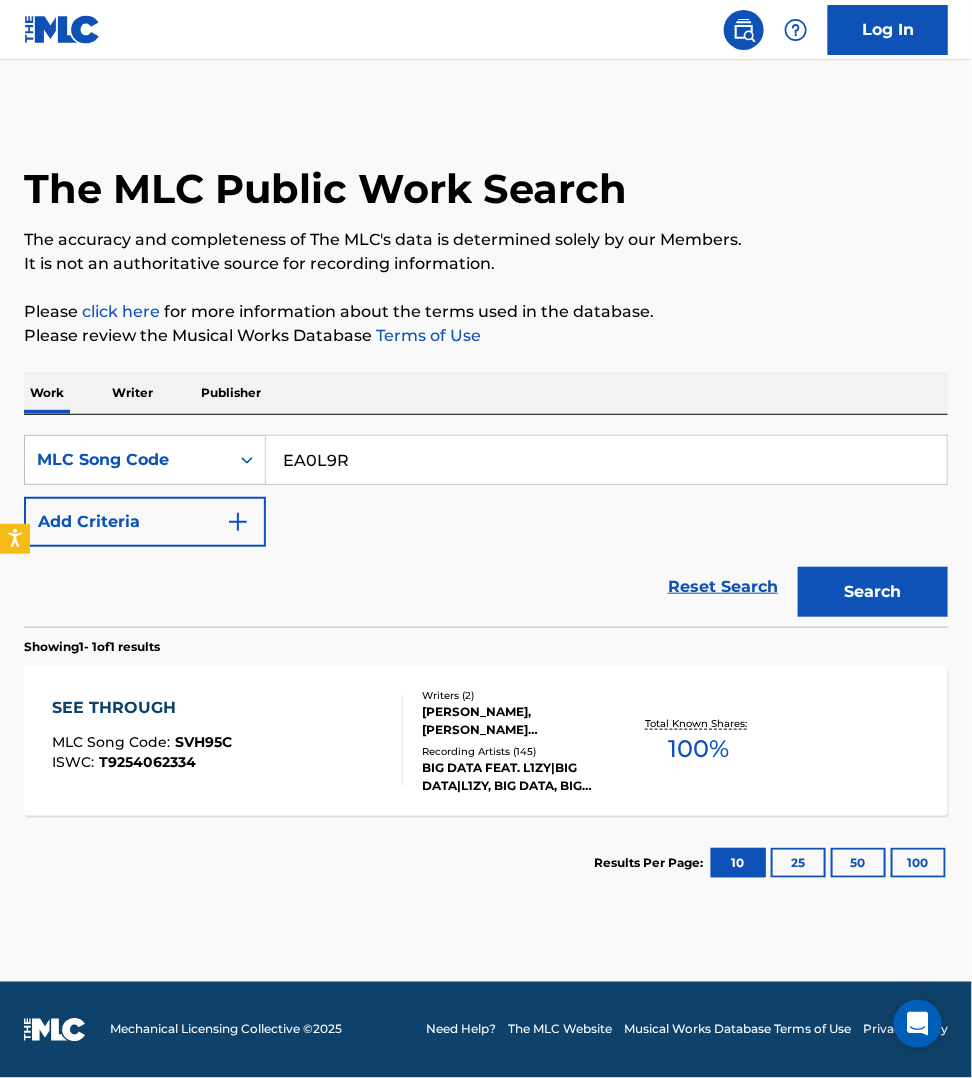 type on "EA0L9R" 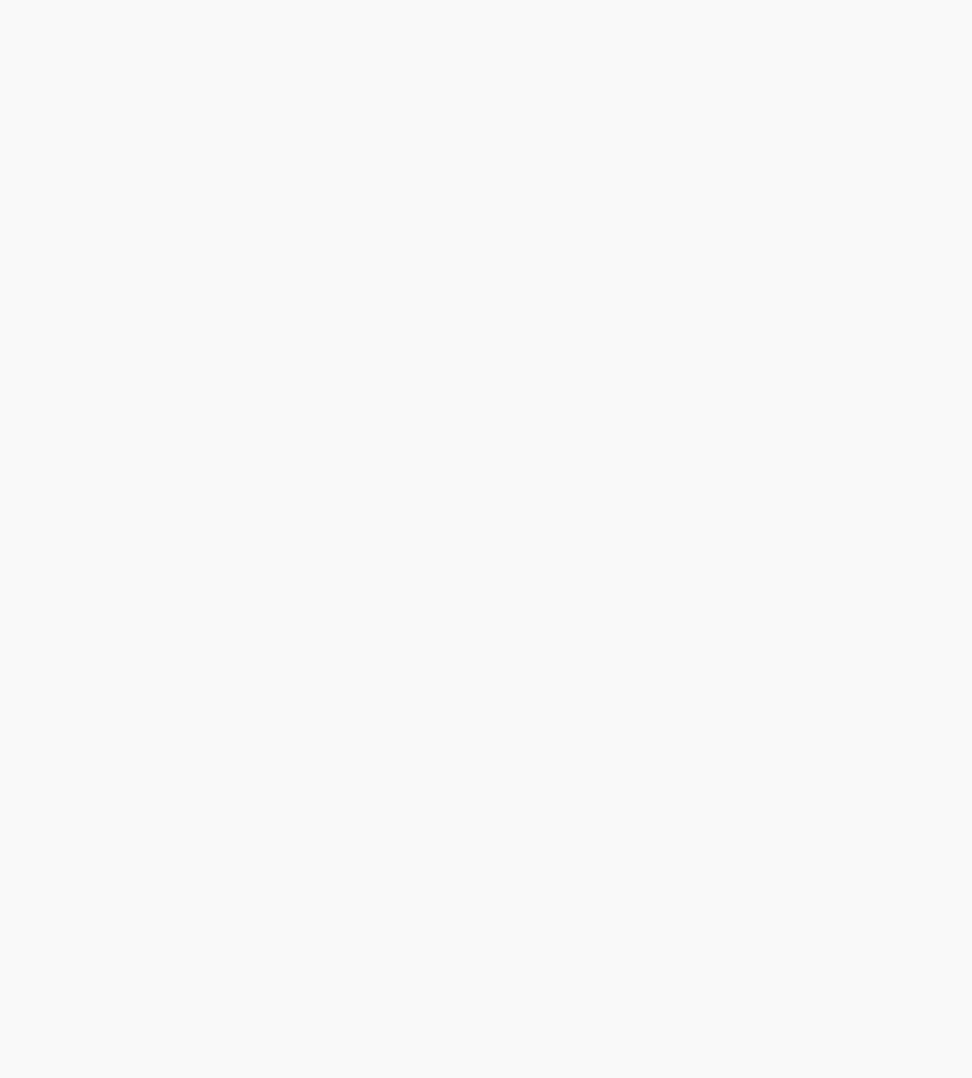 scroll, scrollTop: 0, scrollLeft: 0, axis: both 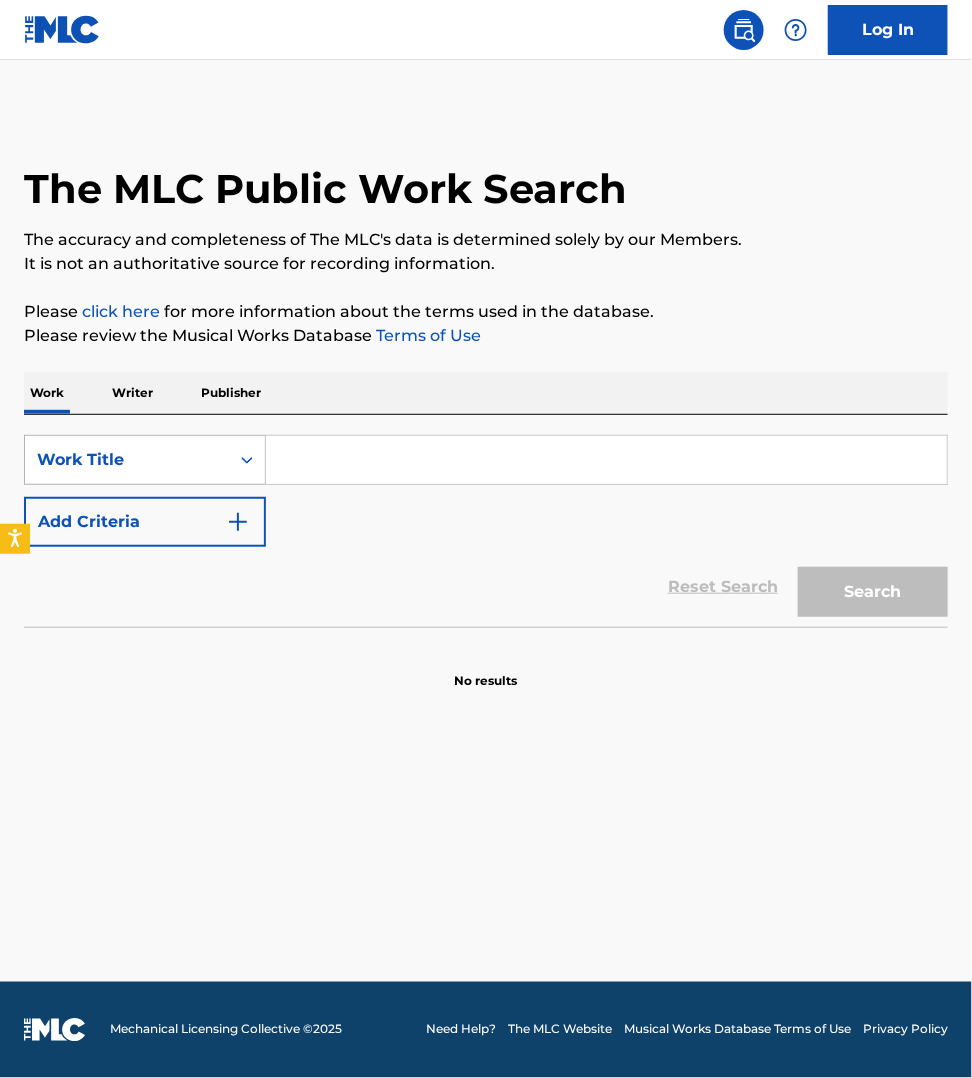 click on "Work Title" at bounding box center [127, 460] 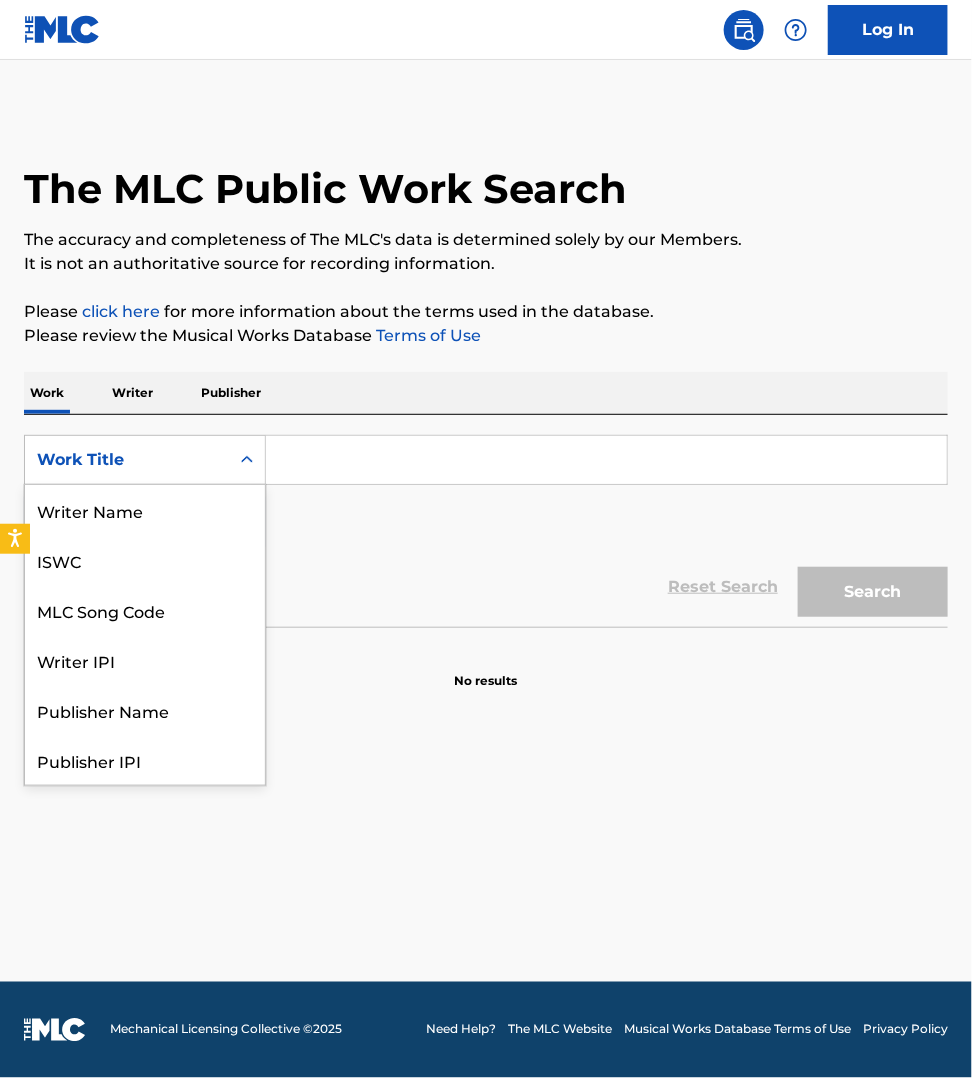 scroll, scrollTop: 100, scrollLeft: 0, axis: vertical 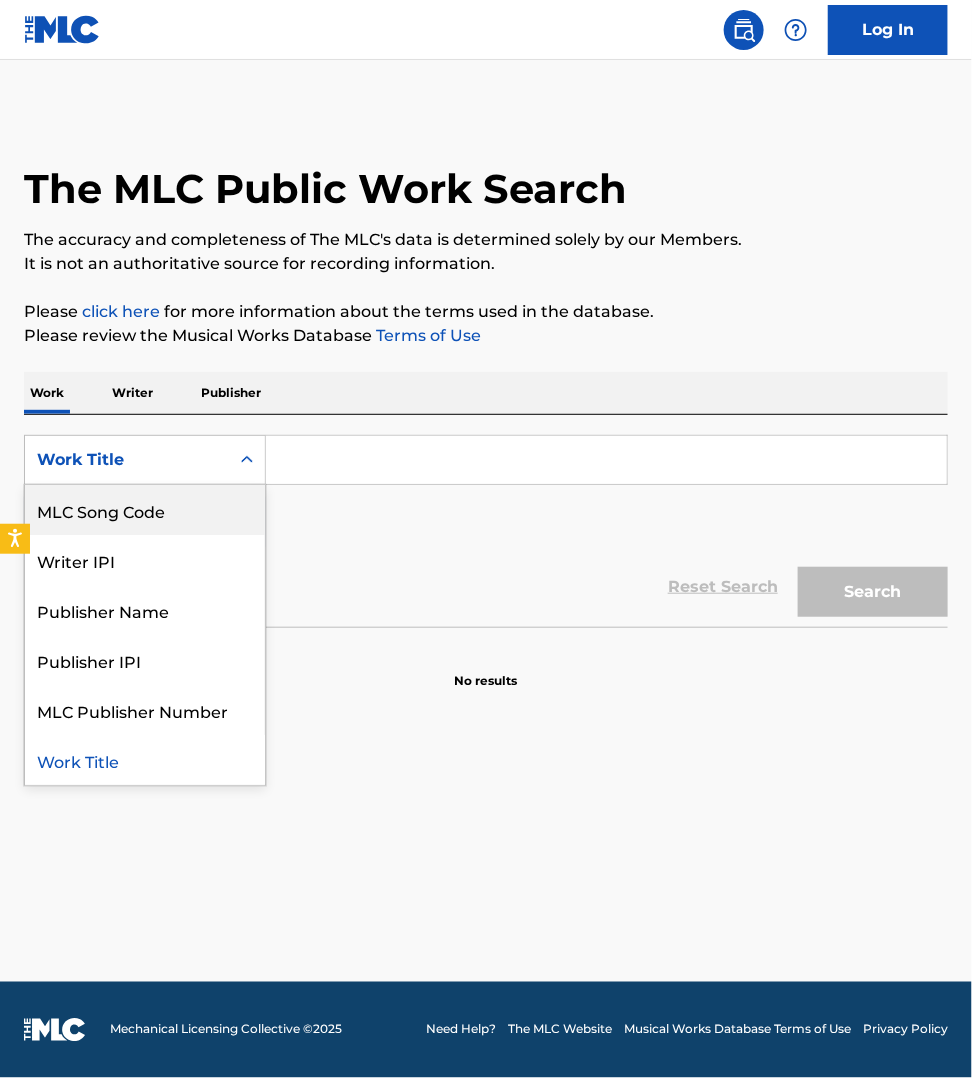 click on "MLC Song Code" at bounding box center [145, 510] 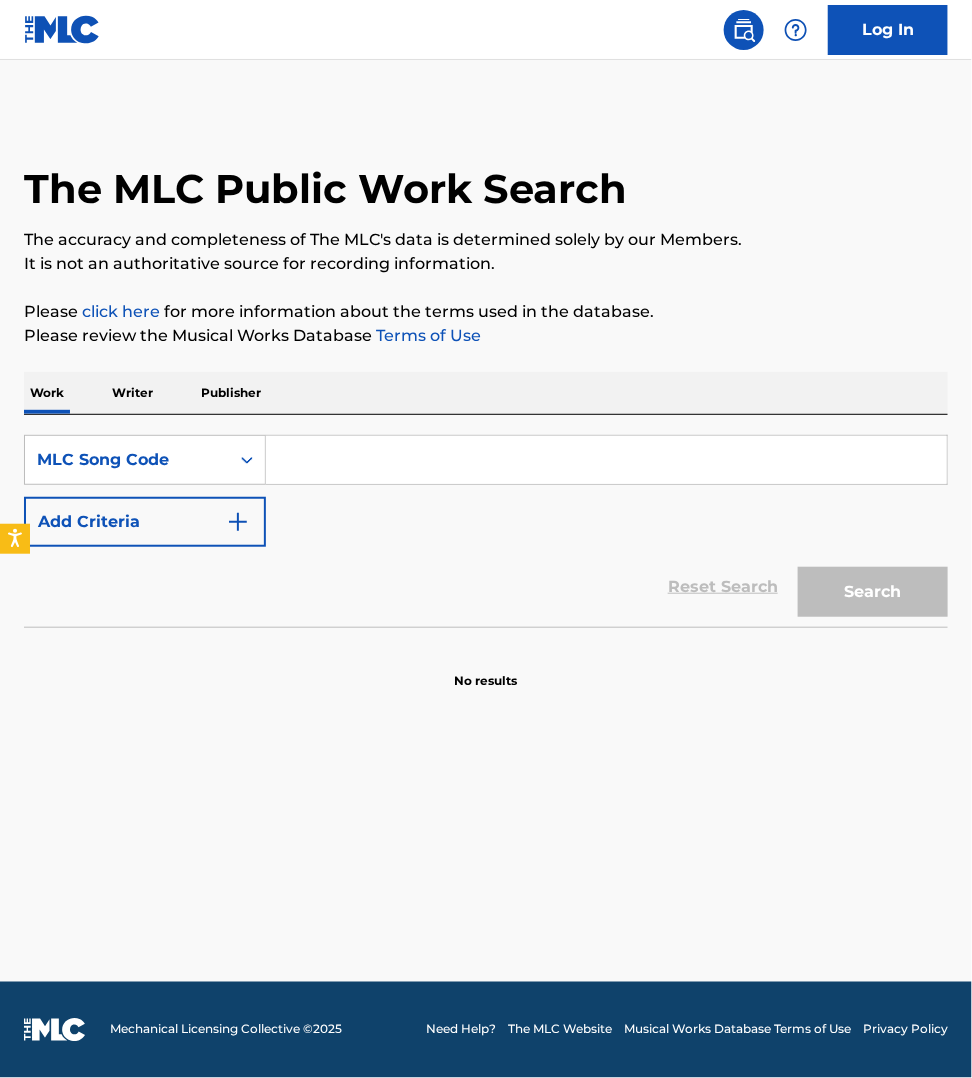 click at bounding box center [606, 460] 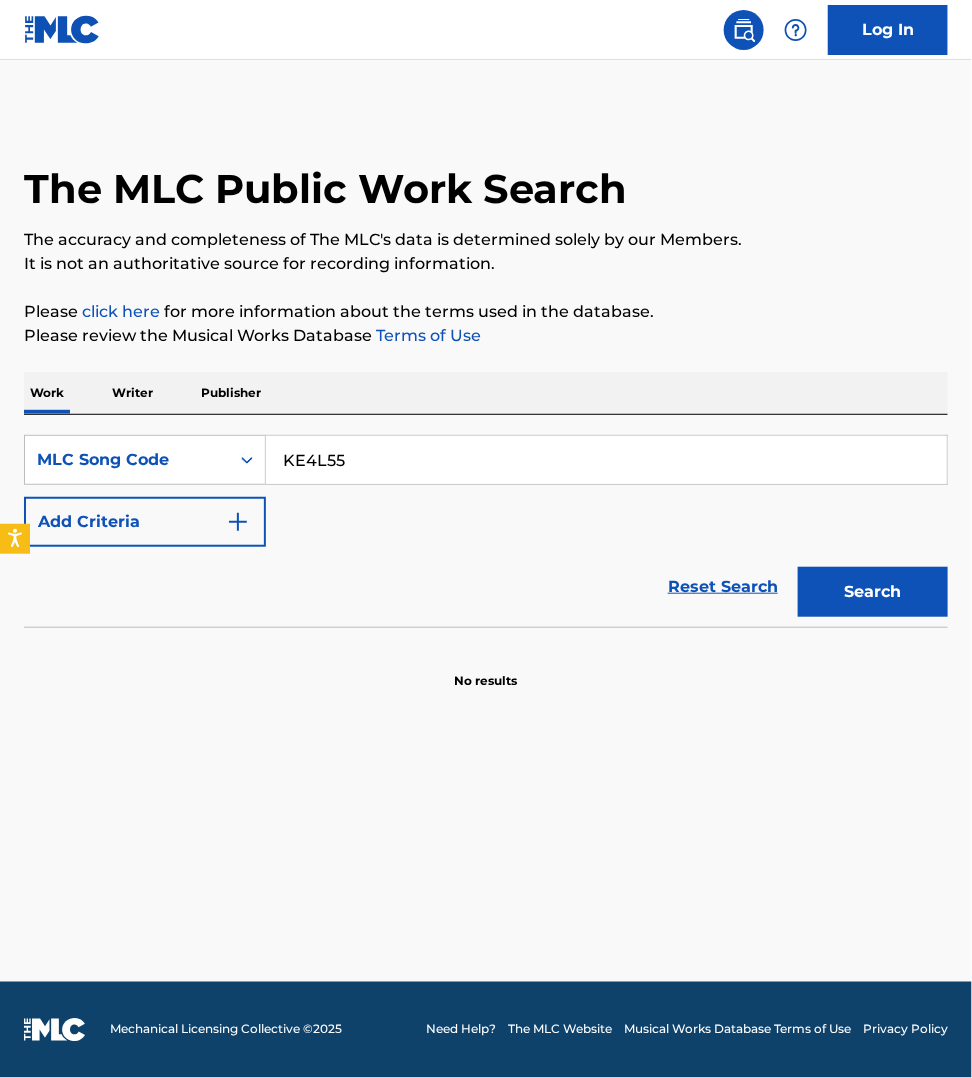 type on "KE4L55" 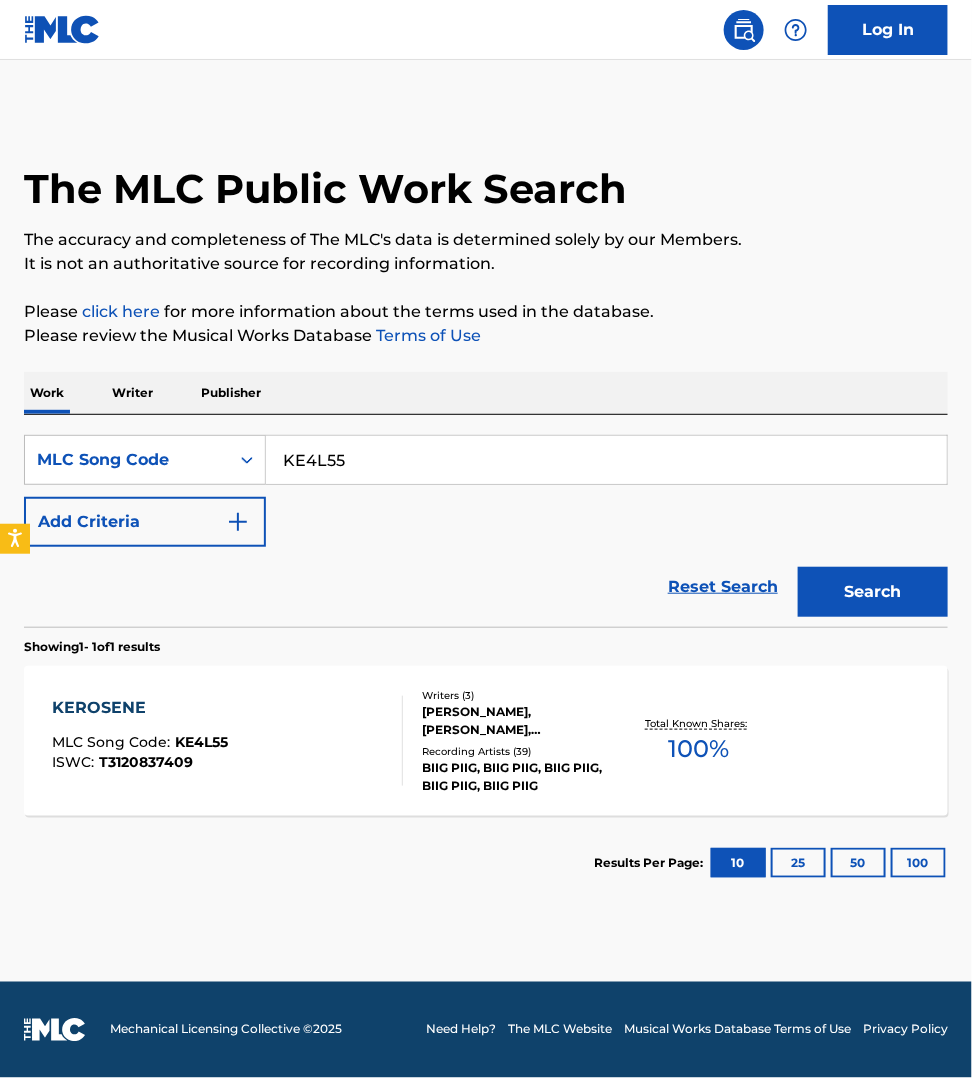 click on "KEROSENE MLC Song Code : KE4L55 ISWC : T3120837409" at bounding box center (227, 741) 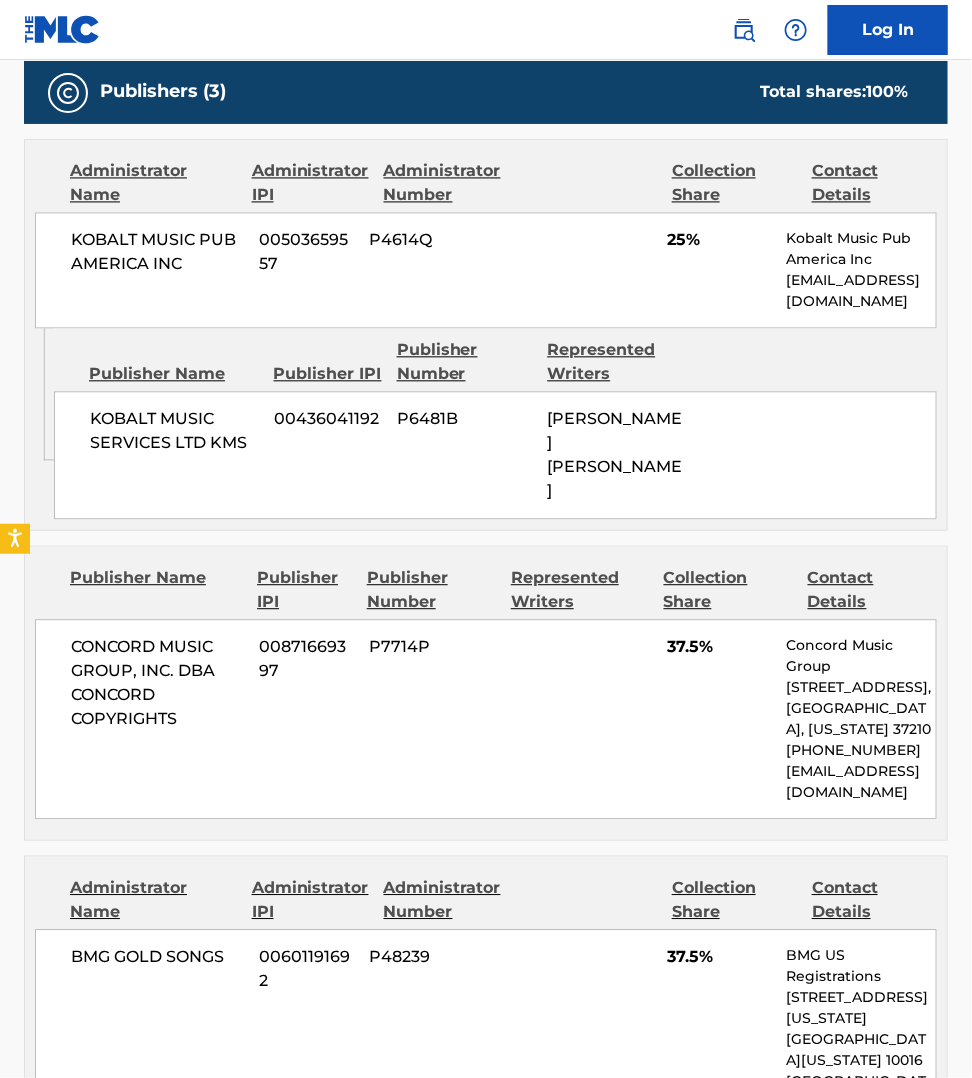 scroll, scrollTop: 937, scrollLeft: 0, axis: vertical 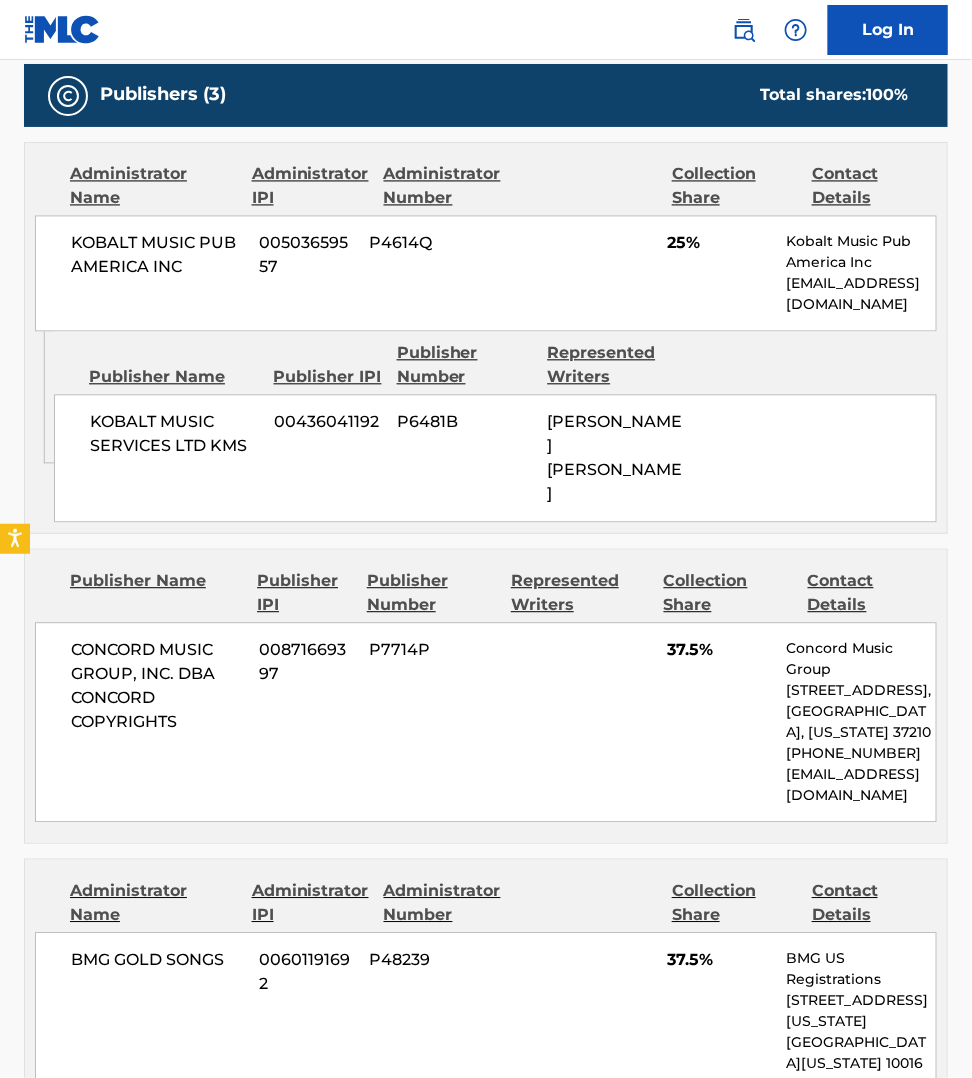 click on "BMG GOLD SONGS 00601191692 P48239 37.5% BMG US Registrations [STREET_ADDRESS][US_STATE][US_STATE] [PHONE_NUMBER] [EMAIL_ADDRESS][DOMAIN_NAME]" at bounding box center (486, 1064) 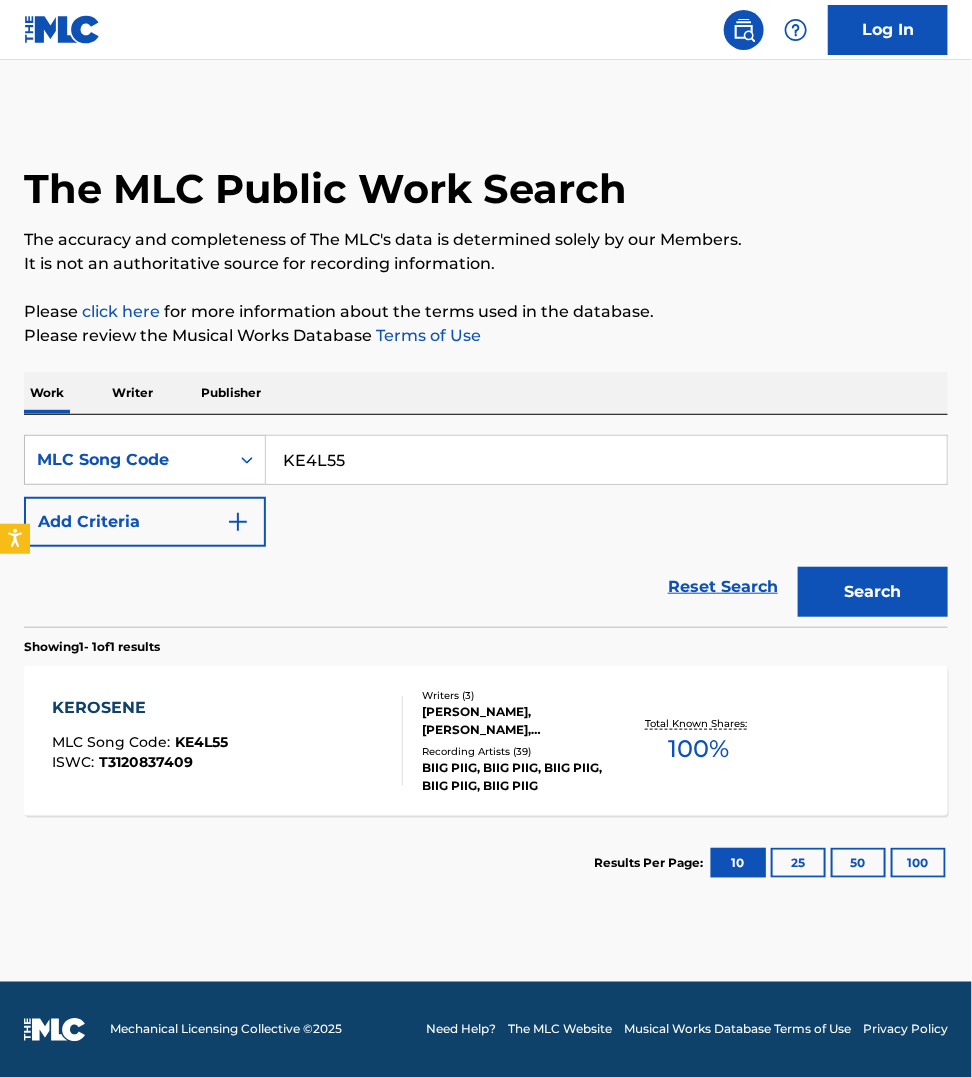 click on "KE4L55" at bounding box center (606, 460) 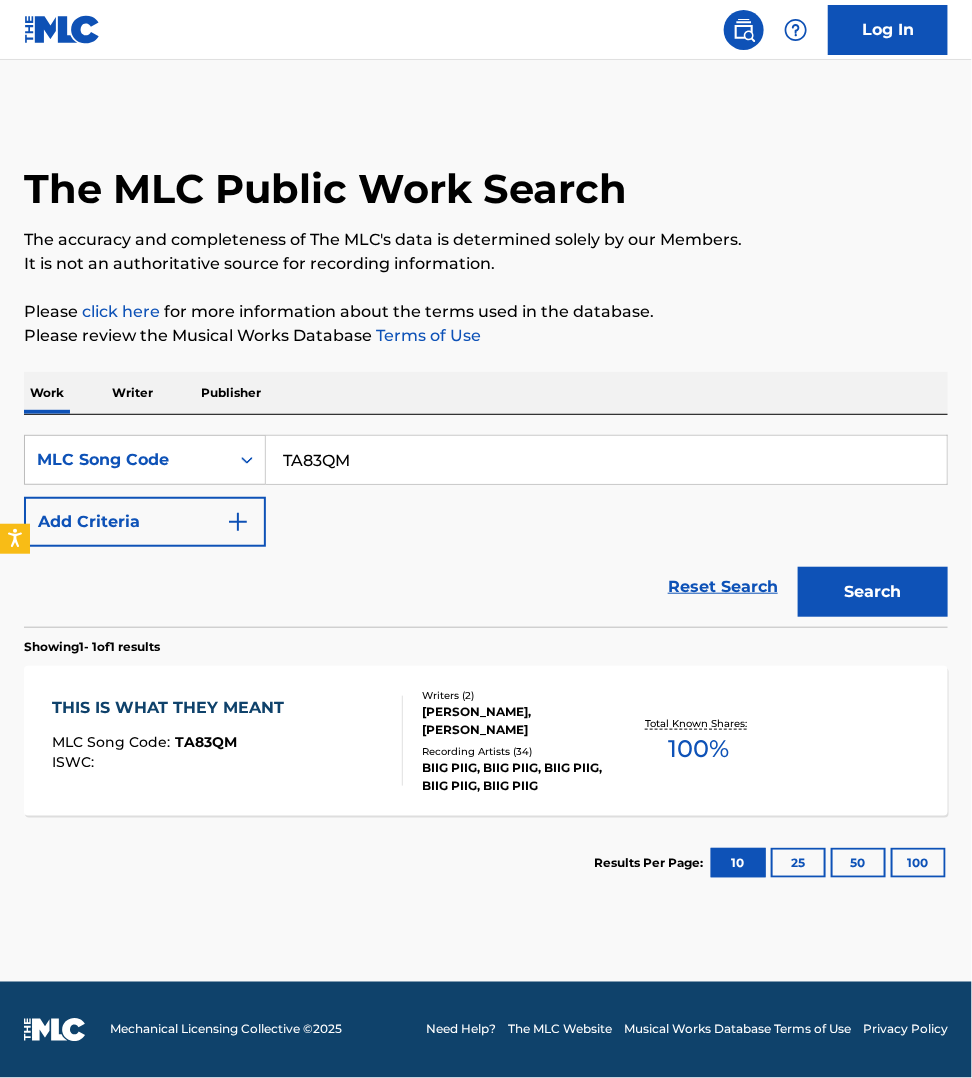click on "THIS IS WHAT THEY MEANT MLC Song Code : TA83QM ISWC :" at bounding box center (227, 741) 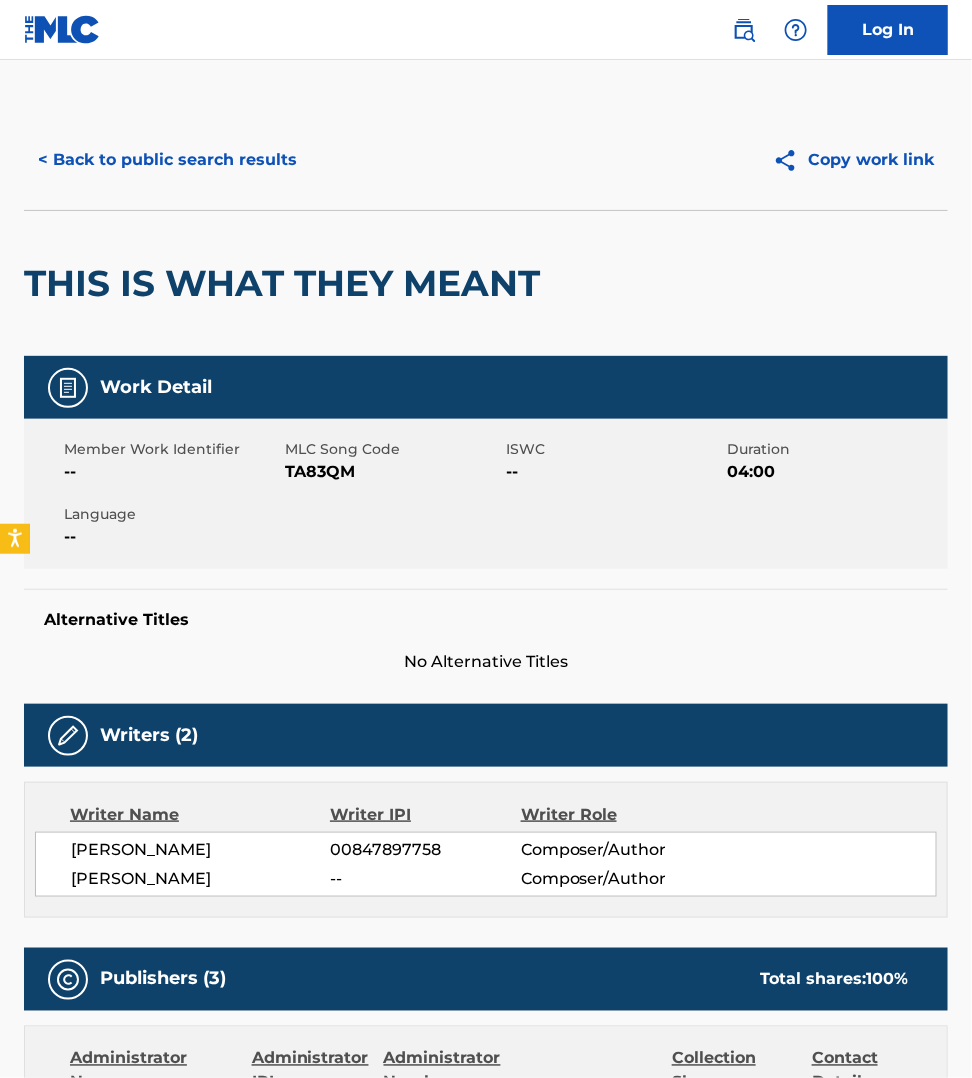 click on "Log In" at bounding box center [486, 30] 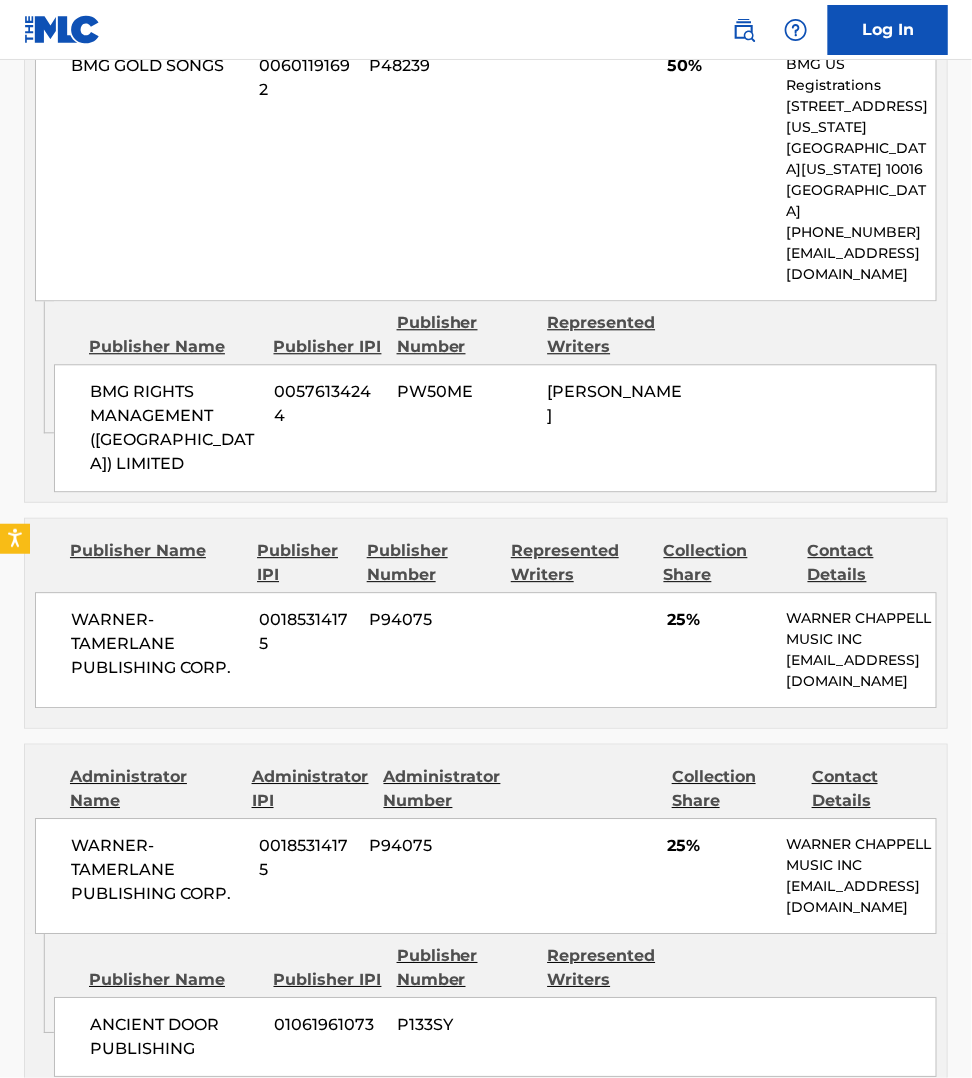 scroll, scrollTop: 1125, scrollLeft: 0, axis: vertical 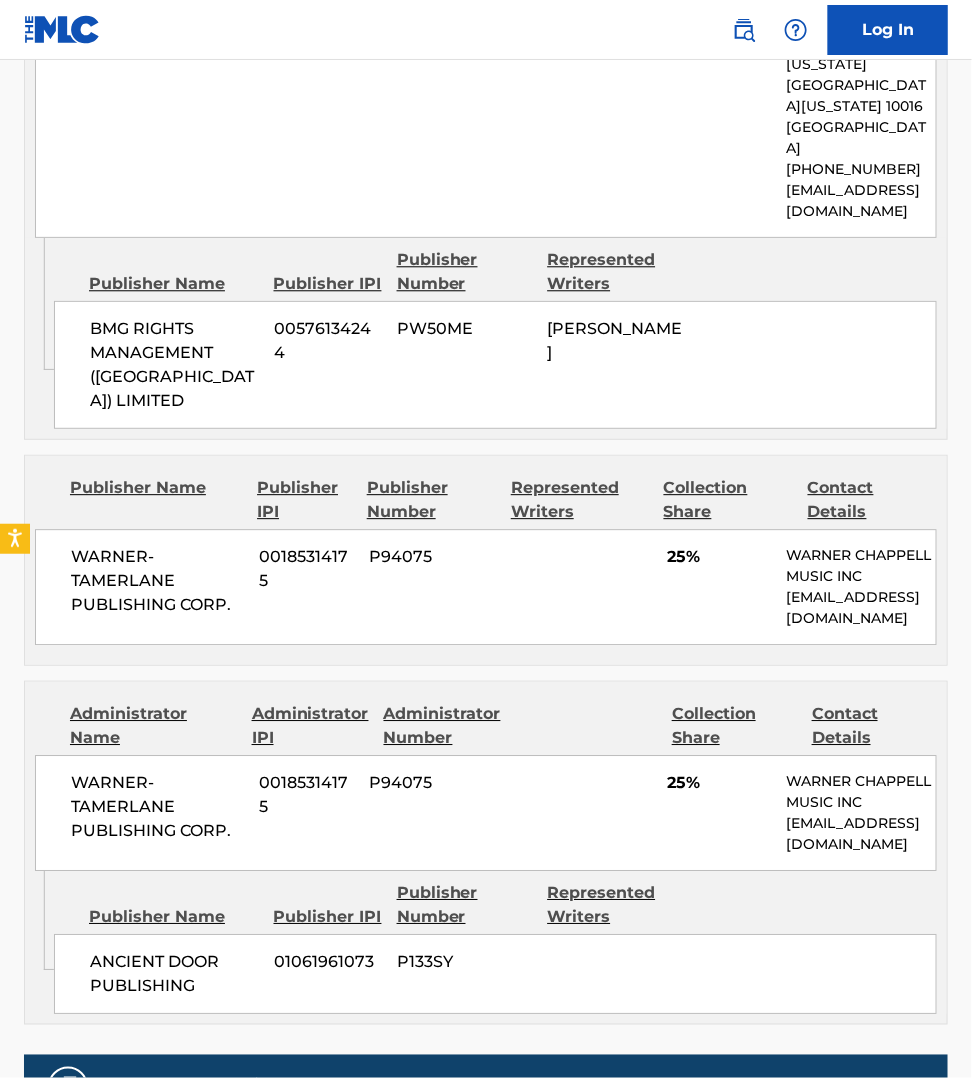 click on "Admin Original Publisher Connecting Line Publisher Name Publisher IPI Publisher Number Represented Writers ANCIENT DOOR PUBLISHING 01061961073 P133SY" at bounding box center (486, 947) 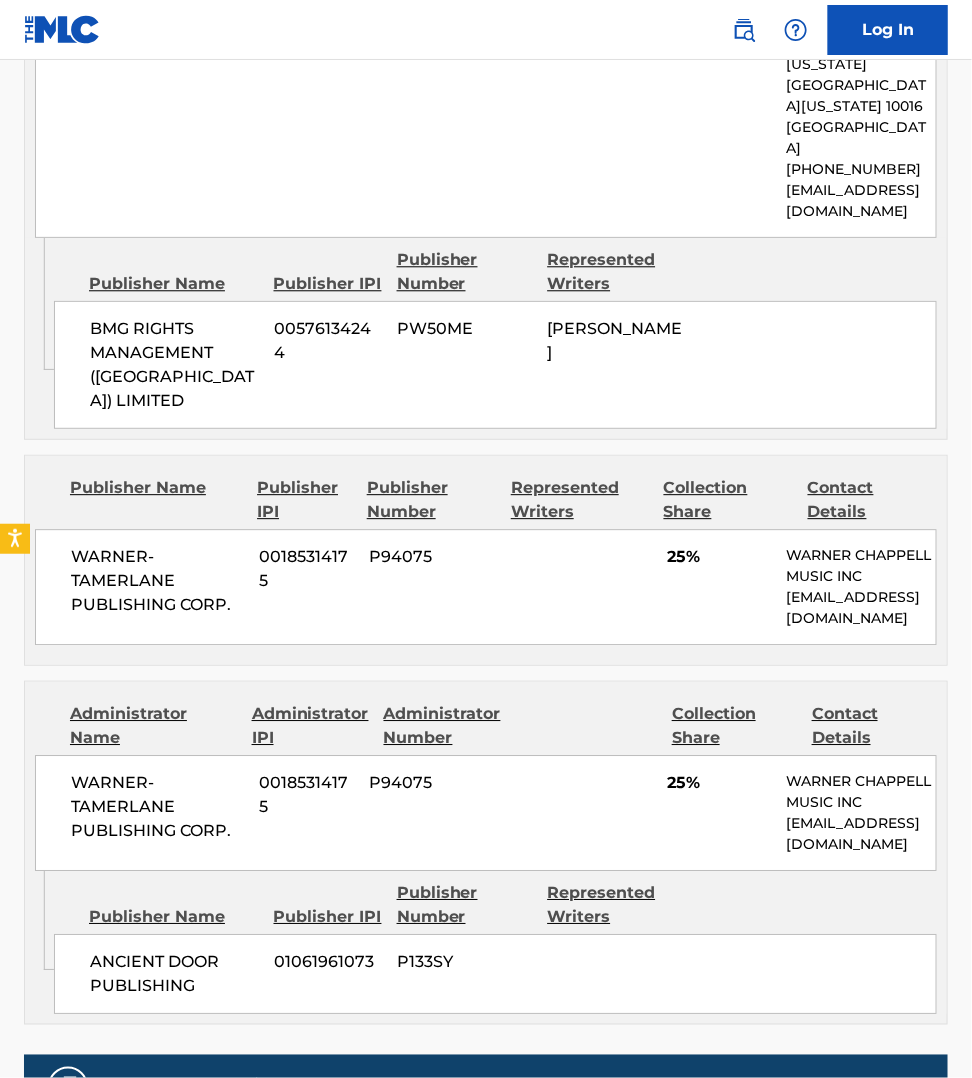 scroll, scrollTop: 0, scrollLeft: 0, axis: both 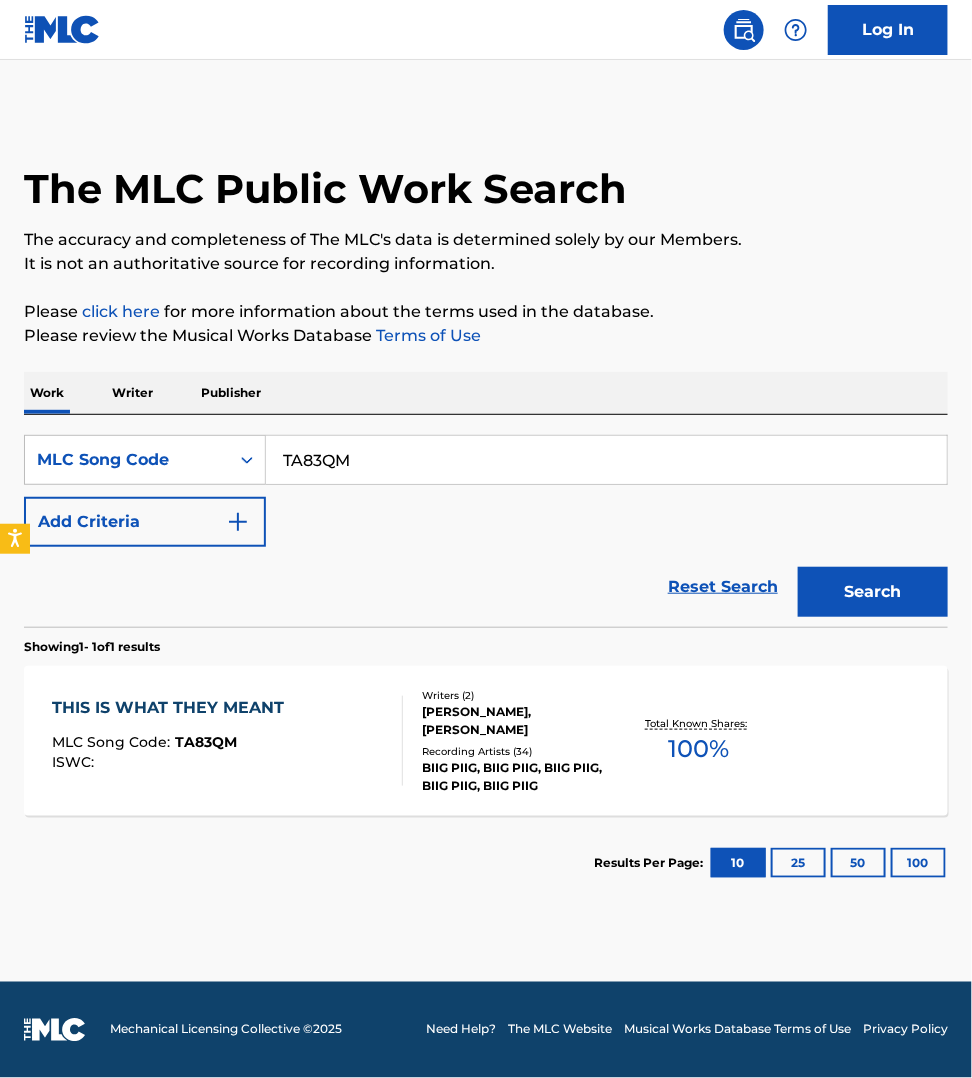 click on "TA83QM" at bounding box center [606, 460] 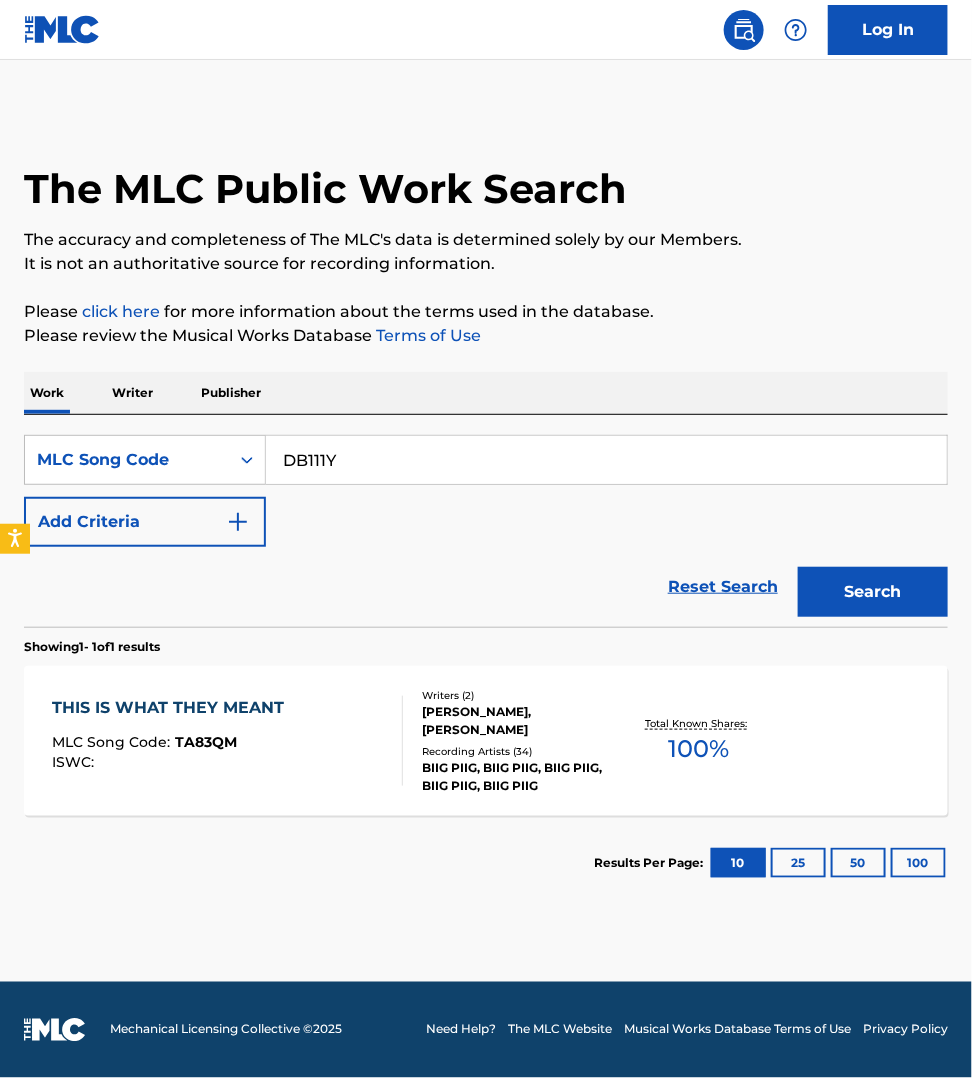 type on "DB111Y" 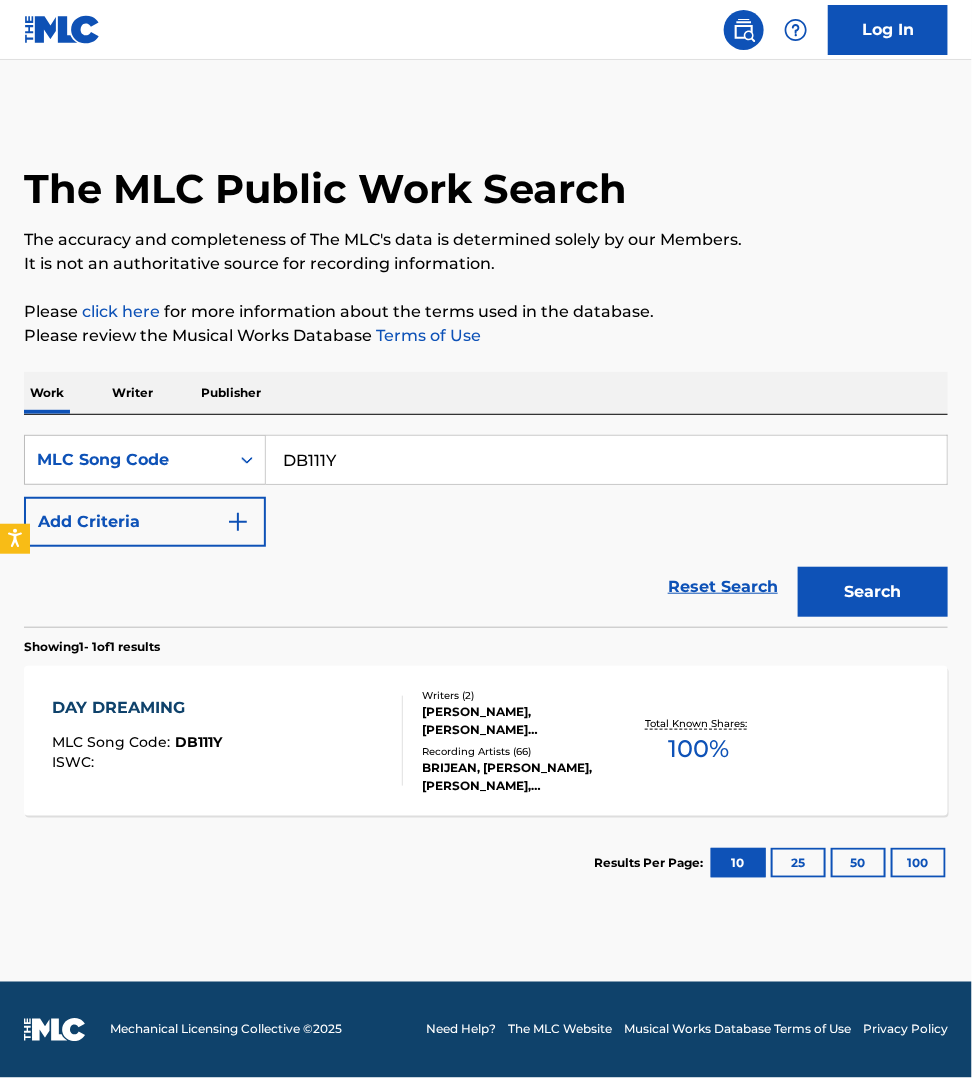 click on "DAY DREAMING MLC Song Code : DB111Y ISWC :" at bounding box center (227, 741) 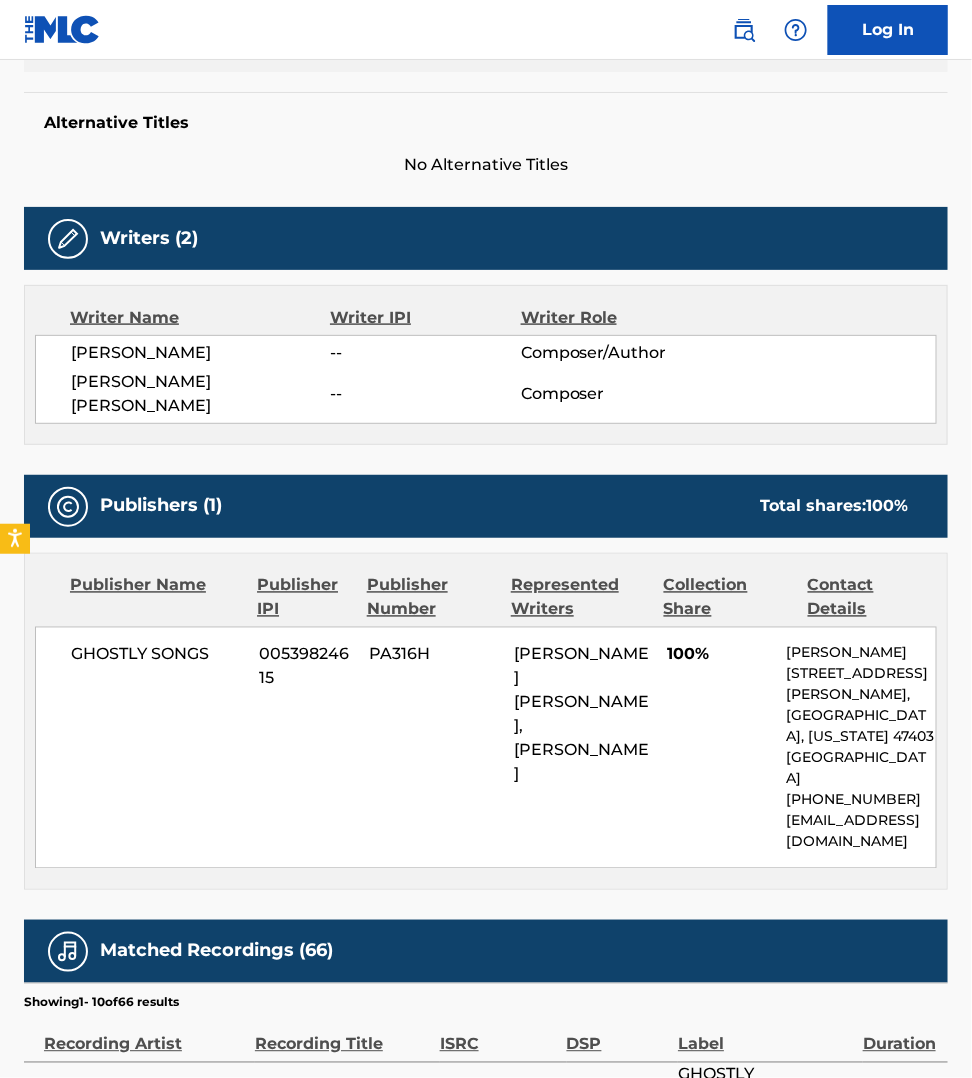 scroll, scrollTop: 531, scrollLeft: 0, axis: vertical 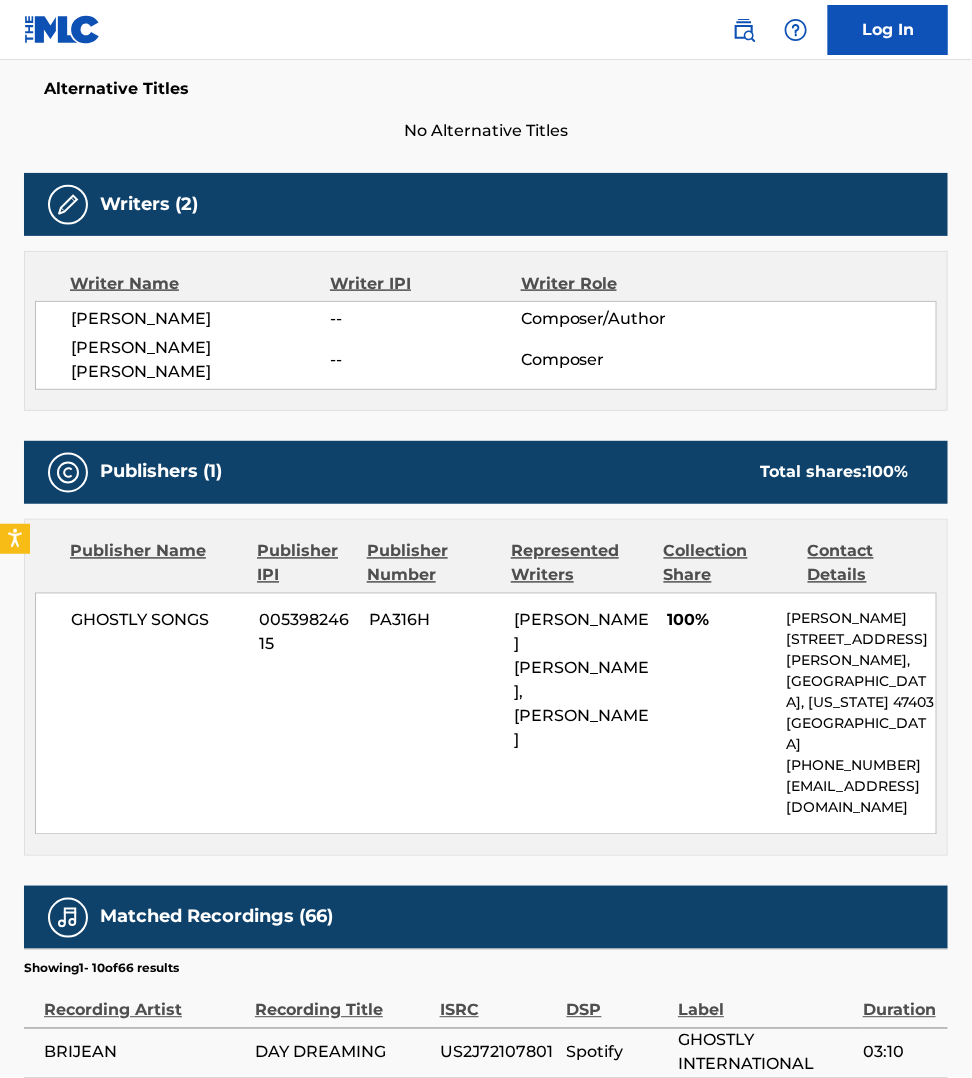 click on "03:10" at bounding box center (900, 1053) 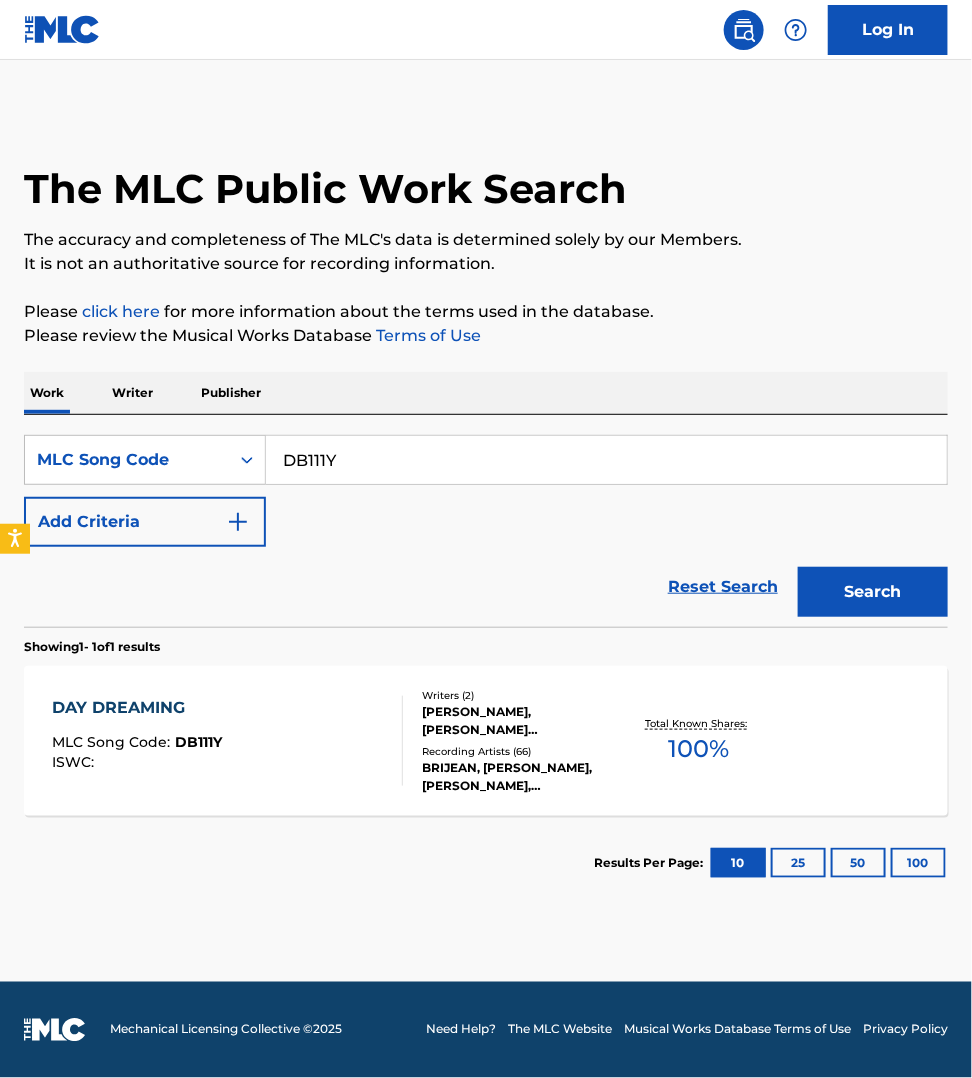 scroll, scrollTop: 0, scrollLeft: 0, axis: both 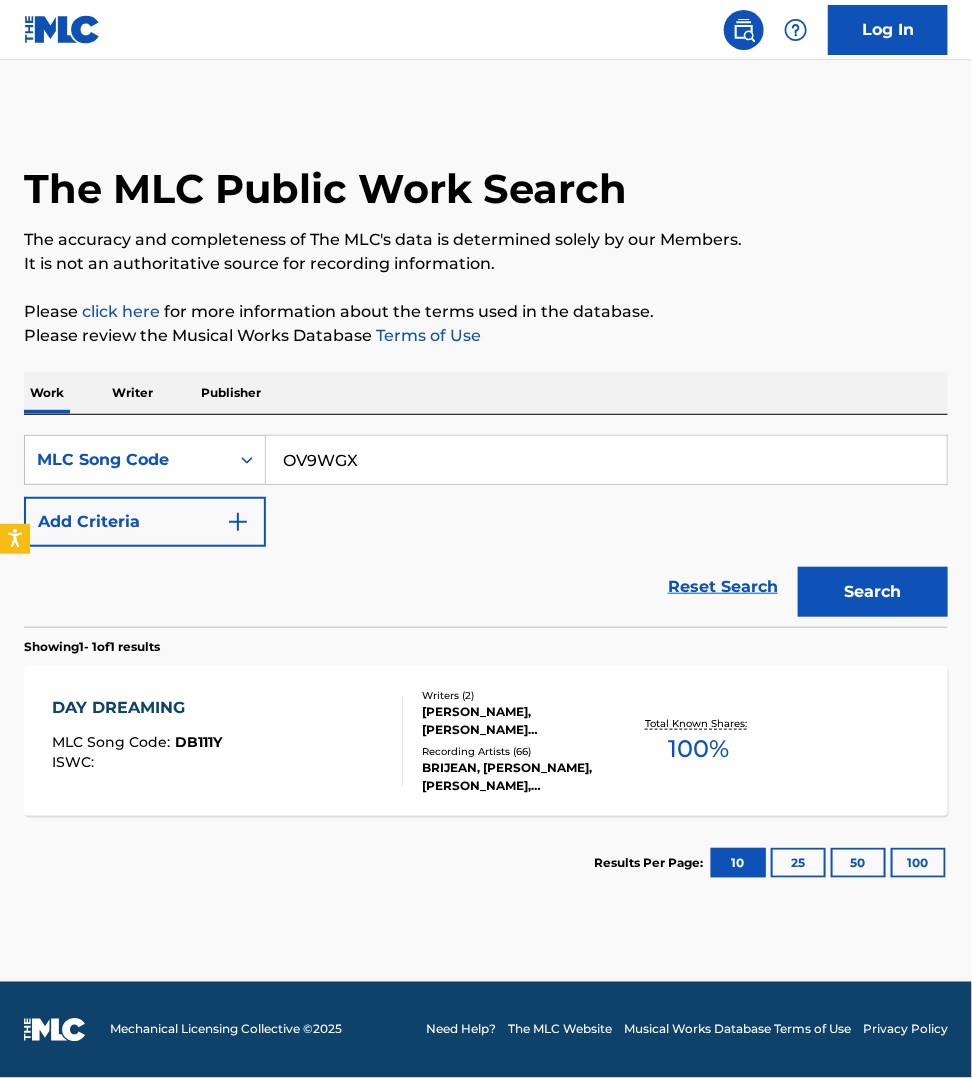 type on "OV9WGX" 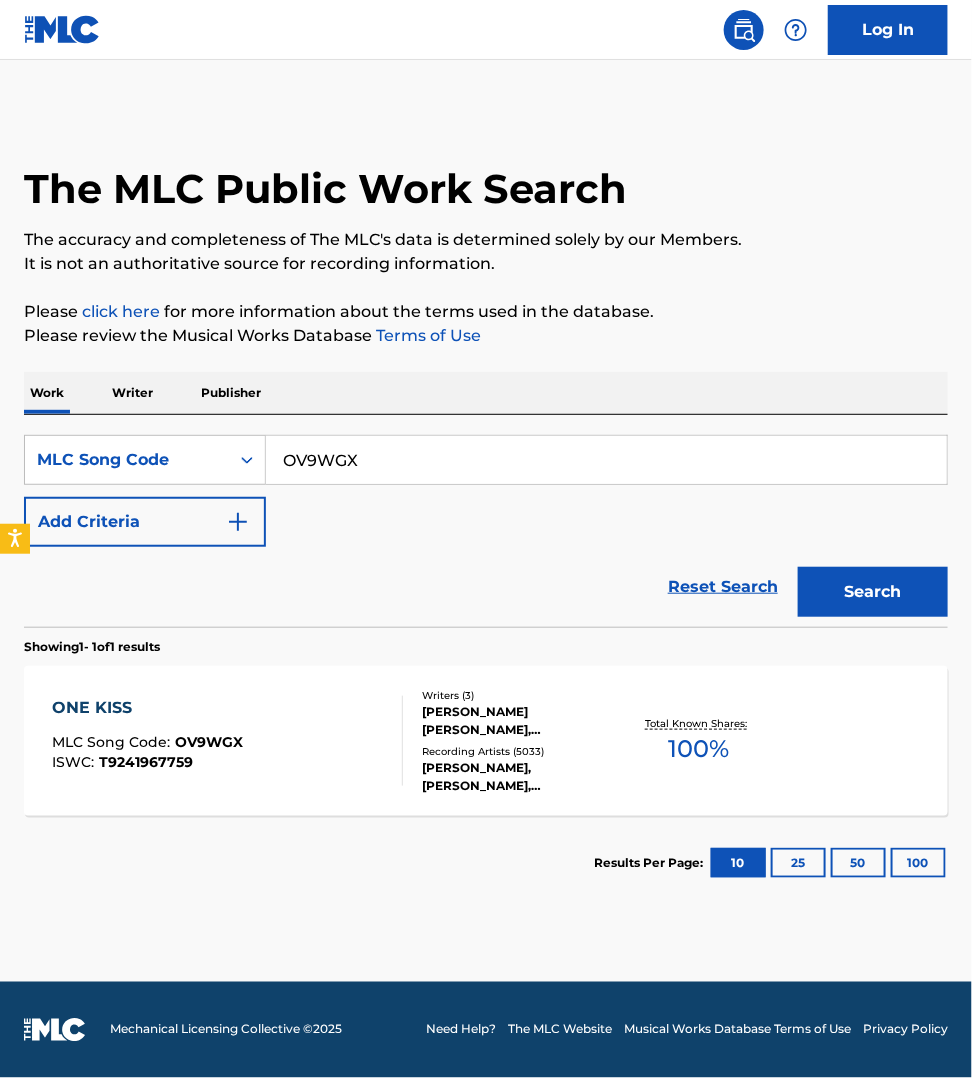 click on "ONE KISS MLC Song Code : OV9WGX ISWC : T9241967759 Writers ( 3 ) [PERSON_NAME] [PERSON_NAME], [PERSON_NAME], [PERSON_NAME] Recording Artists ( 5033 ) [PERSON_NAME], [PERSON_NAME], [PERSON_NAME], [PERSON_NAME], [PERSON_NAME] & [PERSON_NAME], [PERSON_NAME]|[PERSON_NAME], [PERSON_NAME]|[PERSON_NAME] Total Known Shares: 100 %" at bounding box center [486, 741] 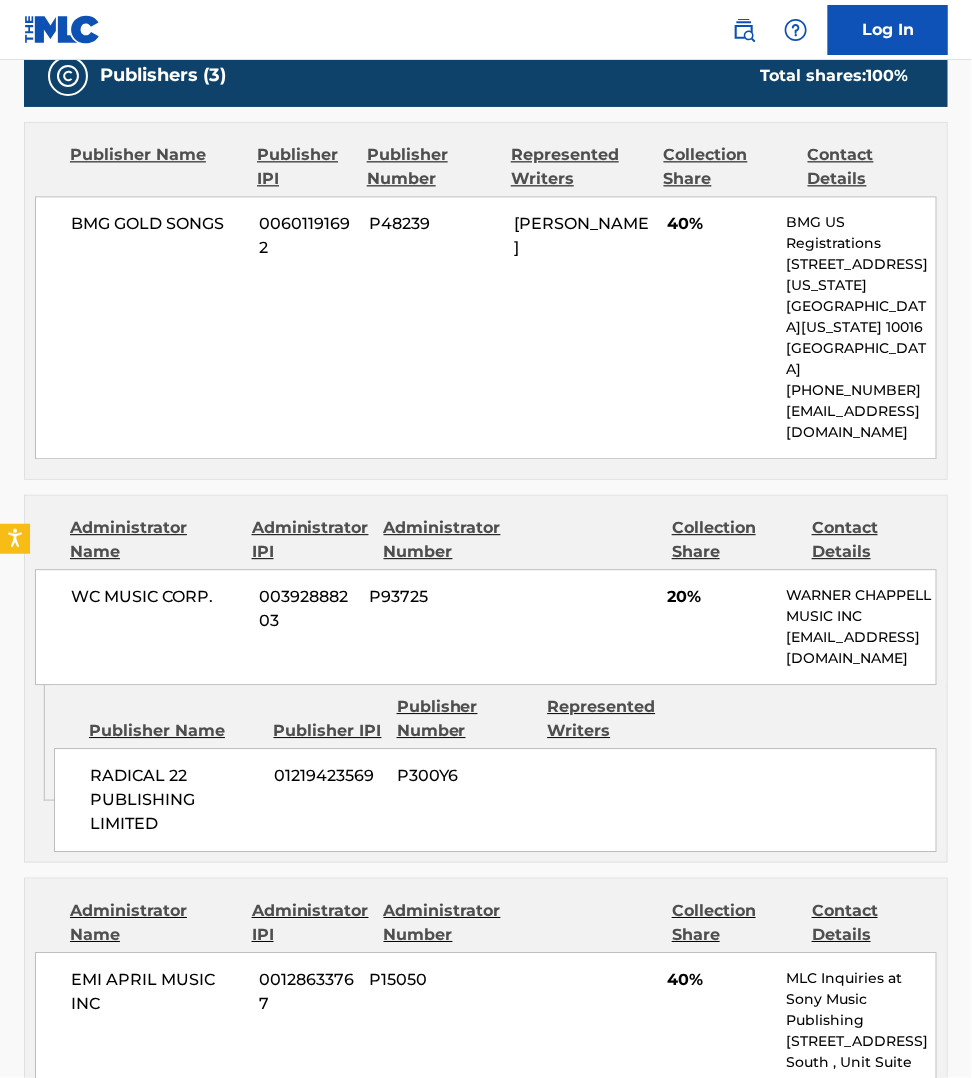 scroll, scrollTop: 875, scrollLeft: 0, axis: vertical 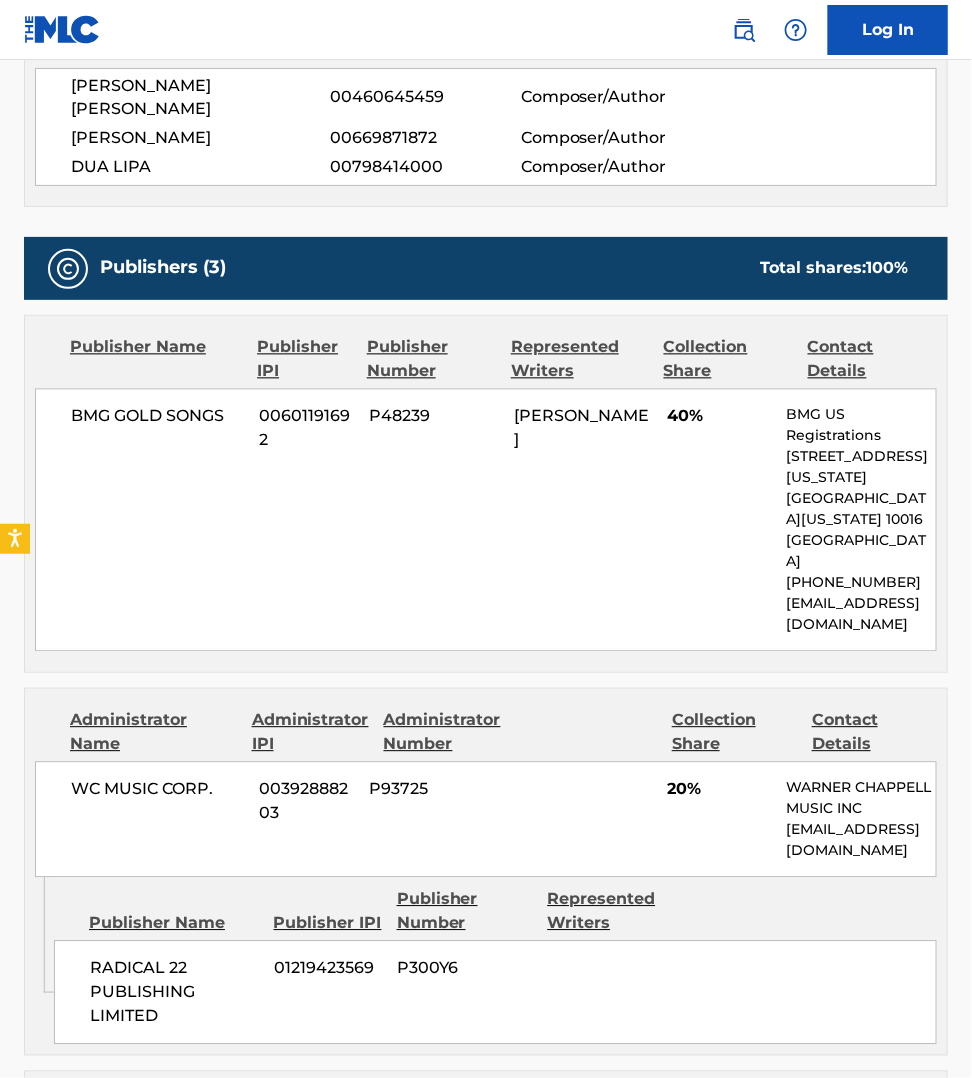click on "Admin Original Publisher Connecting Line Publisher Name Publisher IPI Publisher Number Represented Writers RADICAL 22 PUBLISHING LIMITED 01219423569 P300Y6" at bounding box center [486, 966] 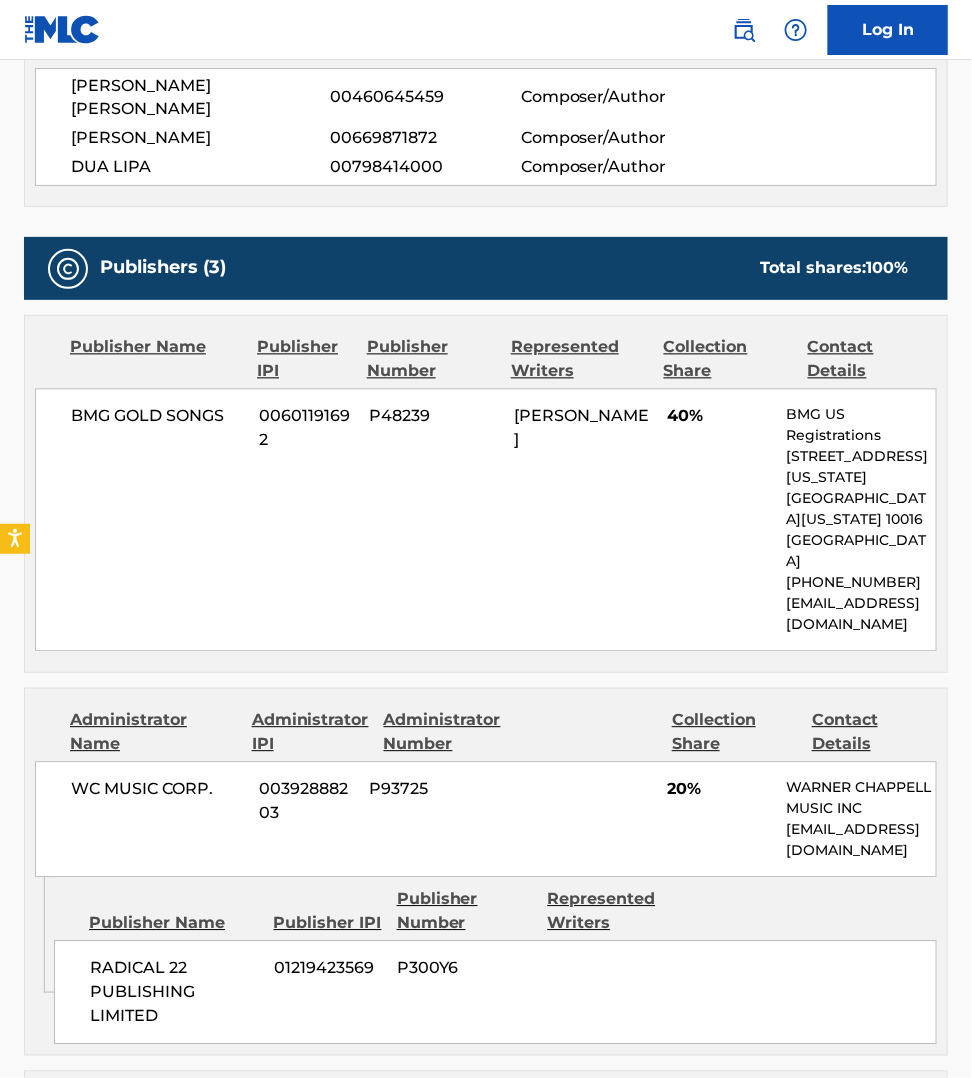 scroll, scrollTop: 0, scrollLeft: 0, axis: both 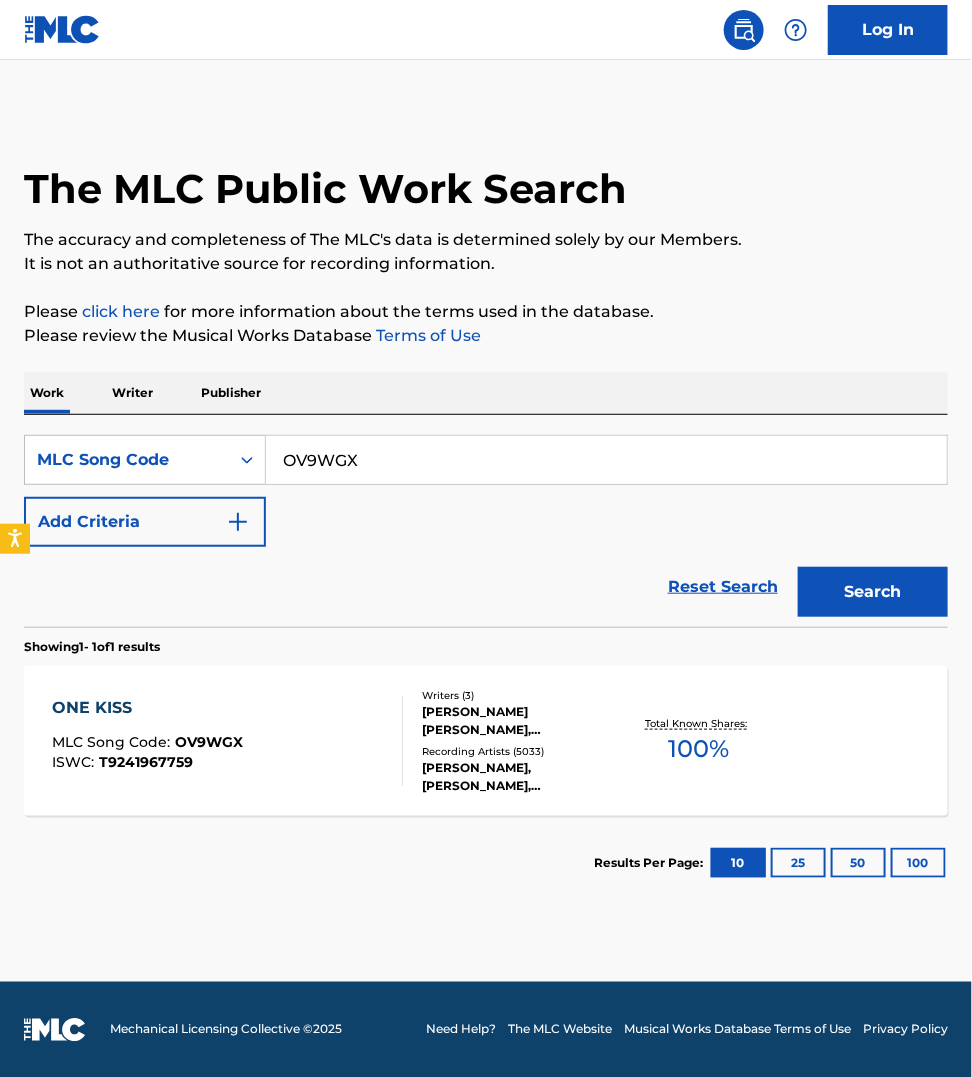 click on "OV9WGX" at bounding box center (606, 460) 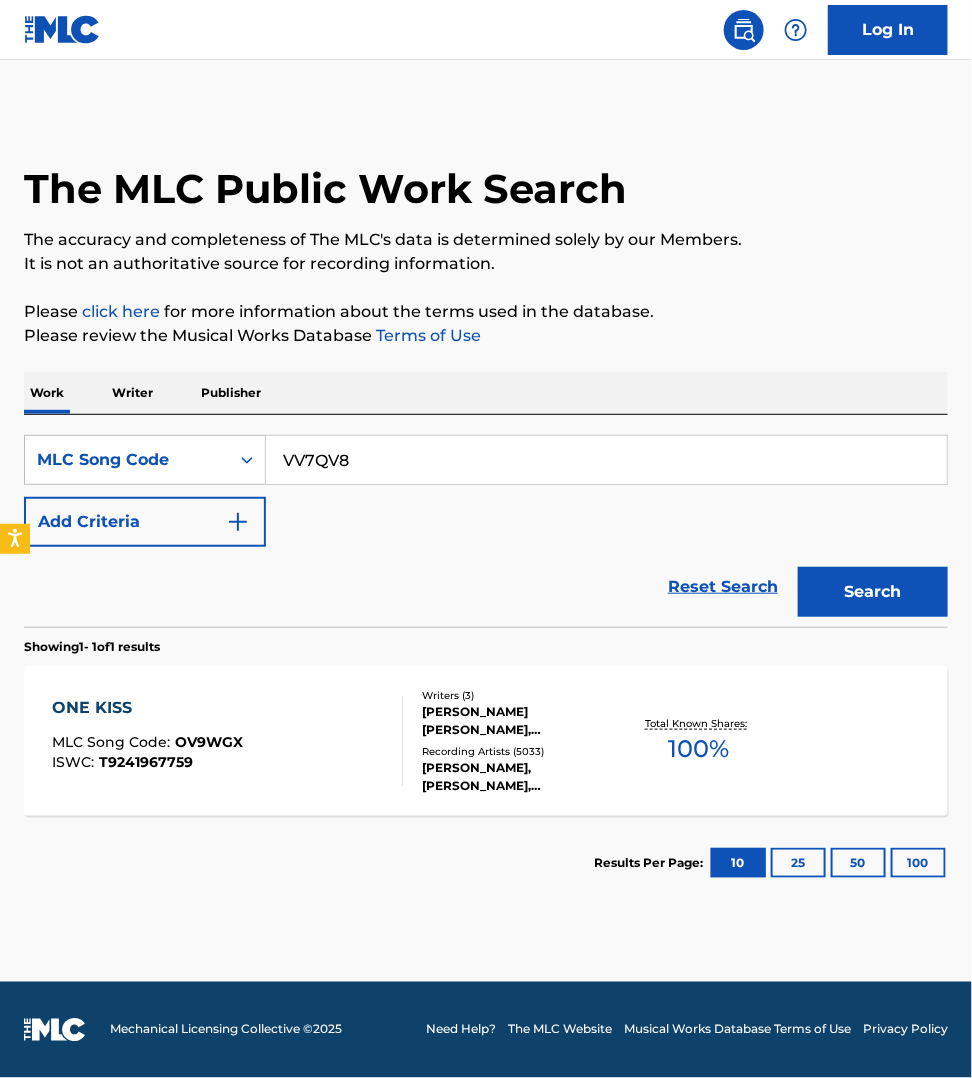 type on "VV7QV8" 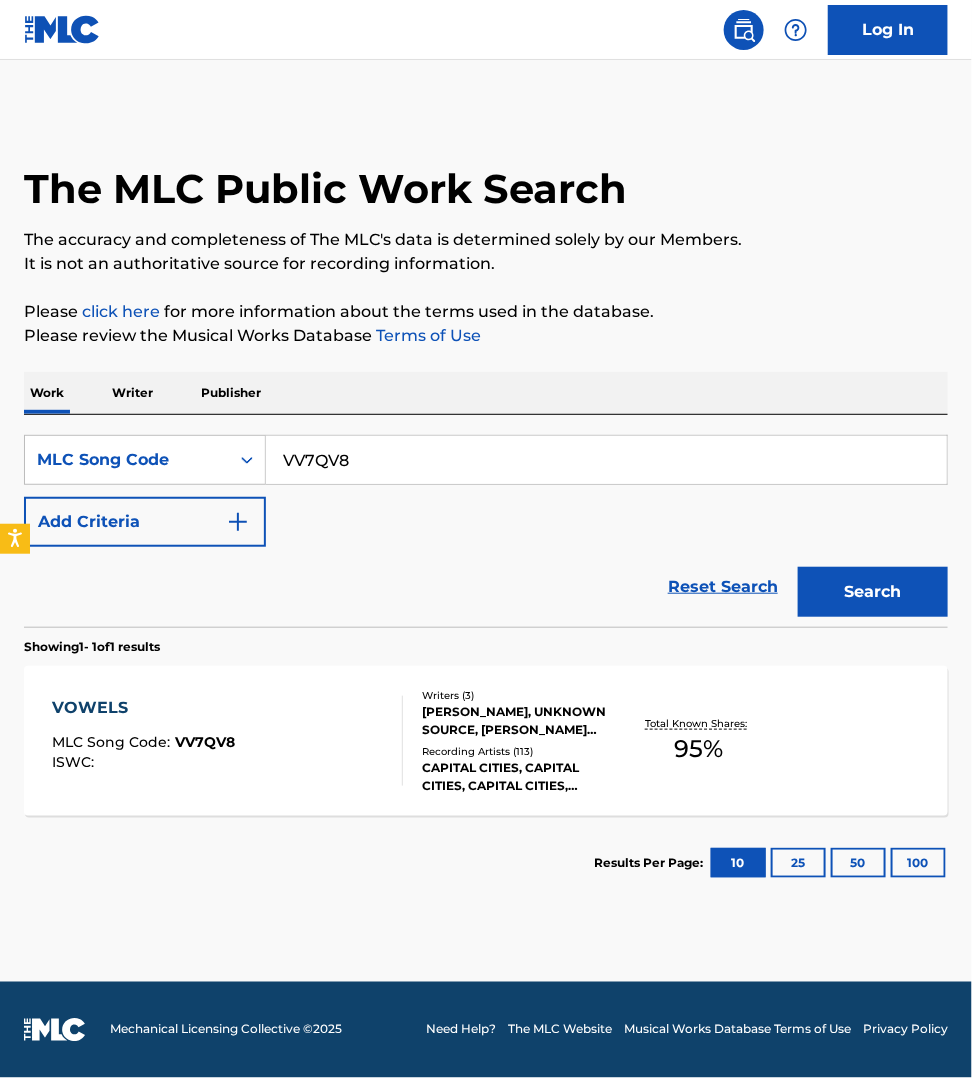 click on "VOWELS MLC Song Code : VV7QV8 ISWC :" at bounding box center (227, 741) 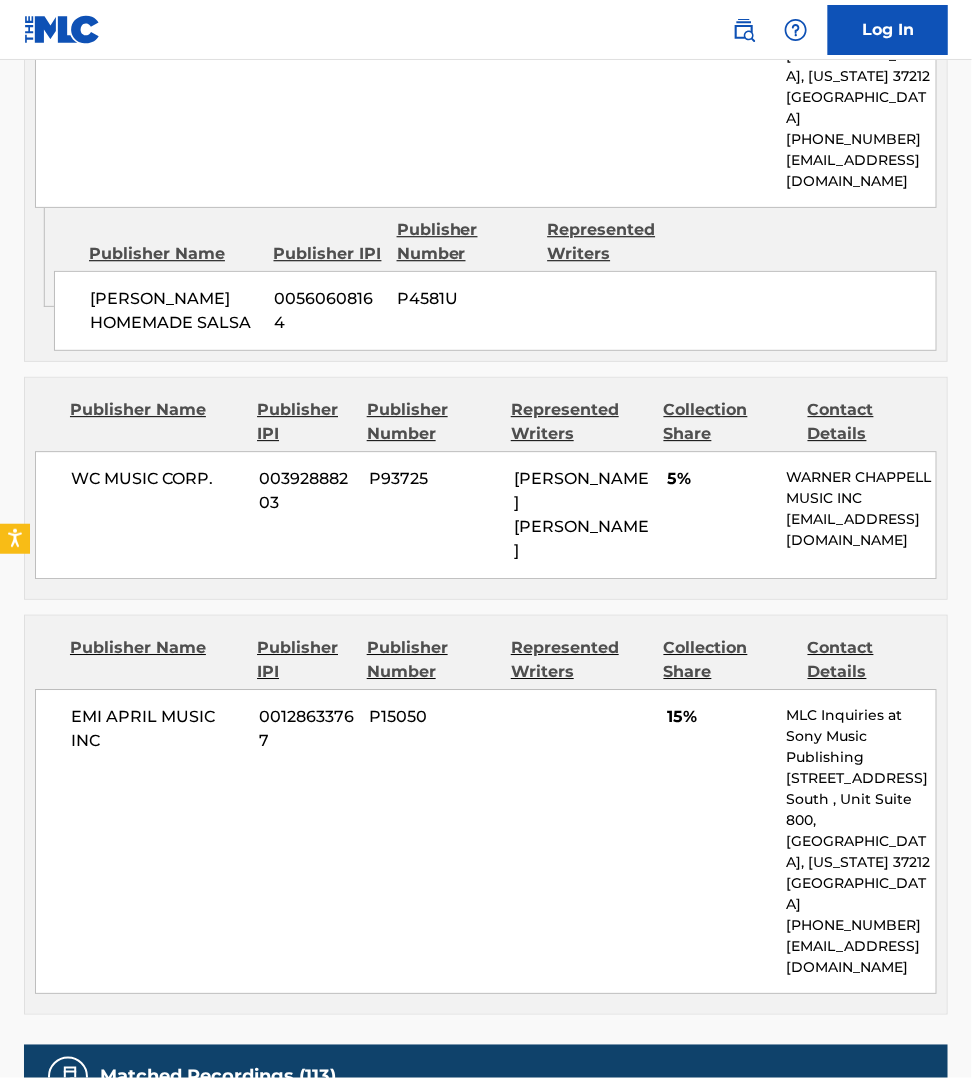 scroll, scrollTop: 3187, scrollLeft: 0, axis: vertical 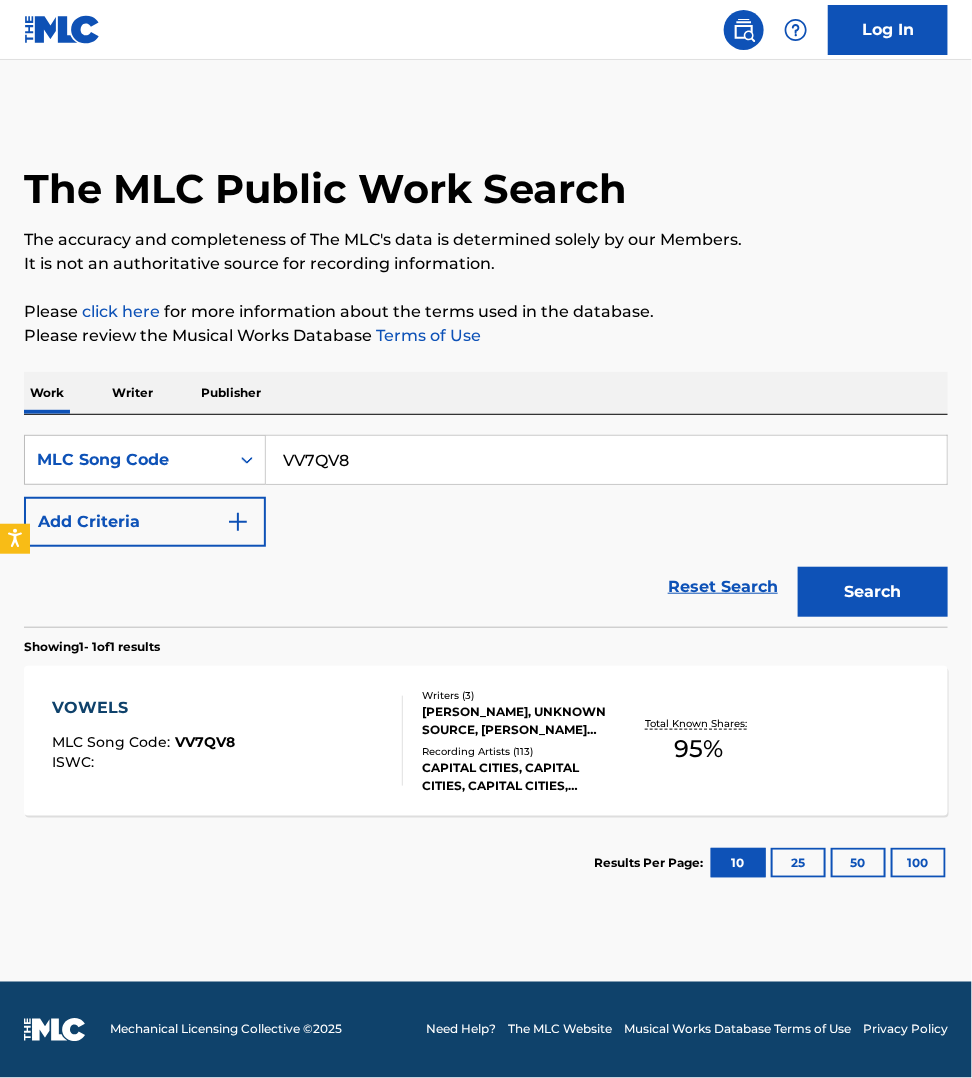 click on "VV7QV8" at bounding box center (606, 460) 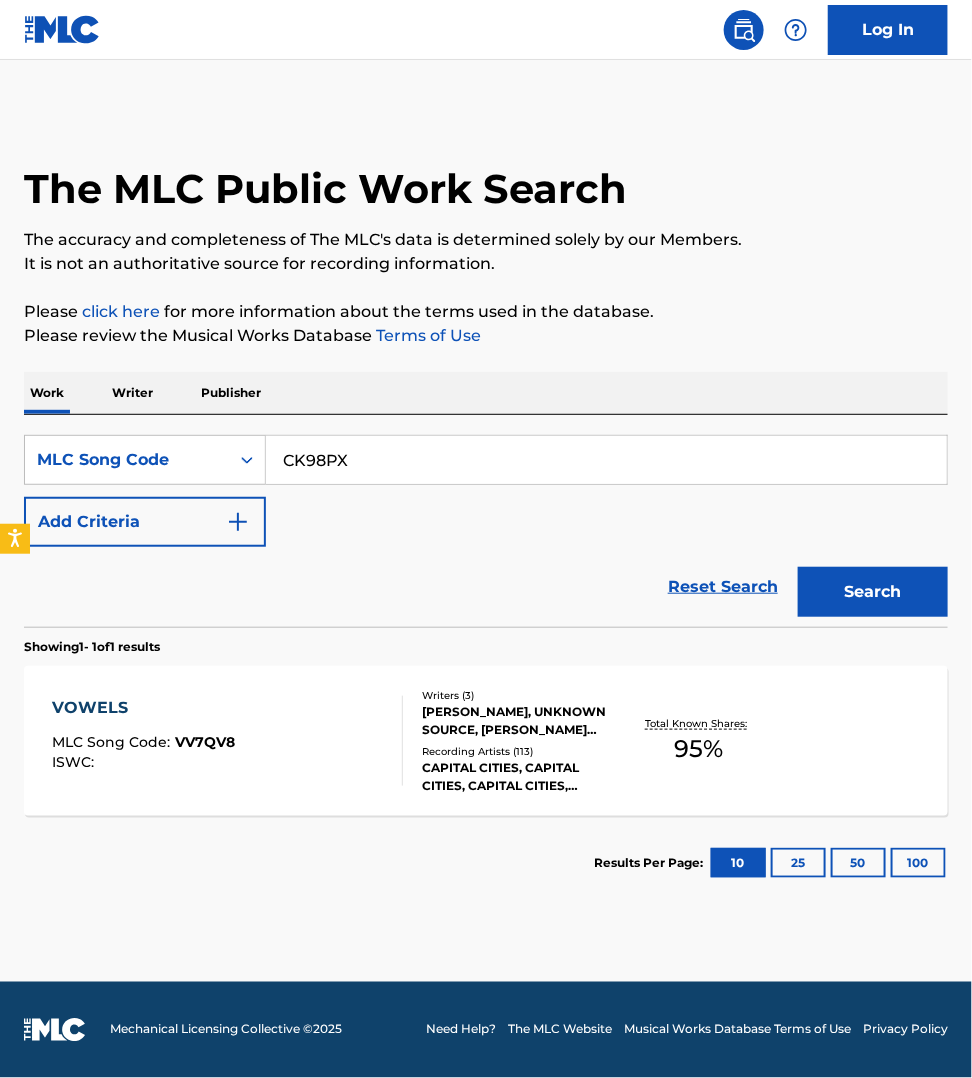 type on "CK98PX" 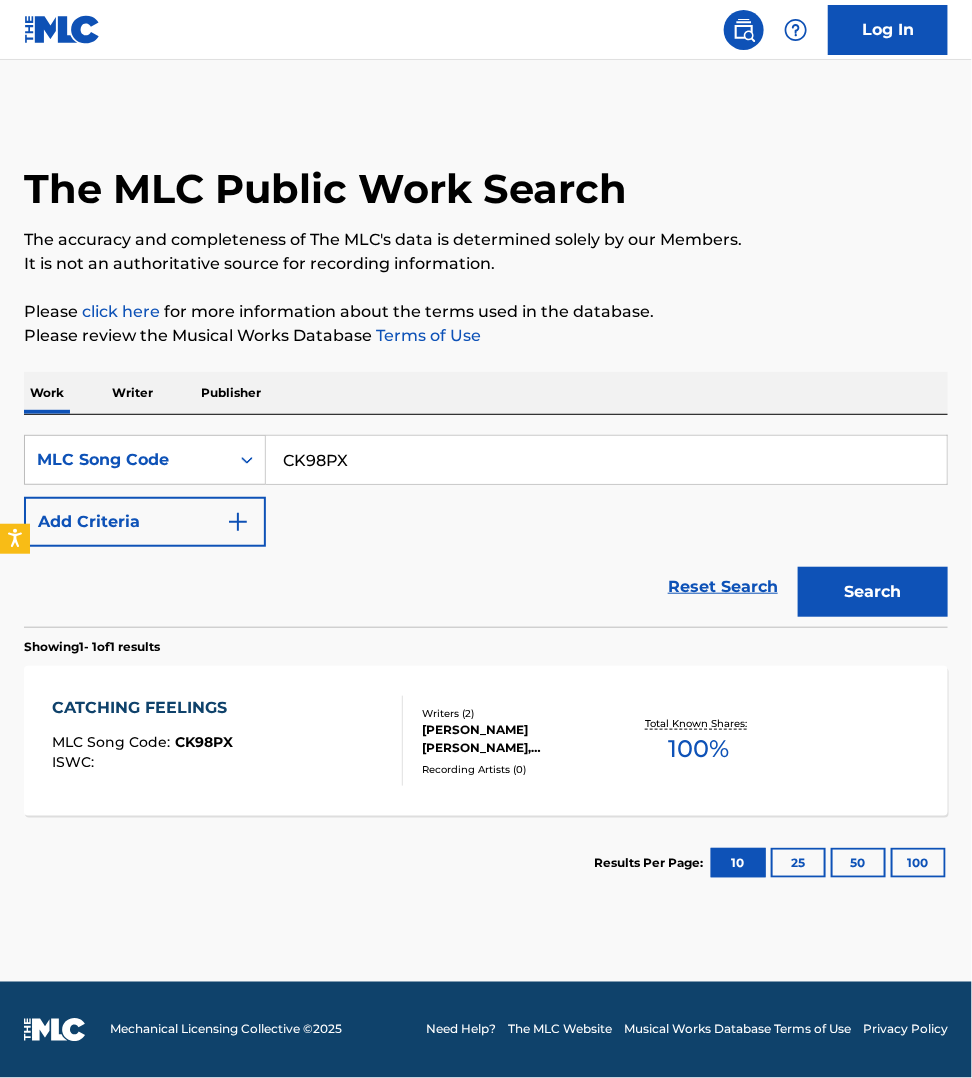 click on "CATCHING FEELINGS MLC Song Code : CK98PX ISWC :" at bounding box center (227, 741) 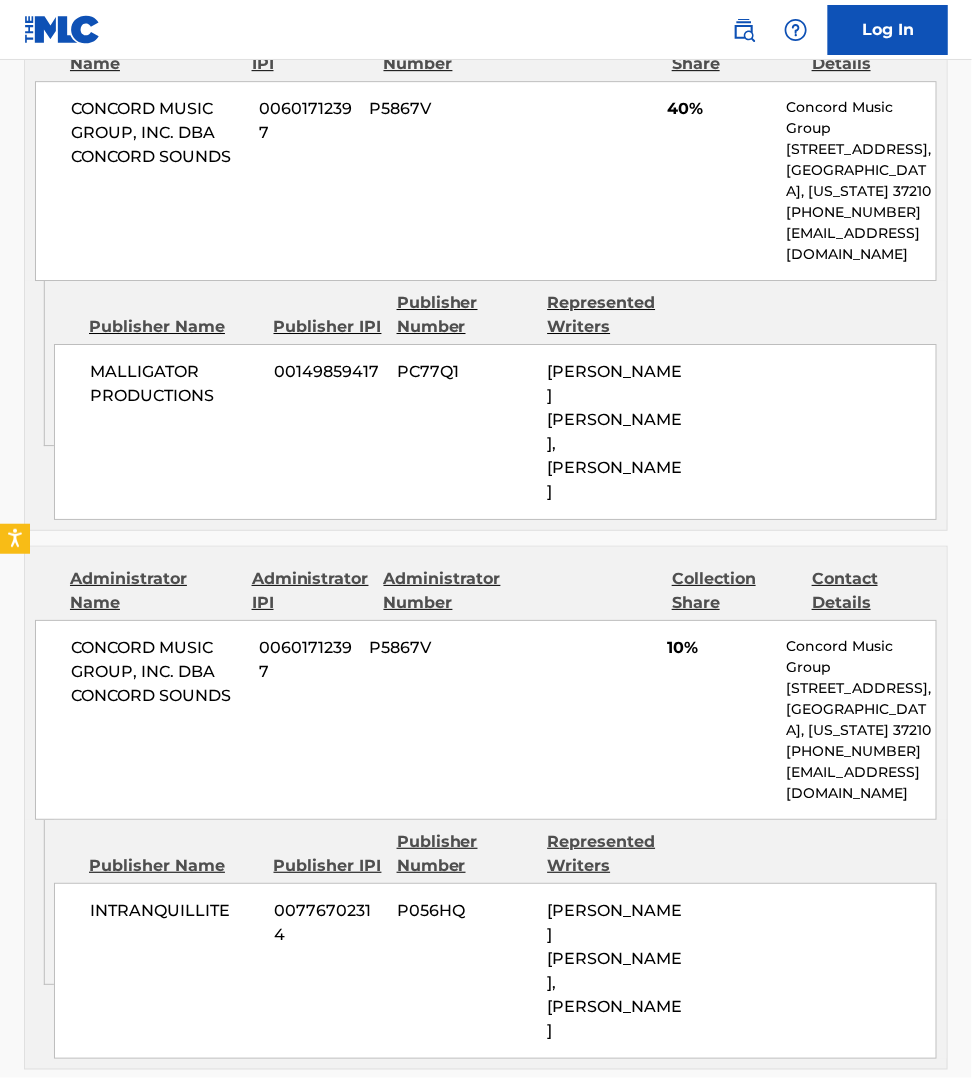 scroll, scrollTop: 1656, scrollLeft: 0, axis: vertical 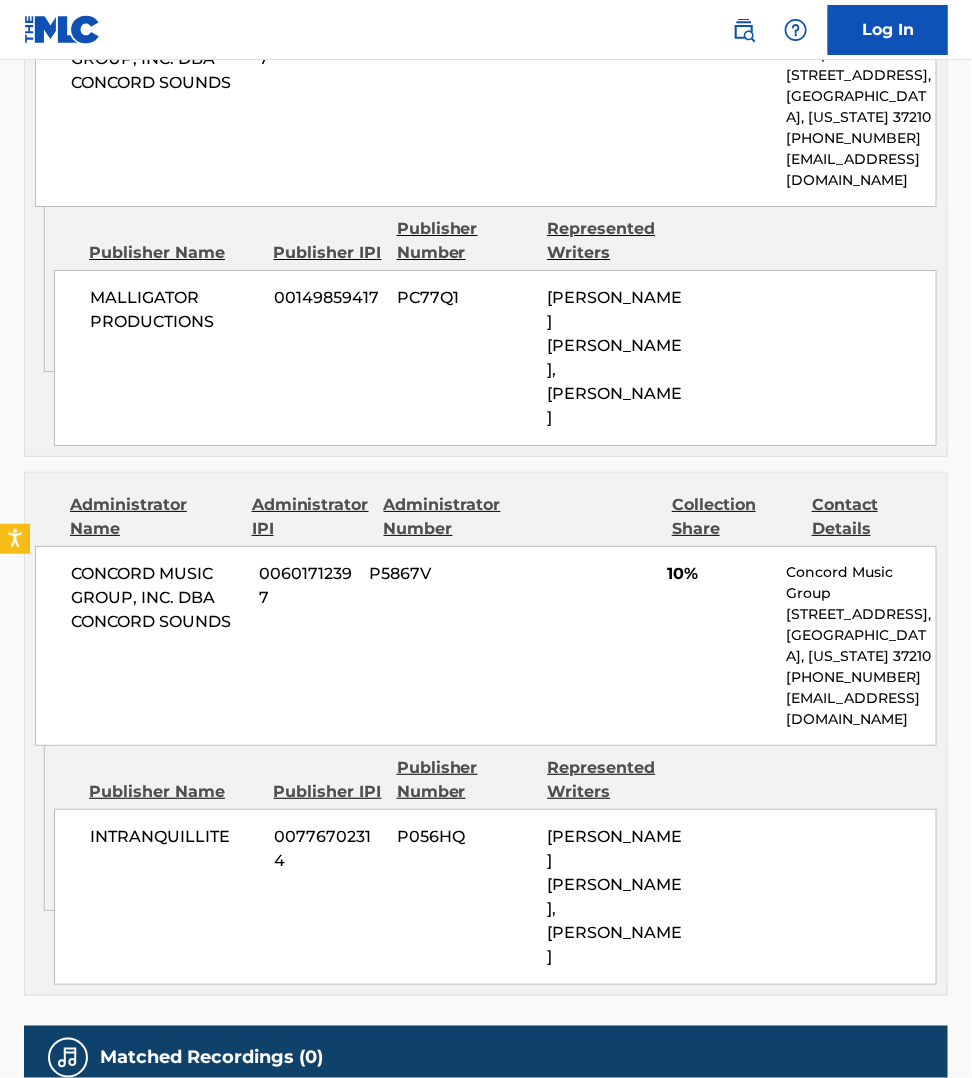 click on "< Back to public search results Copy work link CATCHING FEELINGS     Work Detail   Member Work Identifier -- MLC Song Code CK98PX ISWC -- Duration --:-- Language -- Alternative Titles No Alternative Titles Writers   (2) Writer Name Writer IPI Writer Role [PERSON_NAME] [PERSON_NAME] 00421167688 Composer/Author [PERSON_NAME] 00077322474 Composer/Author Publishers   (3) Total shares:  100 % Administrator Name Administrator IPI Administrator Number Collection Share Contact Details CONCORD MUSIC GROUP, INC. DBA CONCORD SOUNDS 00601712397 P5867V 50% Concord Music Group [STREET_ADDRESS][US_STATE] [PHONE_NUMBER] [EMAIL_ADDRESS][DOMAIN_NAME] Admin Original Publisher Connecting Line Publisher Name Publisher IPI Publisher Number Represented Writers MALLIGATOR PREFERENCE 00745123850 P1802T [PERSON_NAME] [PERSON_NAME], [PERSON_NAME] Administrator Name Administrator IPI Administrator Number Collection Share Contact Details CONCORD MUSIC GROUP, INC. DBA CONCORD SOUNDS 00601712397 P5867V 40% Concord Music Group 00149859417" at bounding box center (486, -207) 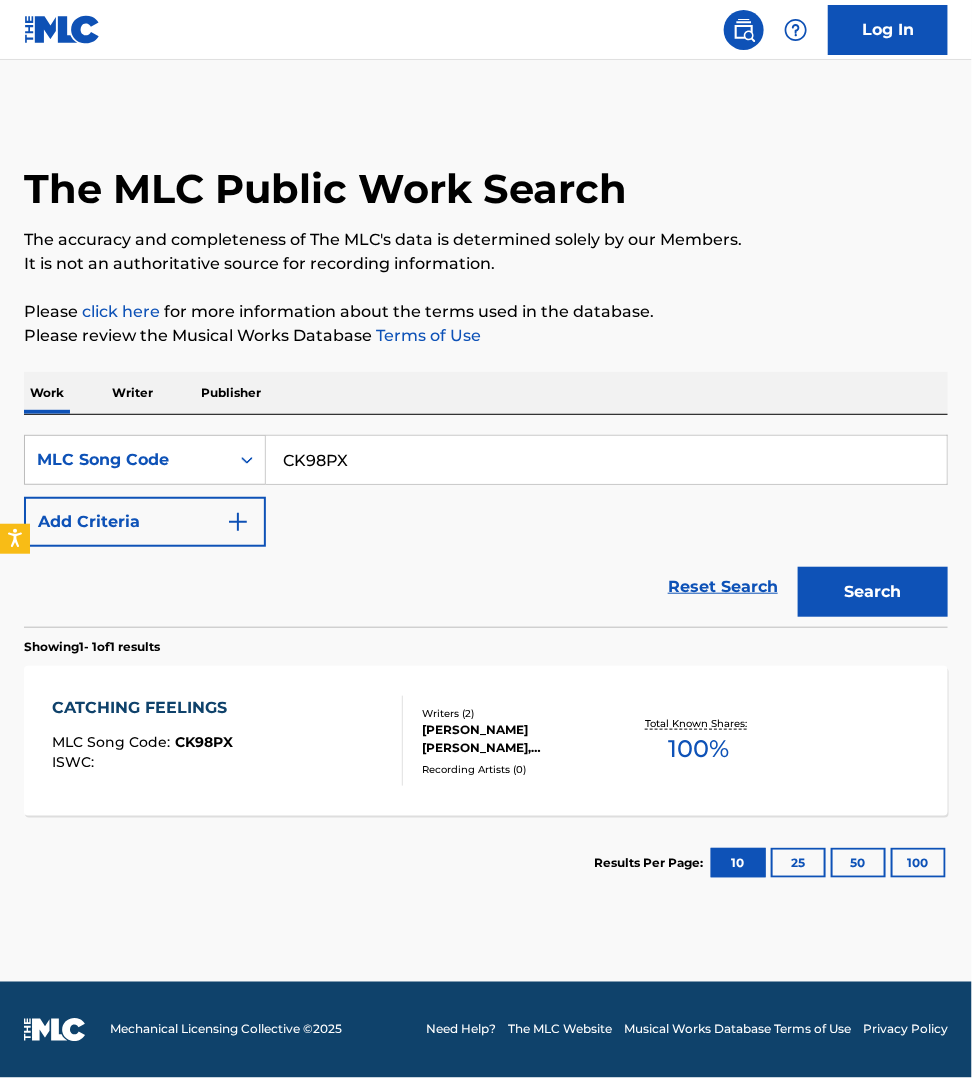 scroll, scrollTop: 0, scrollLeft: 0, axis: both 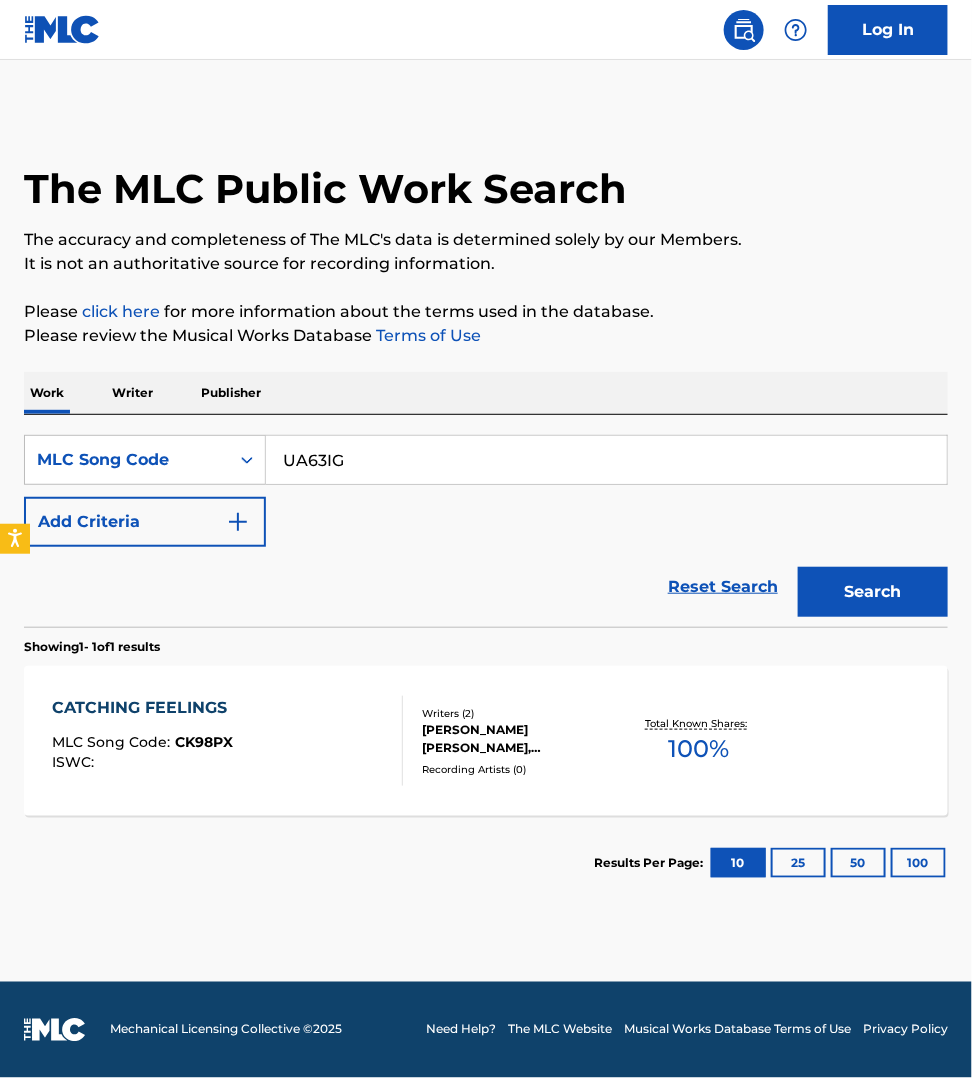 type on "UA63IG" 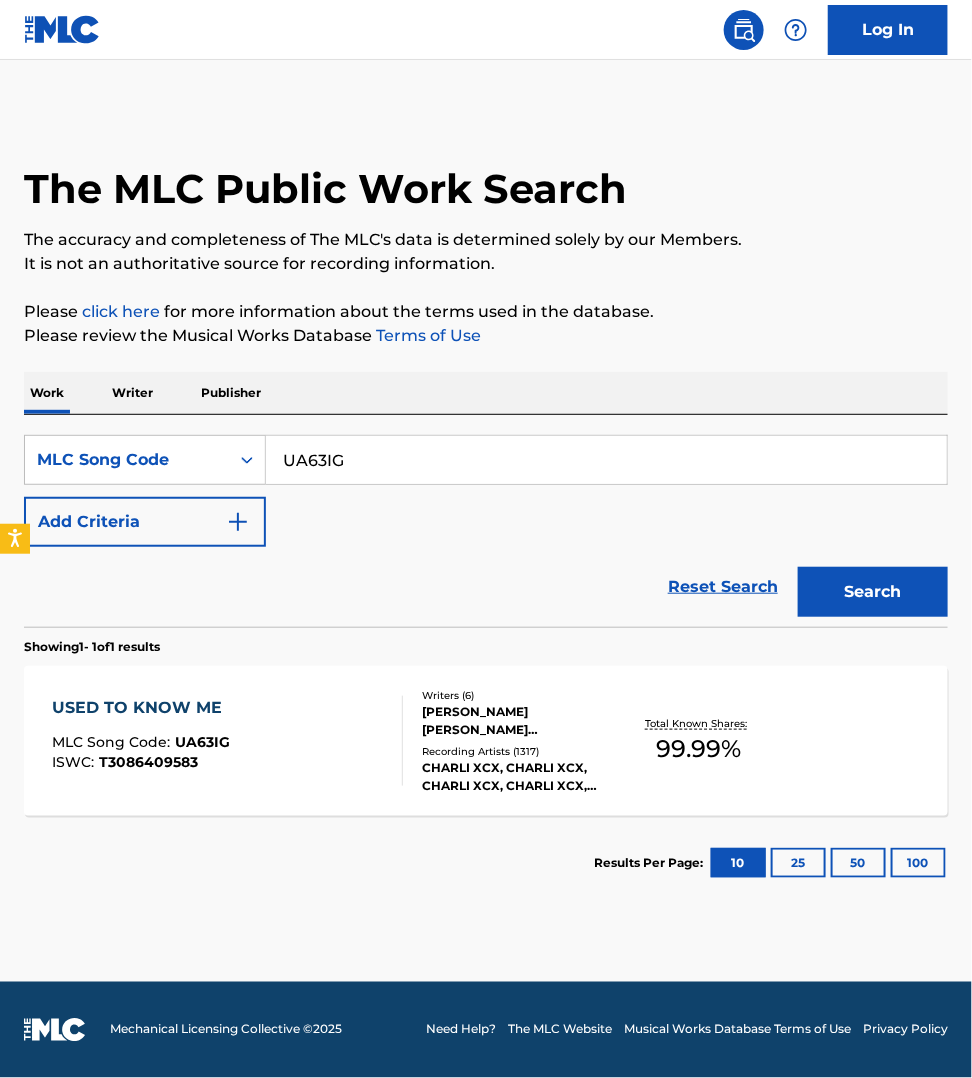 click on "USED TO KNOW ME MLC Song Code : UA63IG ISWC : T3086409583" at bounding box center (227, 741) 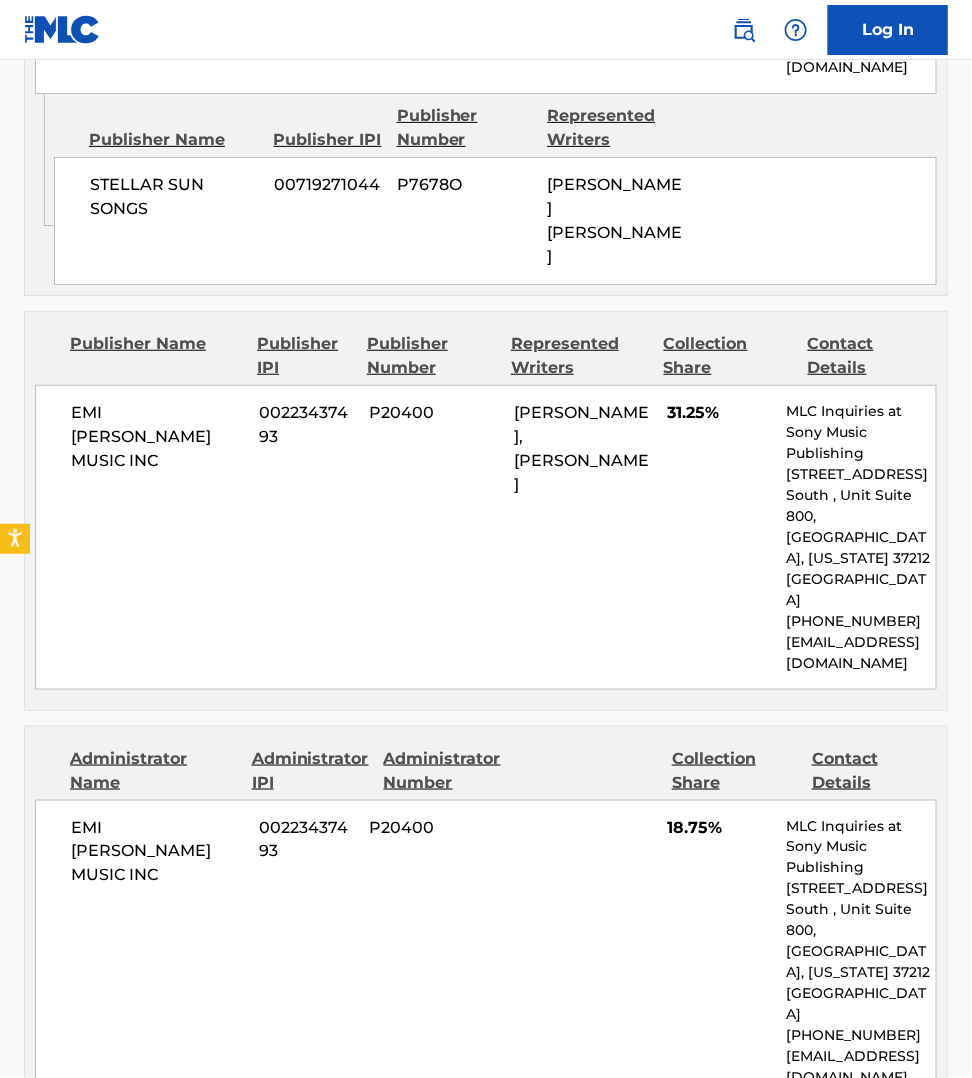 scroll, scrollTop: 4031, scrollLeft: 0, axis: vertical 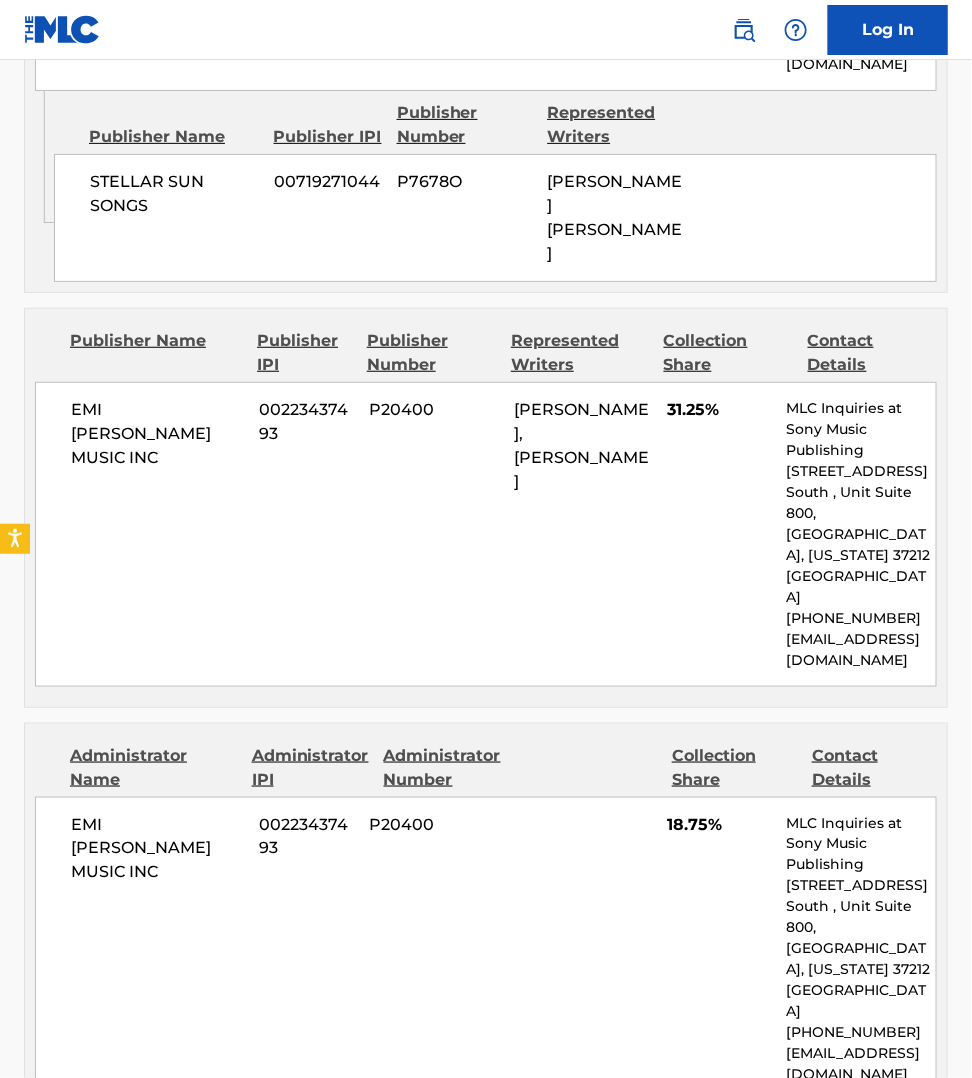 click on "< Back to public search results Copy work link USED TO KNOW ME     Work Detail   Member Work Identifier -- MLC Song Code UA63IG ISWC T3086409583 Duration 03:30 Language -- Alternative Titles Alternative Title Alternative Title Type Language USED TO KNOW ME ([MEDICAL_DATA] VIP REMIX) Alternative Title -- USED TO KNOW ME ([PERSON_NAME] REMIX) [EXTENDED] Alternative Title -- USED TO KNOW ME ([PERSON_NAME] REMIX) Alternative Title -- Writers   (6) Writer Name Writer IPI Writer Role [PERSON_NAME] 00723691143 Composer/Author [PERSON_NAME] 00136960852 Composer/Author [PERSON_NAME] 00130433031 Composer/Author [PERSON_NAME] 00455280455 Composer/Author [PERSON_NAME] 00532944546 Composer/Author [PERSON_NAME] [PERSON_NAME] 00568917985 Composer/Author Publishers   (8) Total shares:  99.99 % Publisher Name Publisher IPI Publisher Number Represented Writers Collection Share Contact Details WARNER-[PERSON_NAME] PUBLISHING CORP. 00185314175 P94075 [PERSON_NAME] 3.12% [PERSON_NAME] MUSIC INC Administrator Name 00185314175" at bounding box center (486, -914) 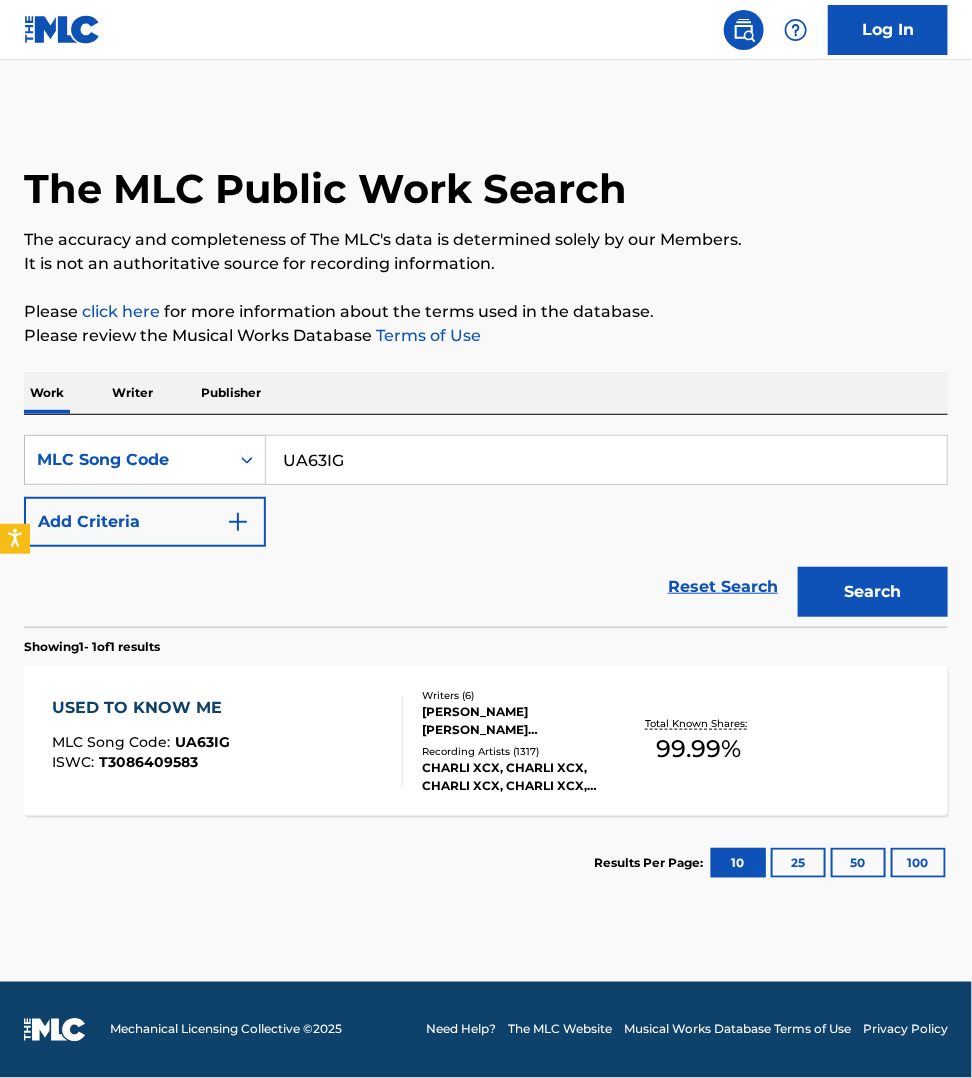 click on "UA63IG" at bounding box center (606, 460) 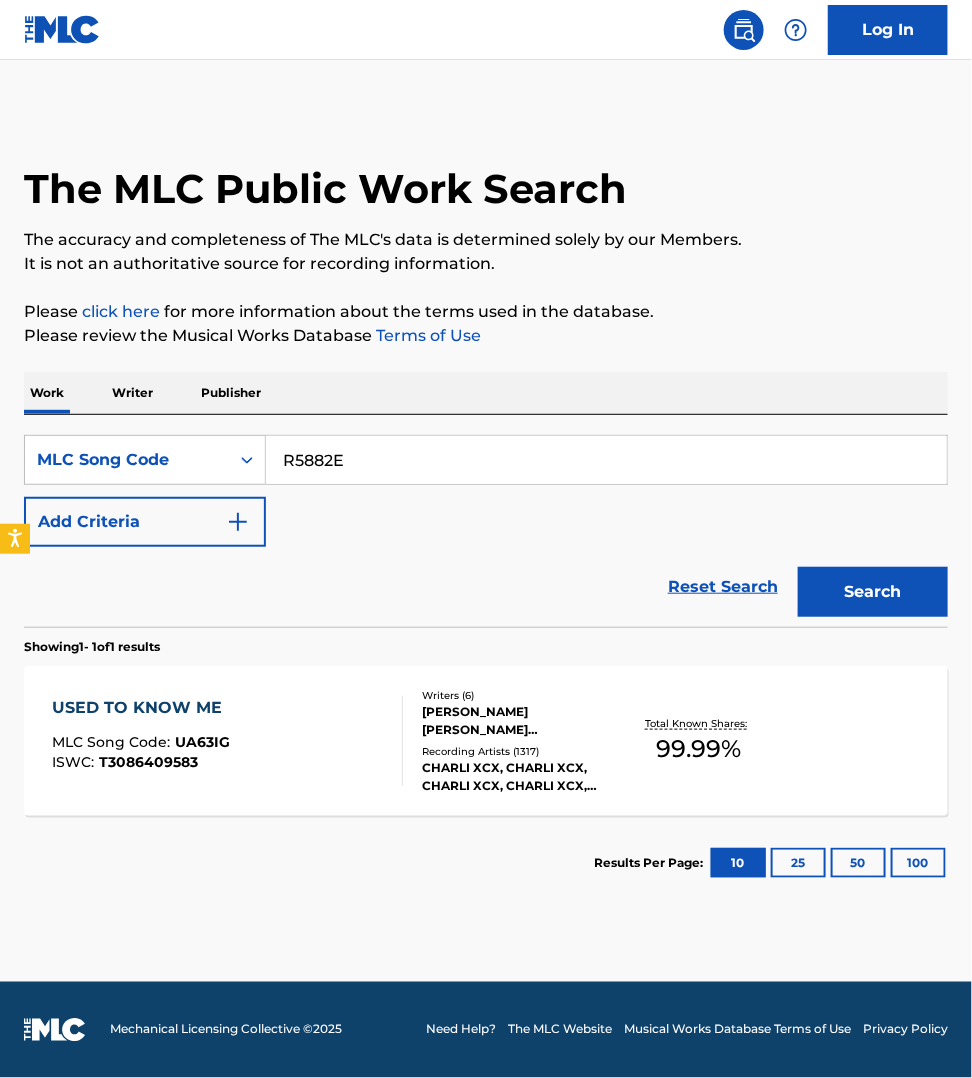 type on "R5882E" 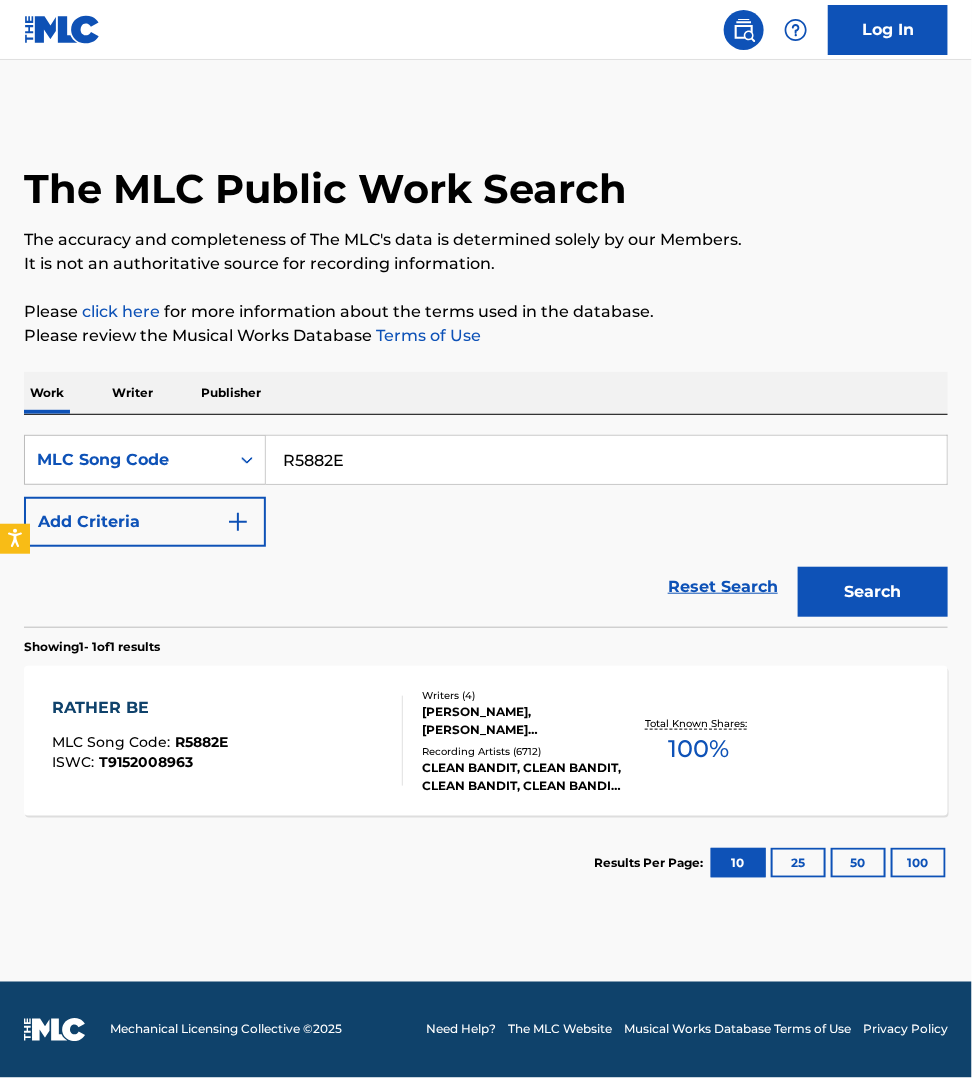 click on "RATHER BE MLC Song Code : R5882E ISWC : T9152008963" at bounding box center [227, 741] 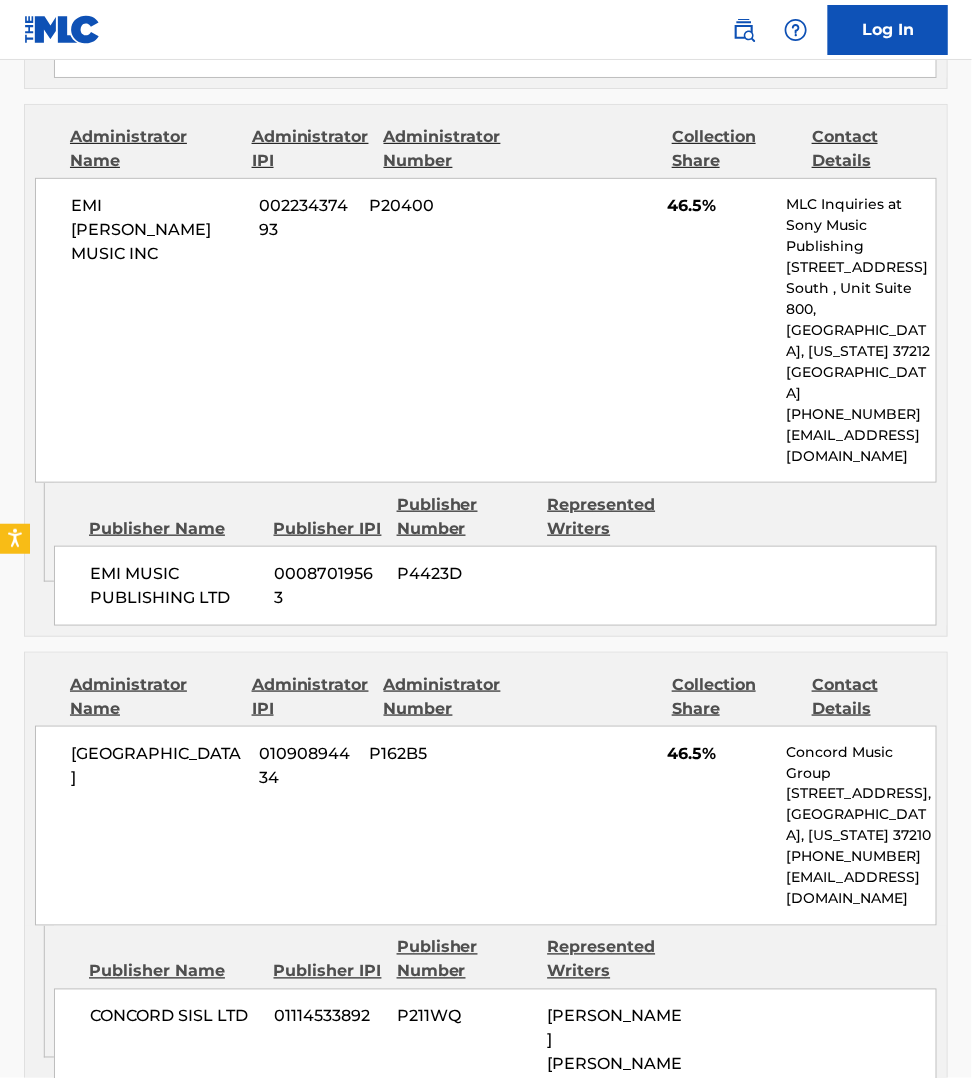 scroll, scrollTop: 2218, scrollLeft: 0, axis: vertical 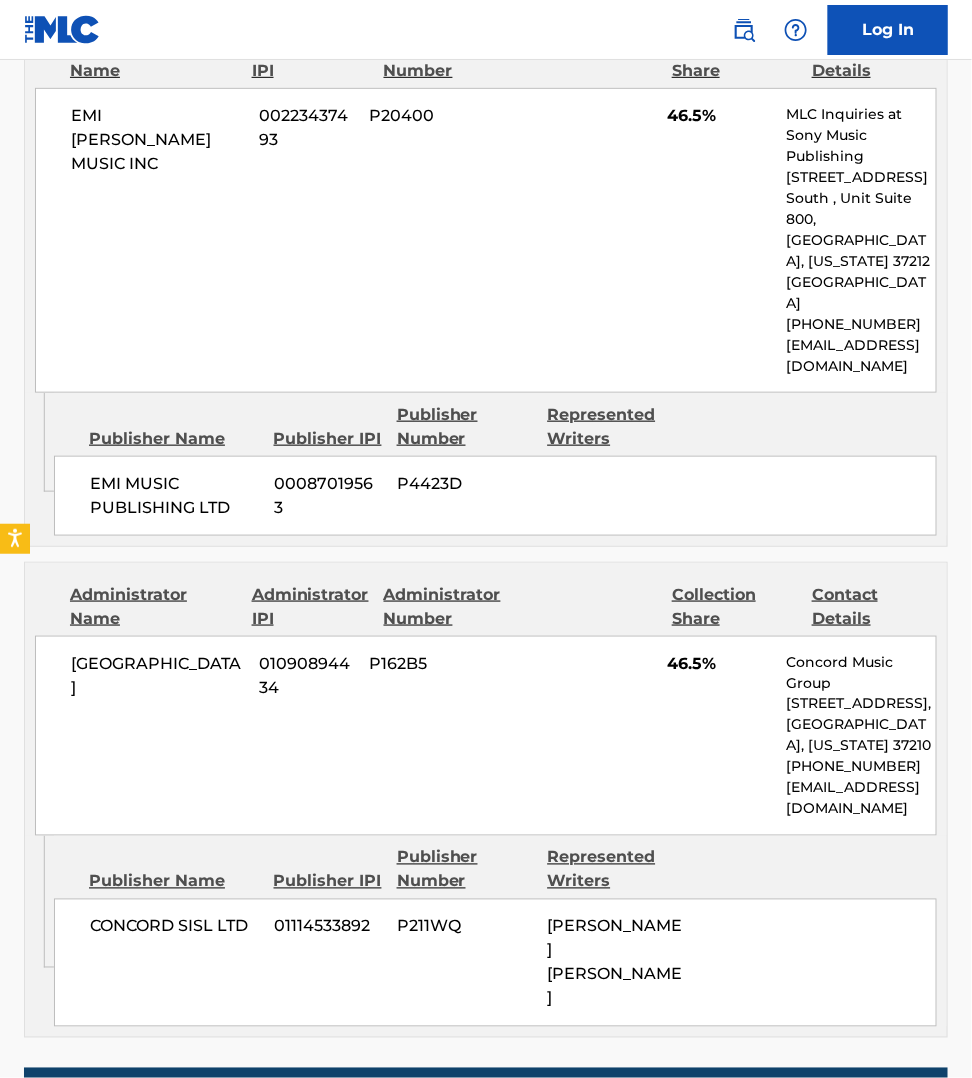 click on "Duration" at bounding box center (901, 1182) 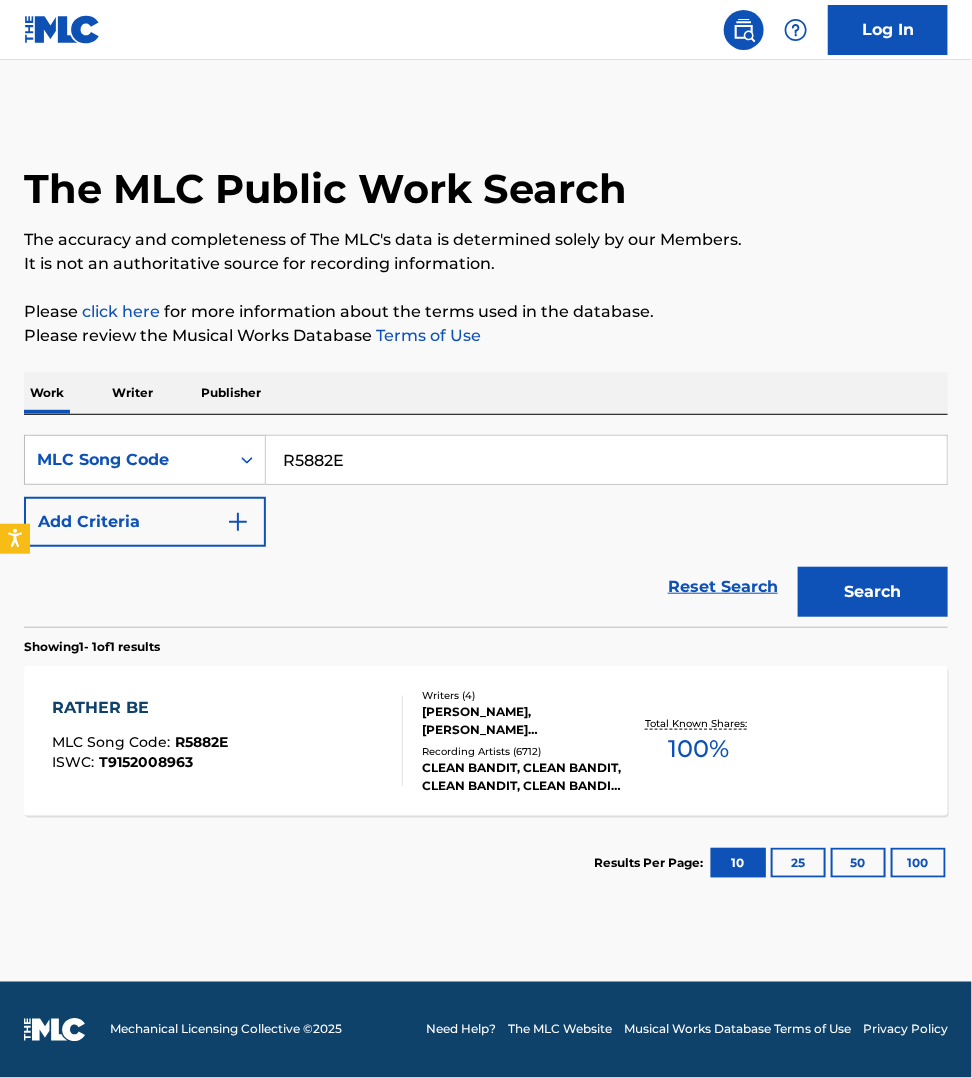 click on "R5882E" at bounding box center [606, 460] 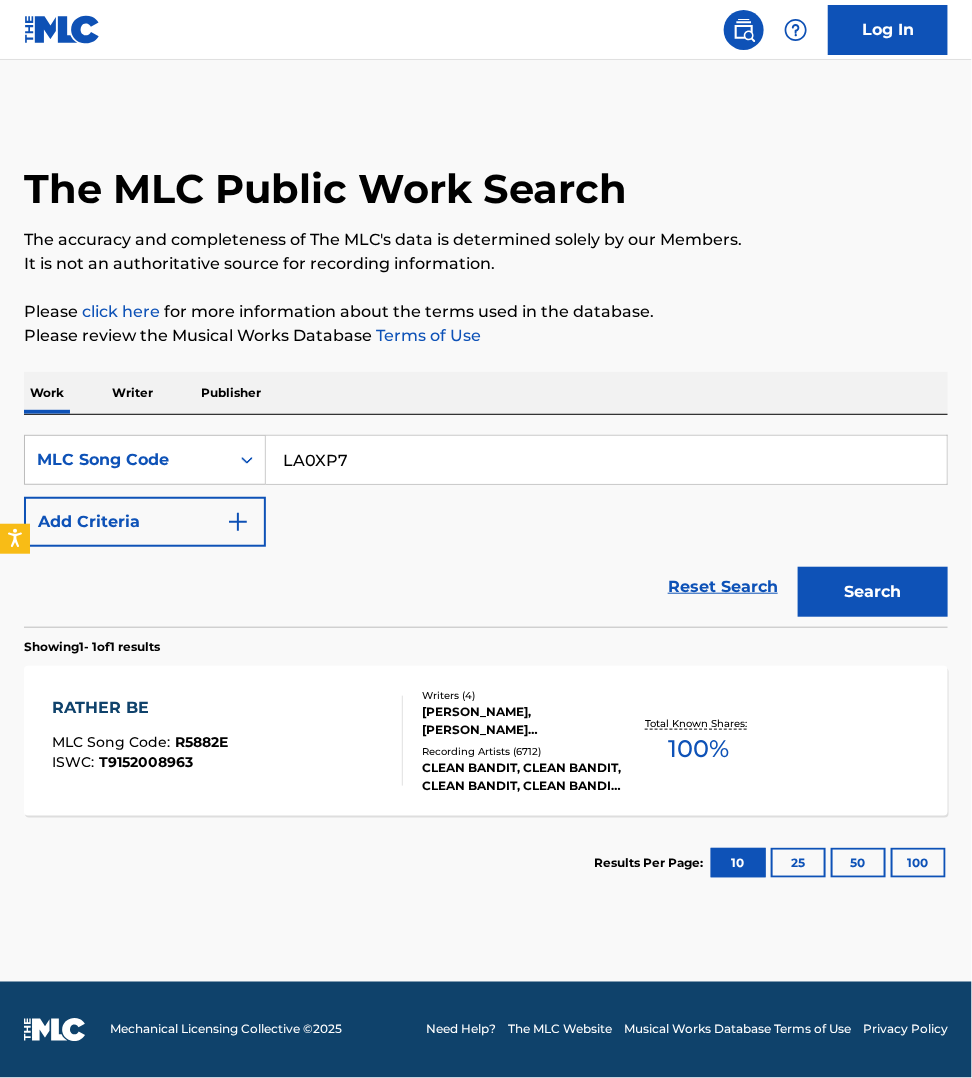 type on "LA0XP7" 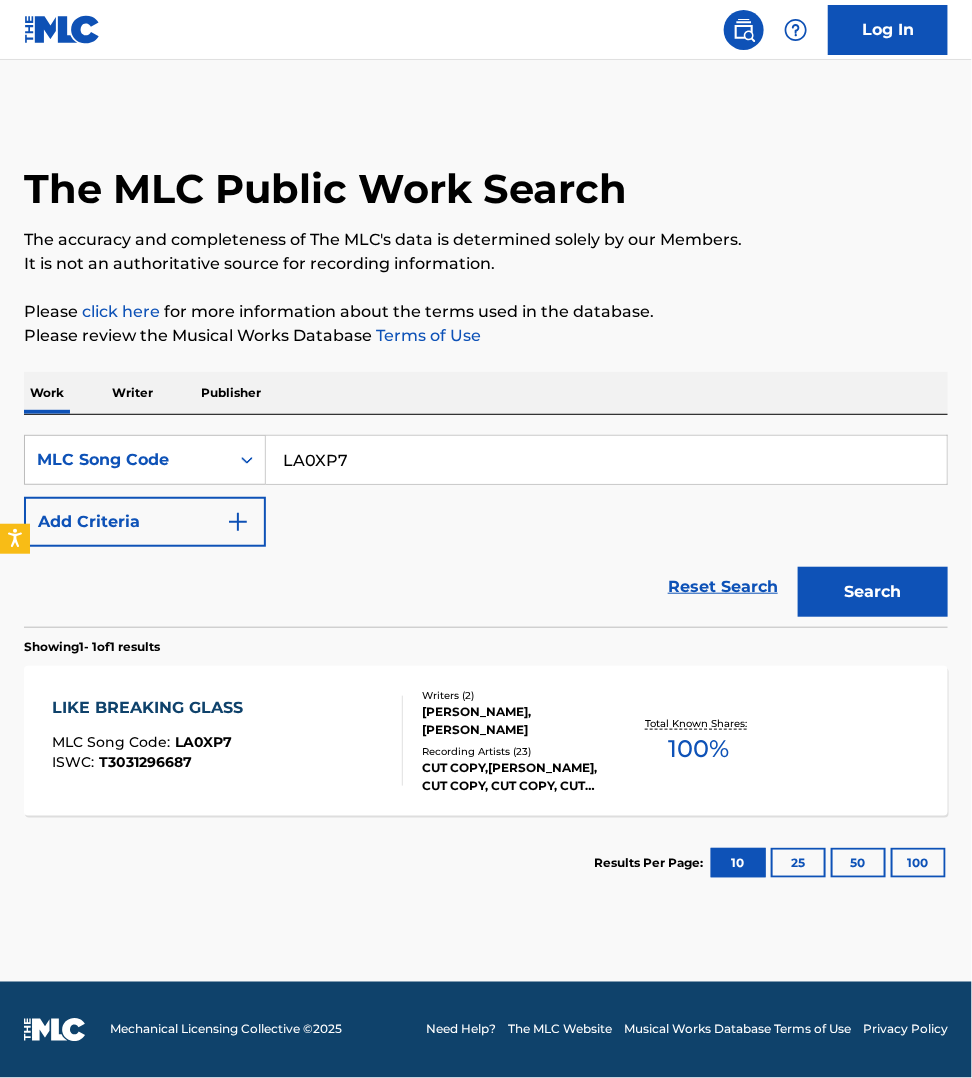 click on "LIKE BREAKING GLASS MLC Song Code : LA0XP7 ISWC : T3031296687" at bounding box center (227, 741) 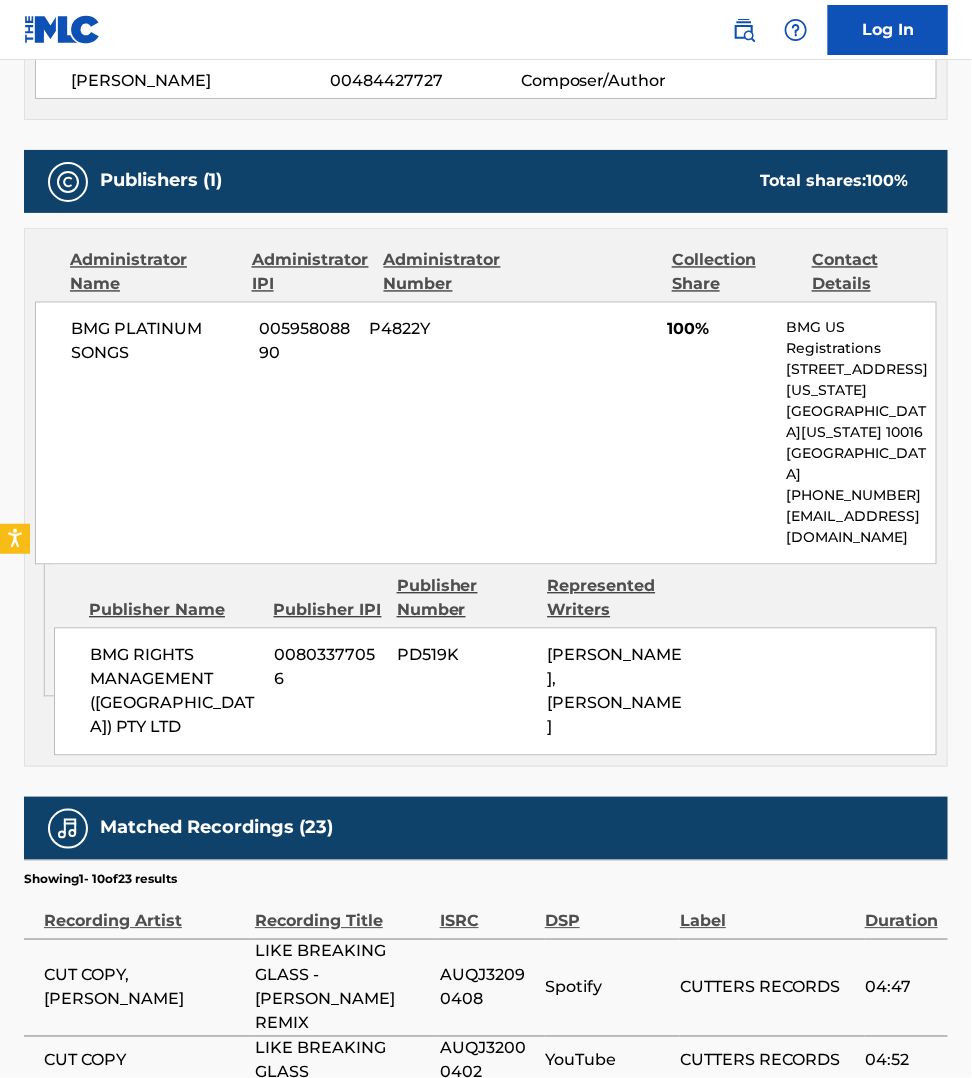 scroll, scrollTop: 875, scrollLeft: 0, axis: vertical 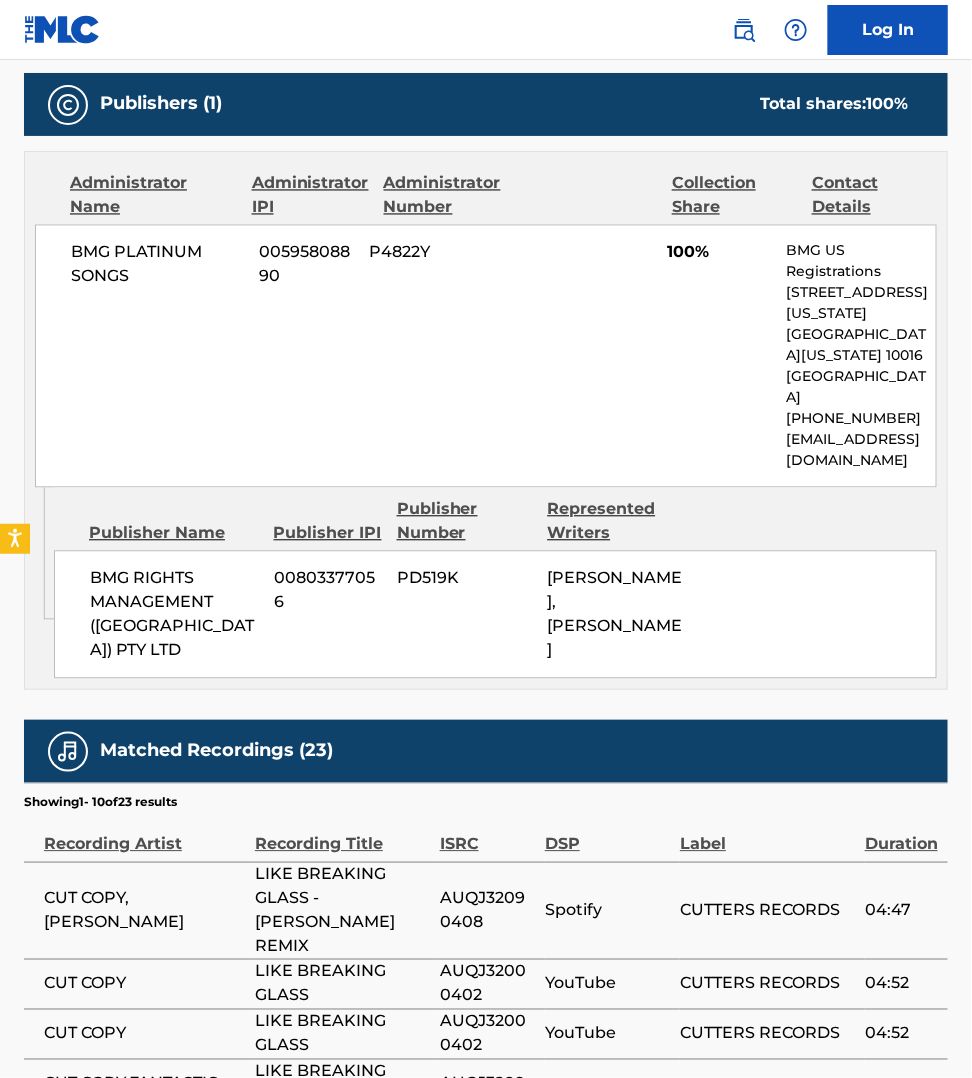 click on "05:25" at bounding box center [906, 1095] 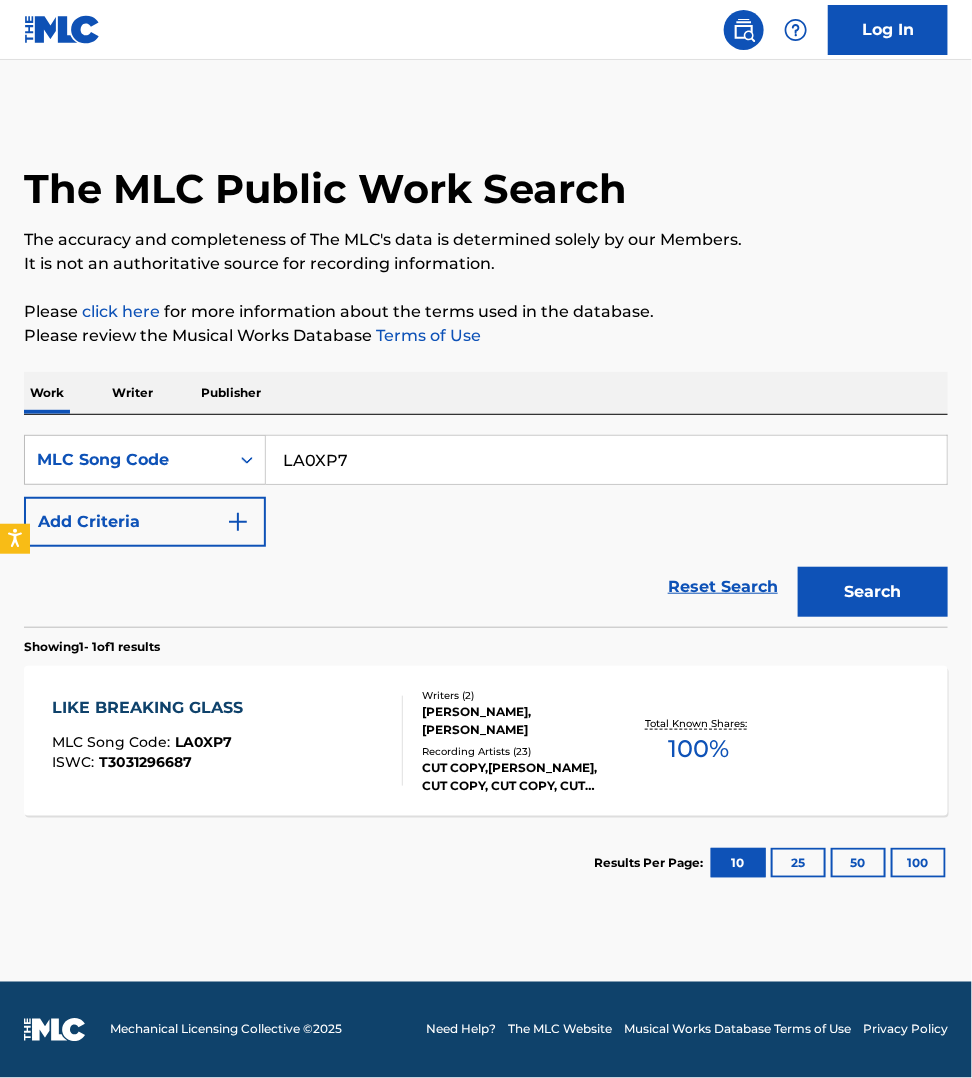 click on "LA0XP7" at bounding box center [606, 460] 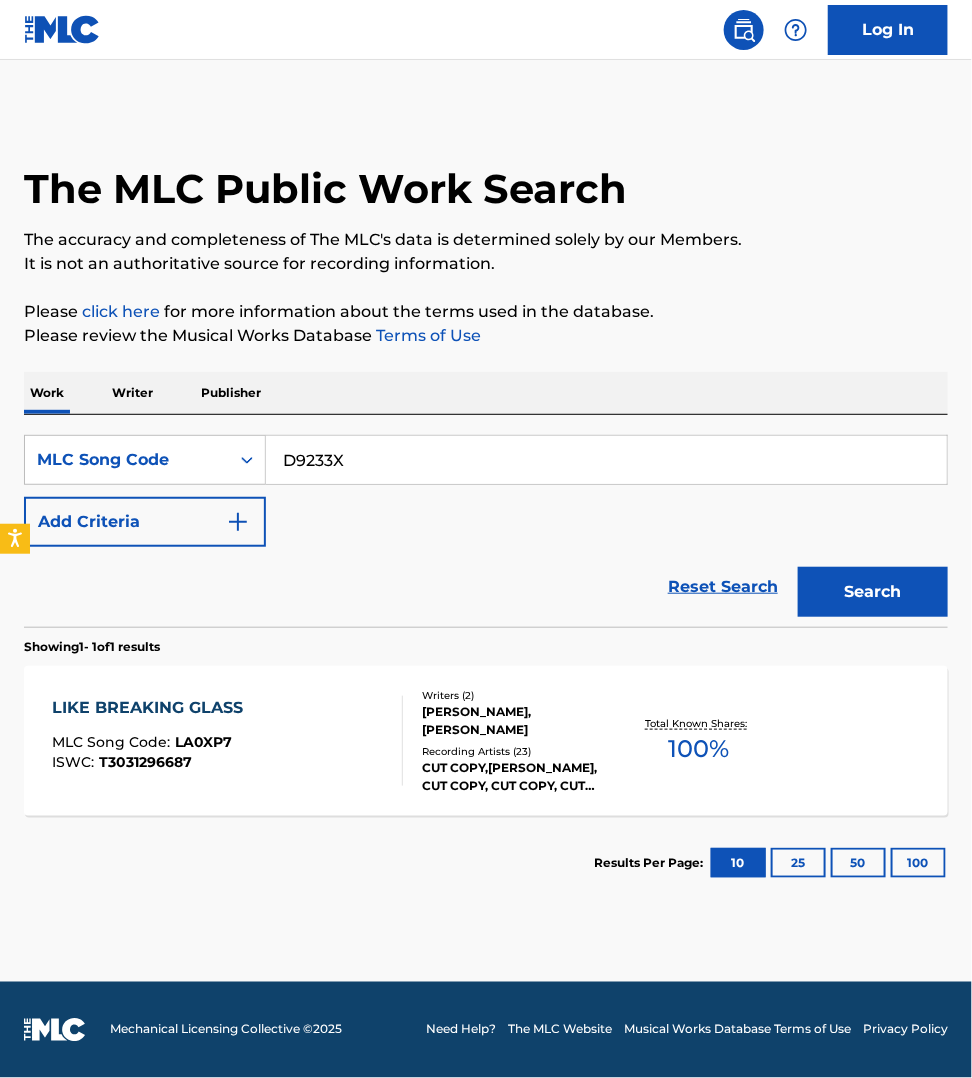 type on "D9233X" 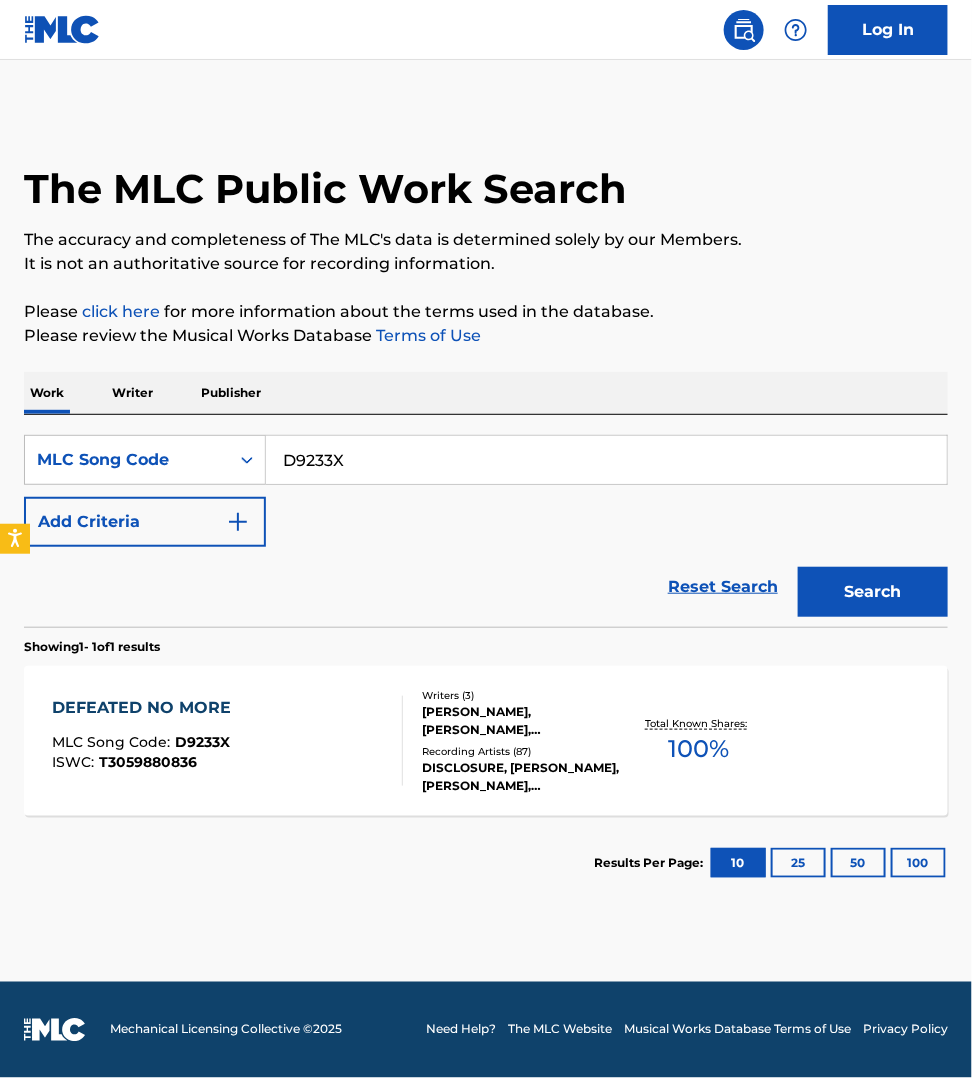 click on "DEFEATED NO MORE MLC Song Code : D9233X ISWC : T3059880836" at bounding box center (227, 741) 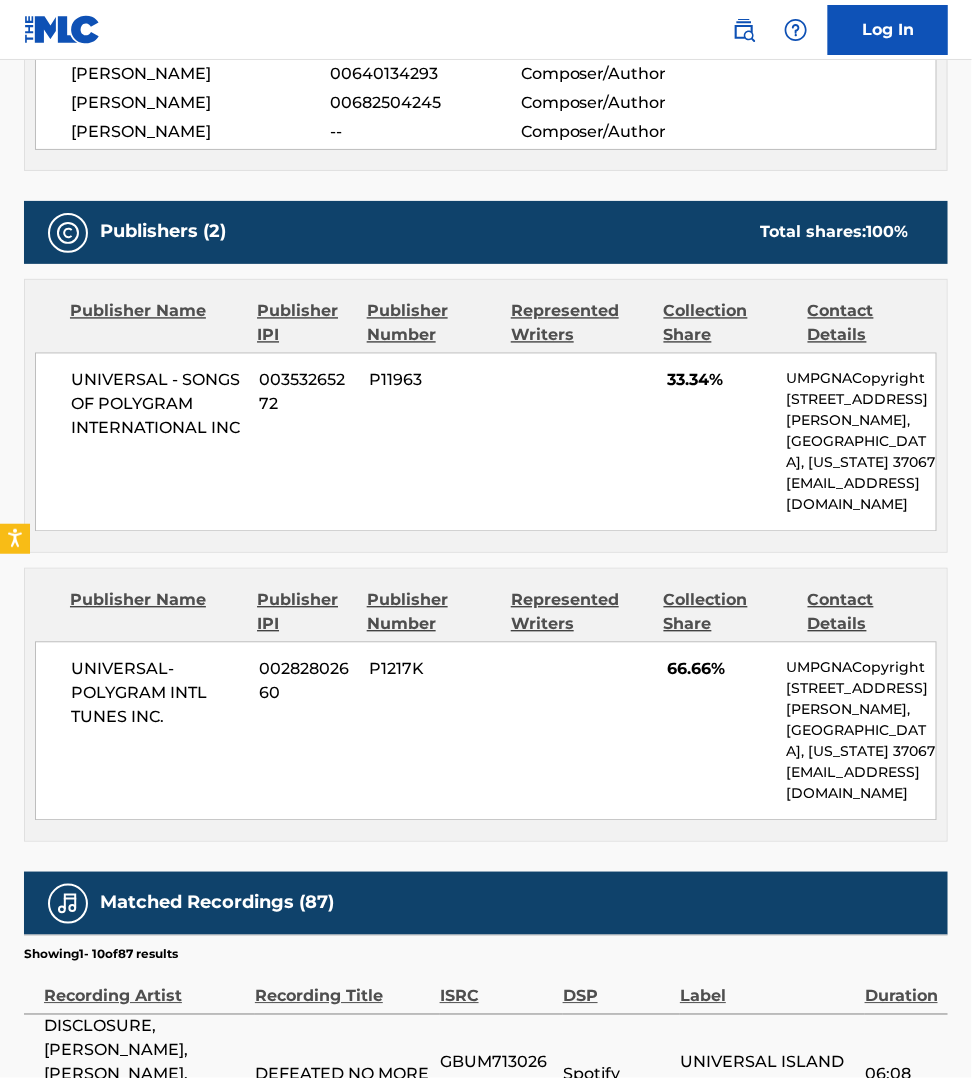 scroll, scrollTop: 937, scrollLeft: 0, axis: vertical 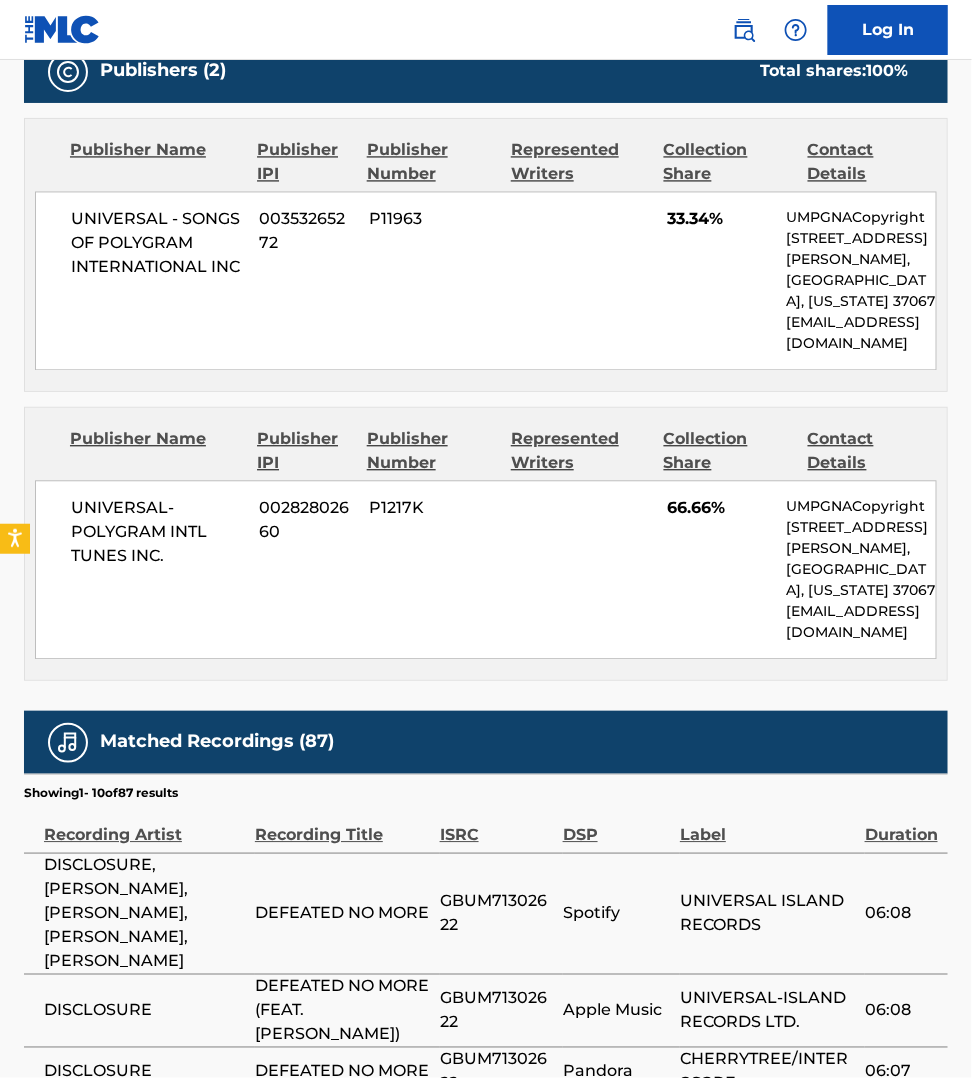 click on "06:08" at bounding box center [906, 913] 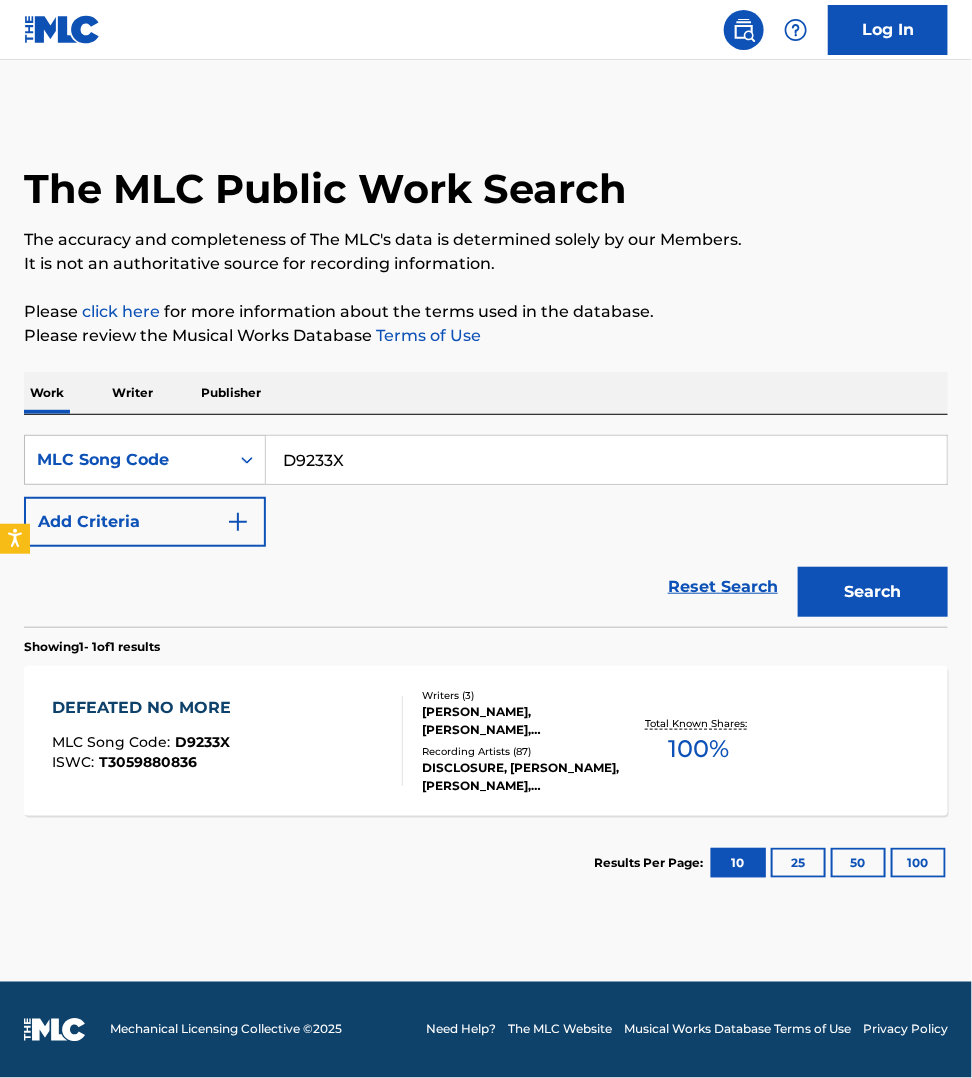 click on "D9233X" at bounding box center [606, 460] 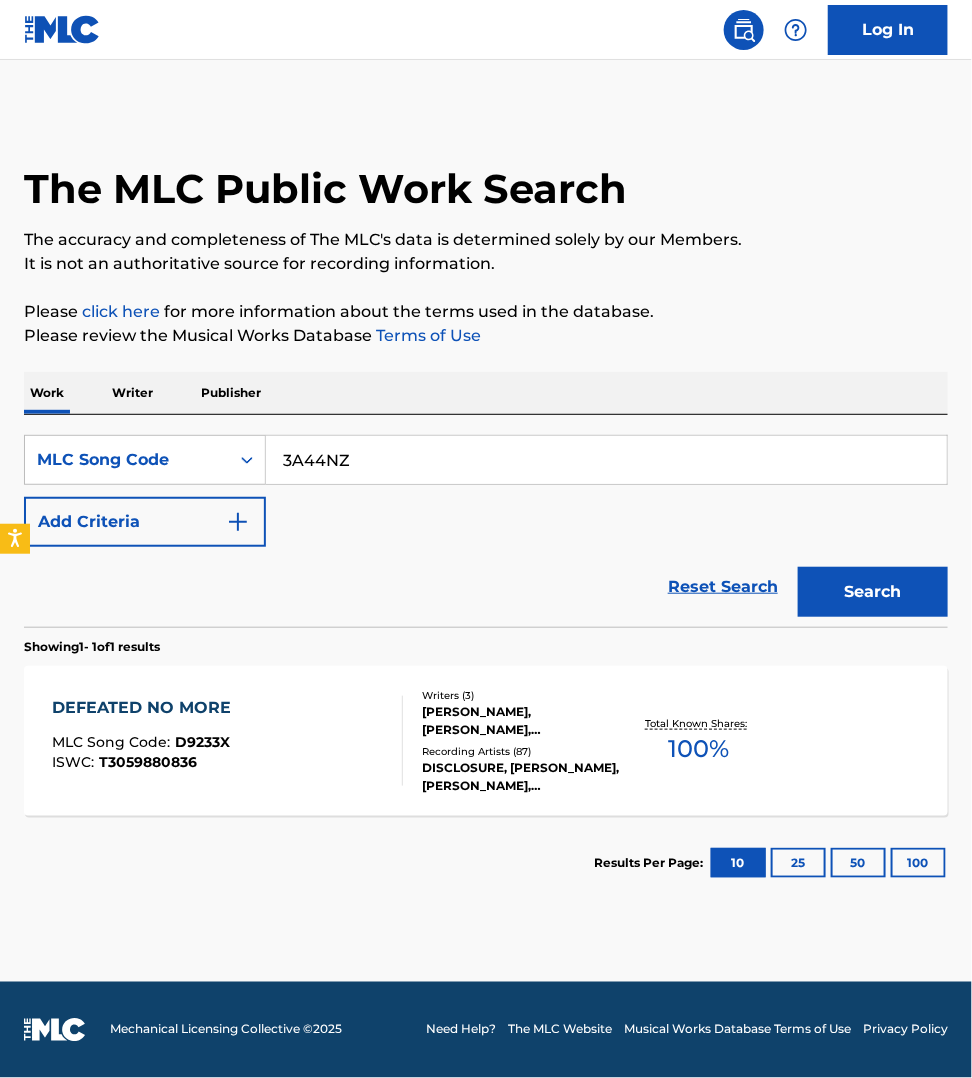 type on "3A44NZ" 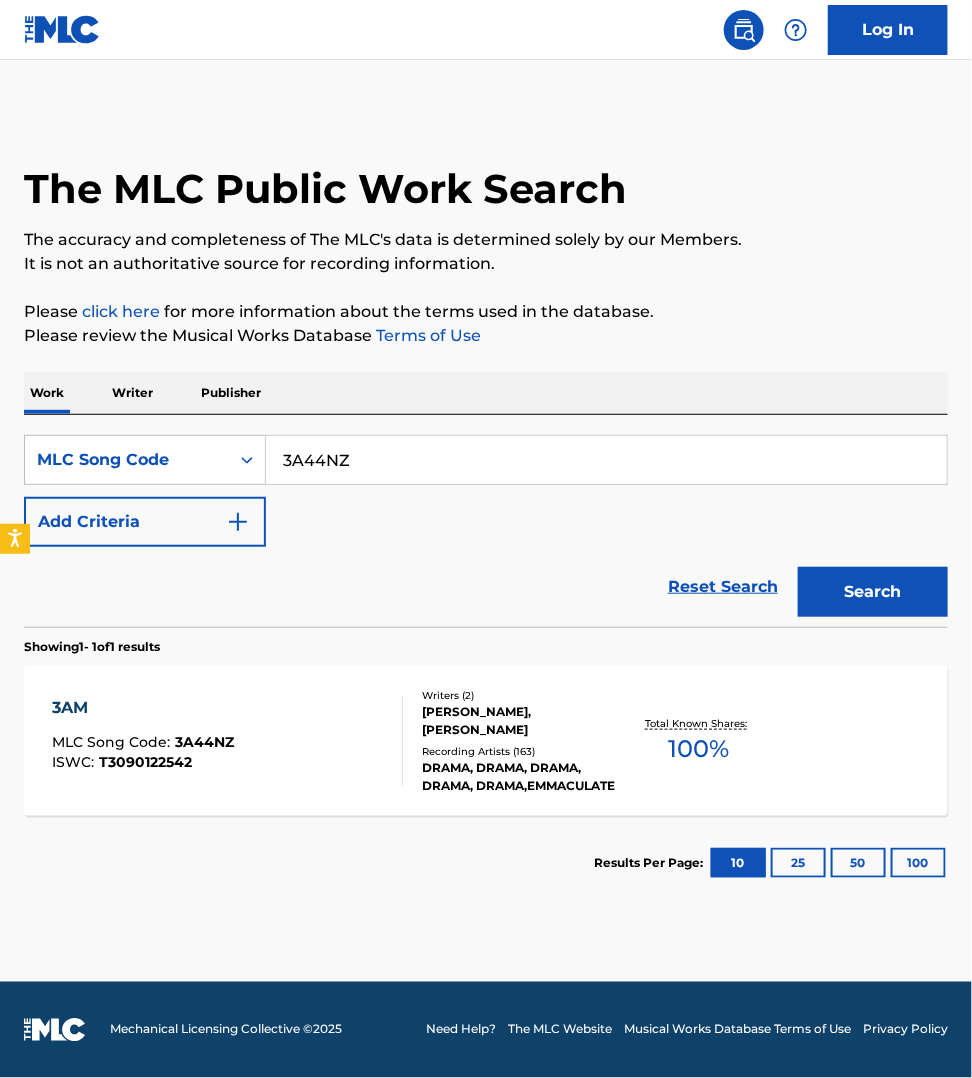click on "3AM MLC Song Code : 3A44NZ ISWC : T3090122542" at bounding box center [227, 741] 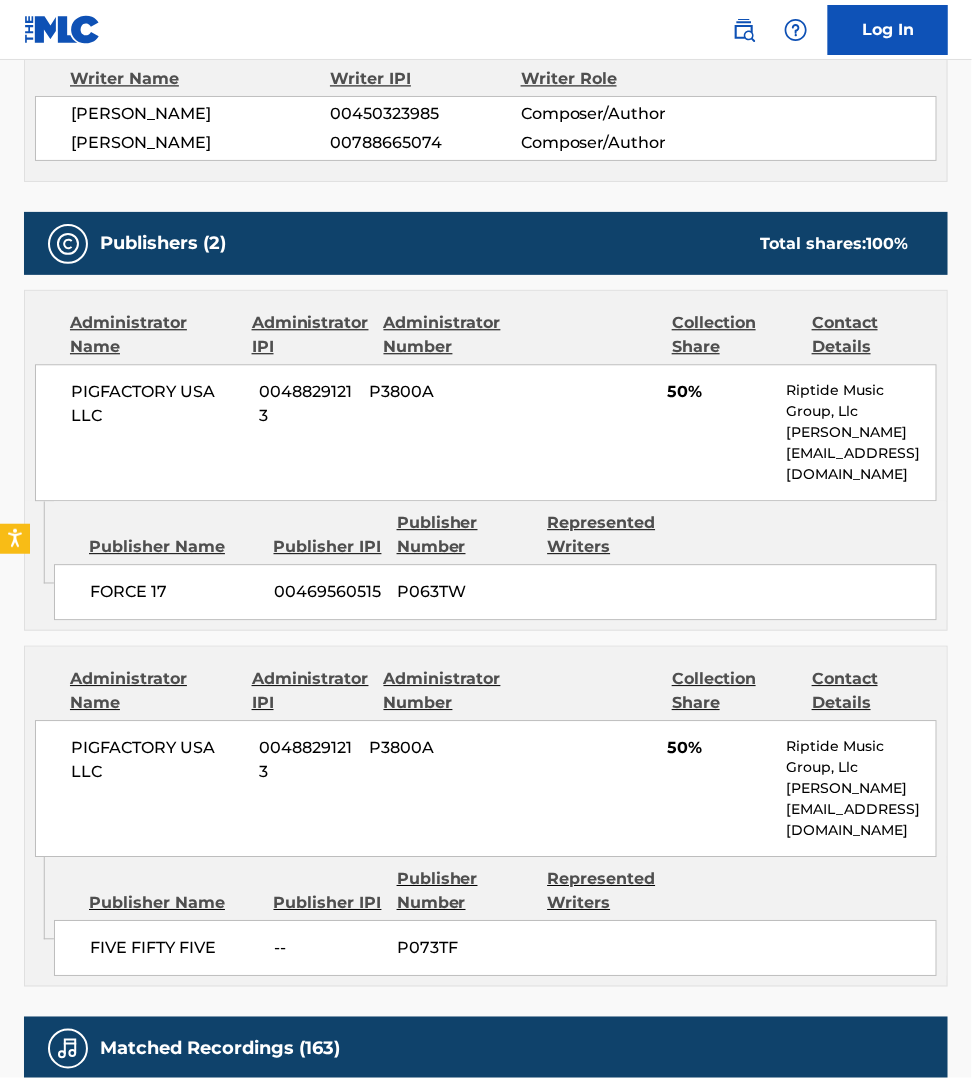 scroll, scrollTop: 1156, scrollLeft: 0, axis: vertical 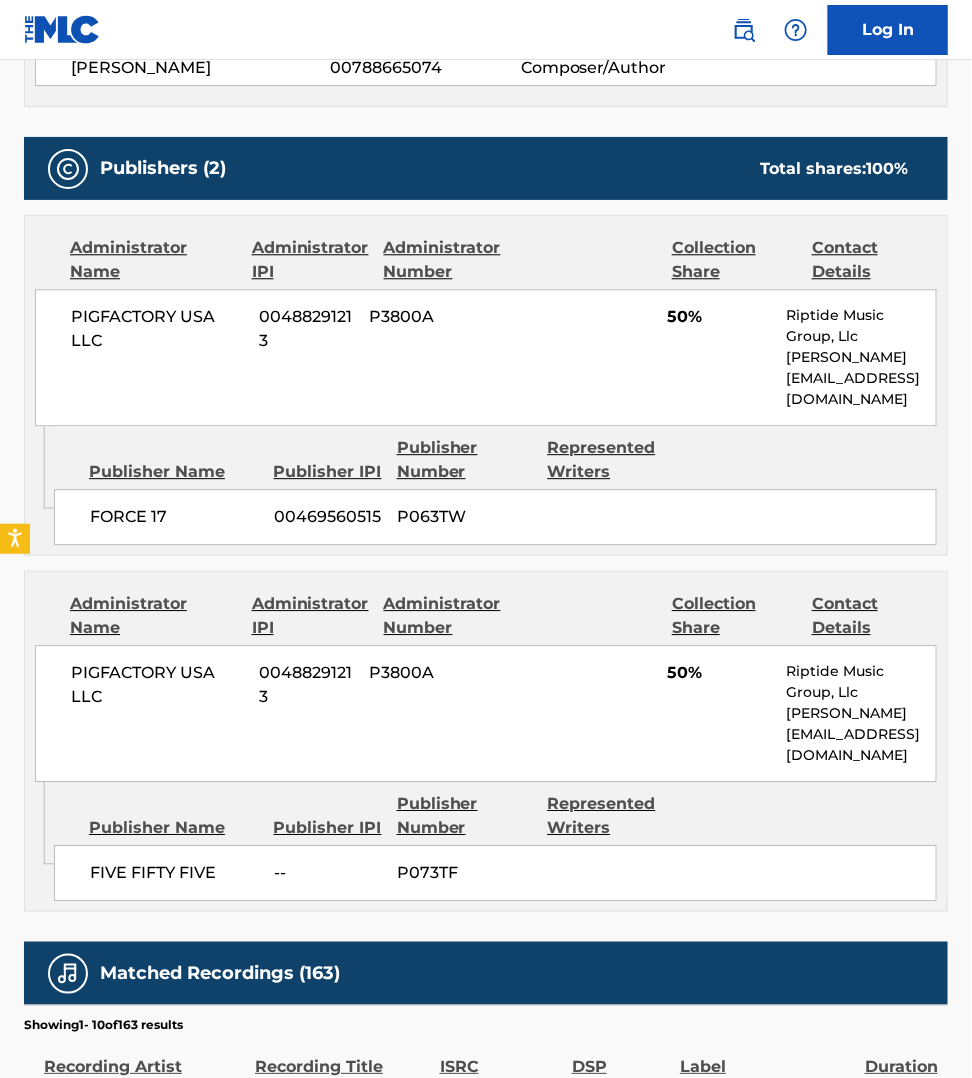 click on "Label" at bounding box center [767, 1056] 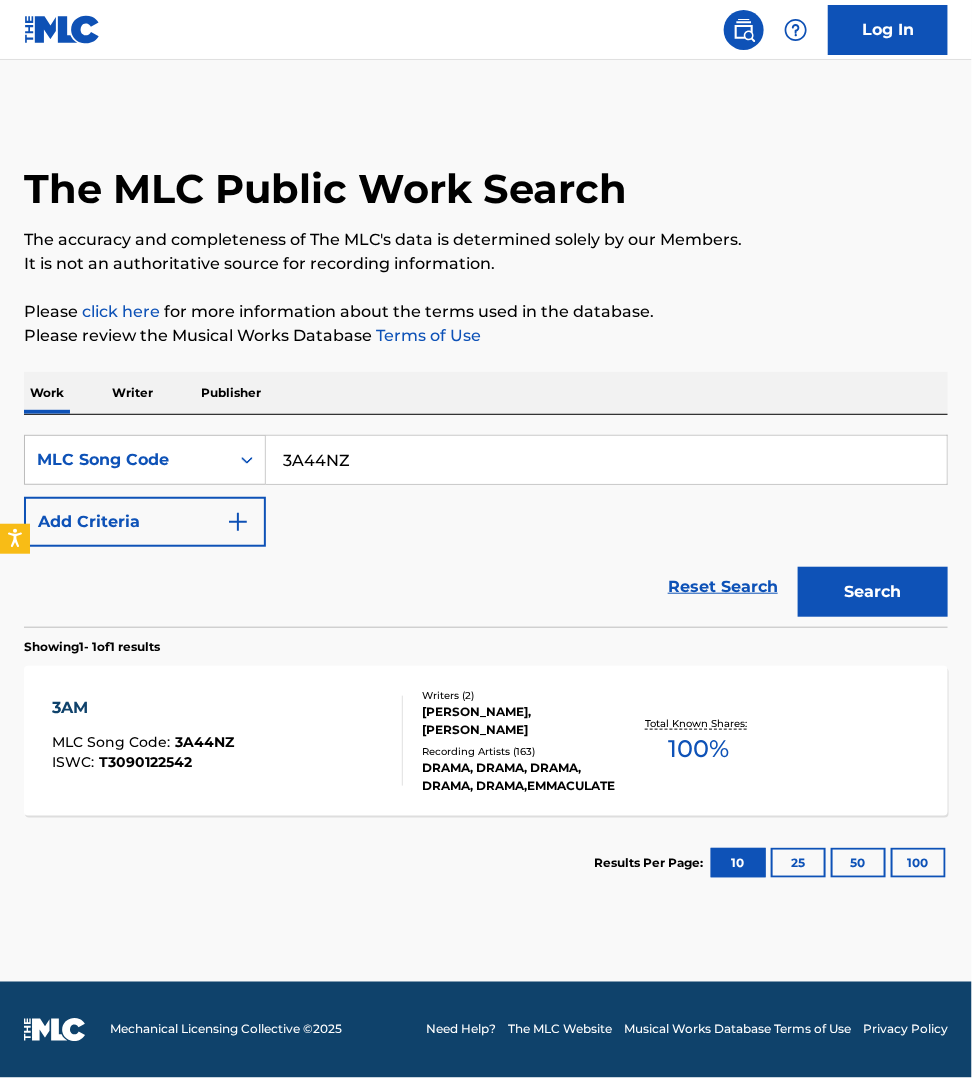 click on "3A44NZ" at bounding box center [606, 460] 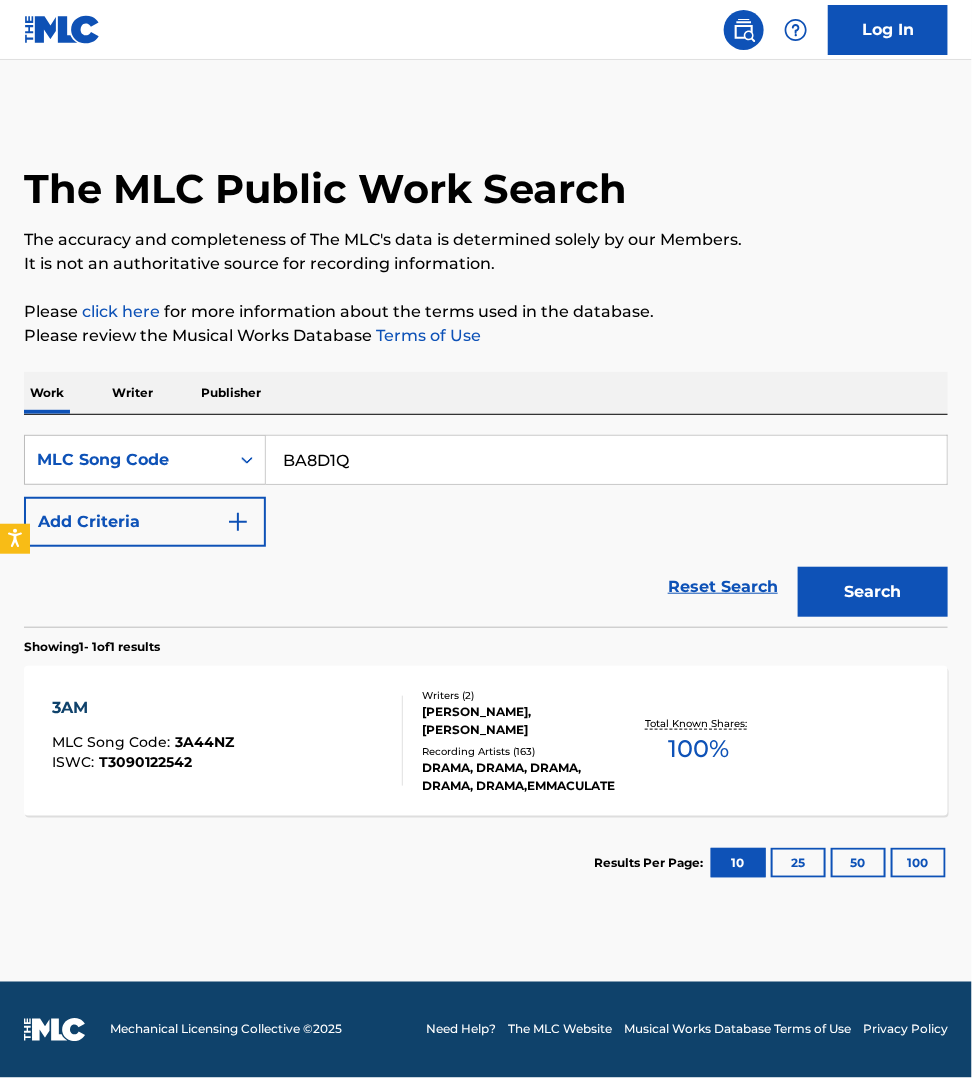 type on "BA8D1Q" 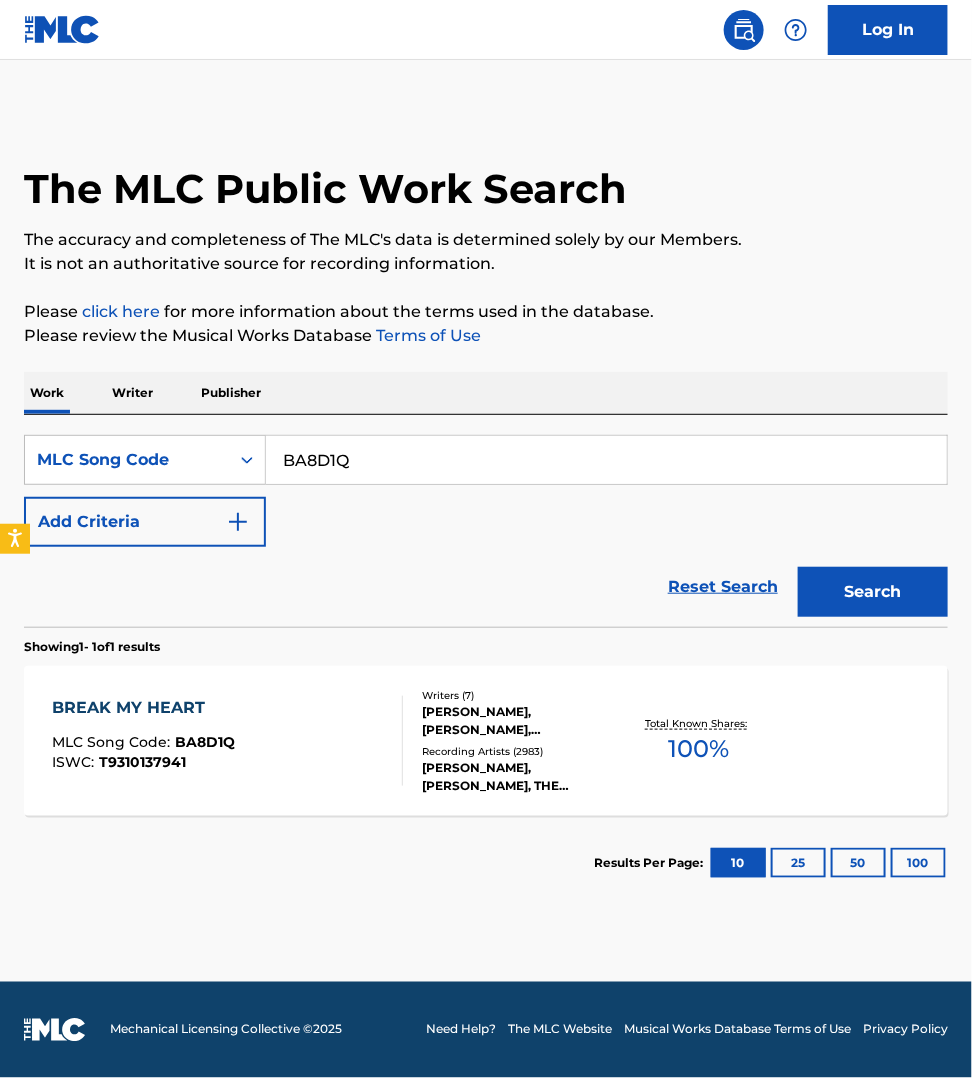 click on "BREAK MY HEART MLC Song Code : BA8D1Q ISWC : T9310137941" at bounding box center [227, 741] 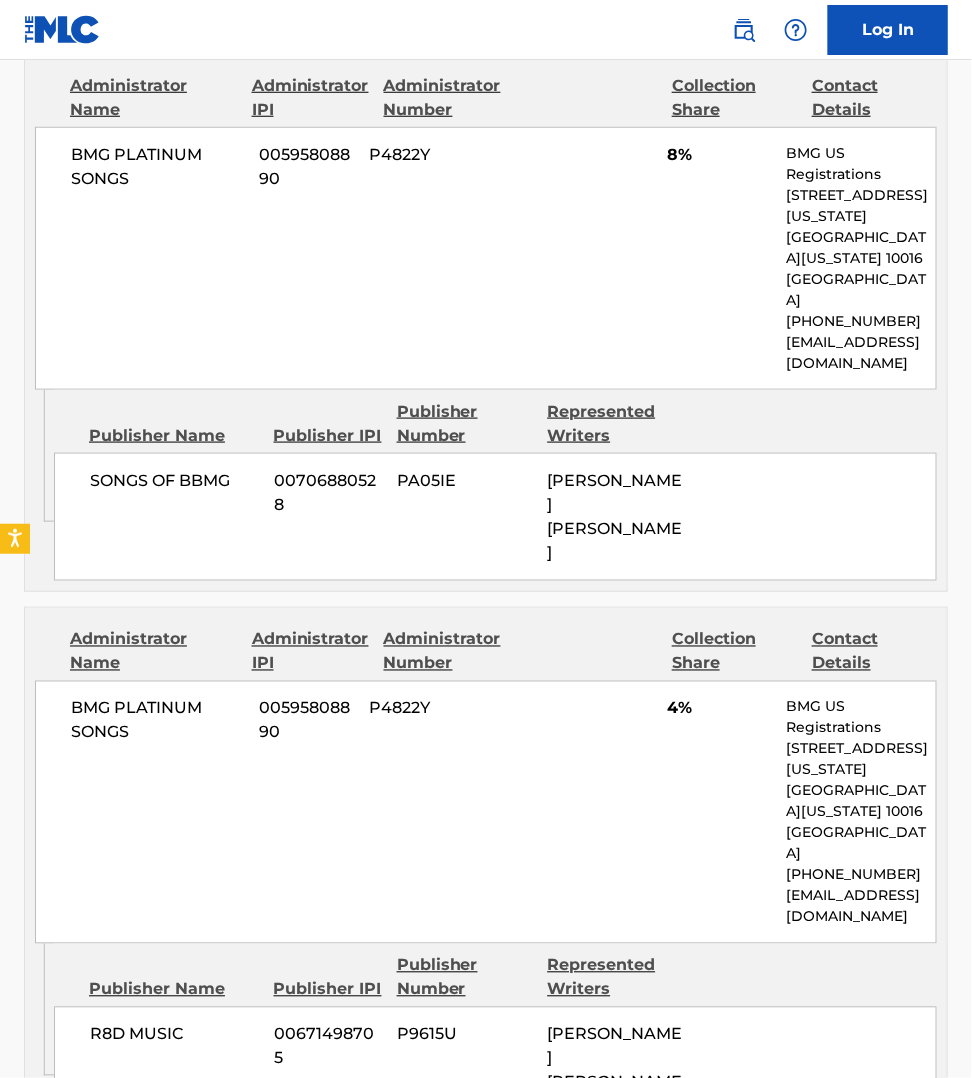scroll, scrollTop: 4312, scrollLeft: 0, axis: vertical 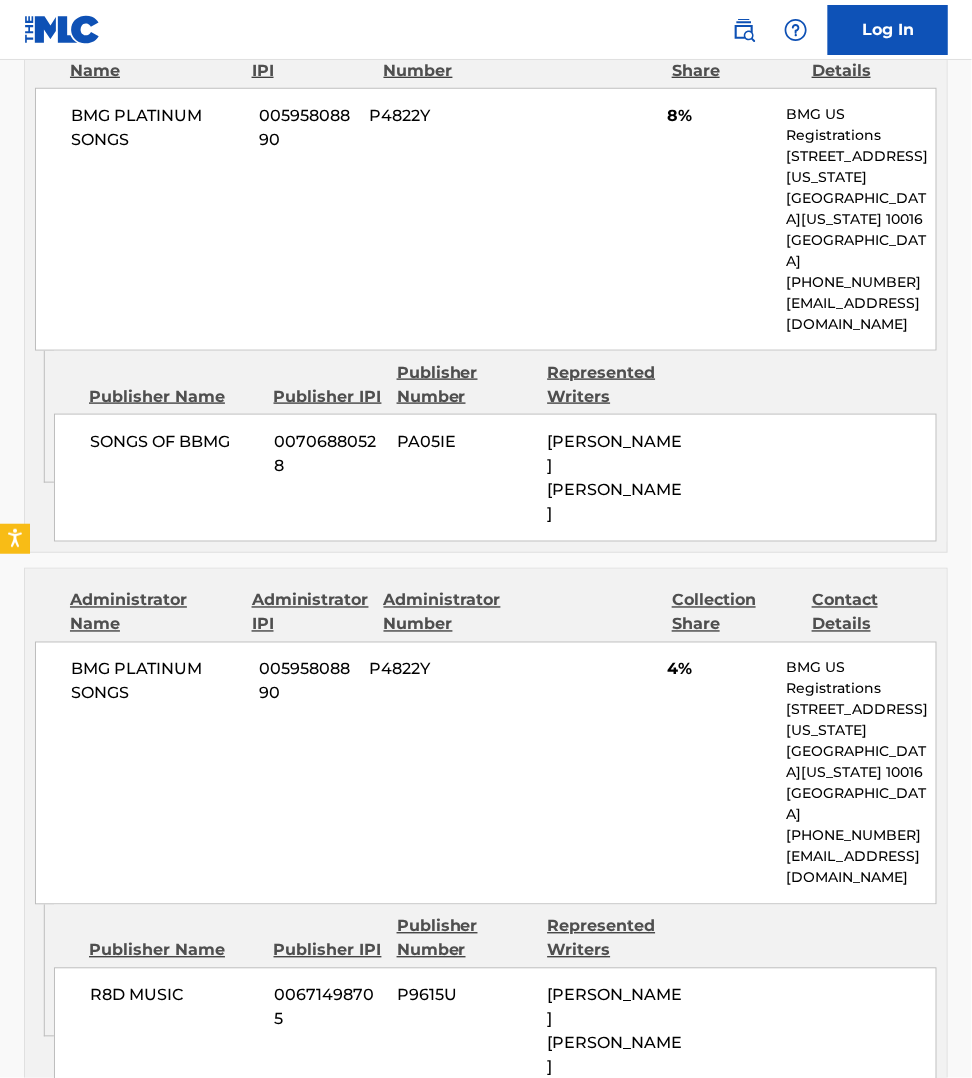 click on "03:42" at bounding box center (906, 1401) 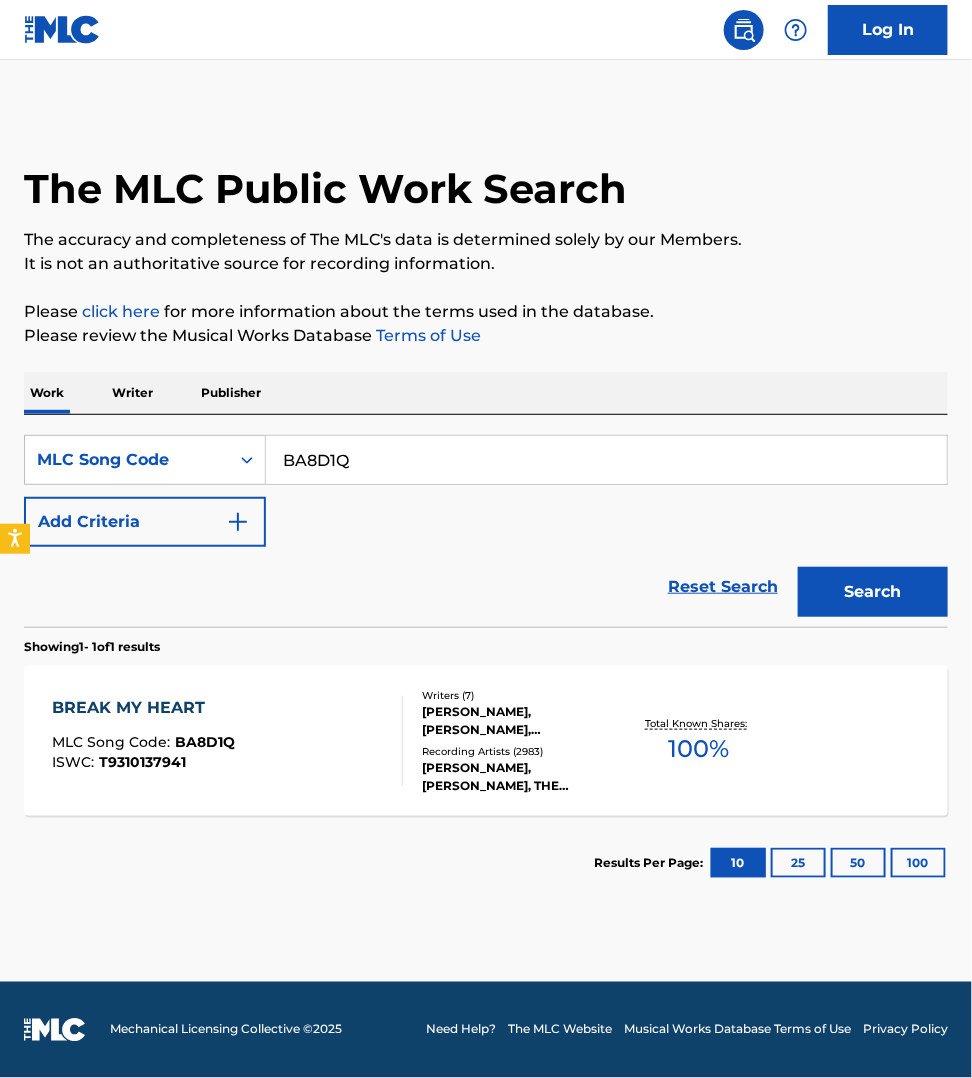 click on "BA8D1Q" at bounding box center [606, 460] 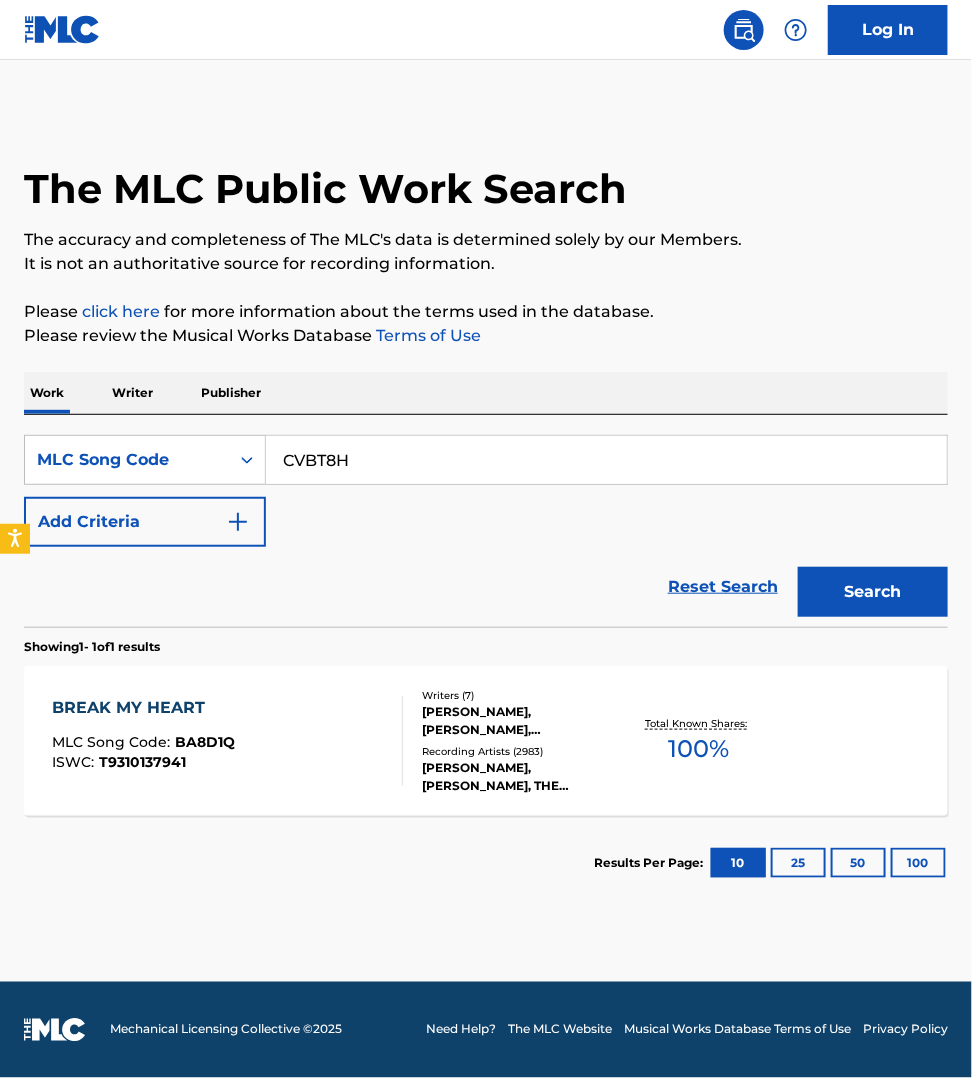 type on "CVBT8H" 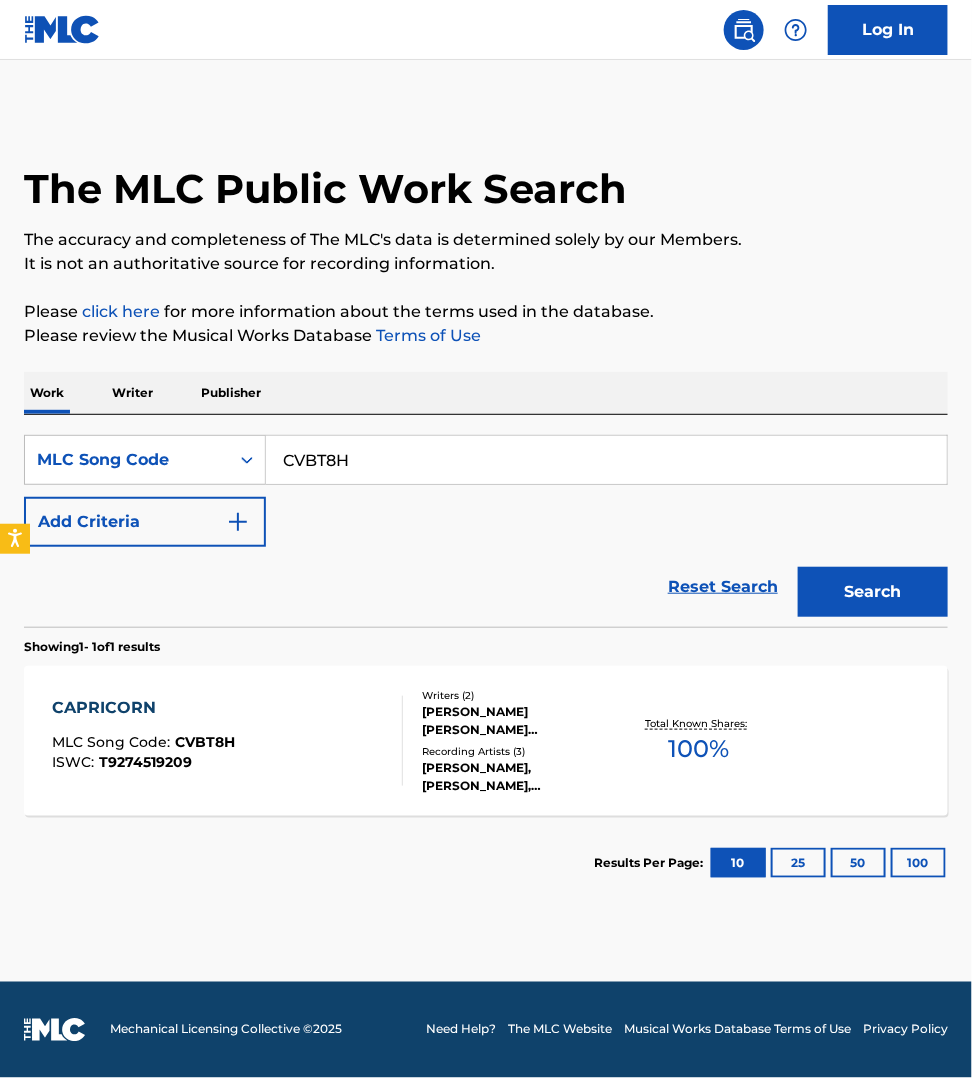 click on "CAPRICORN MLC Song Code : CVBT8H ISWC : T9274519209" at bounding box center (227, 741) 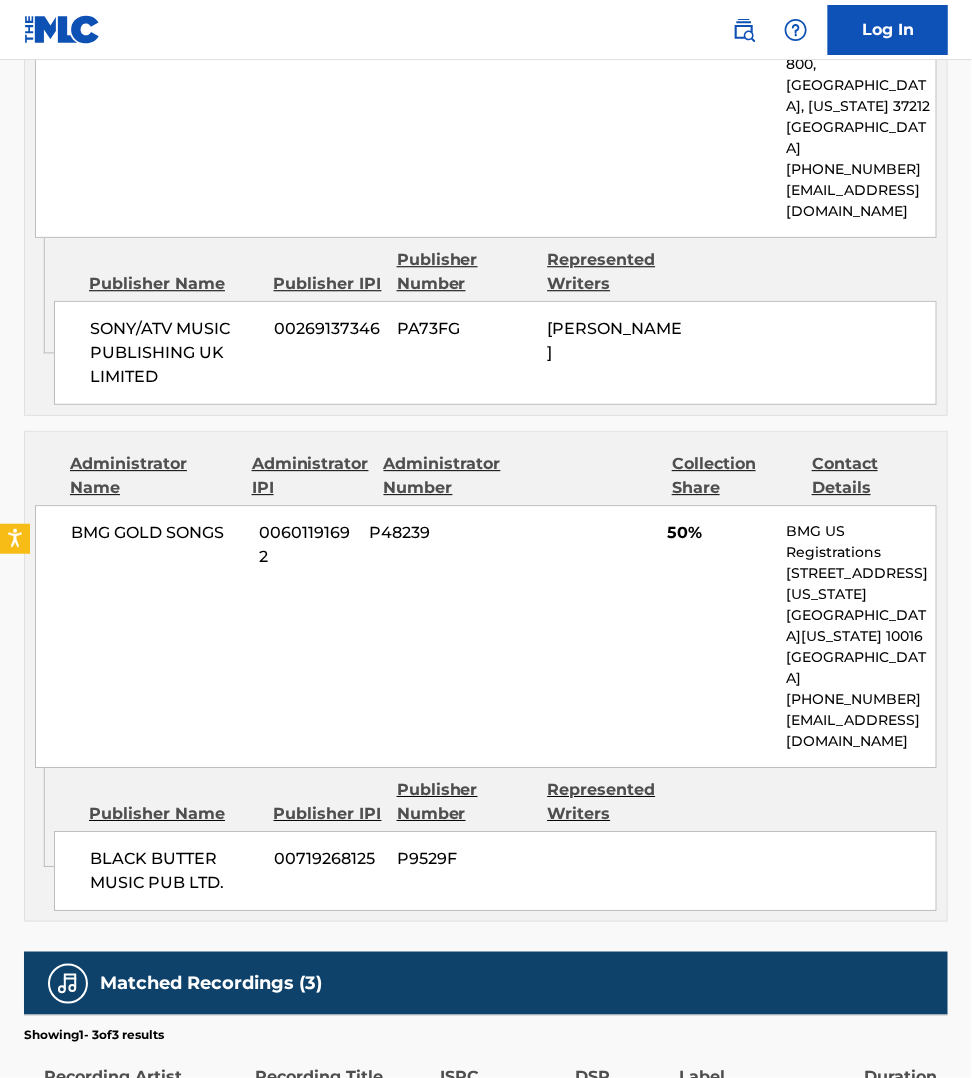 scroll, scrollTop: 1250, scrollLeft: 0, axis: vertical 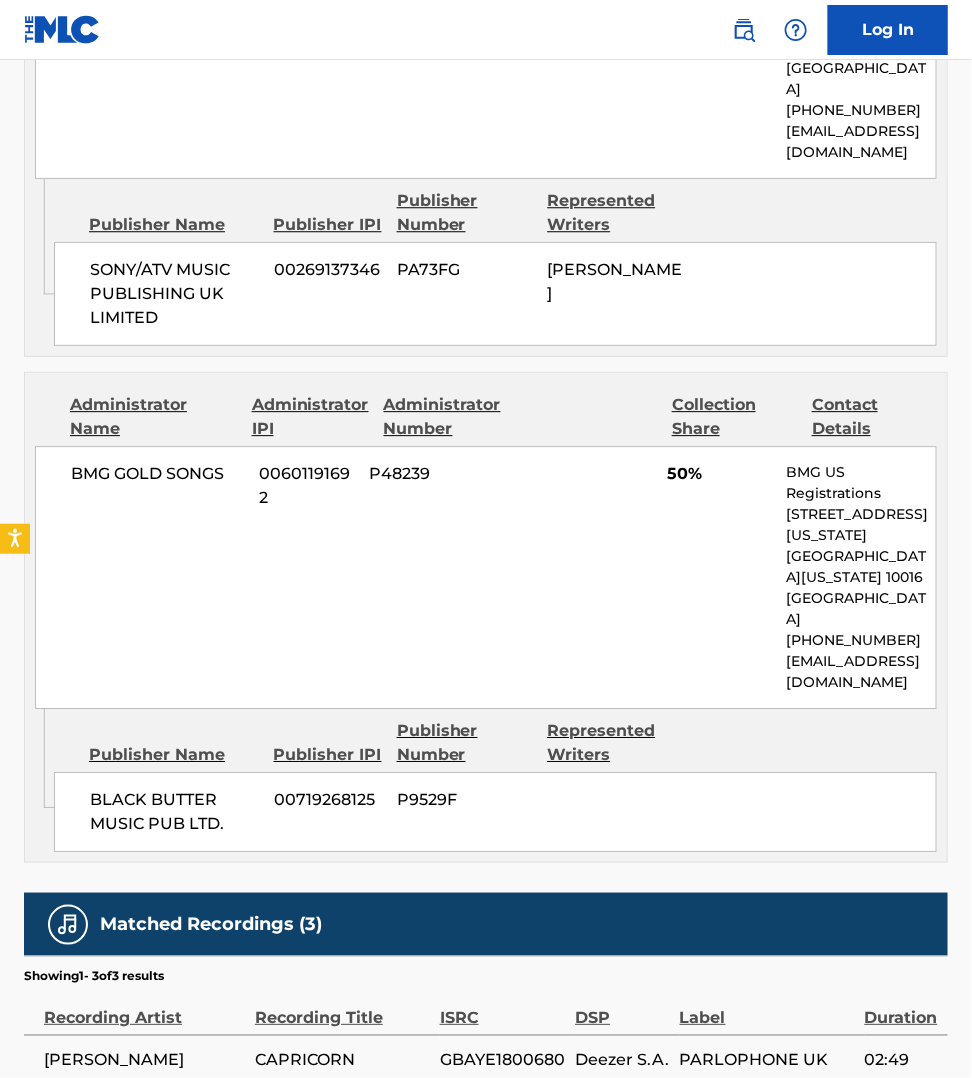 click on "02:49" at bounding box center (906, 1110) 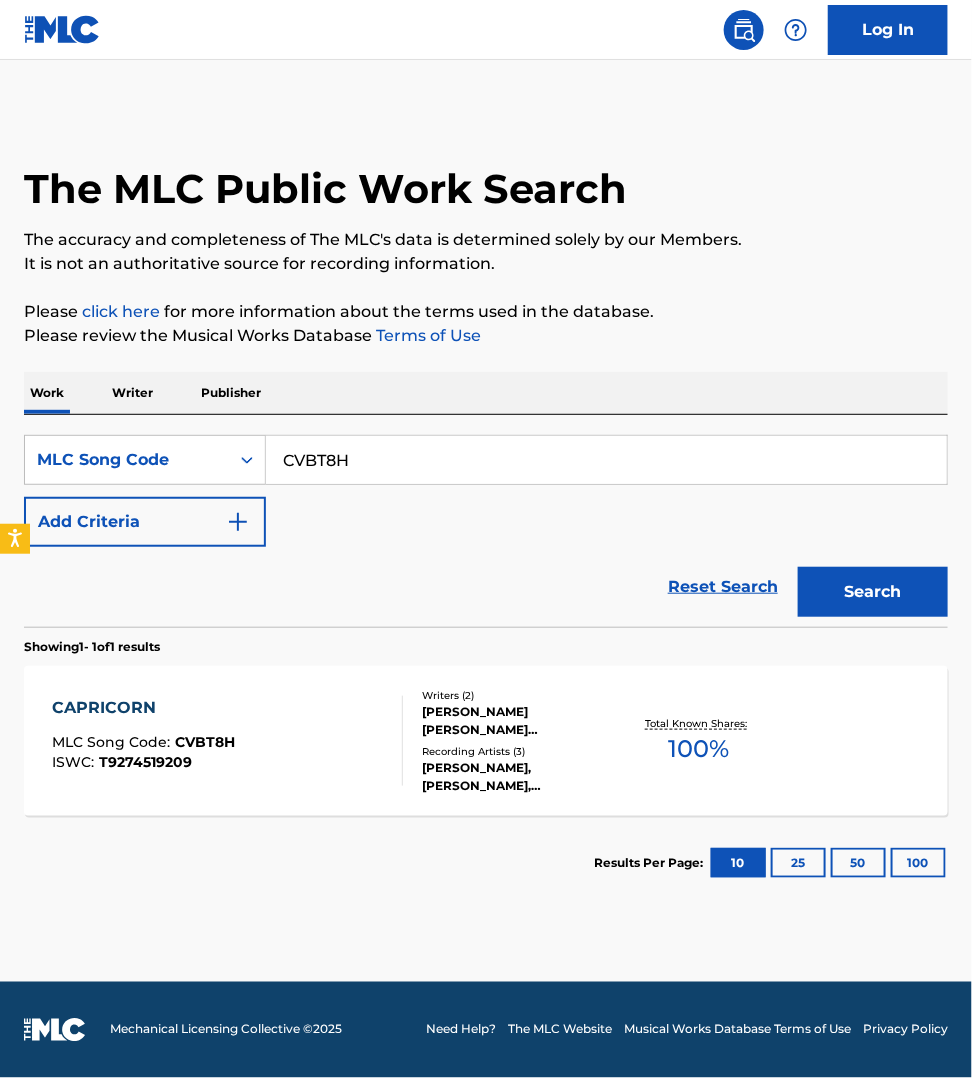 click on "CVBT8H" at bounding box center (606, 460) 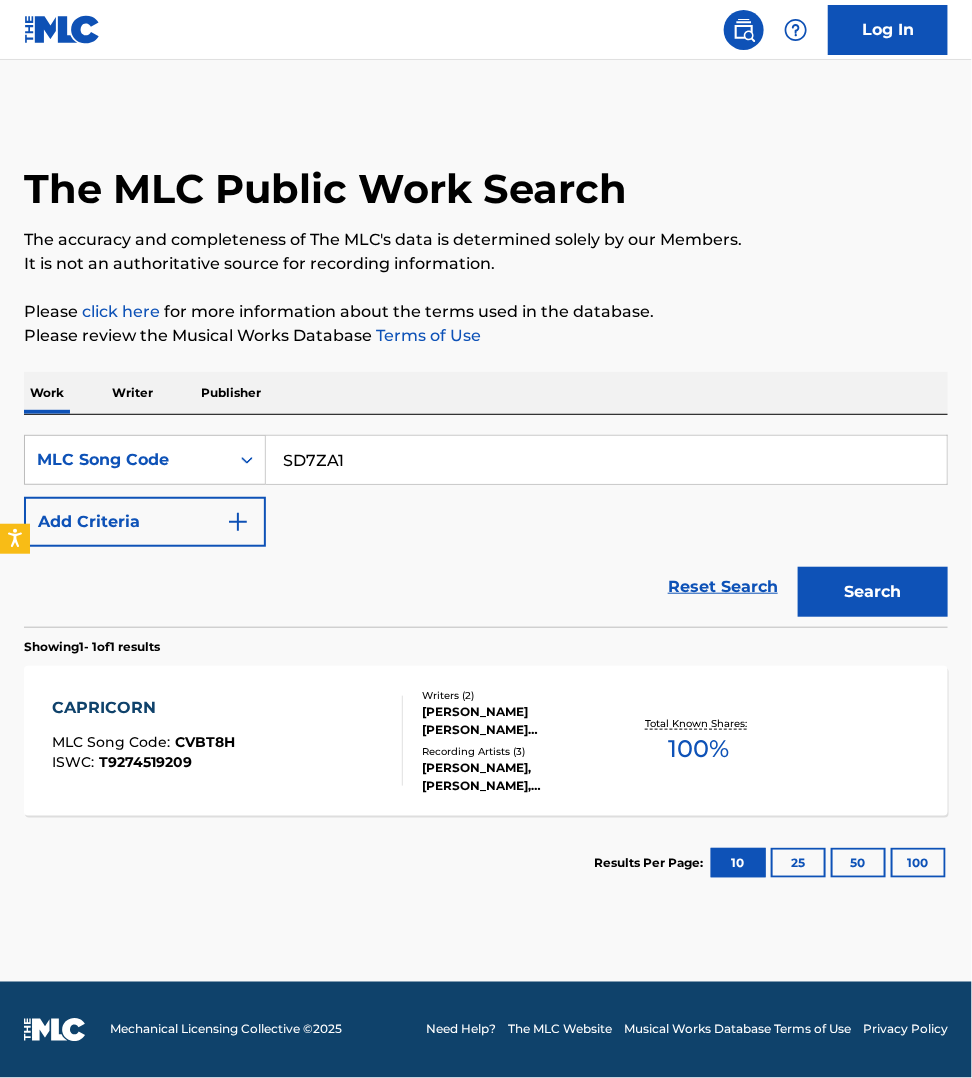 type on "SD7ZA1" 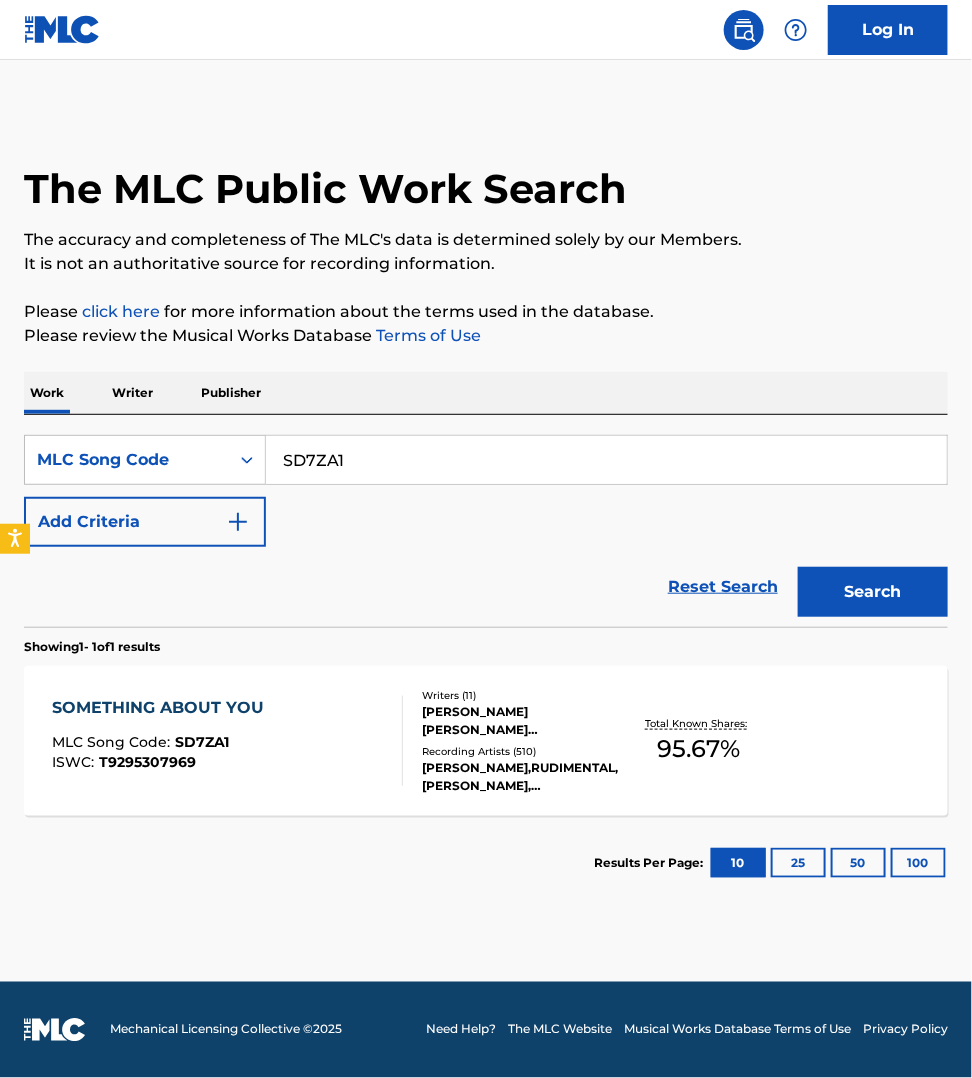 click on "SOMETHING ABOUT YOU MLC Song Code : SD7ZA1 ISWC : T9295307969" at bounding box center (227, 741) 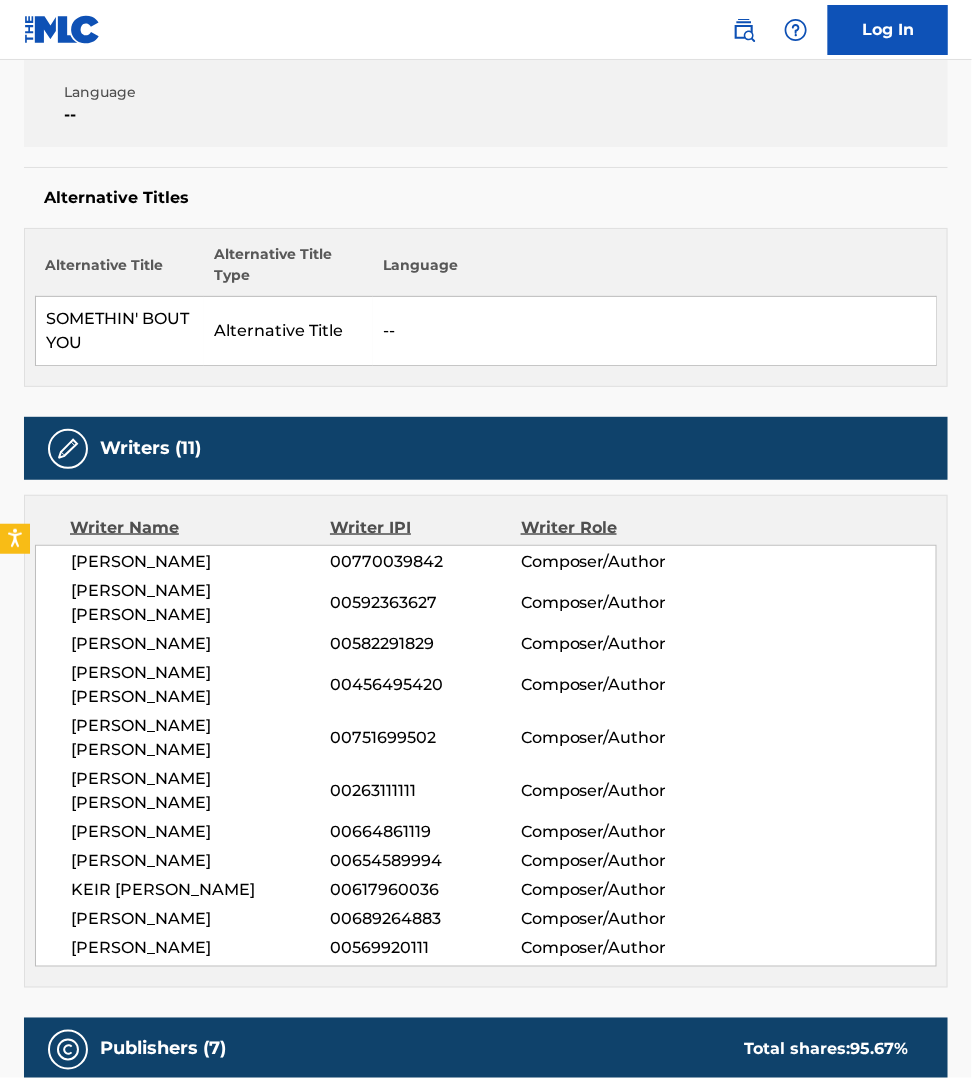 scroll, scrollTop: 437, scrollLeft: 0, axis: vertical 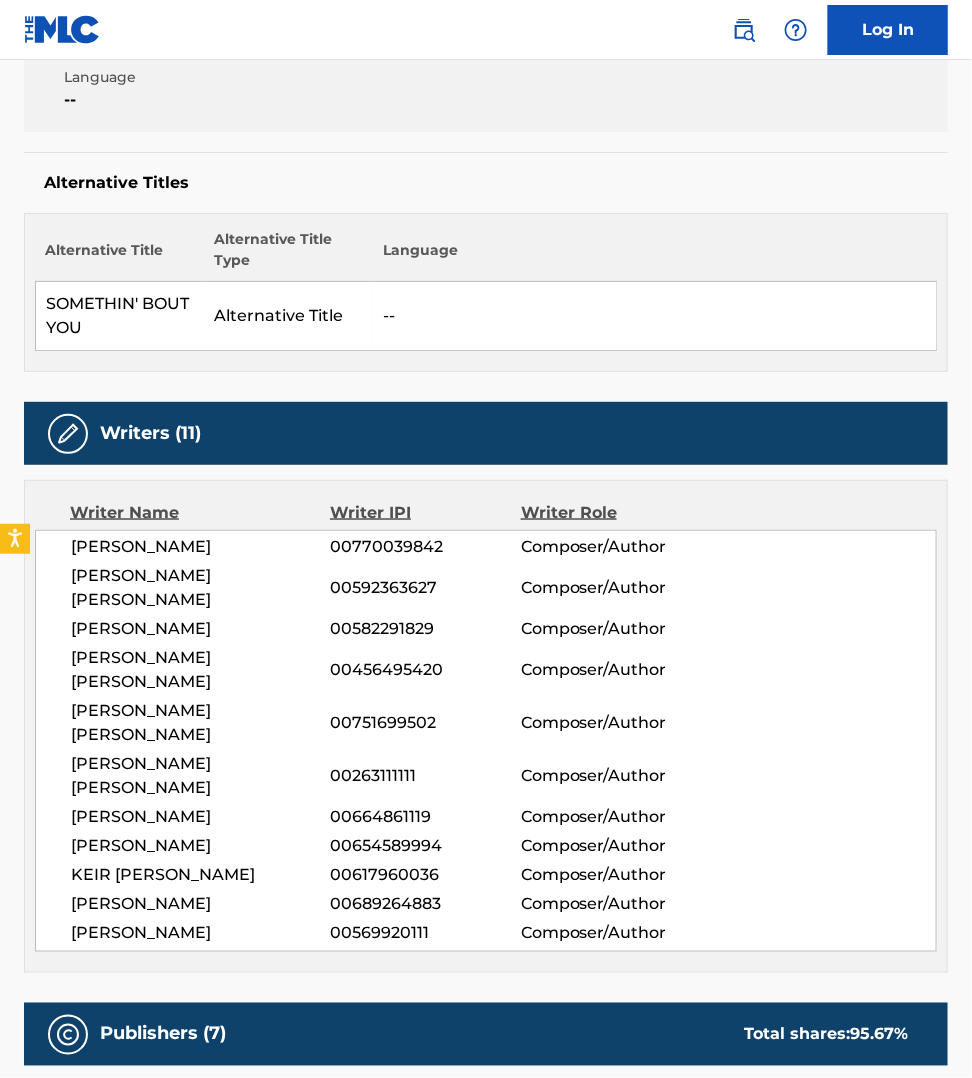 click on "Publishers   (7) Total shares:  95.67 % Administrator Name Administrator IPI Administrator Number Collection Share Contact Details KOBALT MUSIC PUB AMERICA INC 00503659557 P4614Q 6% Kobalt Music Pub America Inc [EMAIL_ADDRESS][DOMAIN_NAME] Admin Original Publisher Connecting Line Publisher Name Publisher IPI Publisher Number Represented Writers KOBALT MUSIC SERVICES LTD KMS 00436041192 P6481B [PERSON_NAME], [PERSON_NAME], PIERS [PERSON_NAME] Administrator Name Administrator IPI Administrator Number Collection Share Contact Details BMG MONARCH 00744673419 P2053M 5% BMG US Registrations [STREET_ADDRESS][US_STATE][US_STATE] [PHONE_NUMBER] [EMAIL_ADDRESS][DOMAIN_NAME] Admin Original Publisher Connecting Line Publisher Name Publisher IPI Publisher Number Represented Writers BMG RIGHTS MANAGEMENT ([GEOGRAPHIC_DATA]) LTD 00576134244 P8762D Administrator Name Administrator IPI Administrator Number Collection Share Contact Details BMG GOLD SONGS 00601191692 P48239 28.34% BMG US Registrations [STREET_ADDRESS] 5%" at bounding box center (486, 2736) 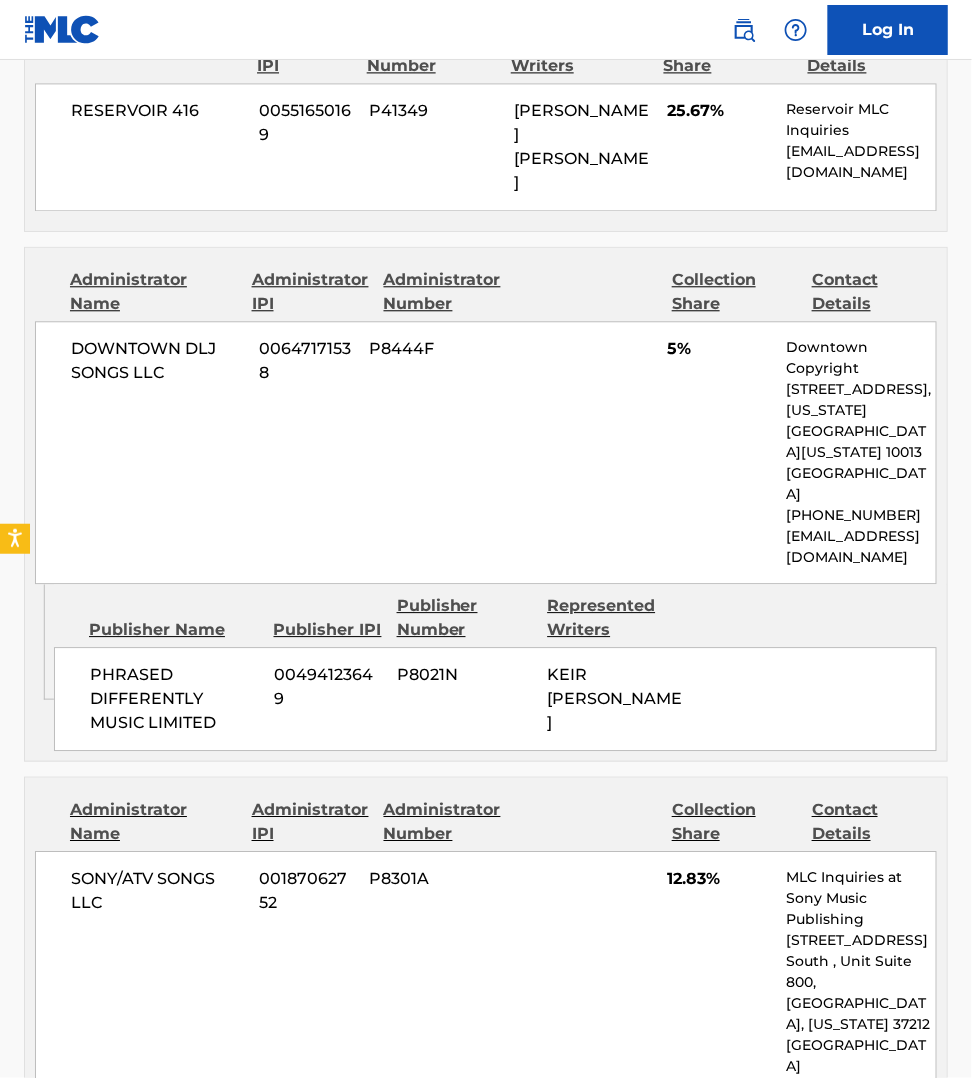 scroll, scrollTop: 3000, scrollLeft: 0, axis: vertical 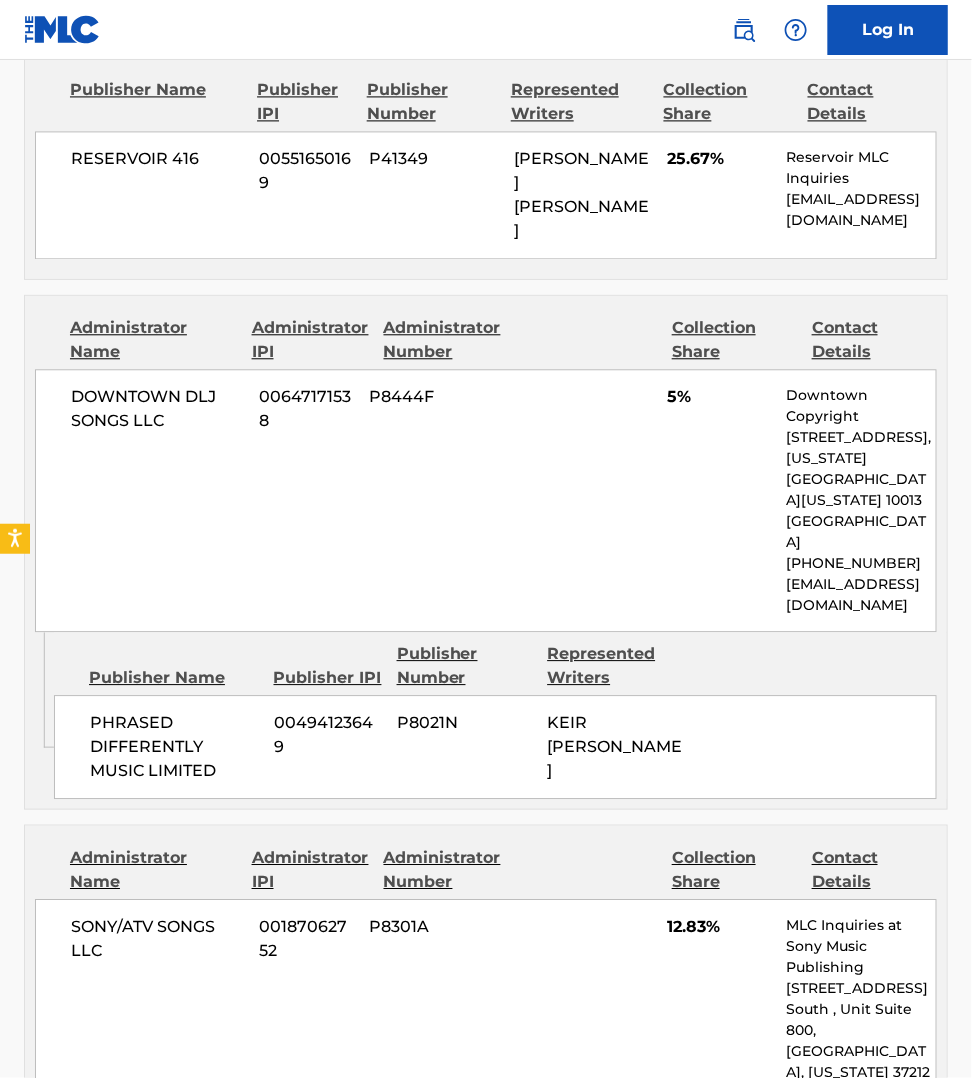 click on "MUSIC BY WORK OF ART 00363974033 P008DI [PERSON_NAME]" at bounding box center (495, 1307) 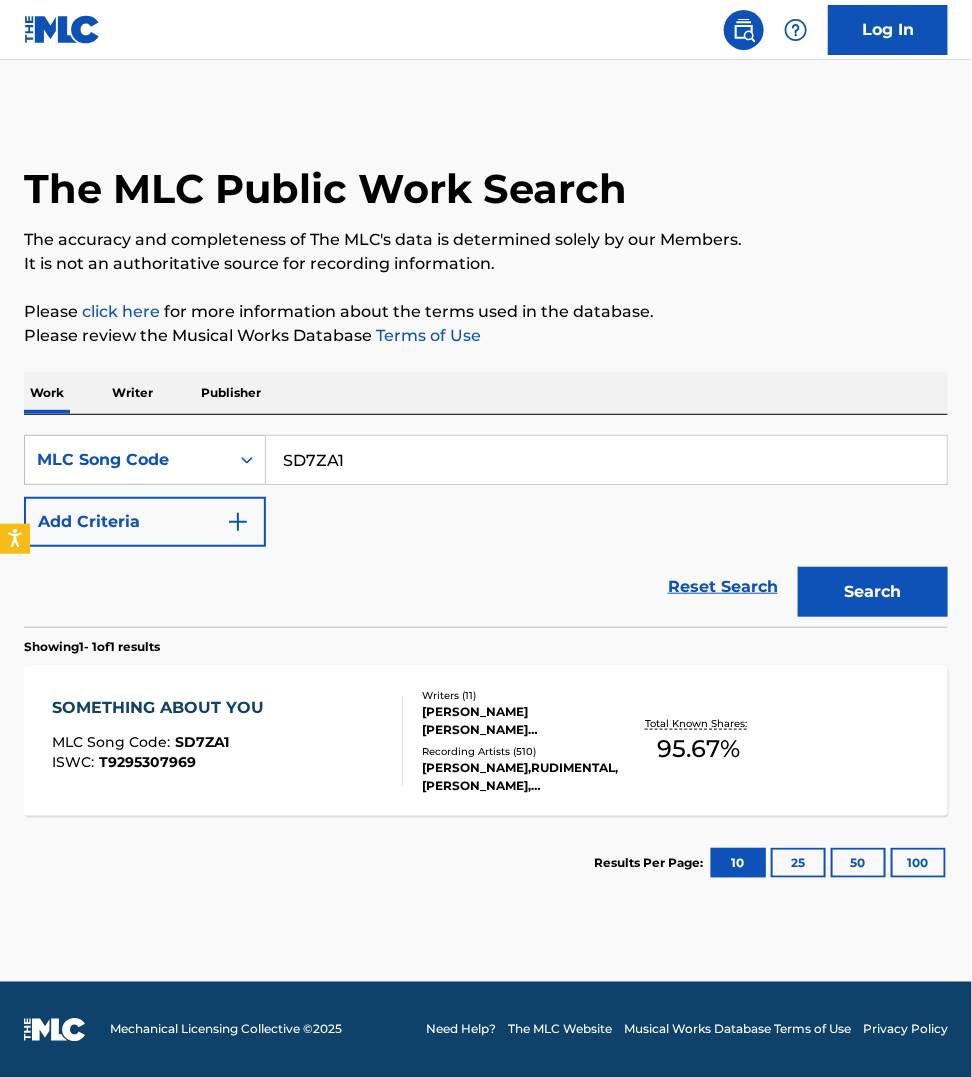 scroll, scrollTop: 0, scrollLeft: 0, axis: both 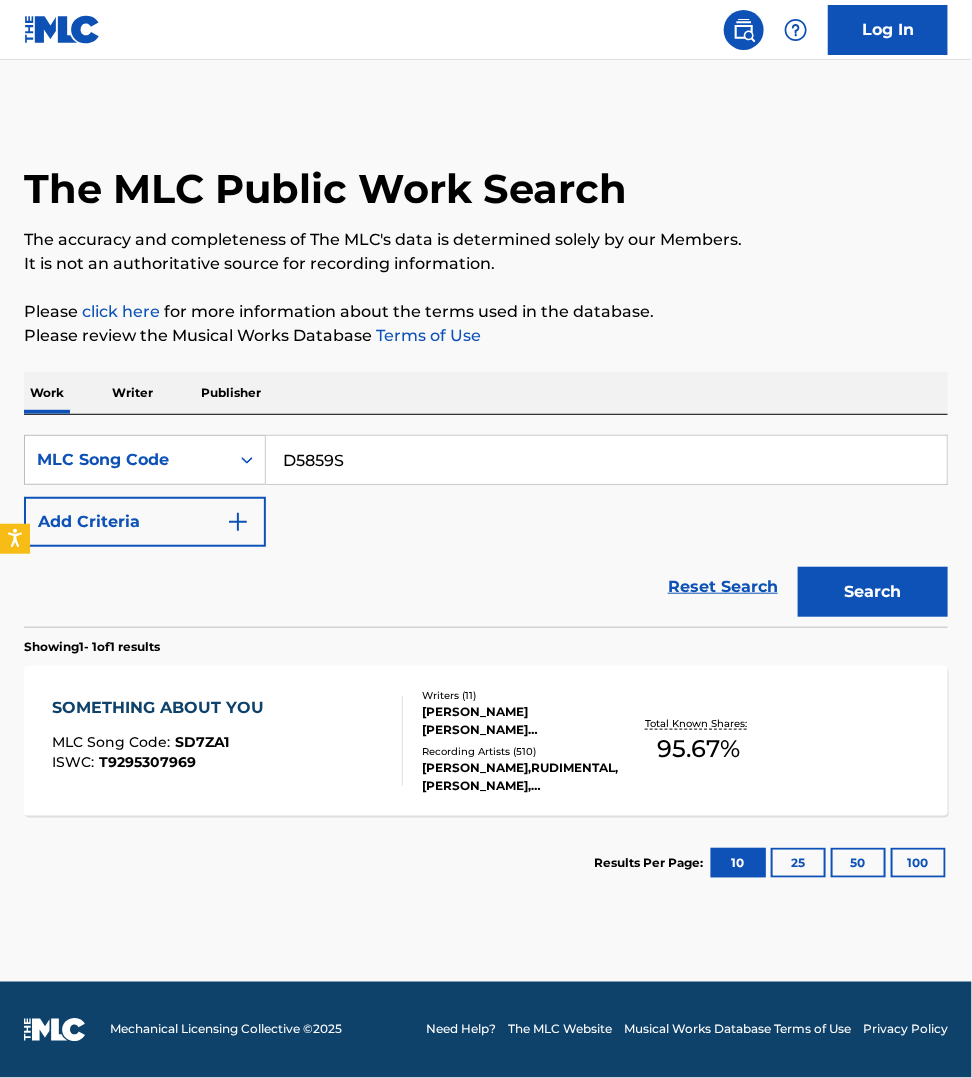 type on "D5859S" 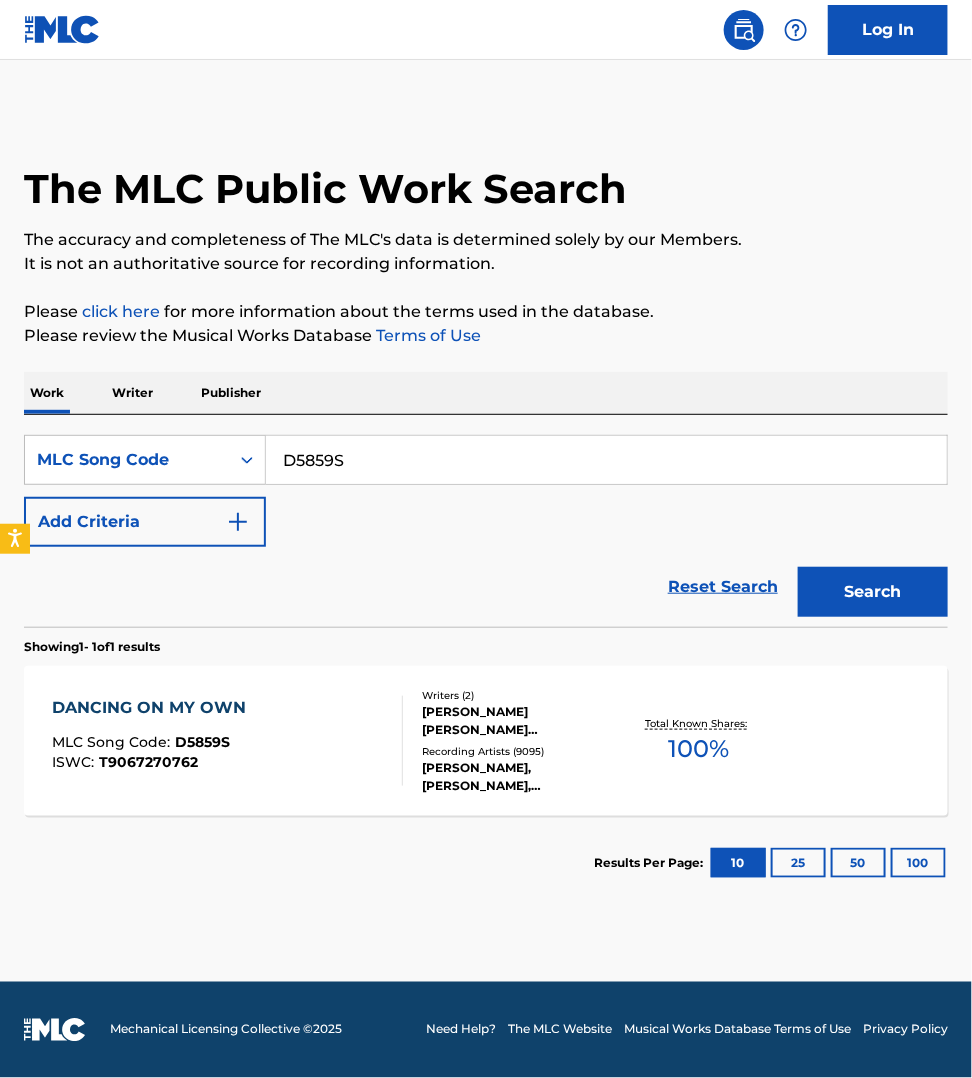 click on "DANCING ON MY OWN MLC Song Code : D5859S ISWC : T9067270762" at bounding box center [227, 741] 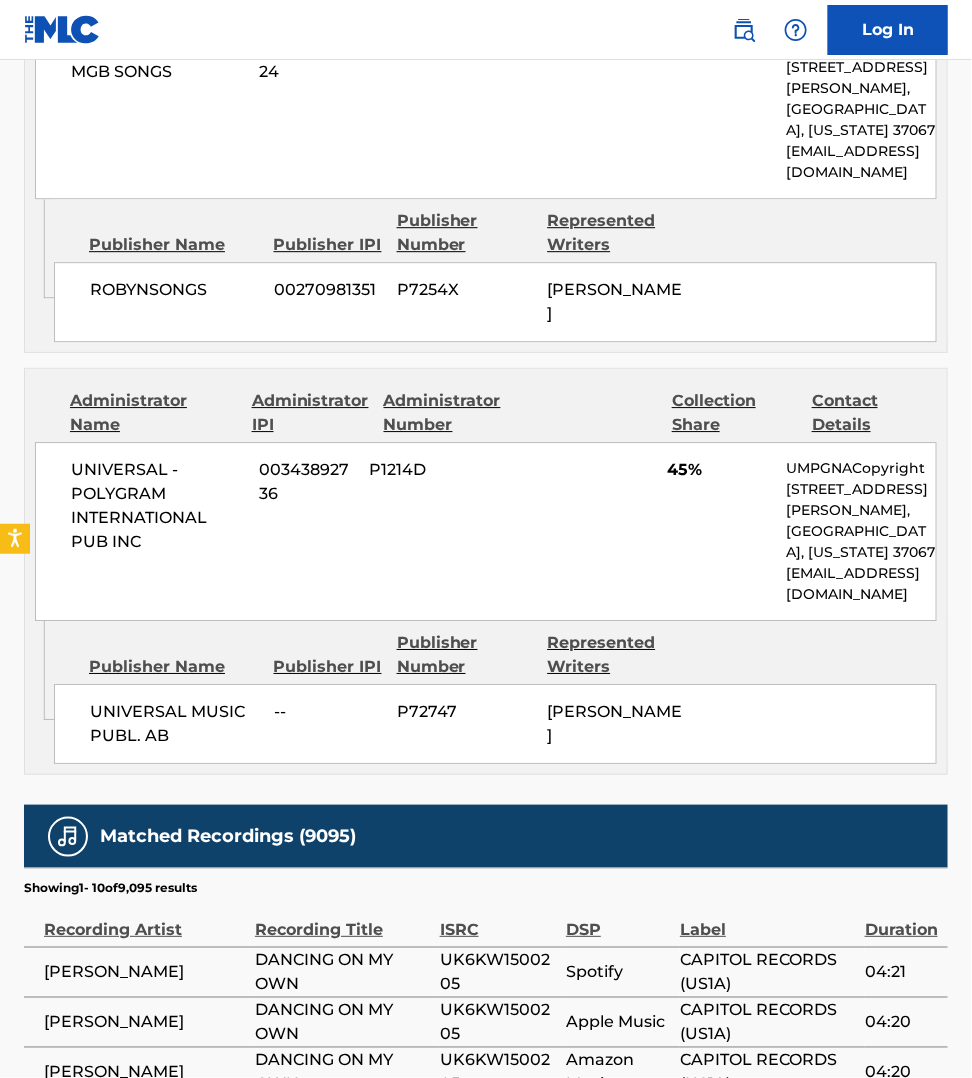 scroll, scrollTop: 1375, scrollLeft: 0, axis: vertical 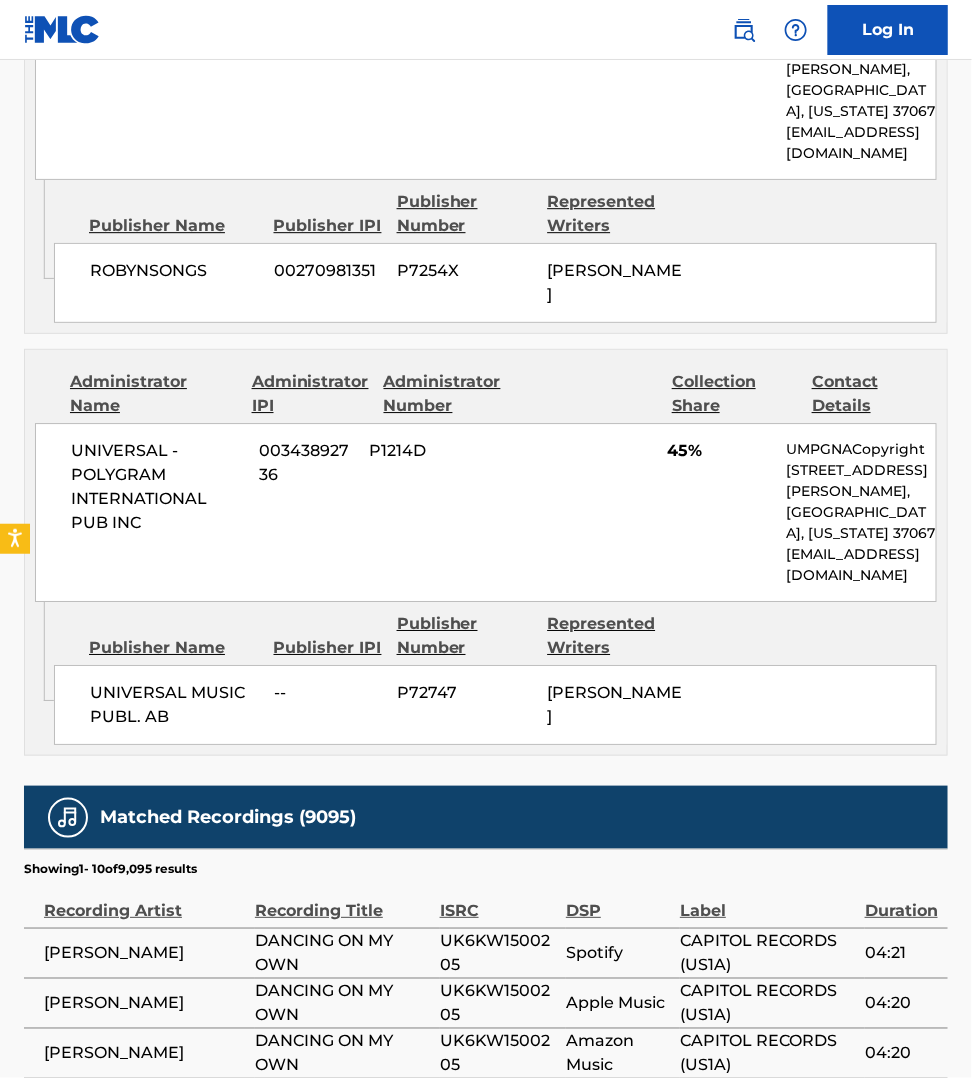 click on "< Back to public search results Copy work link DANCING ON MY OWN     Work Detail   Member Work Identifier -- MLC Song Code D5859S ISWC T9067270762 Duration 04:48 Language -- Alternative Titles Alternative Title Alternative Title Type Language DANCING ON MY OWN - TIESTO REMIX Alternative Title -- DANCING ON MY OWN - TIËSTO REMIX Generic Alternative Title -- Writers   (2) Writer Name Writer IPI Writer Role [PERSON_NAME] 00438147843 Composer/Author [PERSON_NAME] -- Composer/Author Publishers   (2) Total shares:  100 % Administrator Name Administrator IPI Administrator Number Collection Share Contact Details UNIVERSAL MUSIC-MGB SONGS 00538724724 P4140E 55% UMPGNACopyright [STREET_ADDRESS][PERSON_NAME][US_STATE] [EMAIL_ADDRESS][DOMAIN_NAME] Admin Original Publisher Connecting Line Publisher Name Publisher IPI Publisher Number Represented Writers ROBYNSONGS 00270981351 P7254X [PERSON_NAME] Administrator Name Administrator IPI Administrator Number Collection Share Contact Details %" at bounding box center [486, 176] 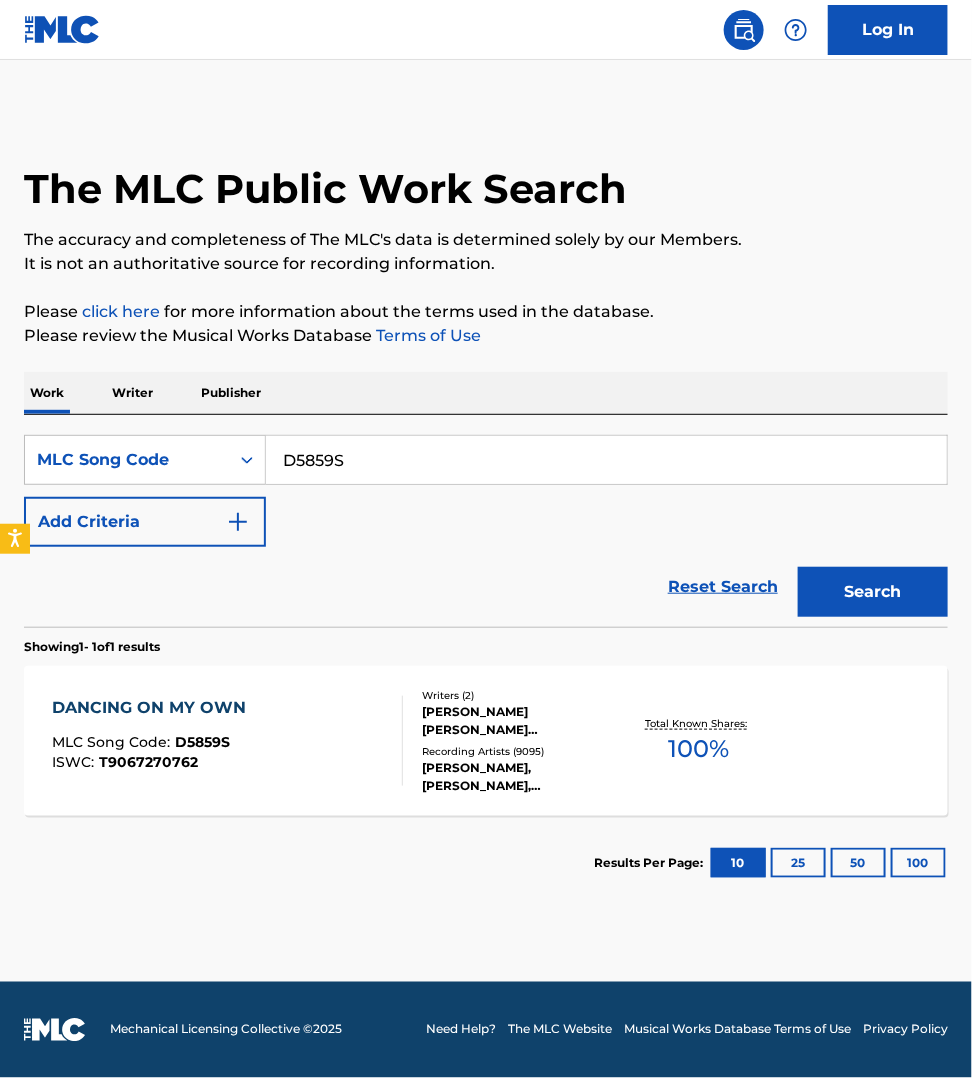 scroll, scrollTop: 0, scrollLeft: 0, axis: both 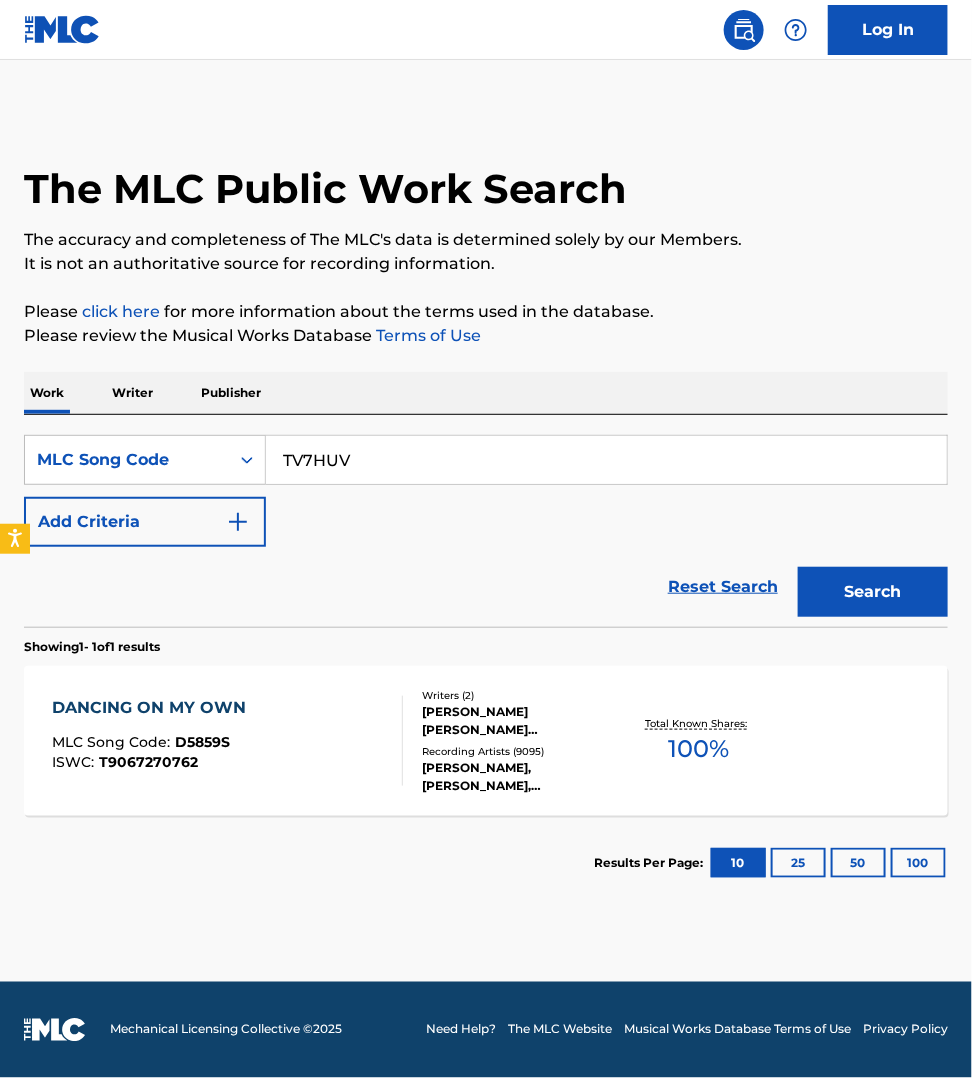 type on "TV7HUV" 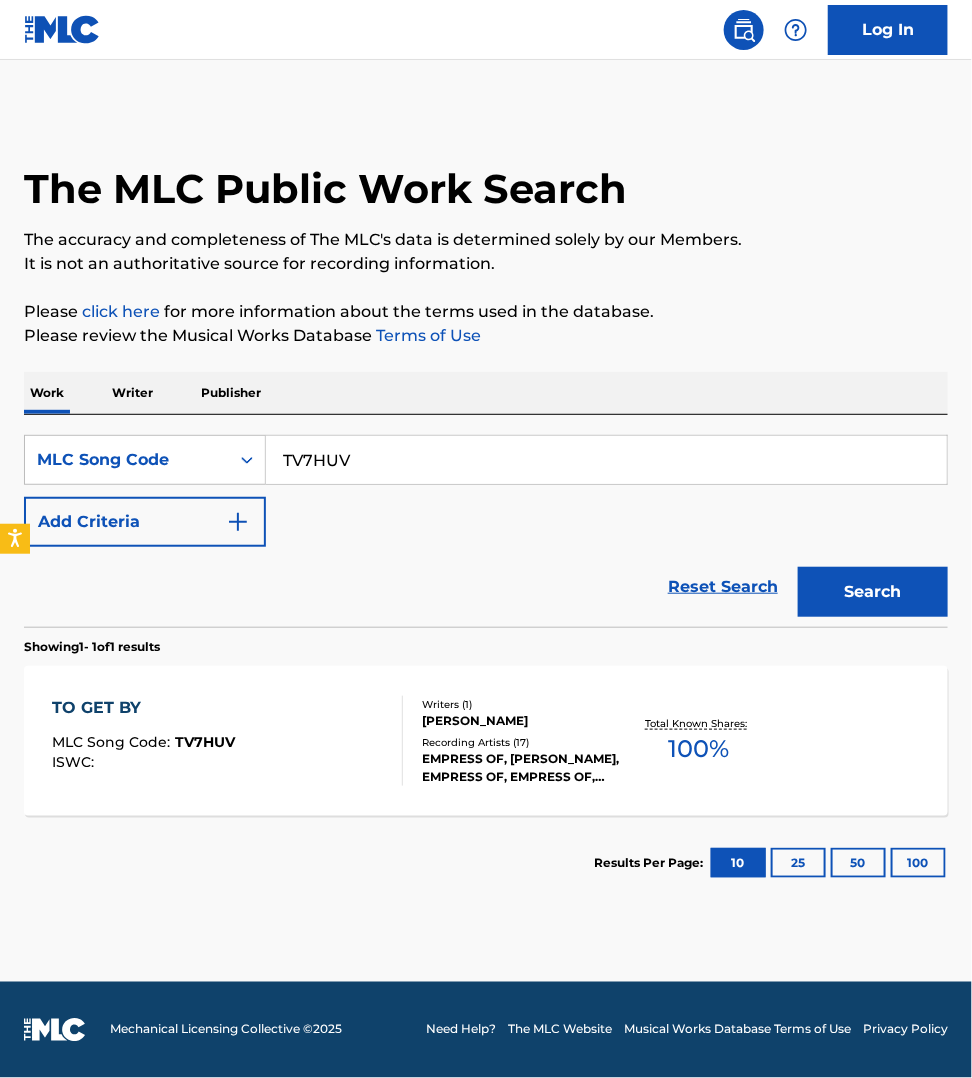 click on "TO GET BY MLC Song Code : TV7HUV ISWC :" at bounding box center (227, 741) 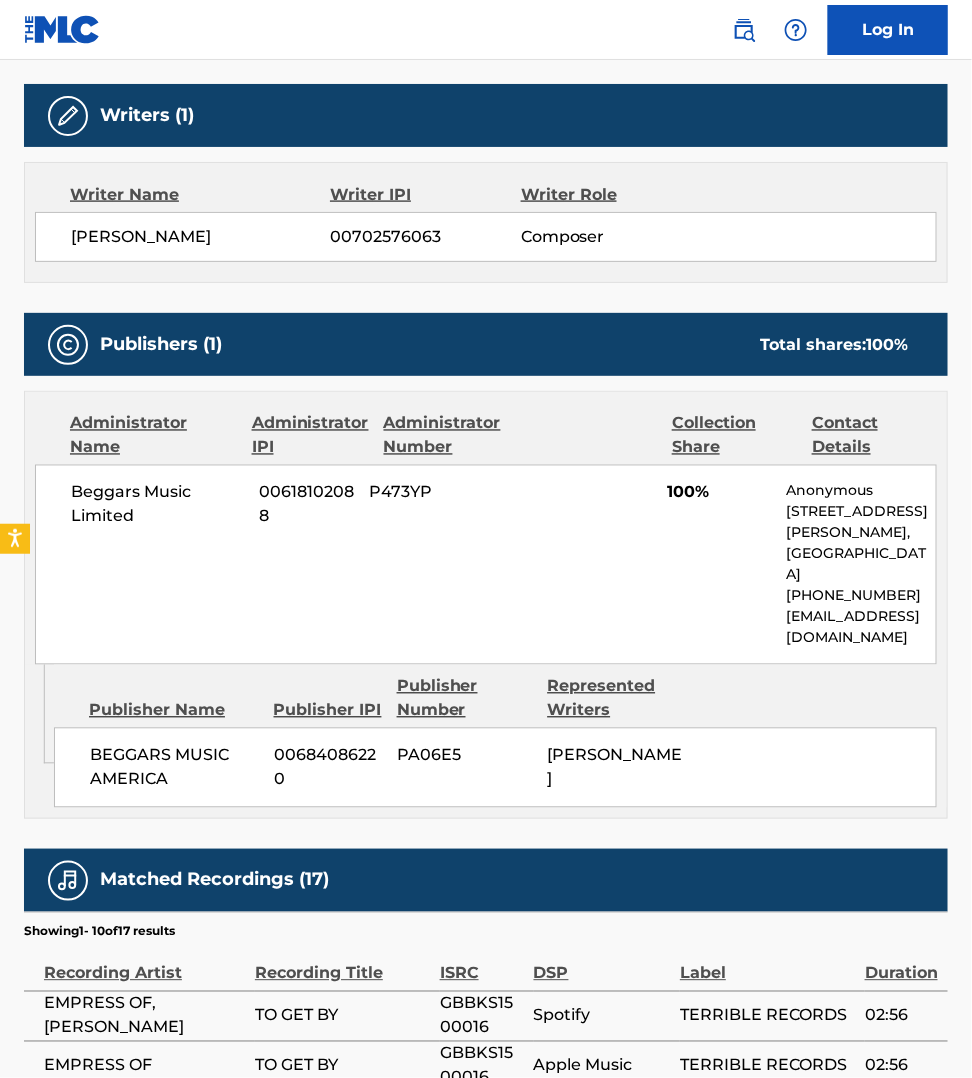 scroll, scrollTop: 718, scrollLeft: 0, axis: vertical 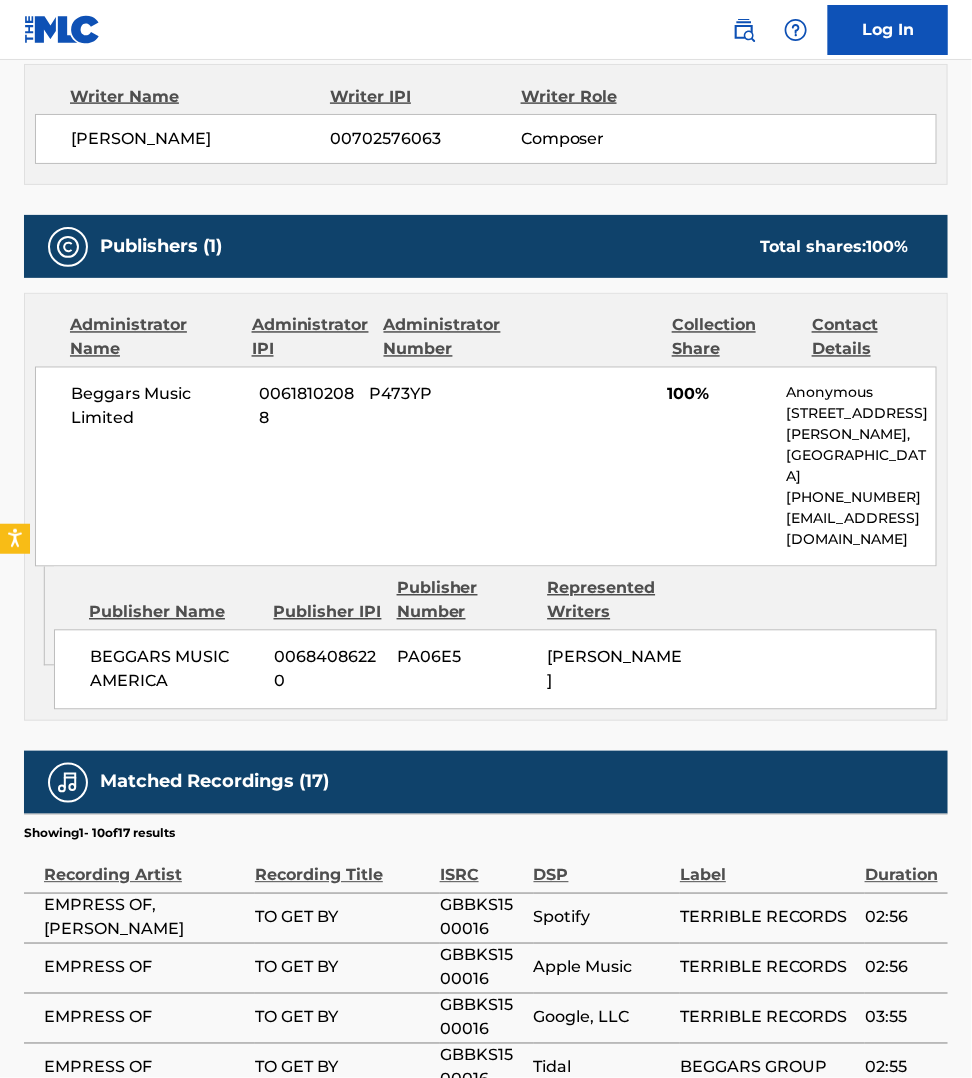 click on "02:56" at bounding box center (901, 1118) 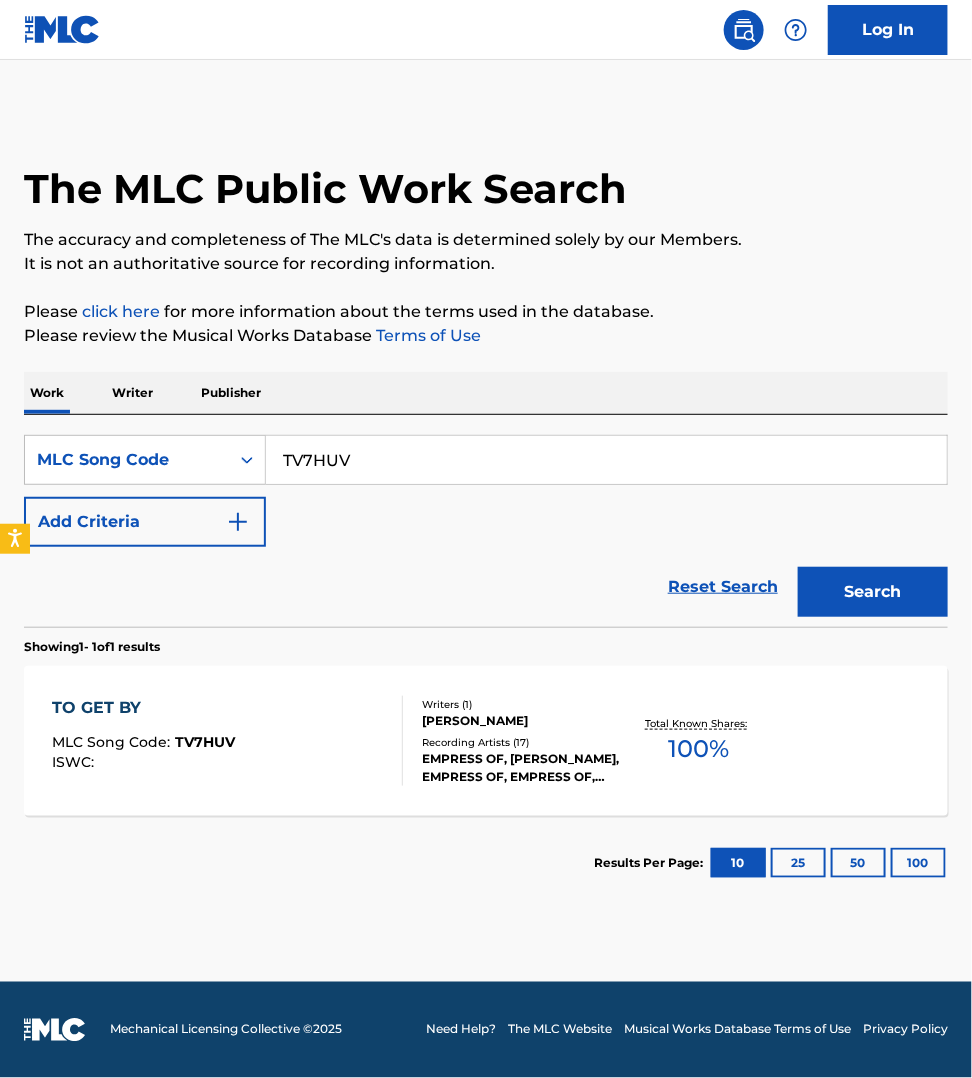 click on "TV7HUV" at bounding box center [606, 460] 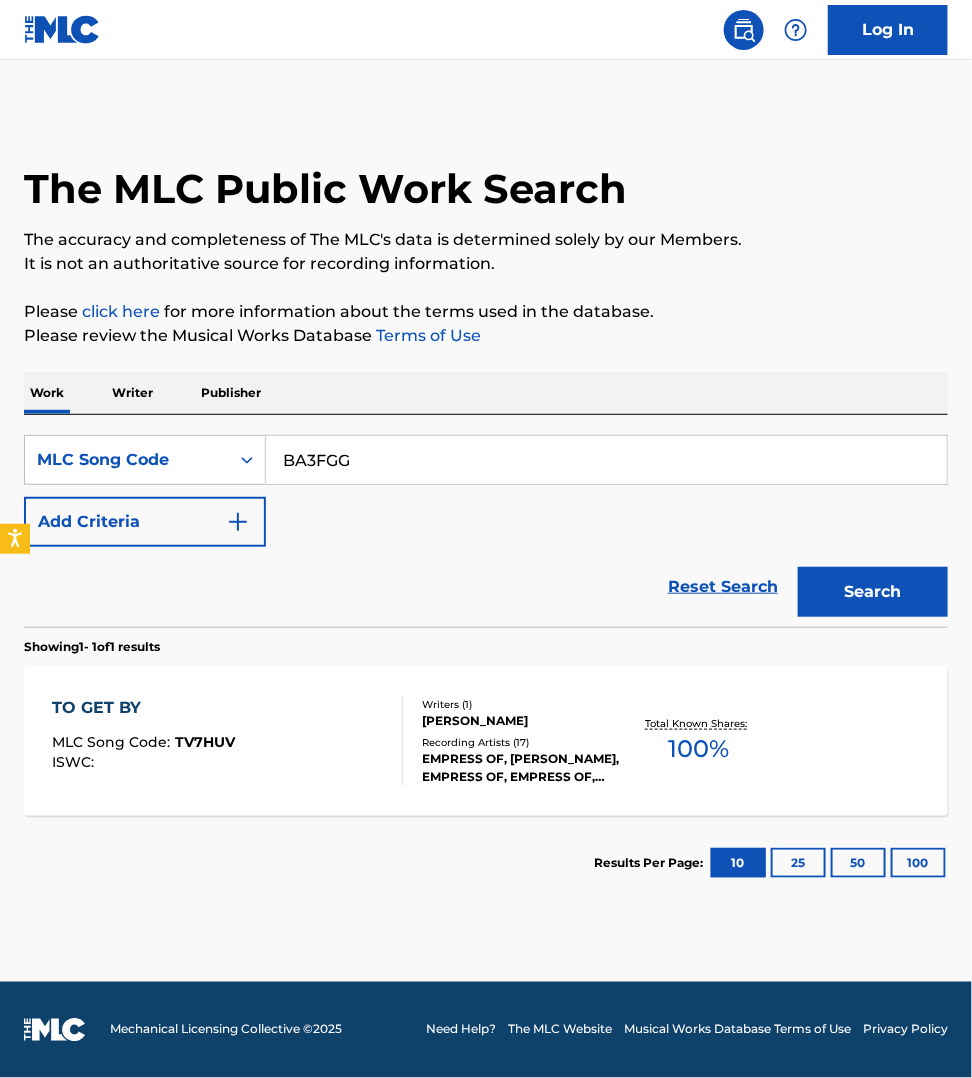 click on "Search" at bounding box center [873, 592] 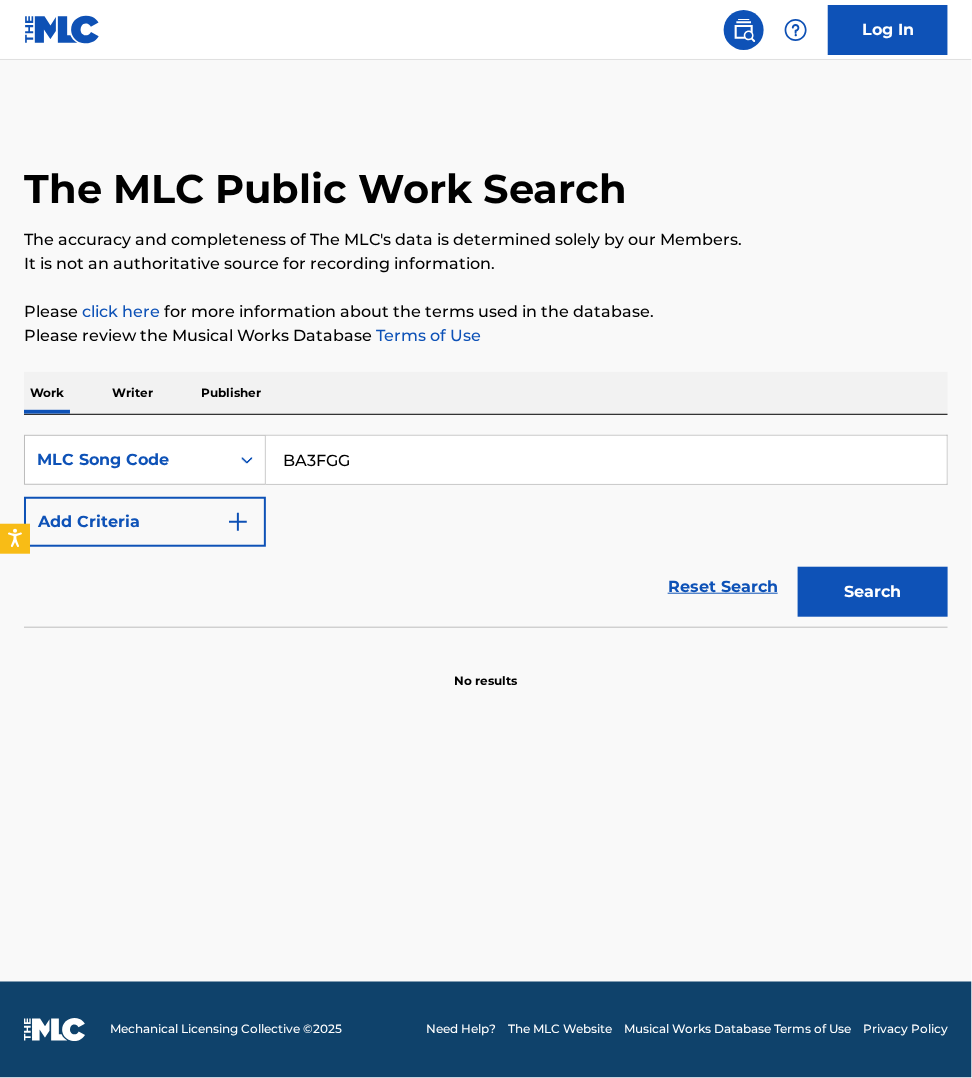 click on "BA3FGG" at bounding box center (606, 460) 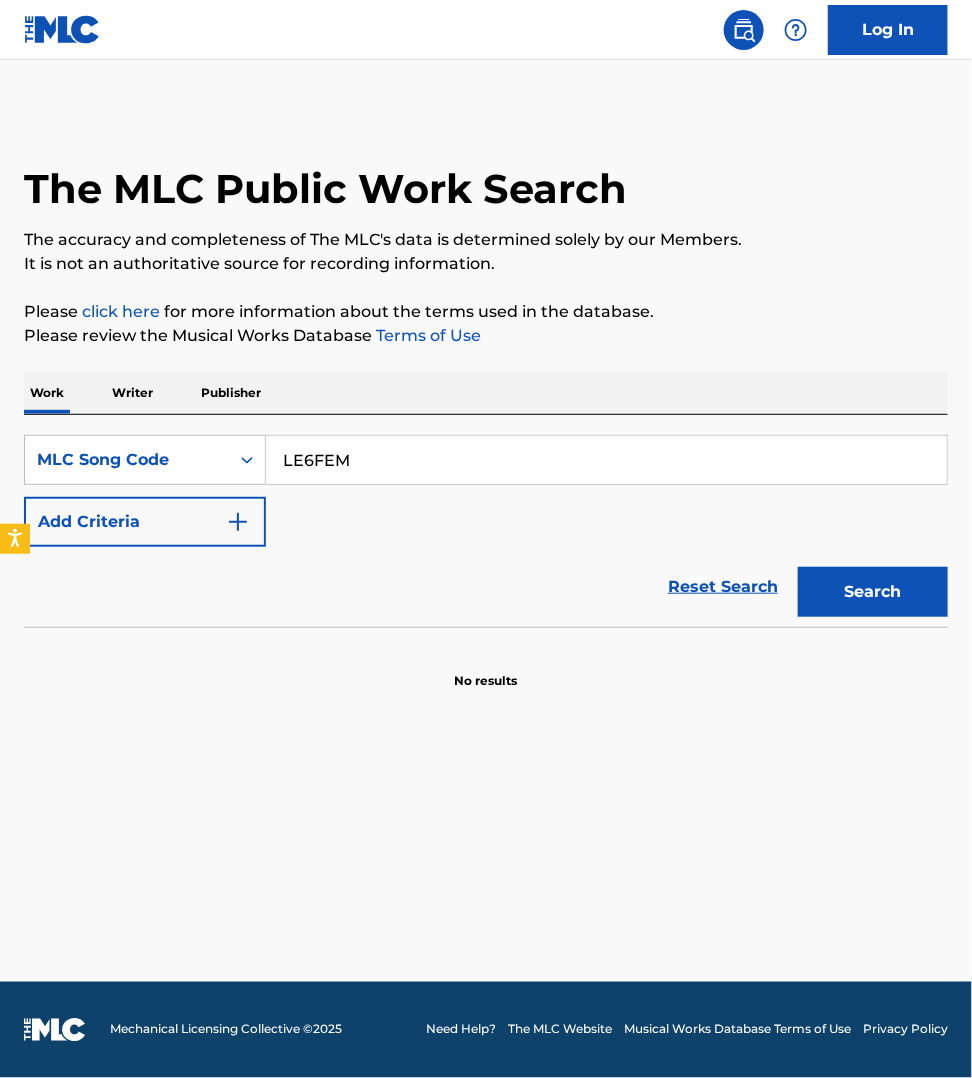 type on "LE6FEM" 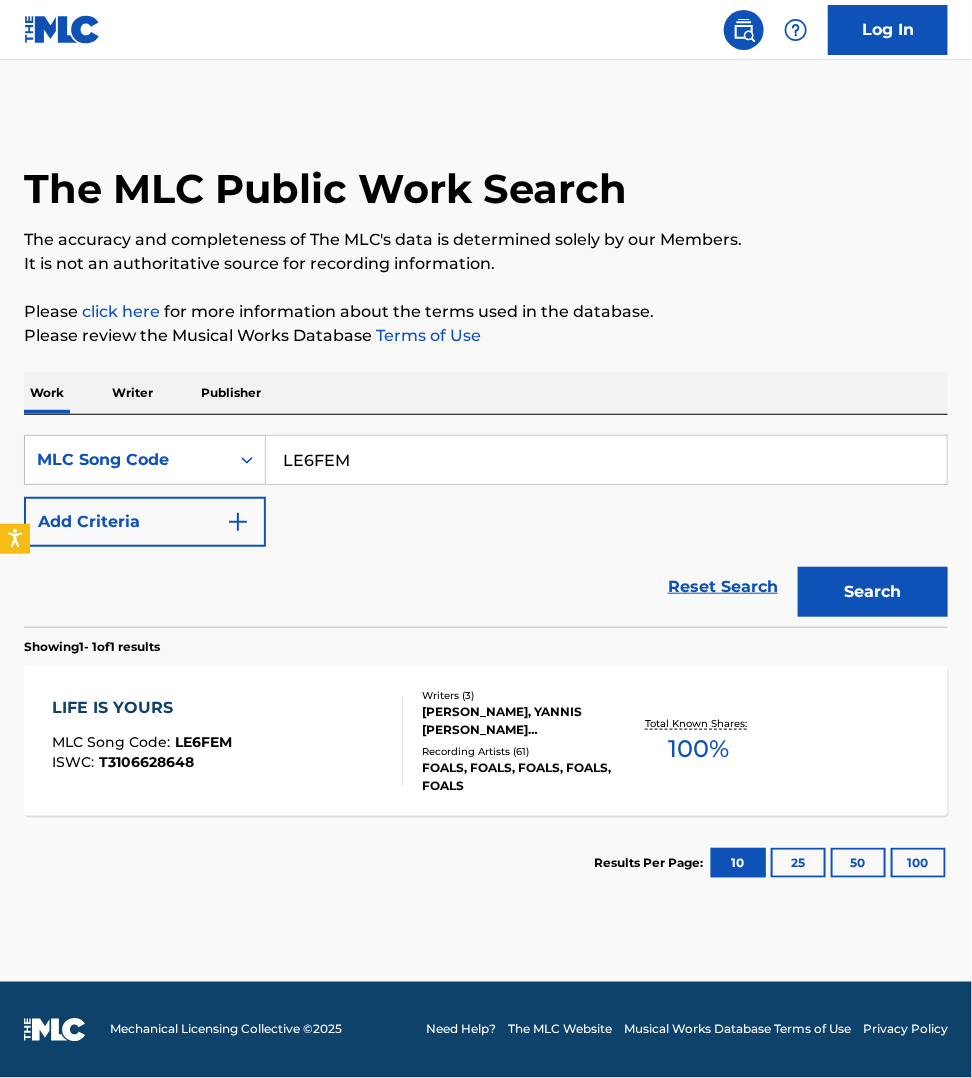 click on "LIFE IS YOURS MLC Song Code : LE6FEM ISWC : T3106628648" at bounding box center (227, 741) 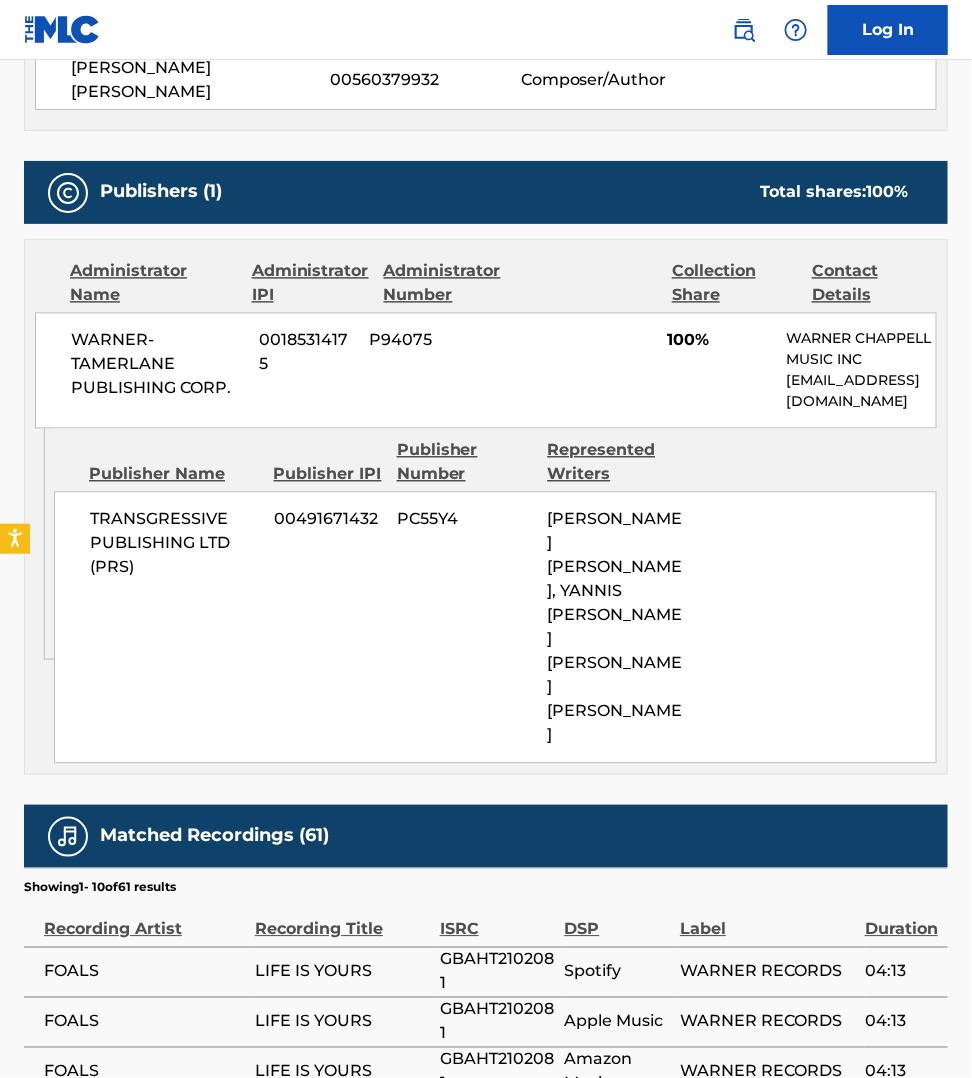 scroll, scrollTop: 843, scrollLeft: 0, axis: vertical 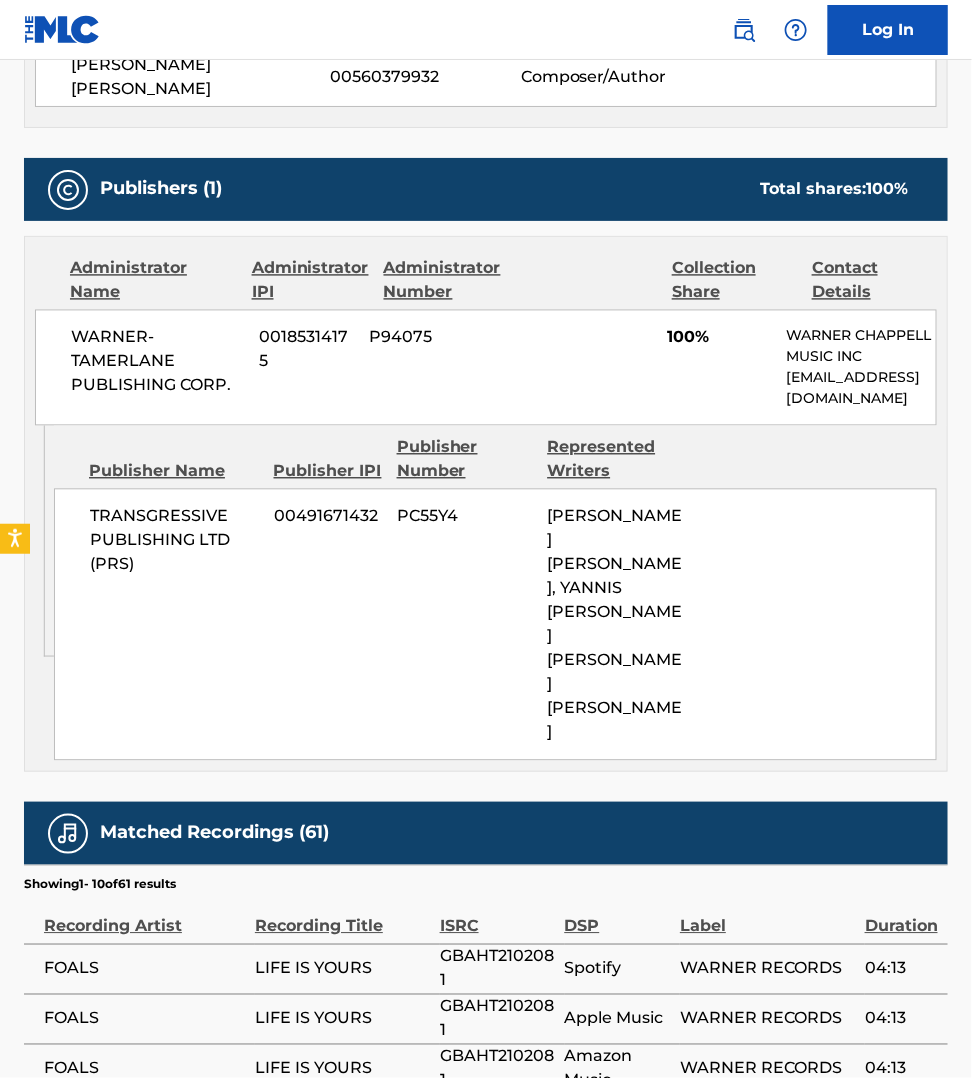 click on "YouTube" at bounding box center (623, 1119) 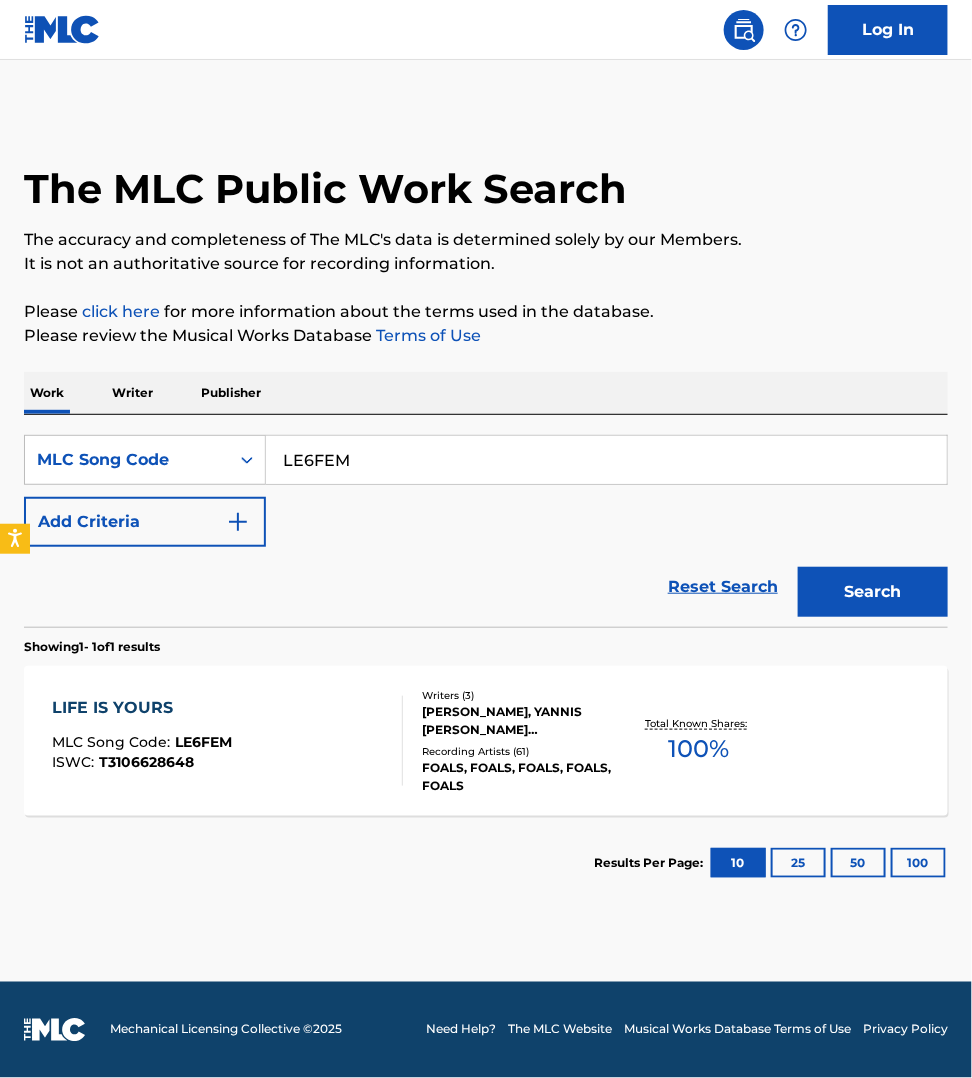 scroll, scrollTop: 0, scrollLeft: 0, axis: both 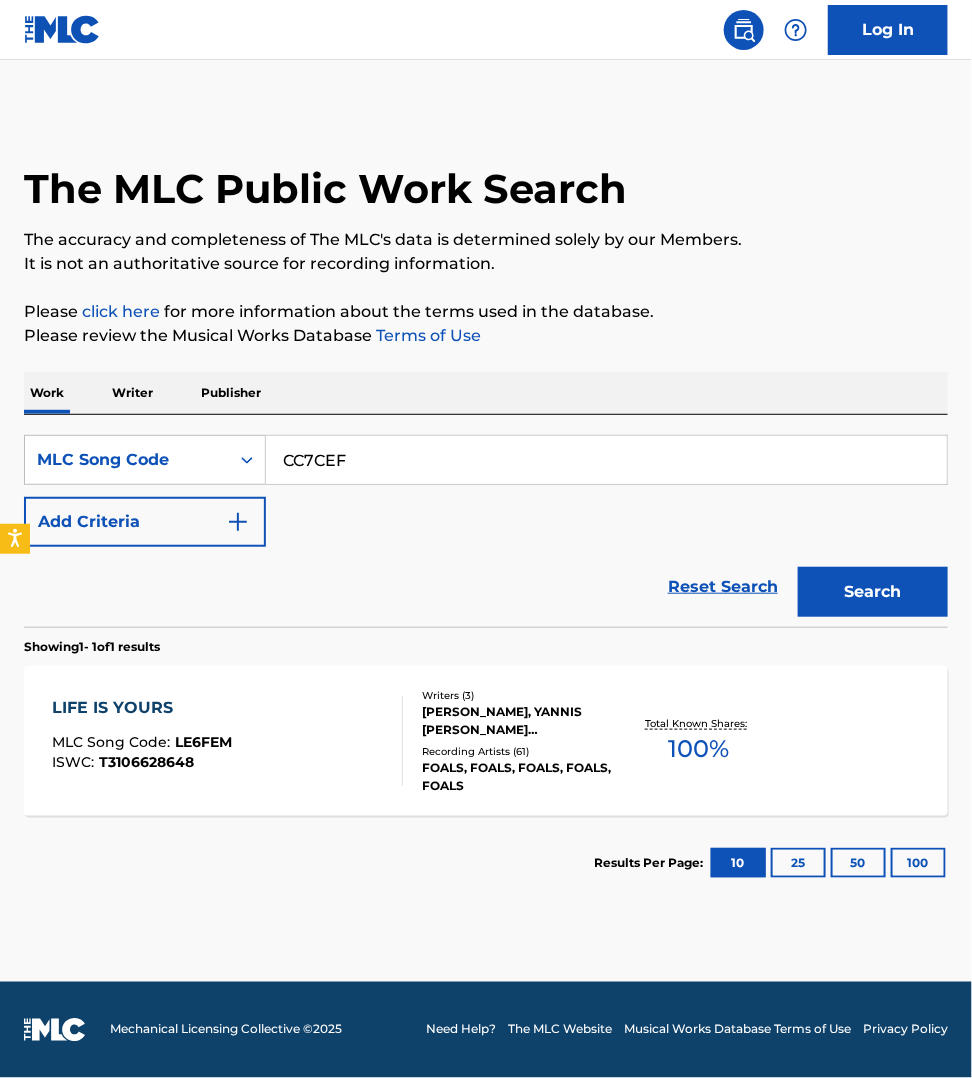 type on "CC7CEF" 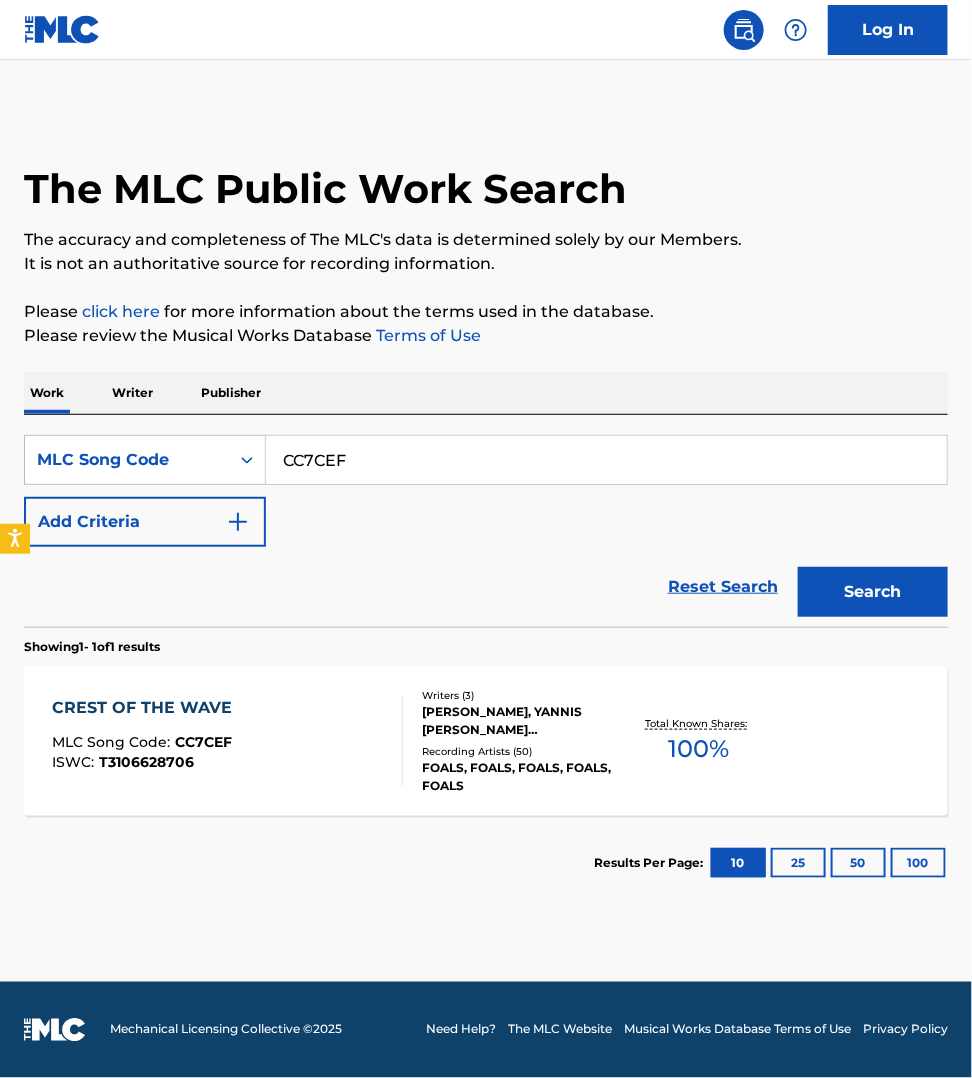 click on "CREST OF THE WAVE MLC Song Code : CC7CEF ISWC : T3106628706" at bounding box center [227, 741] 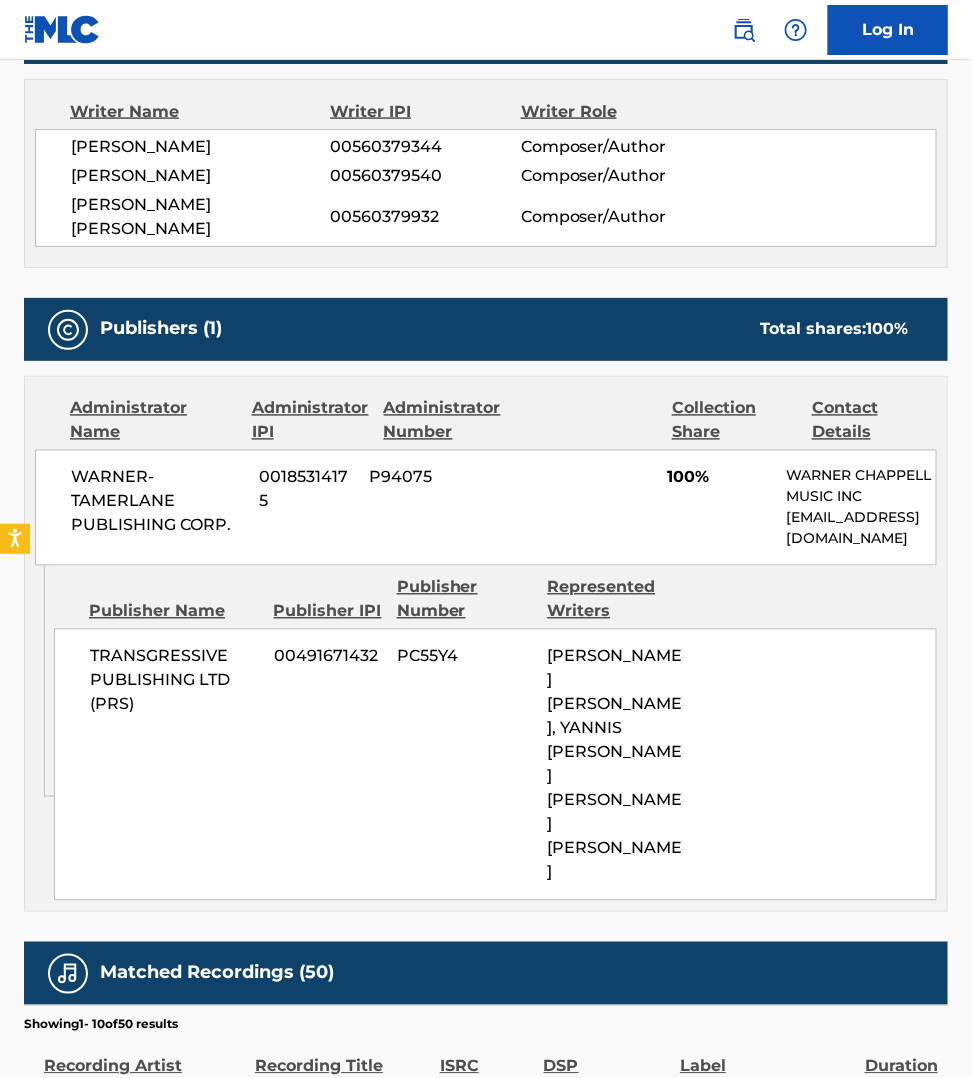 scroll, scrollTop: 750, scrollLeft: 0, axis: vertical 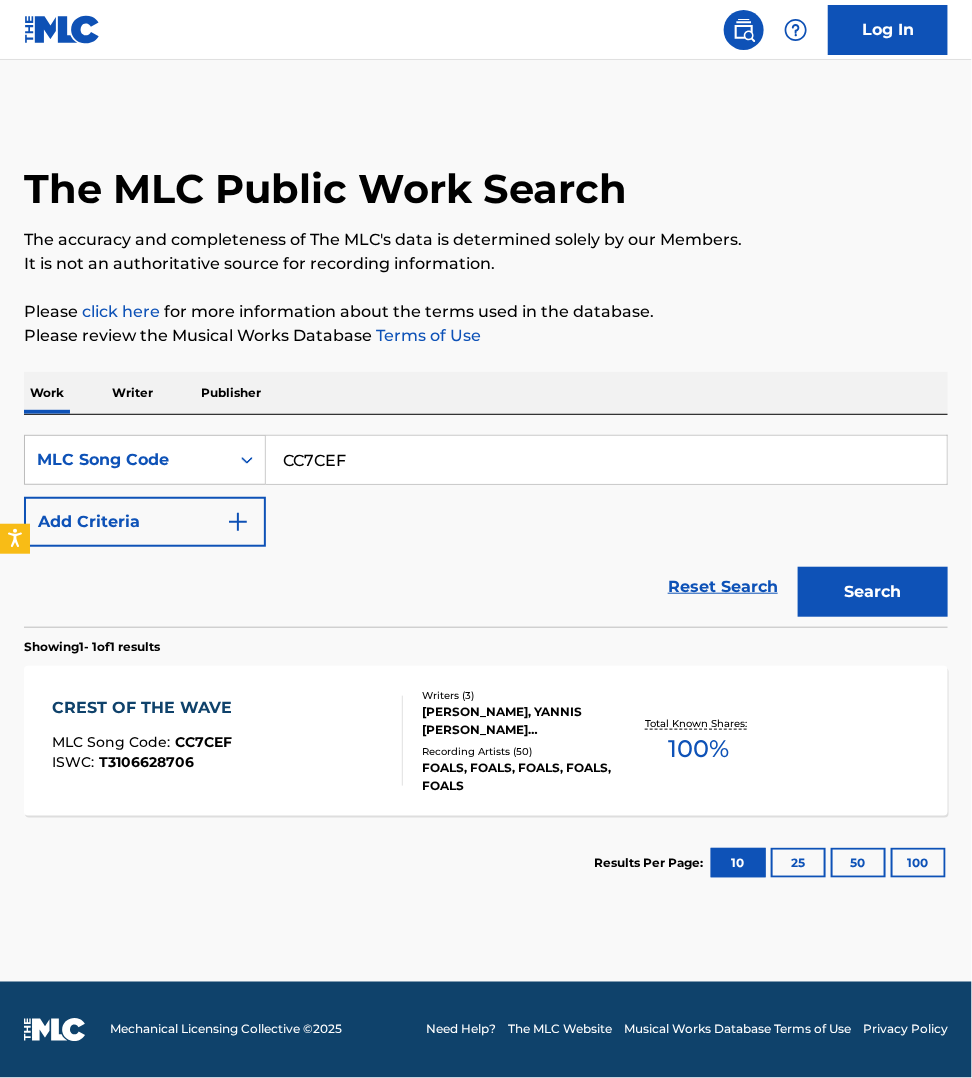 click on "CC7CEF" at bounding box center (606, 460) 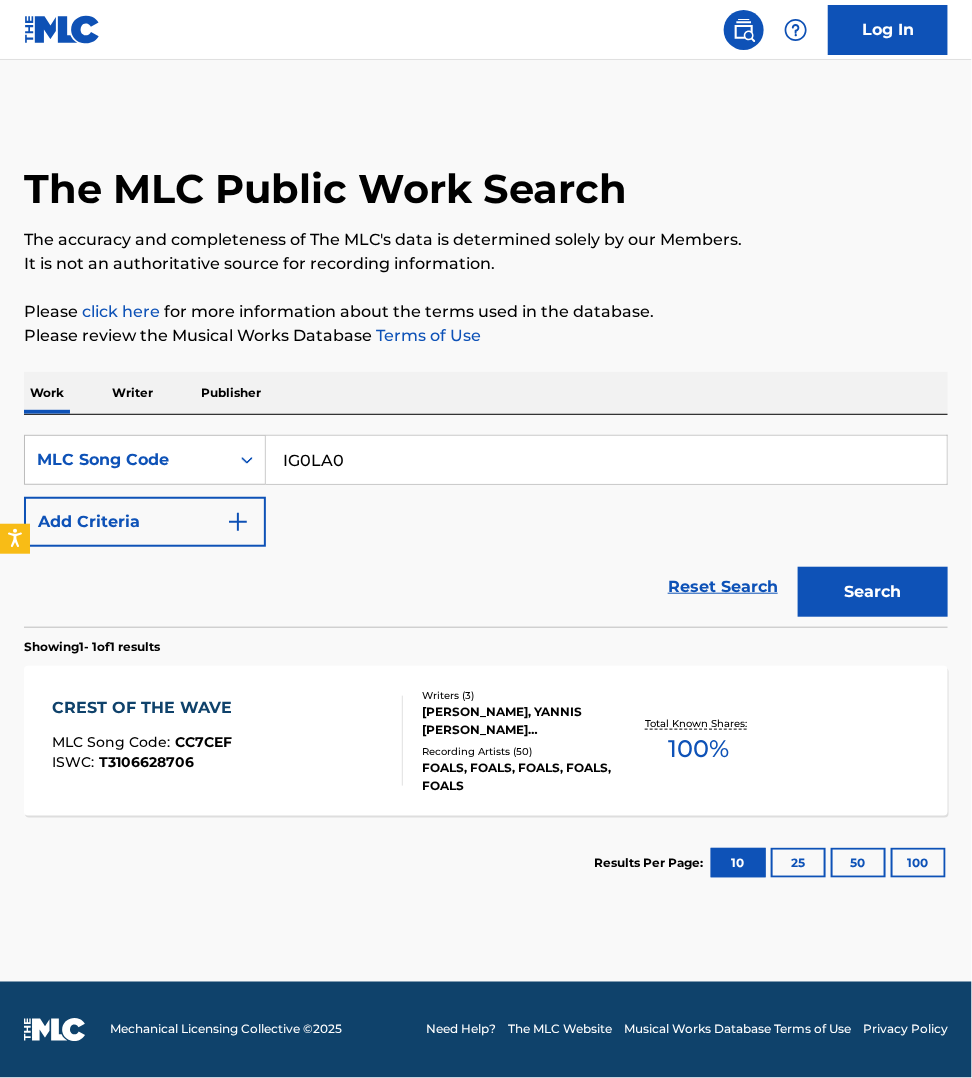 type on "IG0LA0" 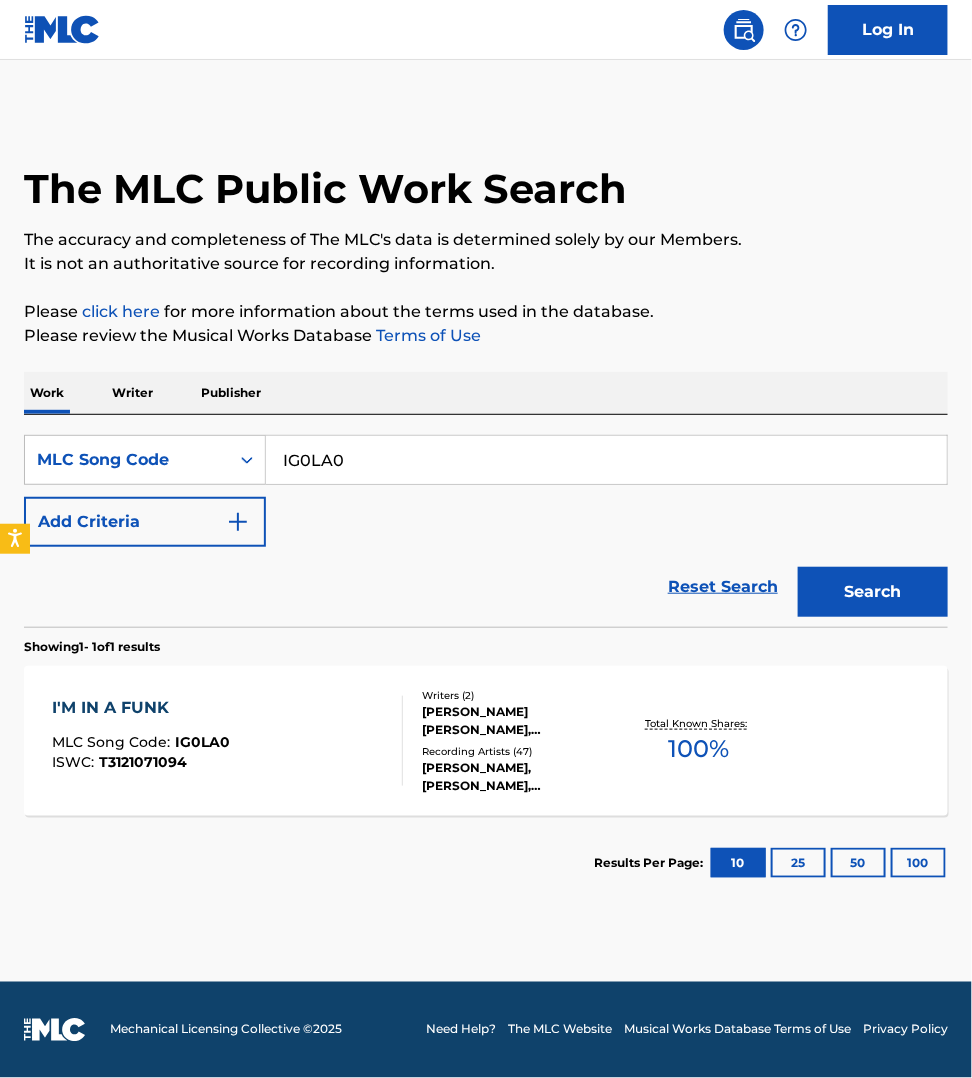 click on "I'M IN A FUNK MLC Song Code : IG0LA0 ISWC : T3121071094" at bounding box center [227, 741] 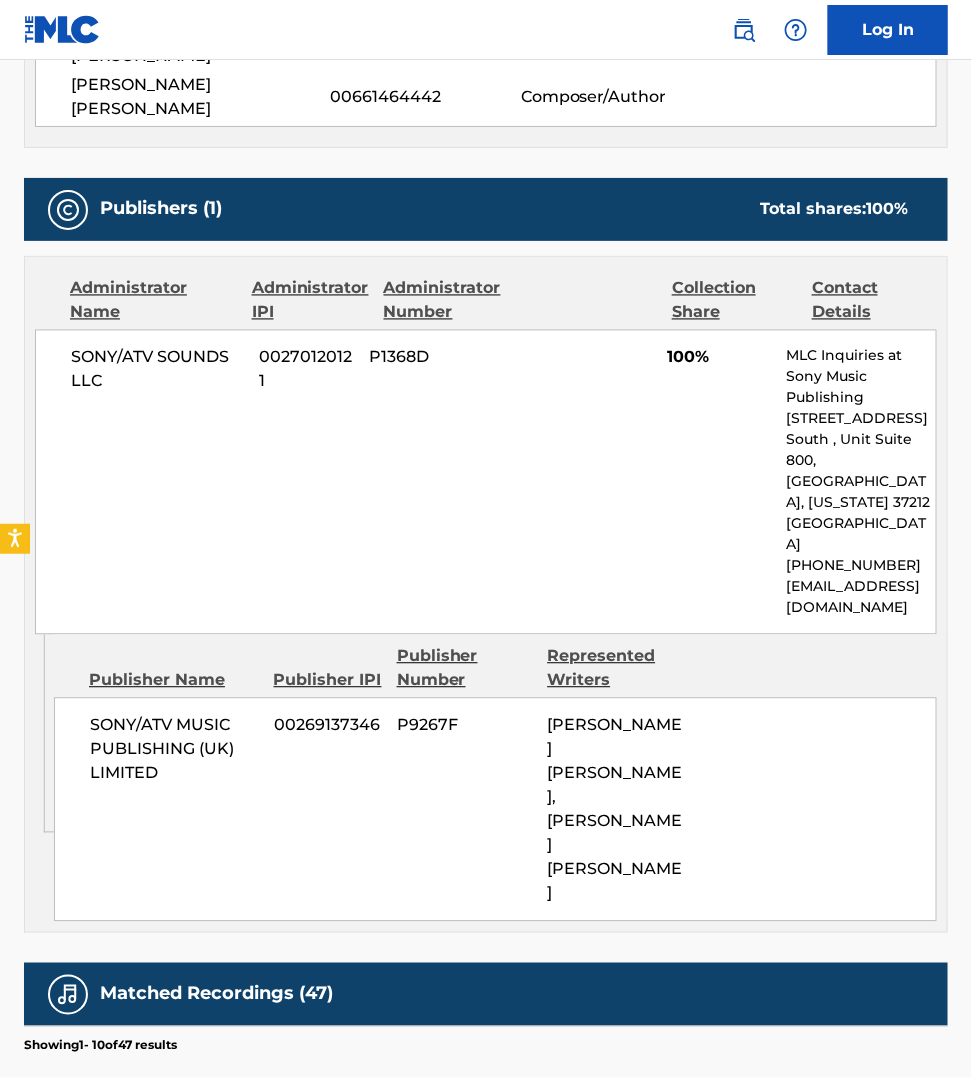 scroll, scrollTop: 937, scrollLeft: 0, axis: vertical 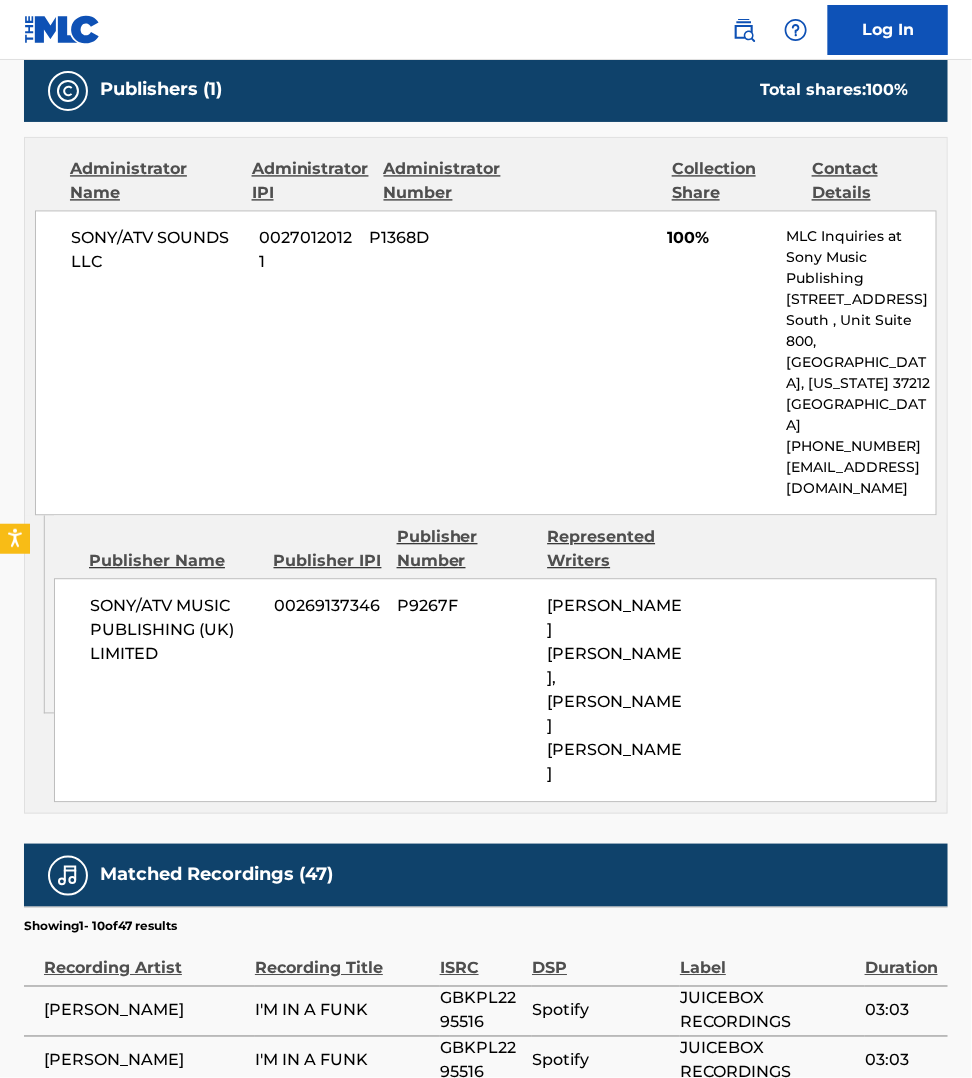 click on "JUICEBOX RECORDINGS" at bounding box center [767, 1061] 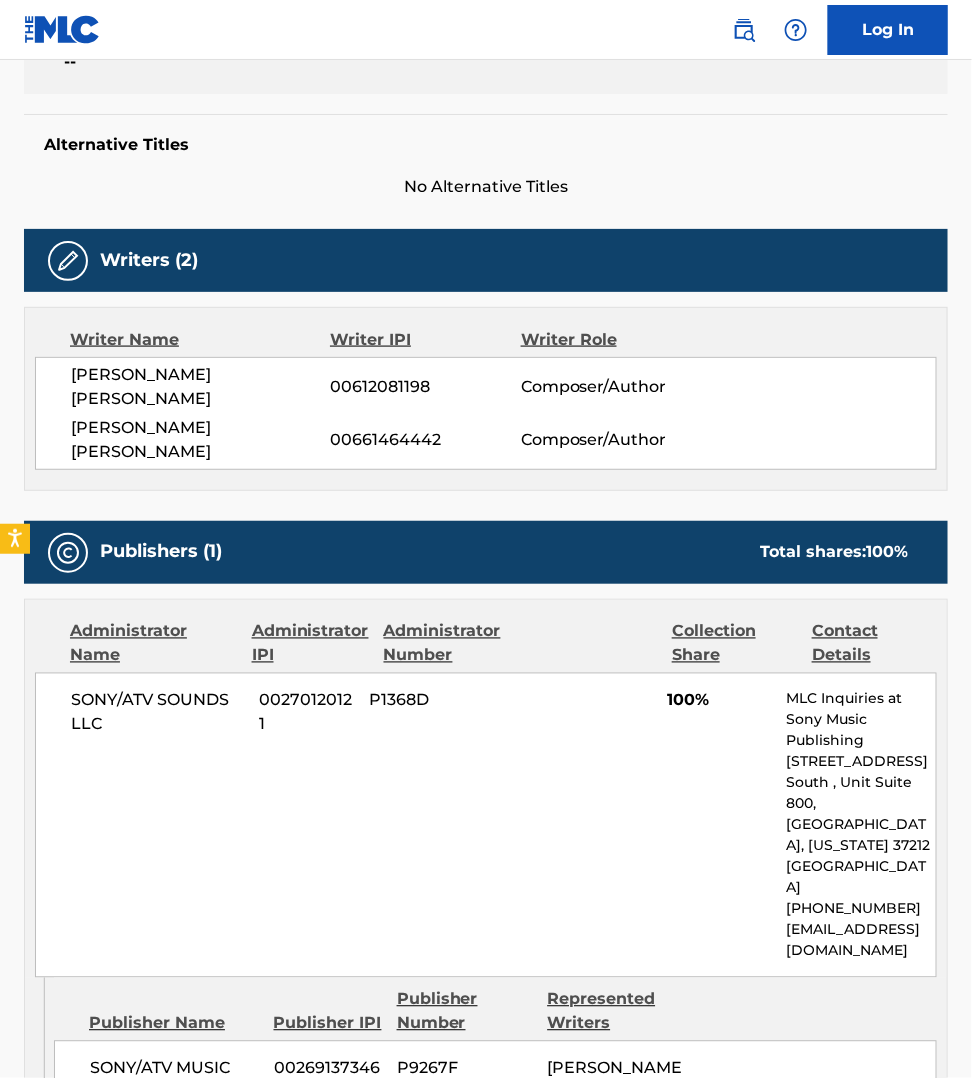 scroll, scrollTop: 468, scrollLeft: 0, axis: vertical 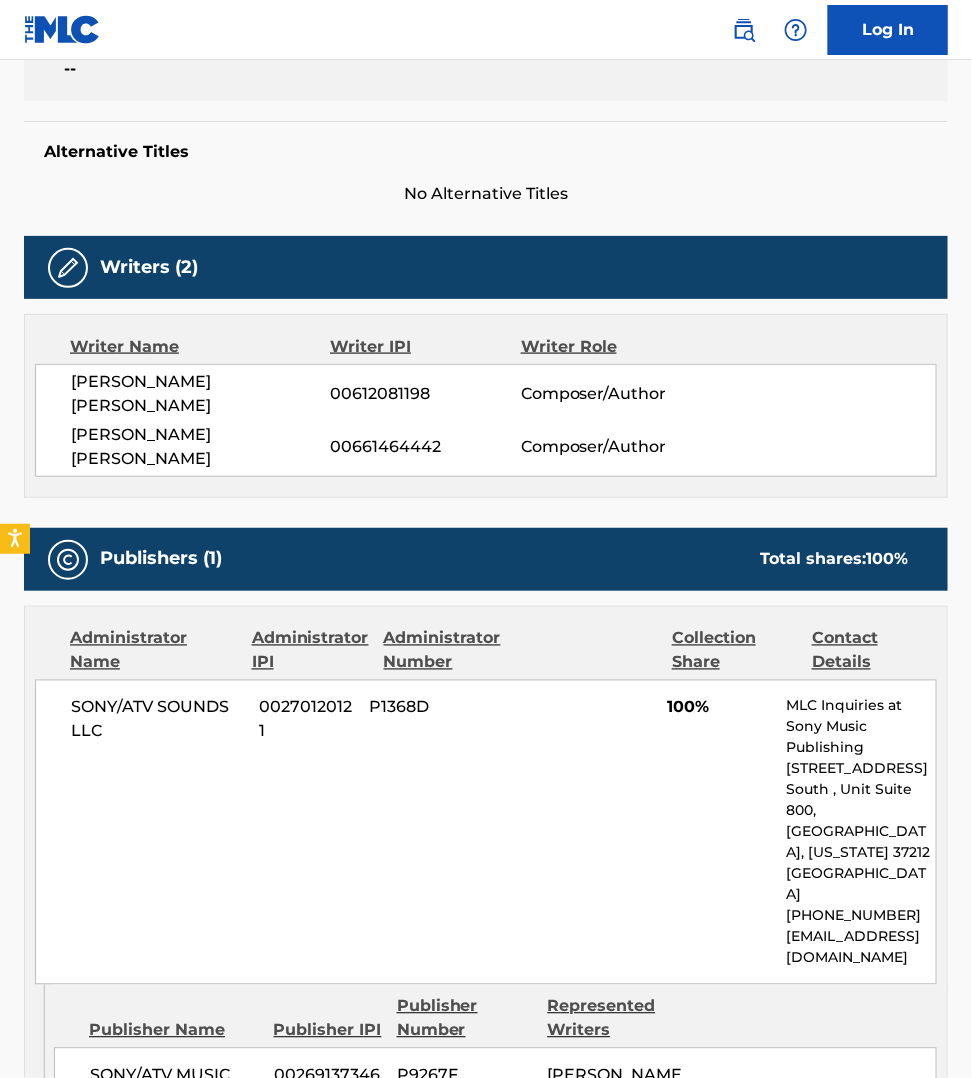 click on "[PERSON_NAME] [PERSON_NAME]" at bounding box center (201, 394) 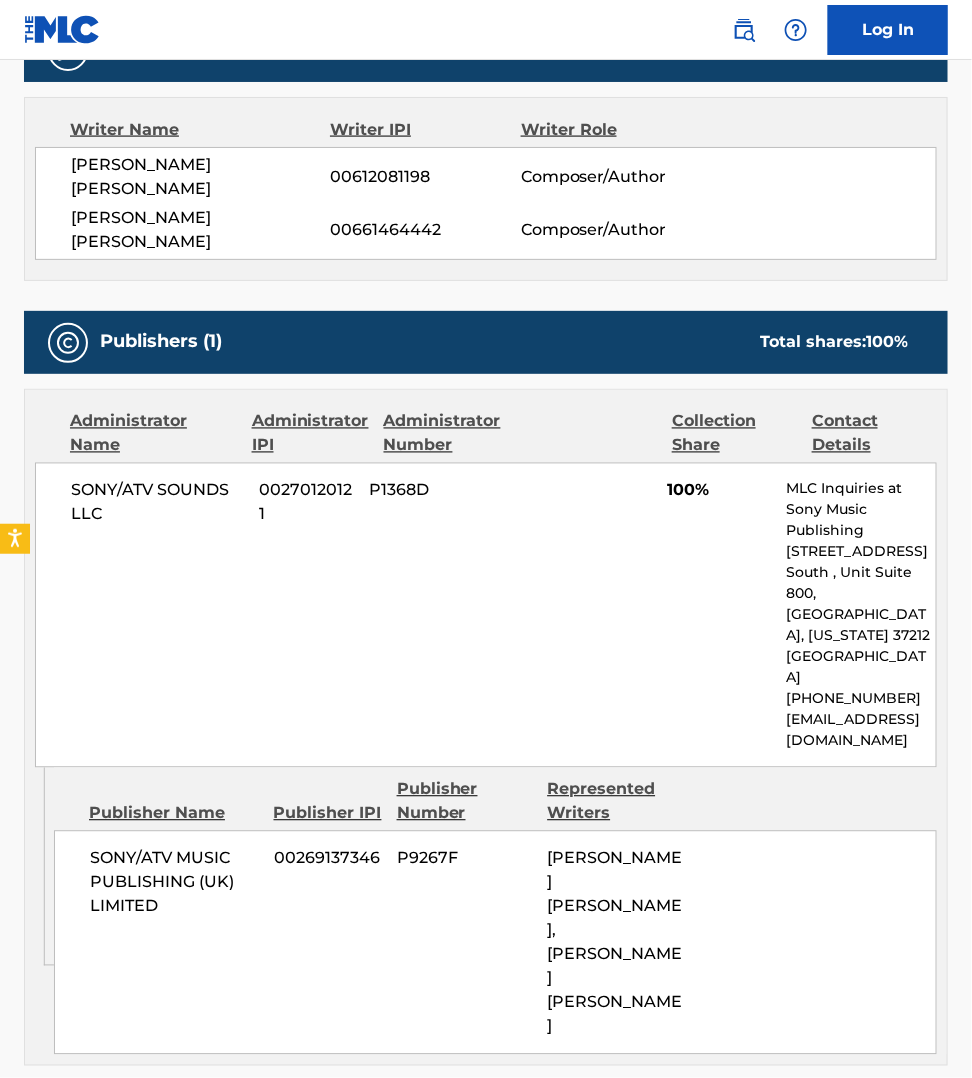 scroll, scrollTop: 687, scrollLeft: 0, axis: vertical 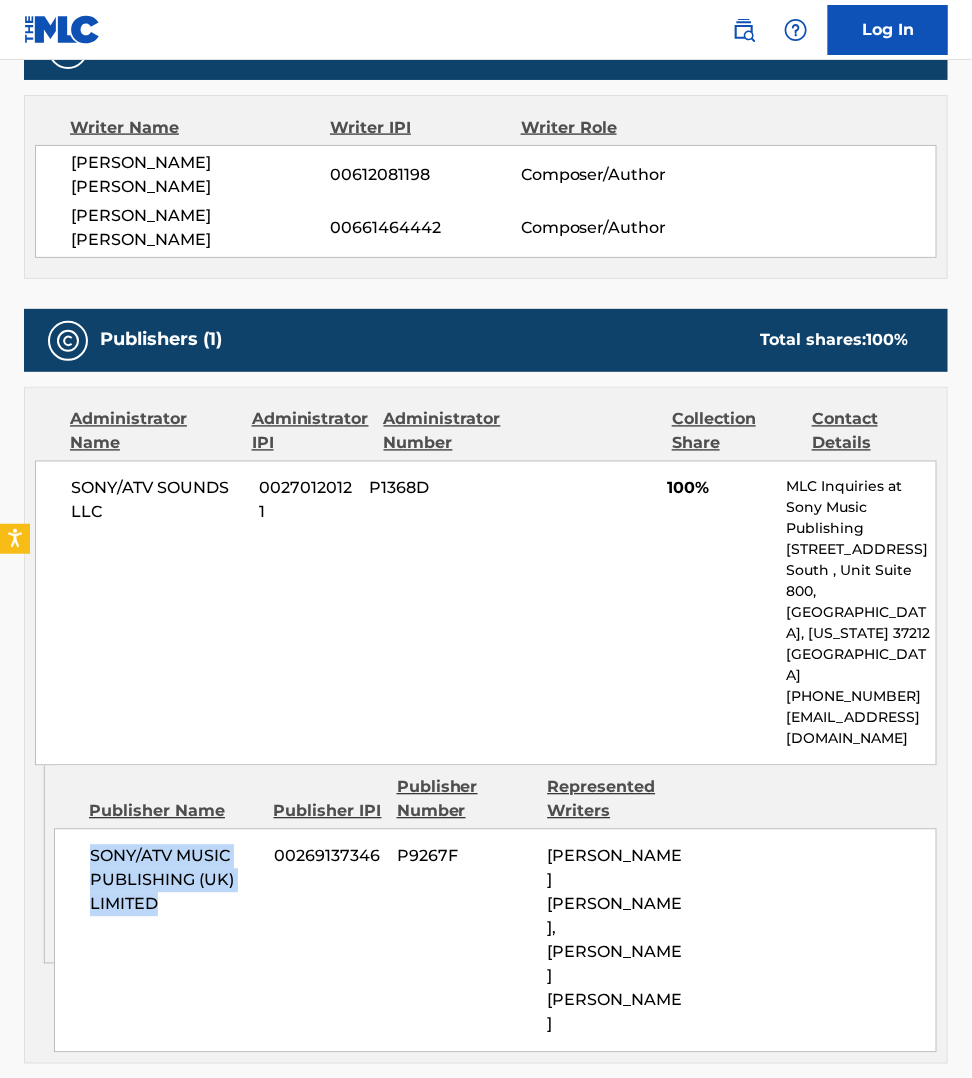 drag, startPoint x: 157, startPoint y: 863, endPoint x: 93, endPoint y: 818, distance: 78.23682 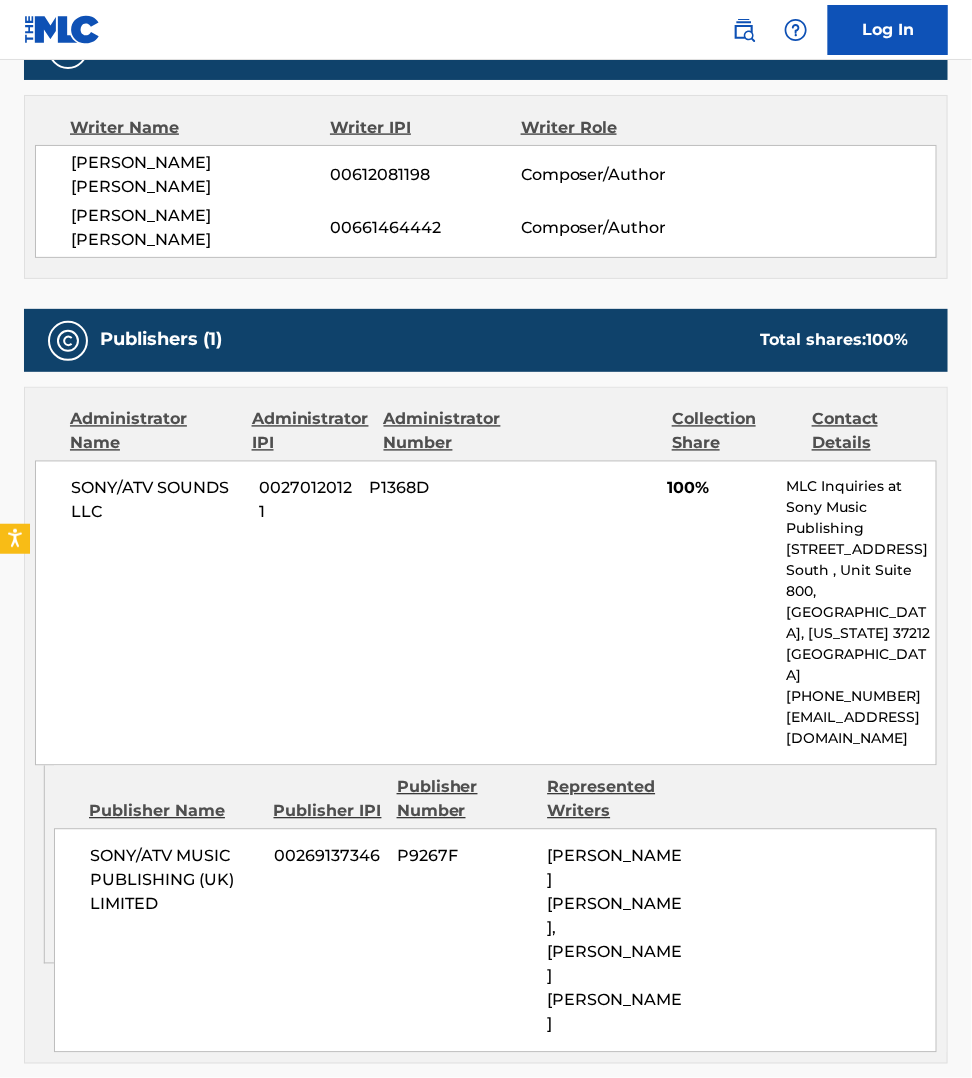 click on "Publisher Name Publisher IPI Publisher Number Represented Writers" at bounding box center [495, 800] 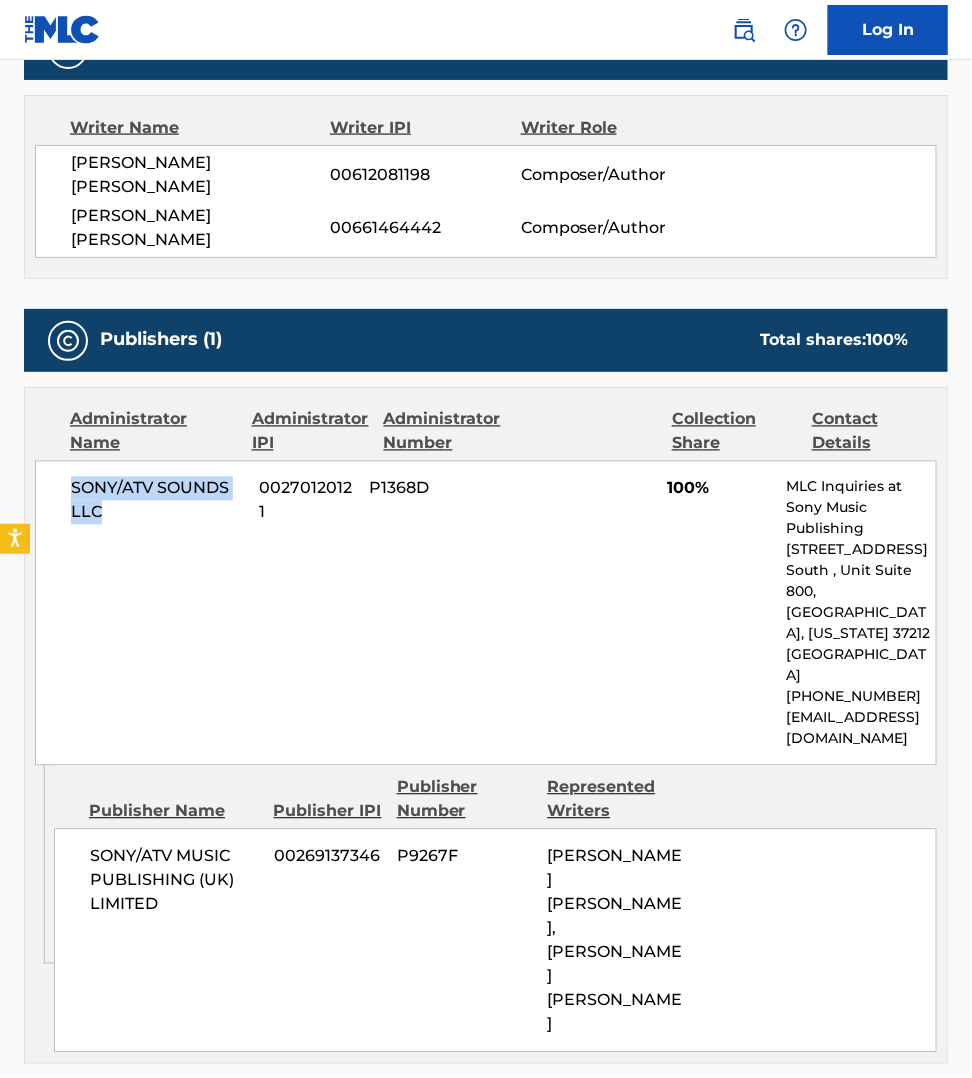drag, startPoint x: 105, startPoint y: 513, endPoint x: 73, endPoint y: 497, distance: 35.77709 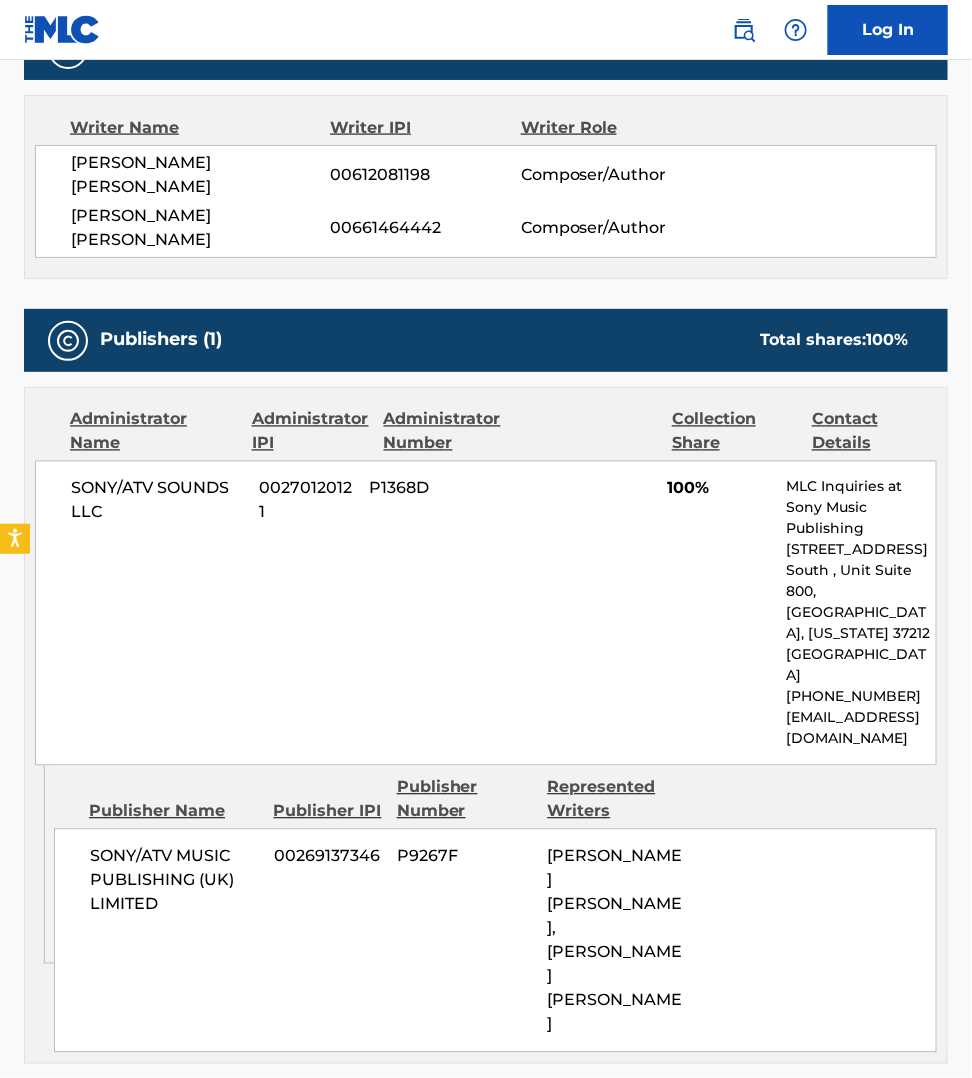click on "< Back to public search results Copy work link I'M IN A FUNK     Work Detail   Member Work Identifier -- MLC Song Code IG0LA0 ISWC T3121071094 Duration 03:30 Language -- Alternative Titles No Alternative Titles Writers   (2) Writer Name Writer IPI Writer Role [PERSON_NAME] [PERSON_NAME] 00612081198 Composer/Author [PERSON_NAME] [PERSON_NAME] 00661464442 Composer/Author Publishers   (1) Total shares:  100 % Administrator Name Administrator IPI Administrator Number Collection Share Contact Details SONY/ATV SOUNDS LLC 00270120121 P1368D 100% MLC Inquiries at Sony Music Publishing [STREET_ADDRESS] [GEOGRAPHIC_DATA][US_STATE] [PHONE_NUMBER] [EMAIL_ADDRESS][DOMAIN_NAME] Admin Original Publisher Connecting Line Publisher Name Publisher IPI Publisher Number Represented Writers SONY/ATV MUSIC PUBLISHING (UK) LIMITED 00269137346 P9267F [PERSON_NAME] [PERSON_NAME], [PERSON_NAME] [PERSON_NAME] Total shares:  100 % Matched Recordings   (47) Showing  1  -   10  of  47   results   DSP" at bounding box center (486, 615) 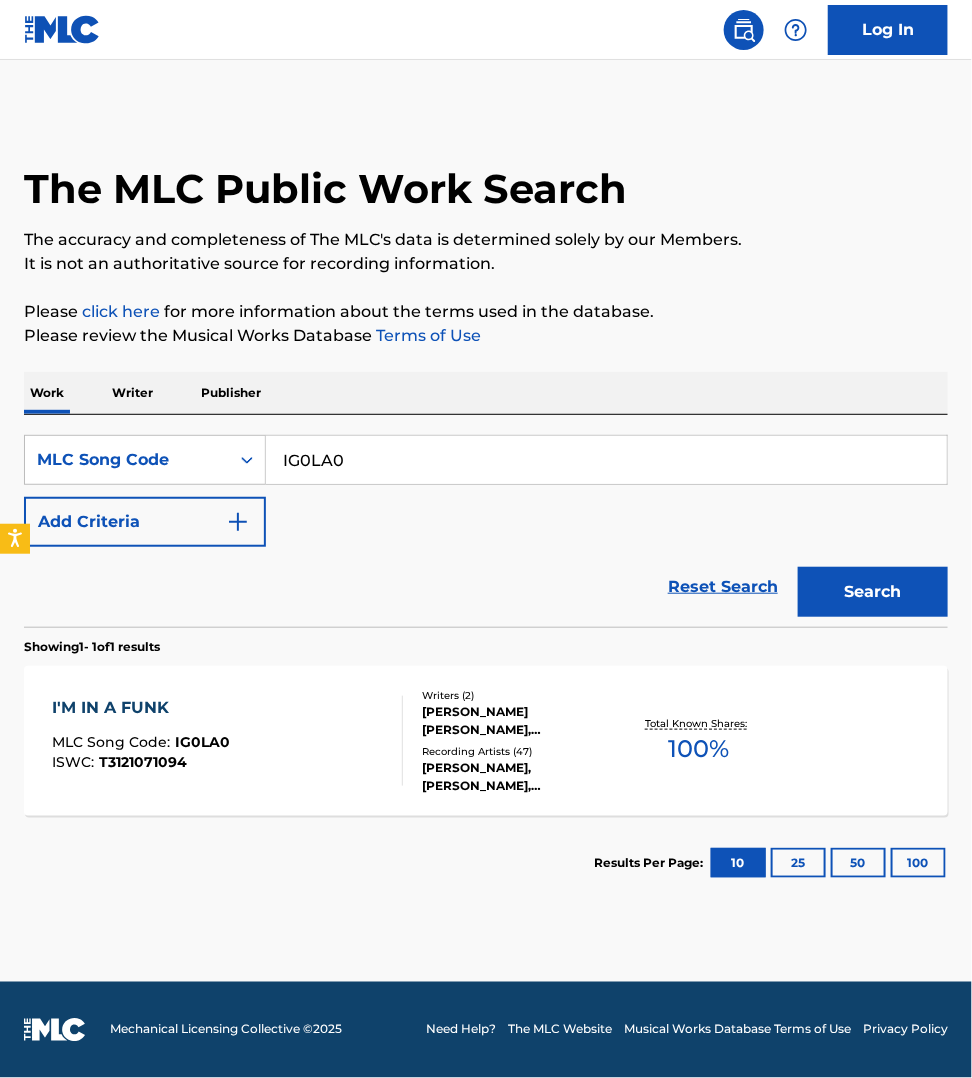 click on "IG0LA0" at bounding box center (606, 460) 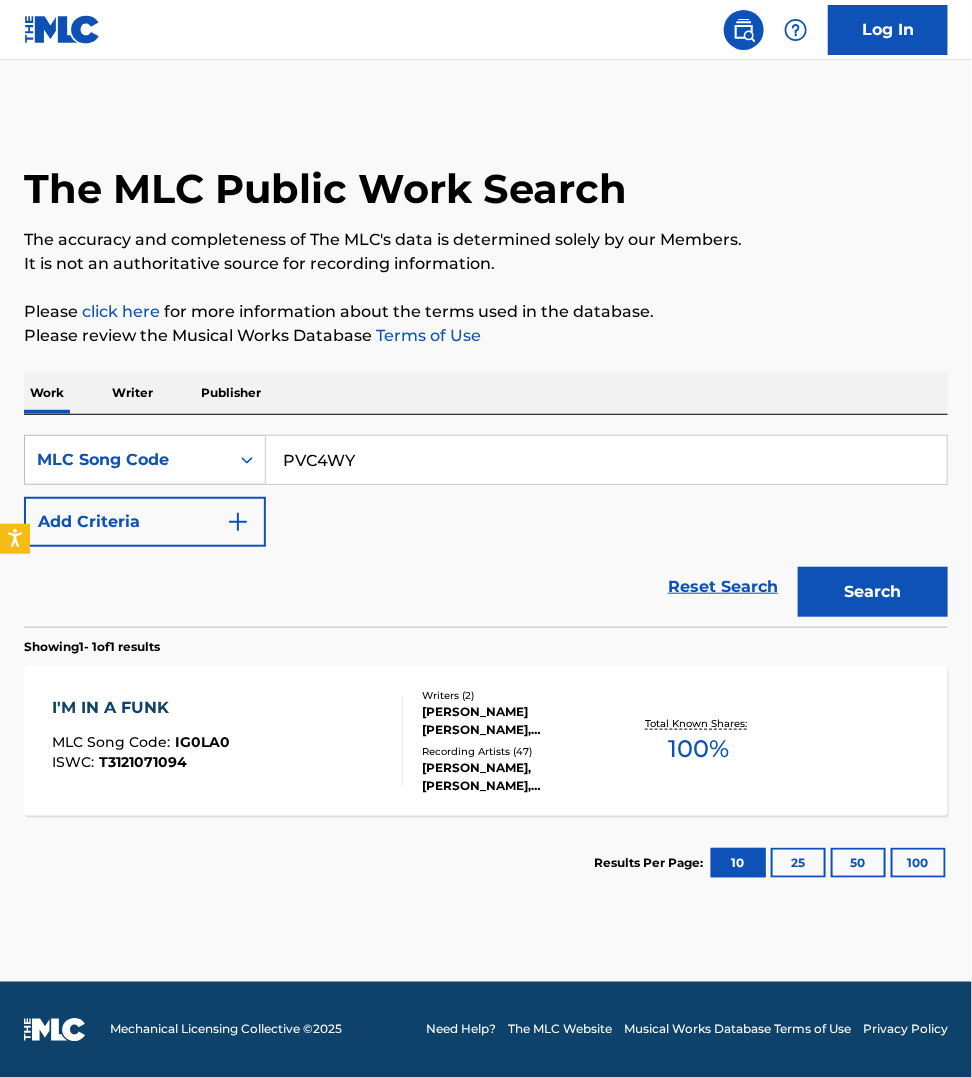 type on "PVC4WY" 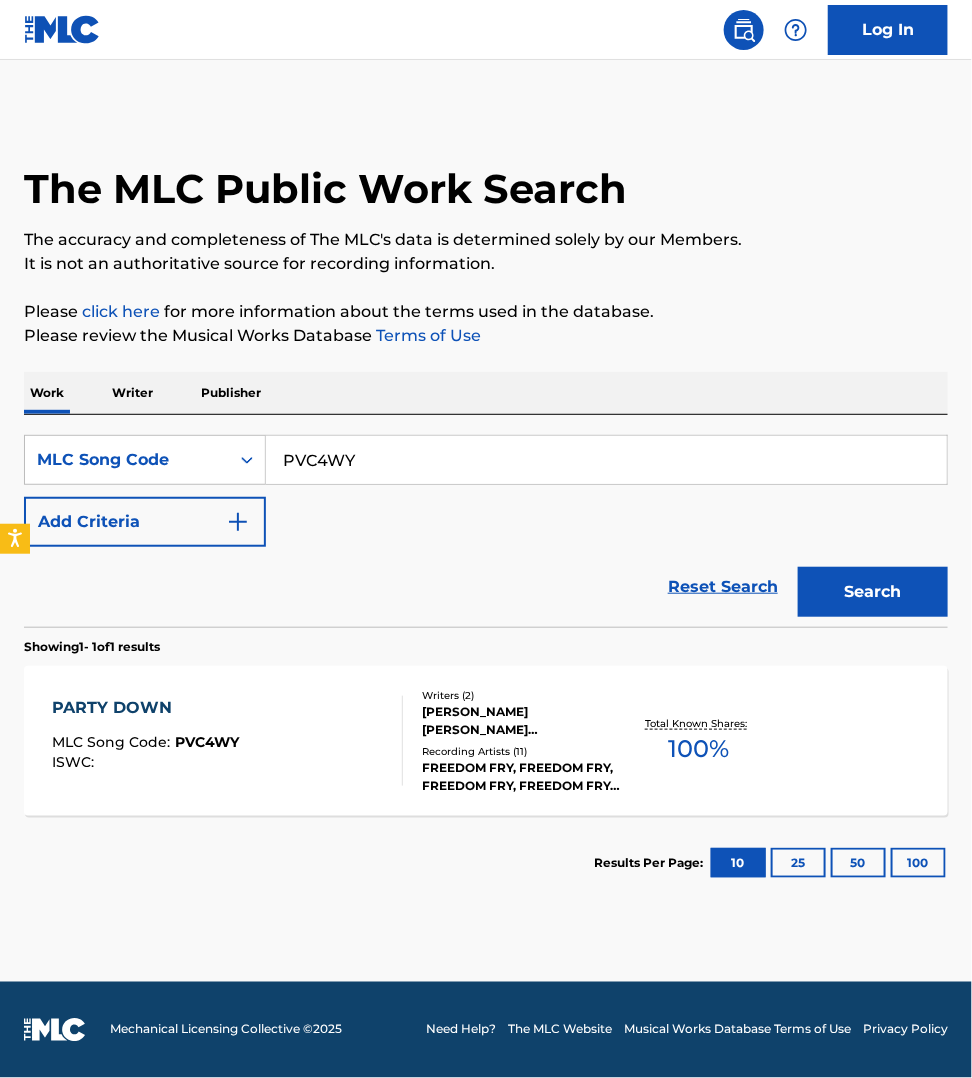 click on "PARTY DOWN MLC Song Code : PVC4WY ISWC :" at bounding box center [227, 741] 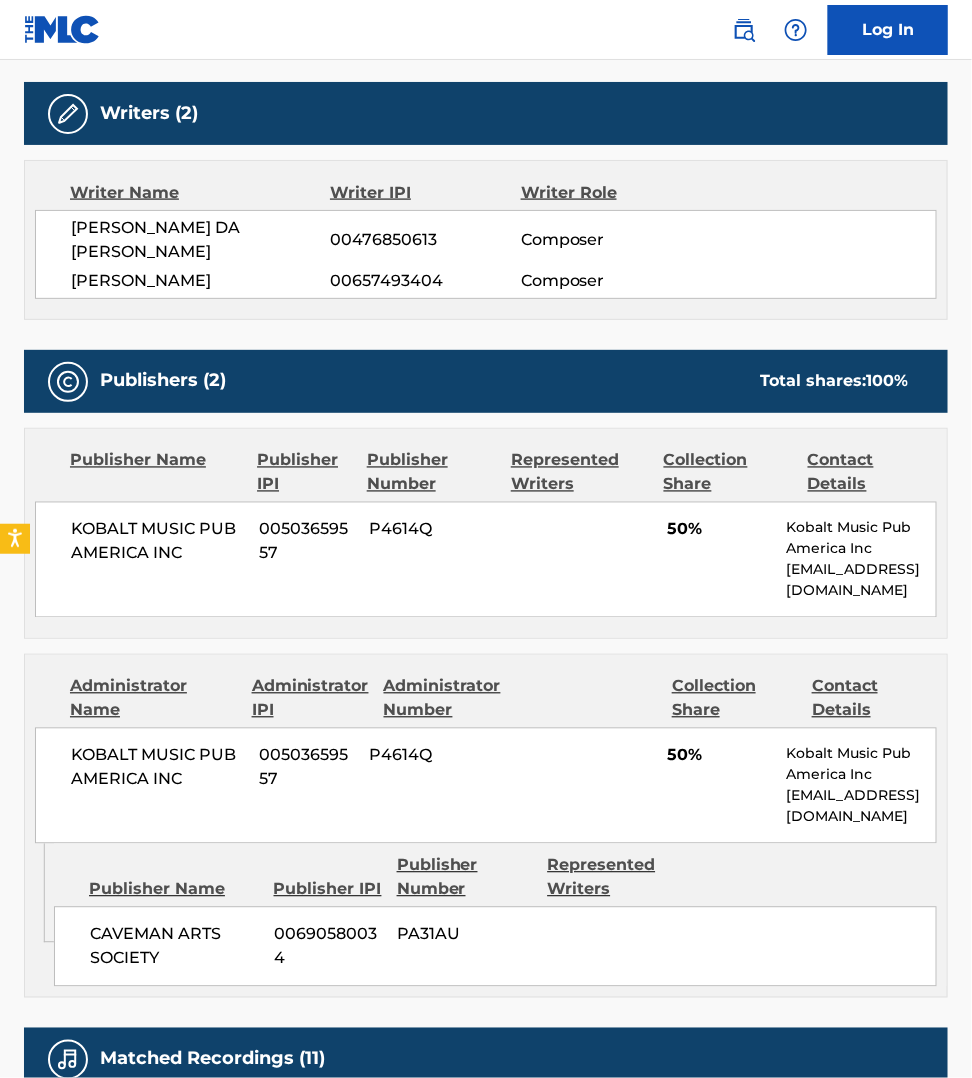 scroll, scrollTop: 718, scrollLeft: 0, axis: vertical 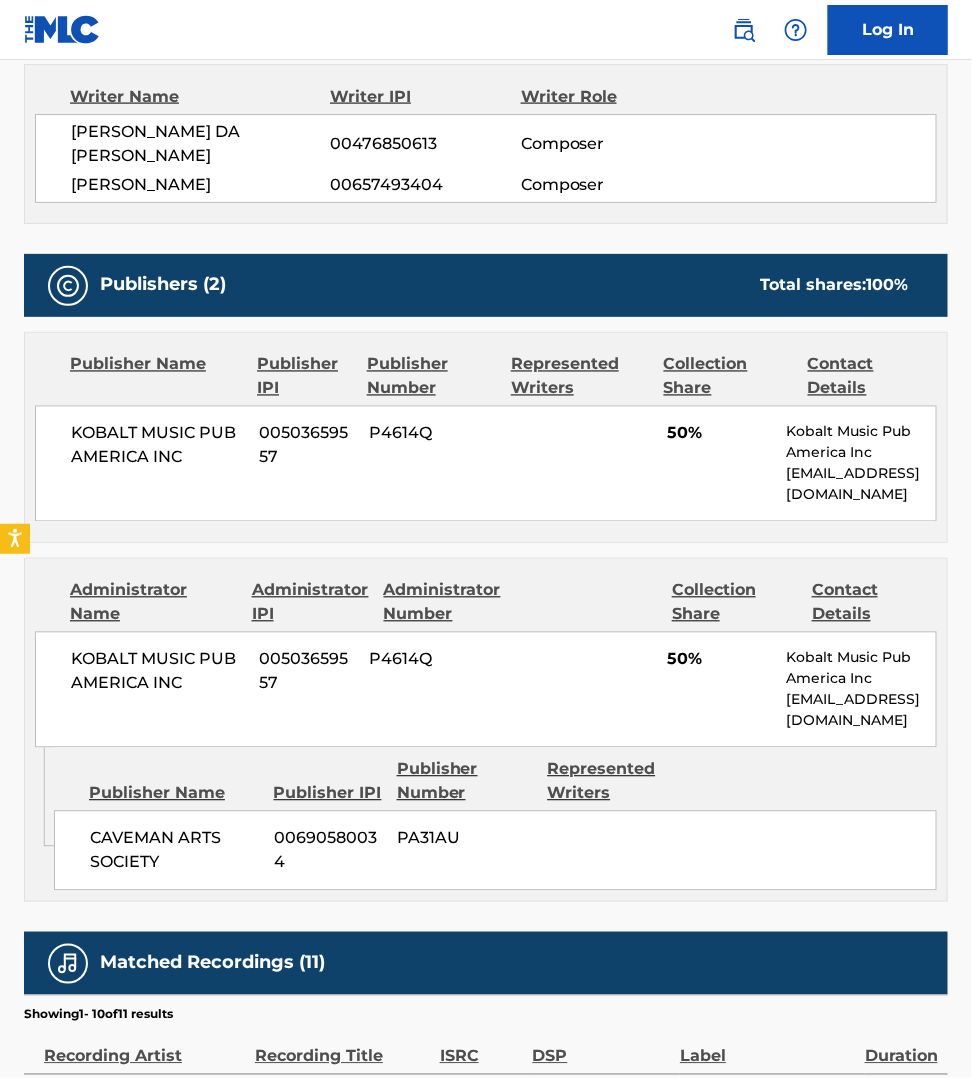 click on "Matched Recordings   (11)" at bounding box center (486, 963) 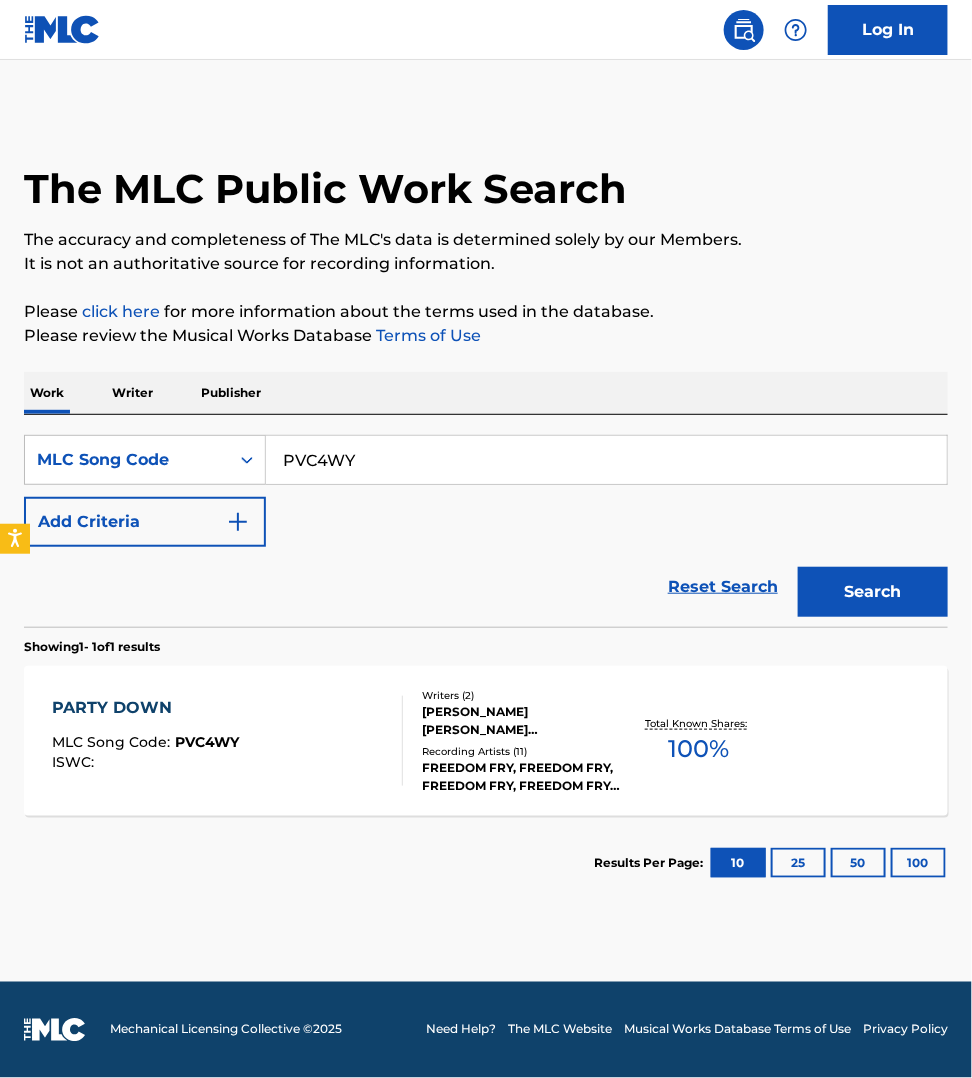 scroll, scrollTop: 0, scrollLeft: 0, axis: both 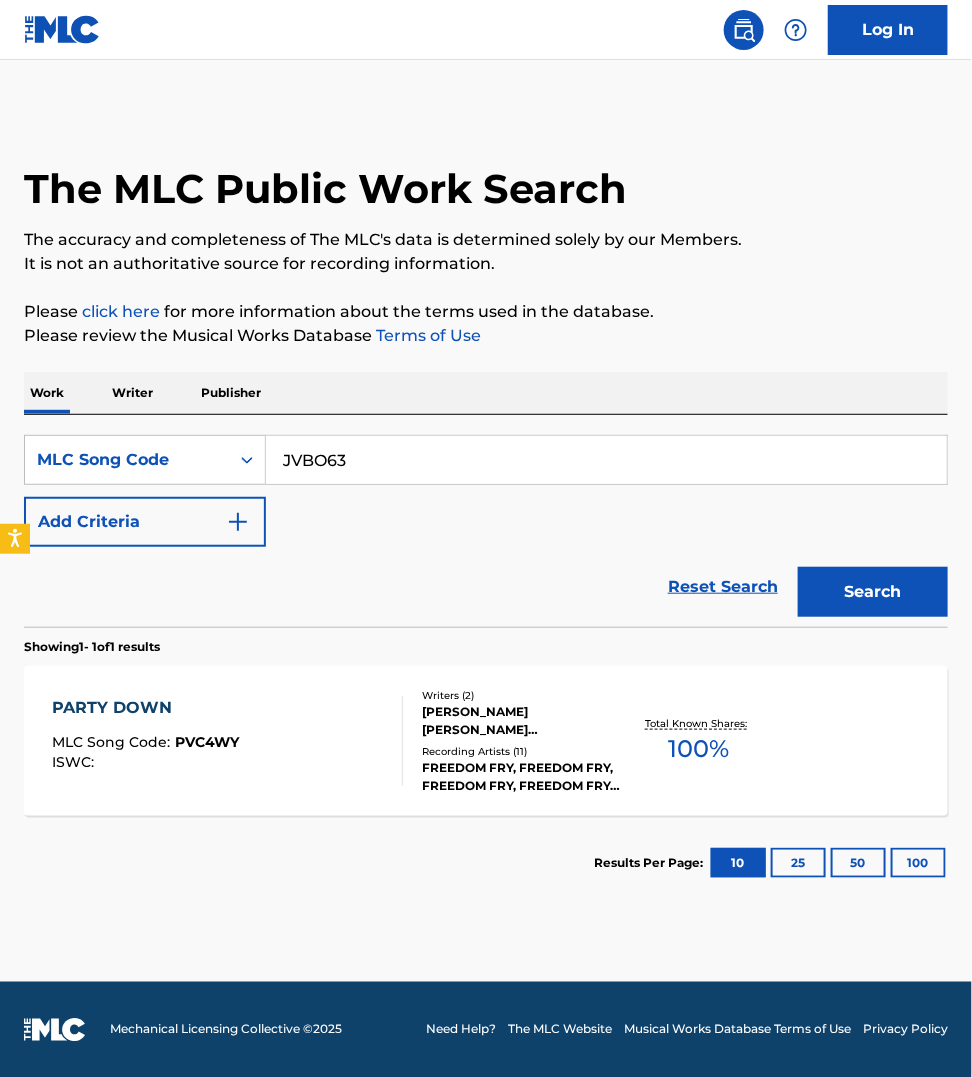 type on "JVBO63" 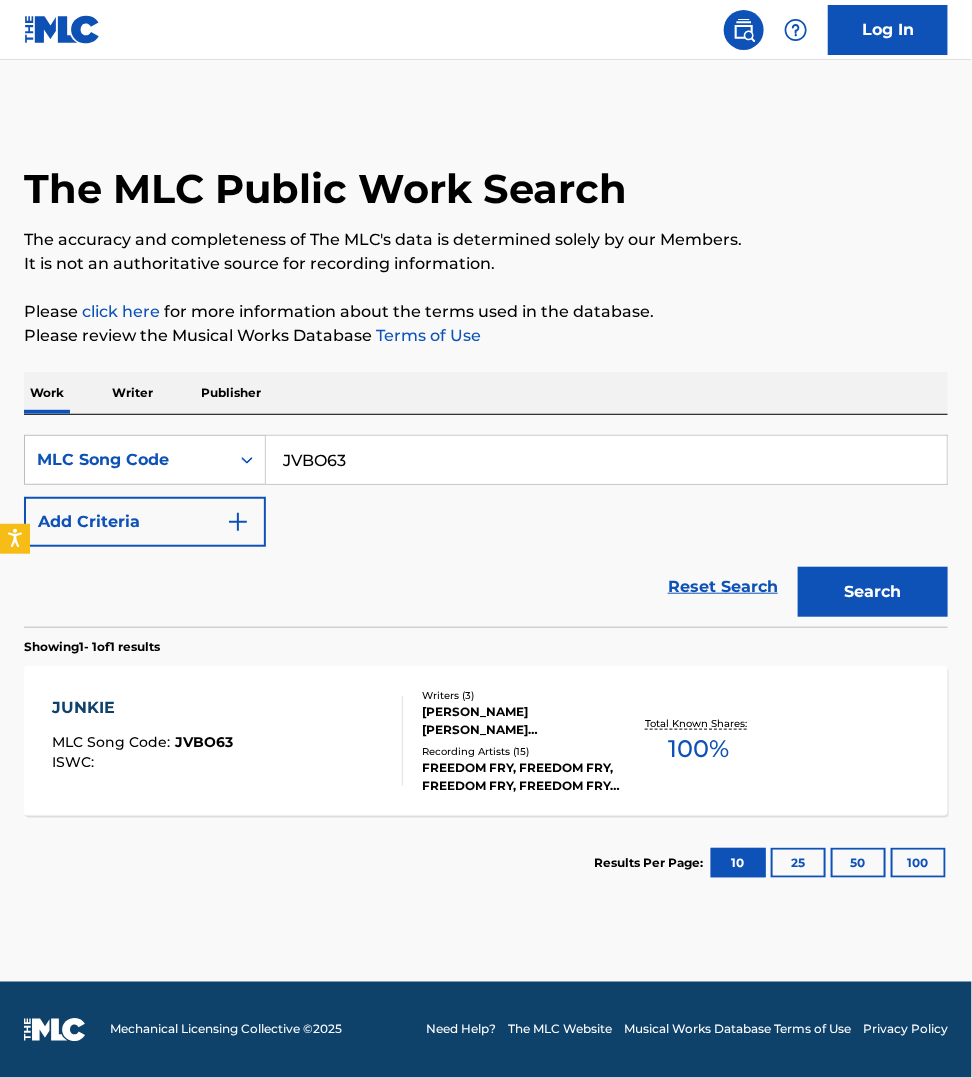 click on "JUNKIE MLC Song Code : JVBO63 ISWC :" at bounding box center (227, 741) 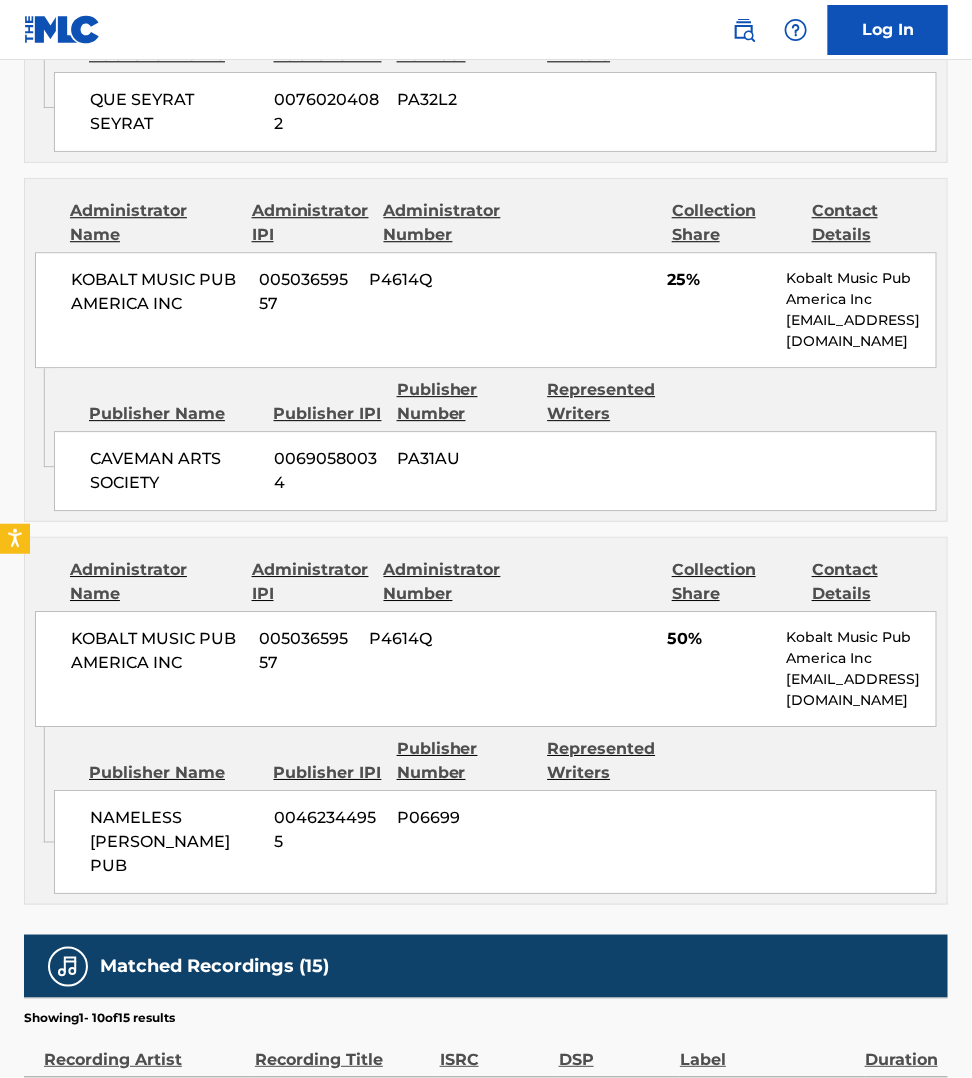 scroll, scrollTop: 1218, scrollLeft: 0, axis: vertical 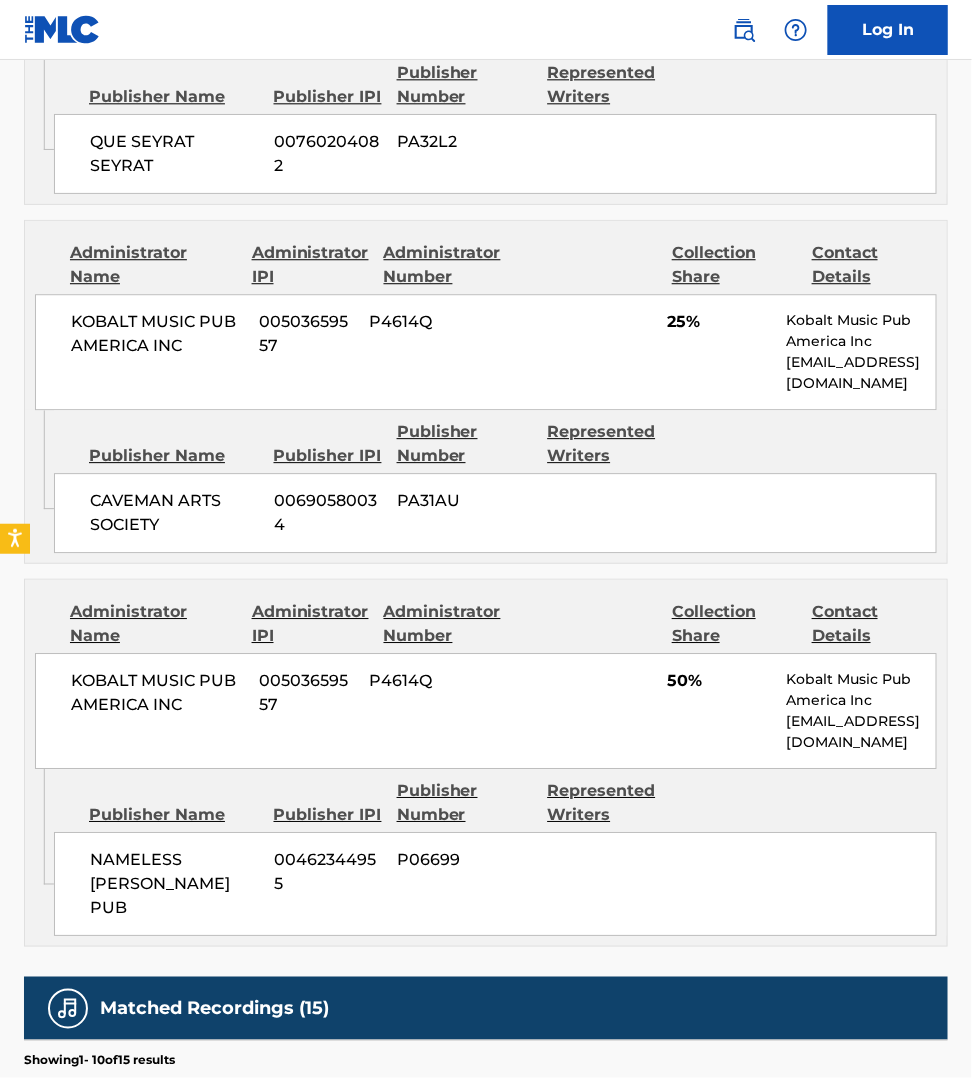 click on "Matched Recordings   (15)" at bounding box center (486, 1008) 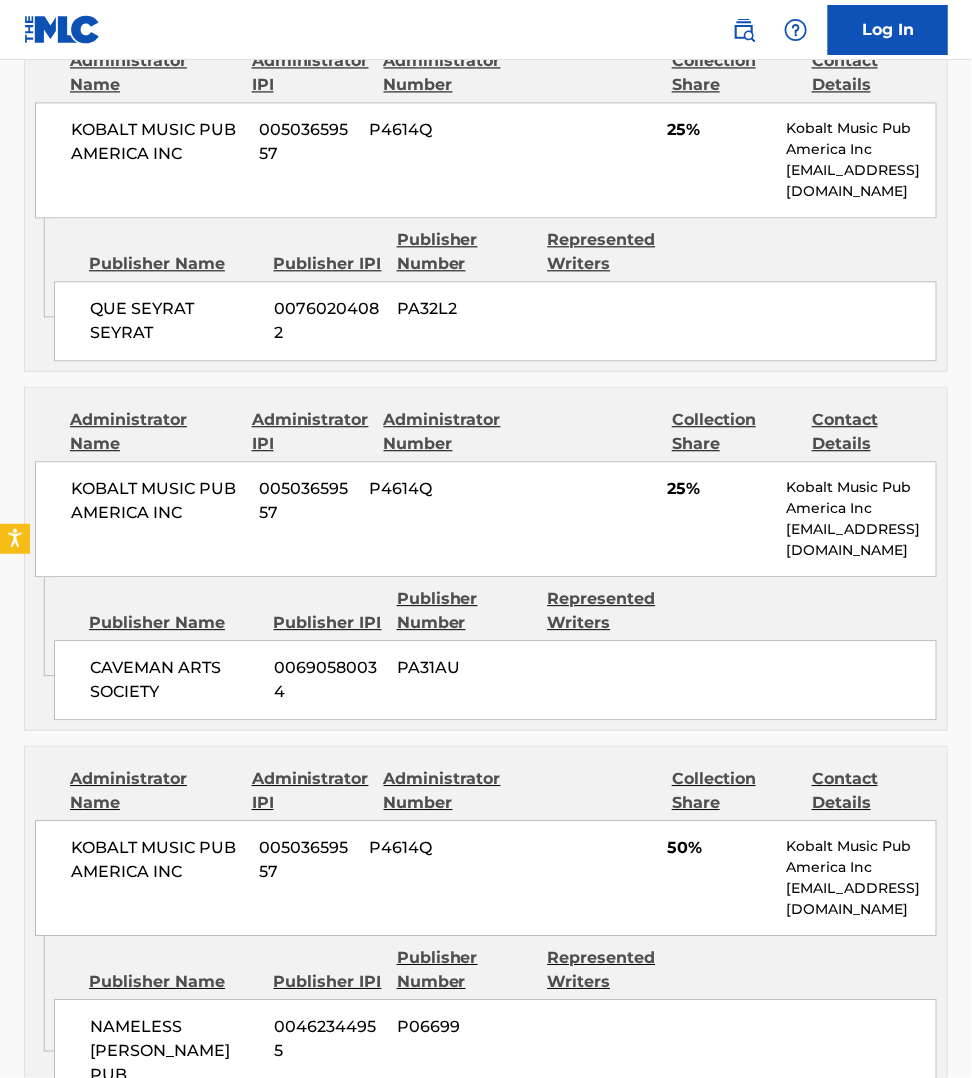 scroll, scrollTop: 1187, scrollLeft: 0, axis: vertical 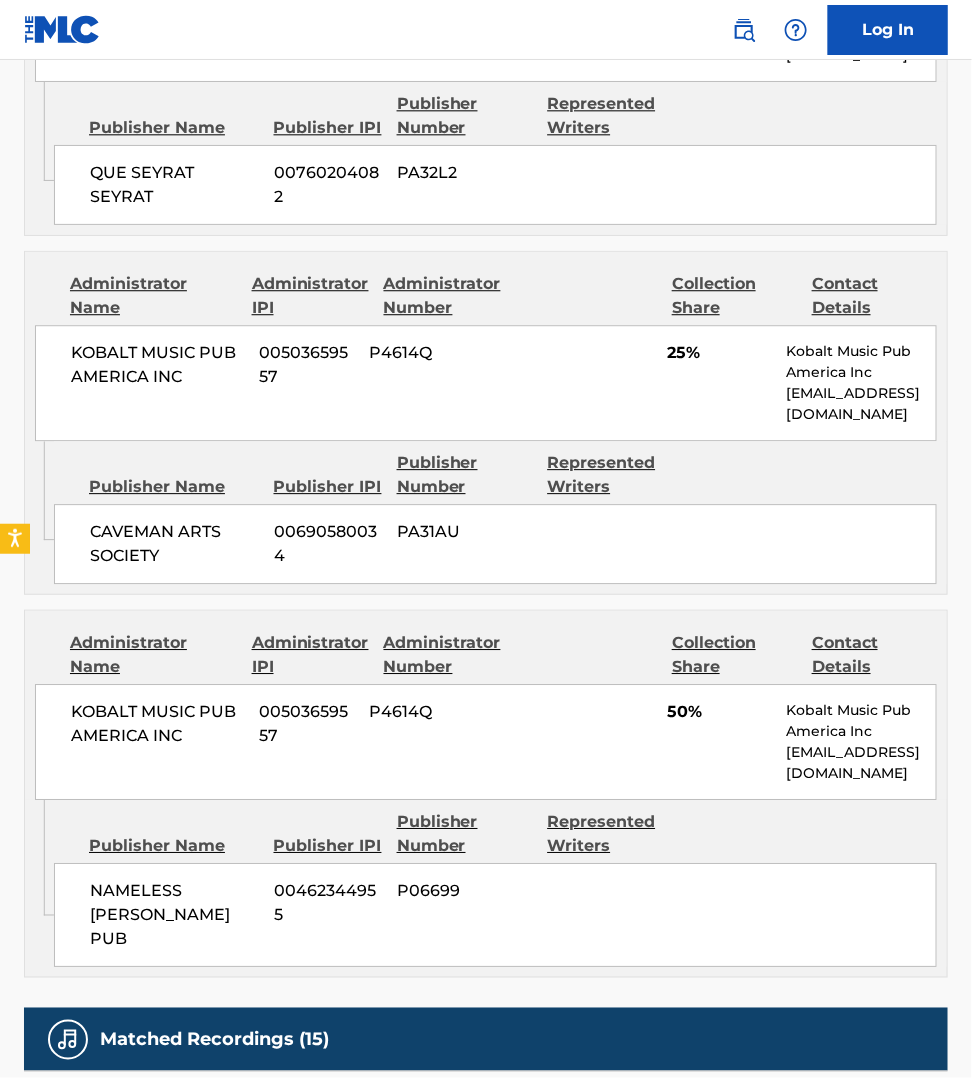 click on "Work Detail   Member Work Identifier -- MLC Song Code JVBO63 ISWC -- Duration --:-- Language -- Alternative Titles No Alternative Titles Writers   (3) Writer Name Writer IPI Writer Role [PERSON_NAME] DA [PERSON_NAME] 00476850613 Composer [PERSON_NAME] 00657493404 Composer [PERSON_NAME] 00462310783 Composer Publishers   (3) Total shares:  100 % Administrator Name Administrator IPI Administrator Number Collection Share Contact Details KOBALT MUSIC PUB AMERICA INC 00503659557 P4614Q 25% Kobalt Music Pub America Inc [EMAIL_ADDRESS][DOMAIN_NAME] Admin Original Publisher Connecting Line Publisher Name Publisher IPI Publisher Number Represented Writers QUE SEYRAT SEYRAT 00760204082 PA32L2 Administrator Name Administrator IPI Administrator Number Collection Share Contact Details KOBALT MUSIC PUB AMERICA INC 00503659557 P4614Q 25% Kobalt Music Pub America Inc [EMAIL_ADDRESS][DOMAIN_NAME] Admin Original Publisher Connecting Line Publisher Name Publisher IPI Publisher Number Represented Writers PA31AU" at bounding box center [486, 445] 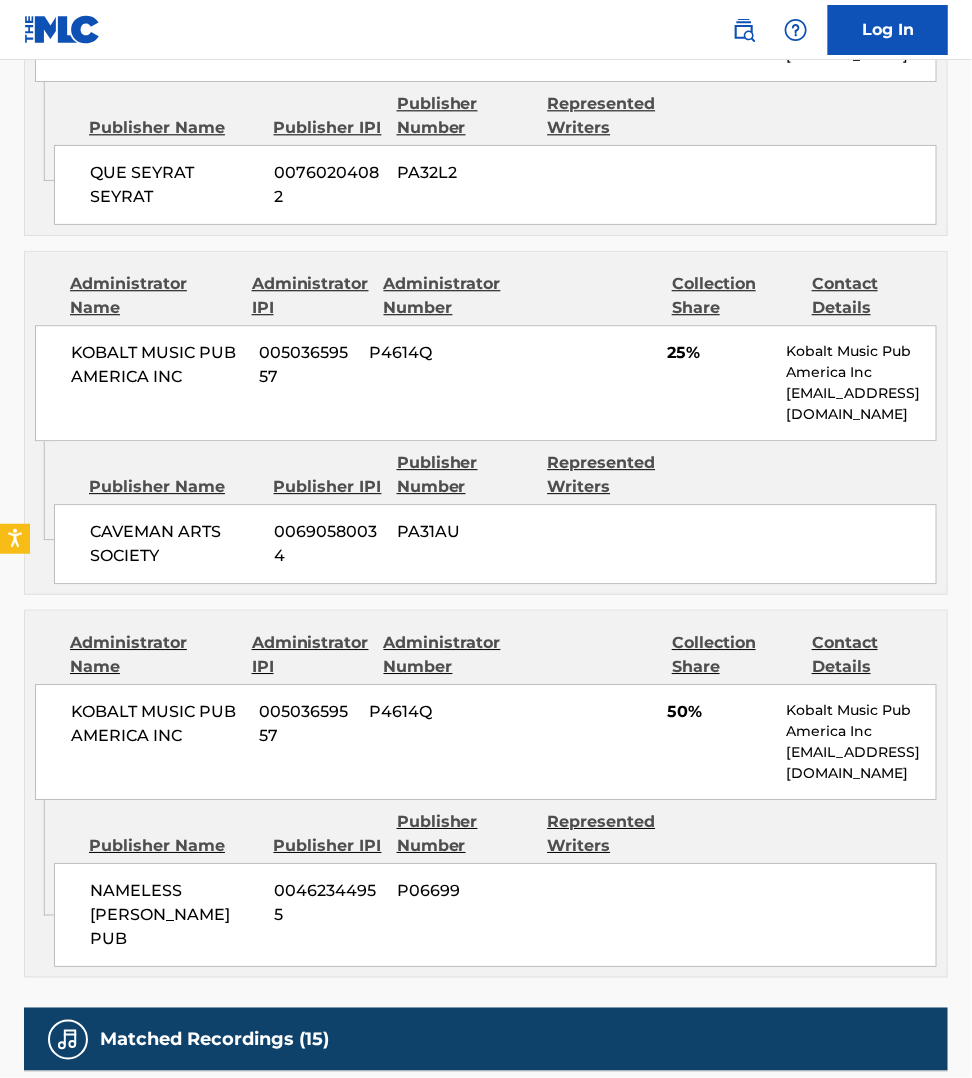 scroll, scrollTop: 0, scrollLeft: 0, axis: both 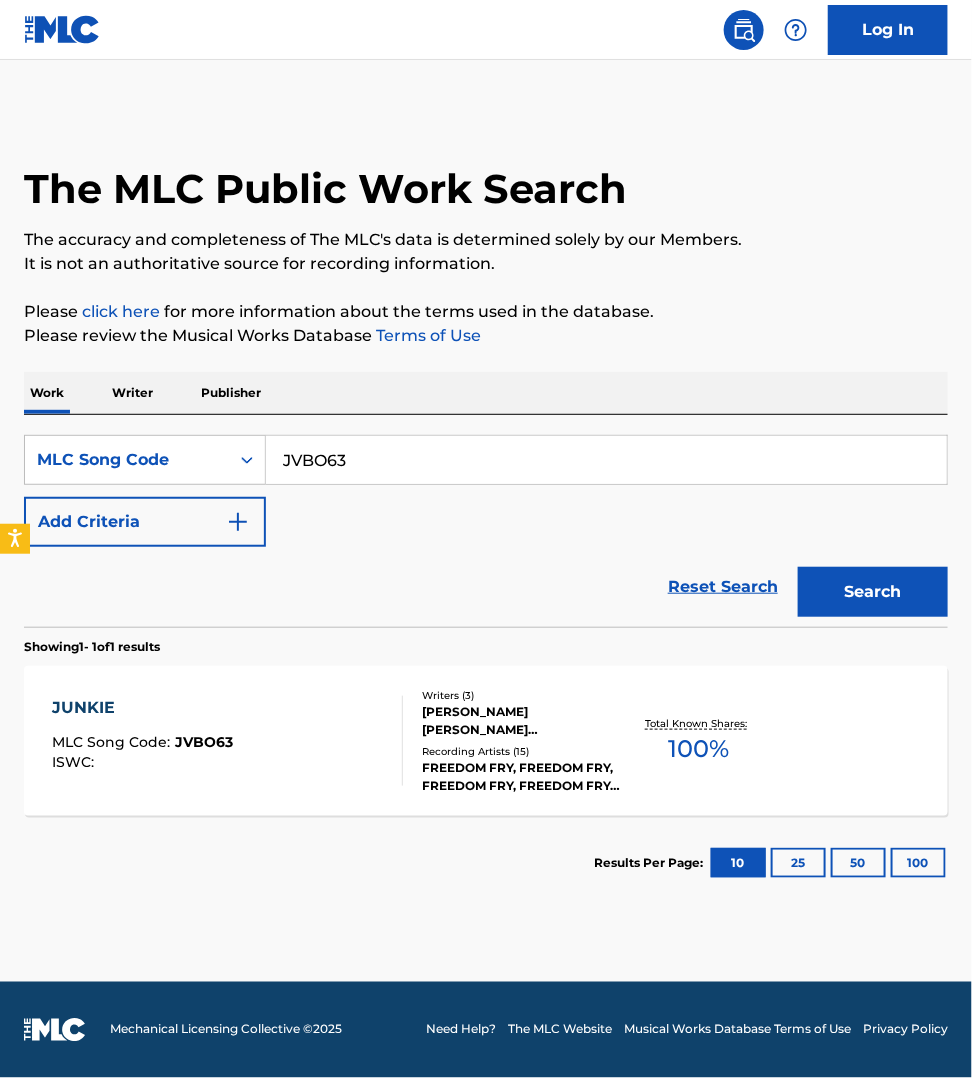 click on "JVBO63" at bounding box center (606, 460) 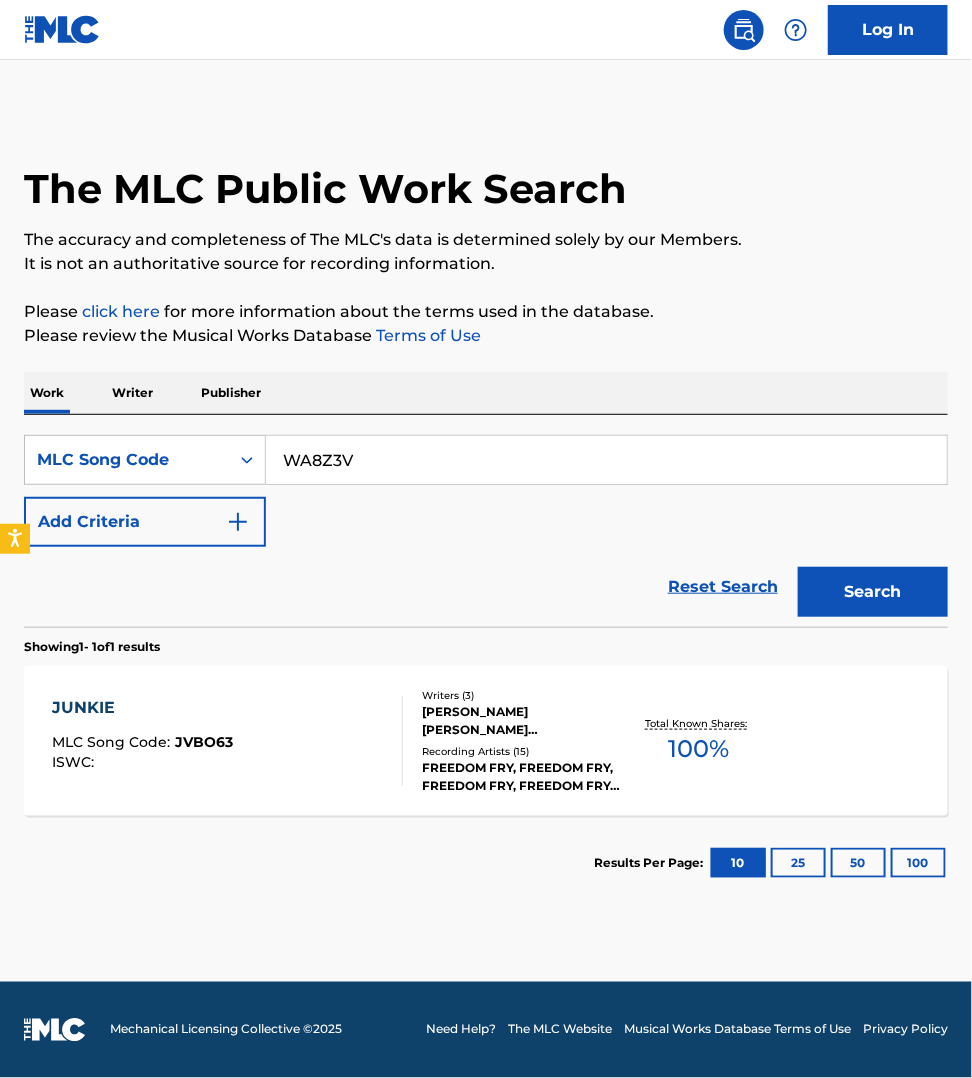 type on "WA8Z3V" 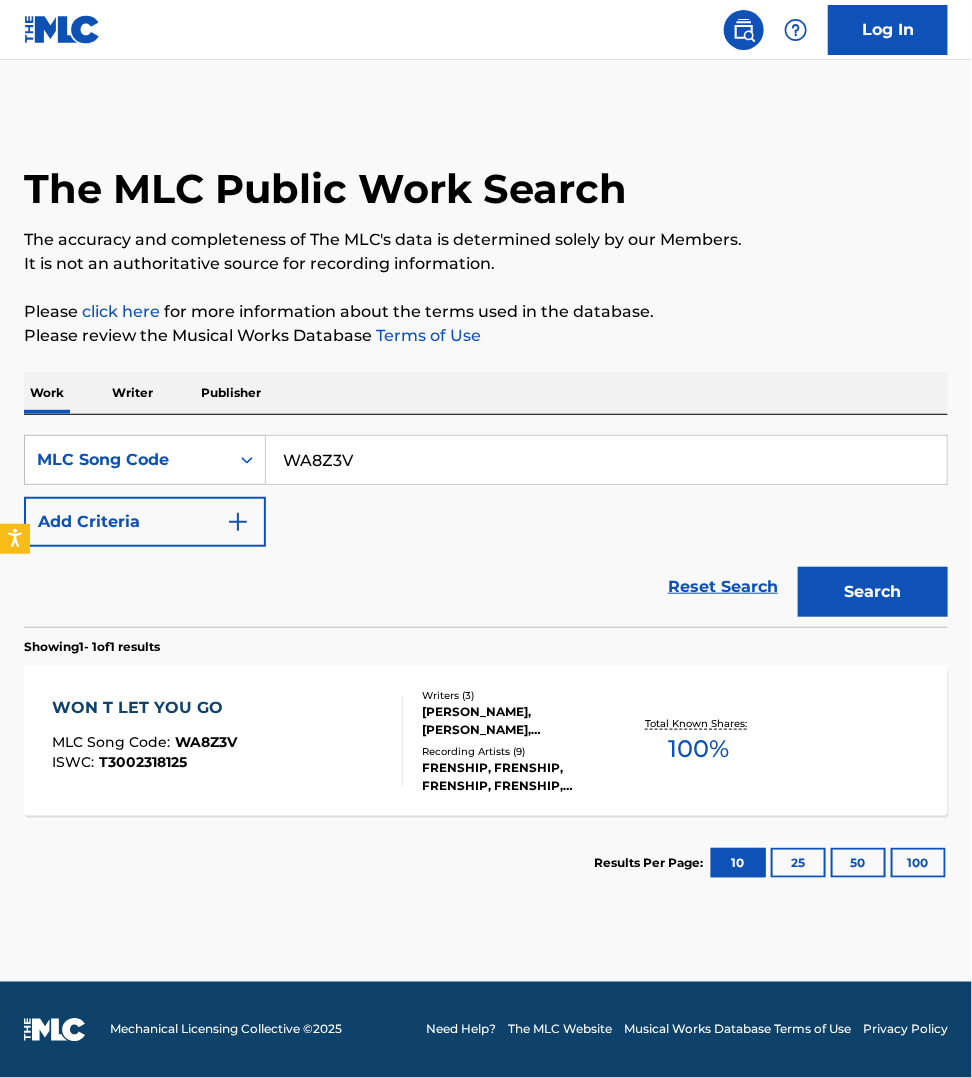click on "WON T LET YOU GO MLC Song Code : WA8Z3V ISWC : T3002318125" at bounding box center [227, 741] 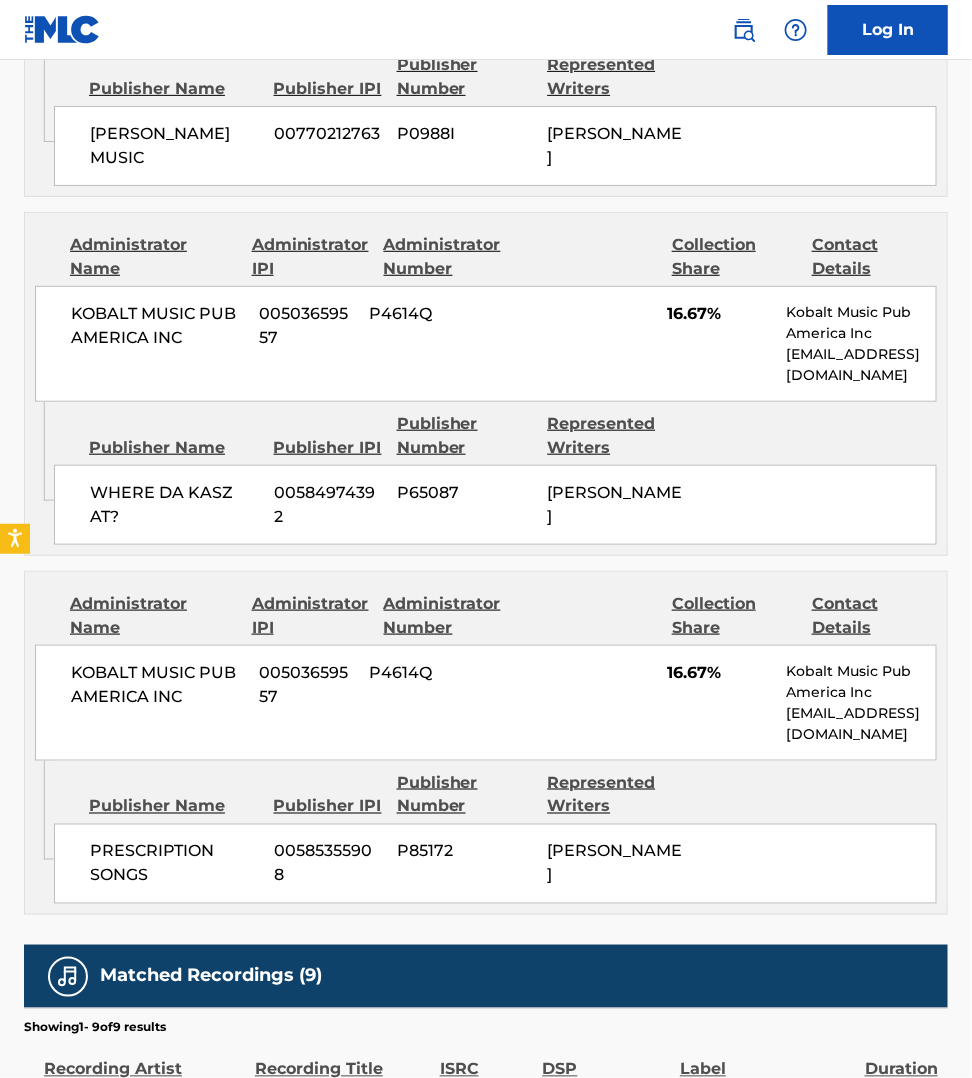 scroll, scrollTop: 2156, scrollLeft: 0, axis: vertical 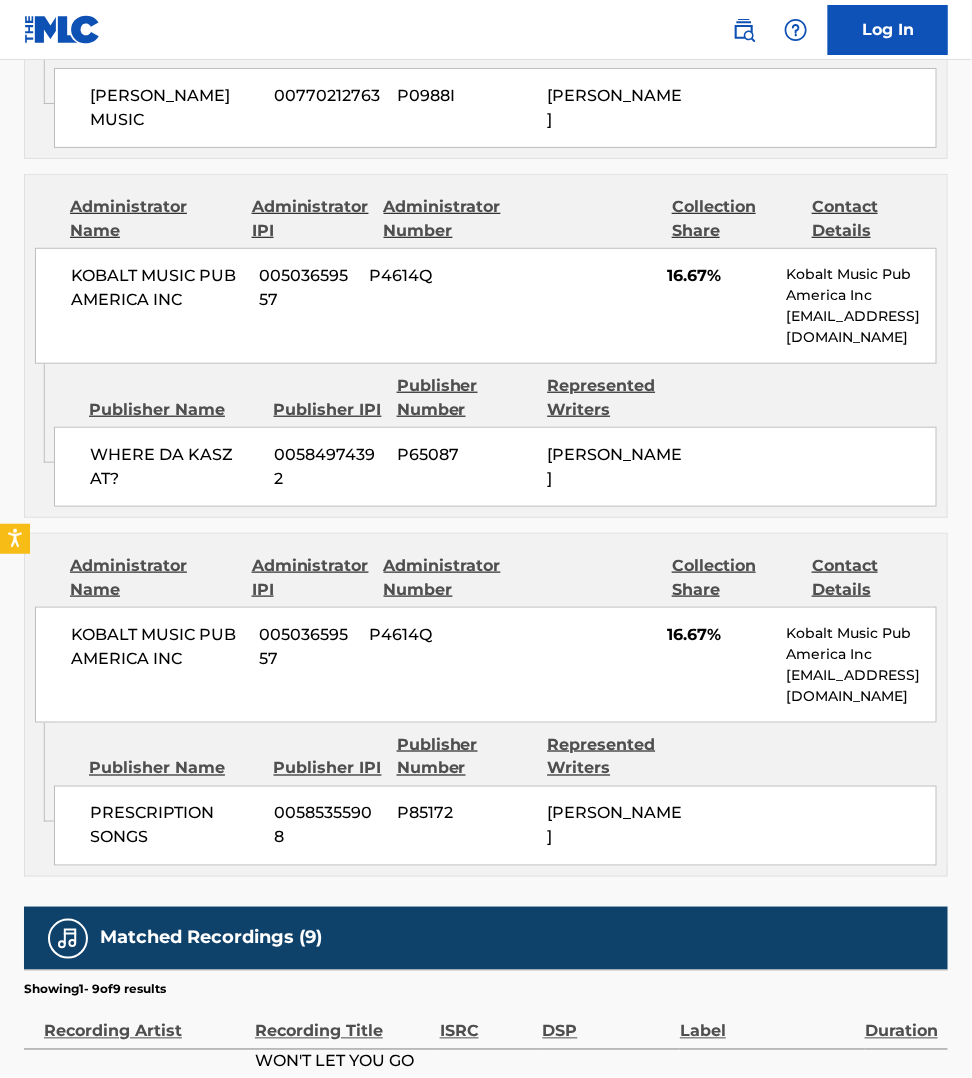click on "Showing  1  -   9  of  9   results" at bounding box center (486, 984) 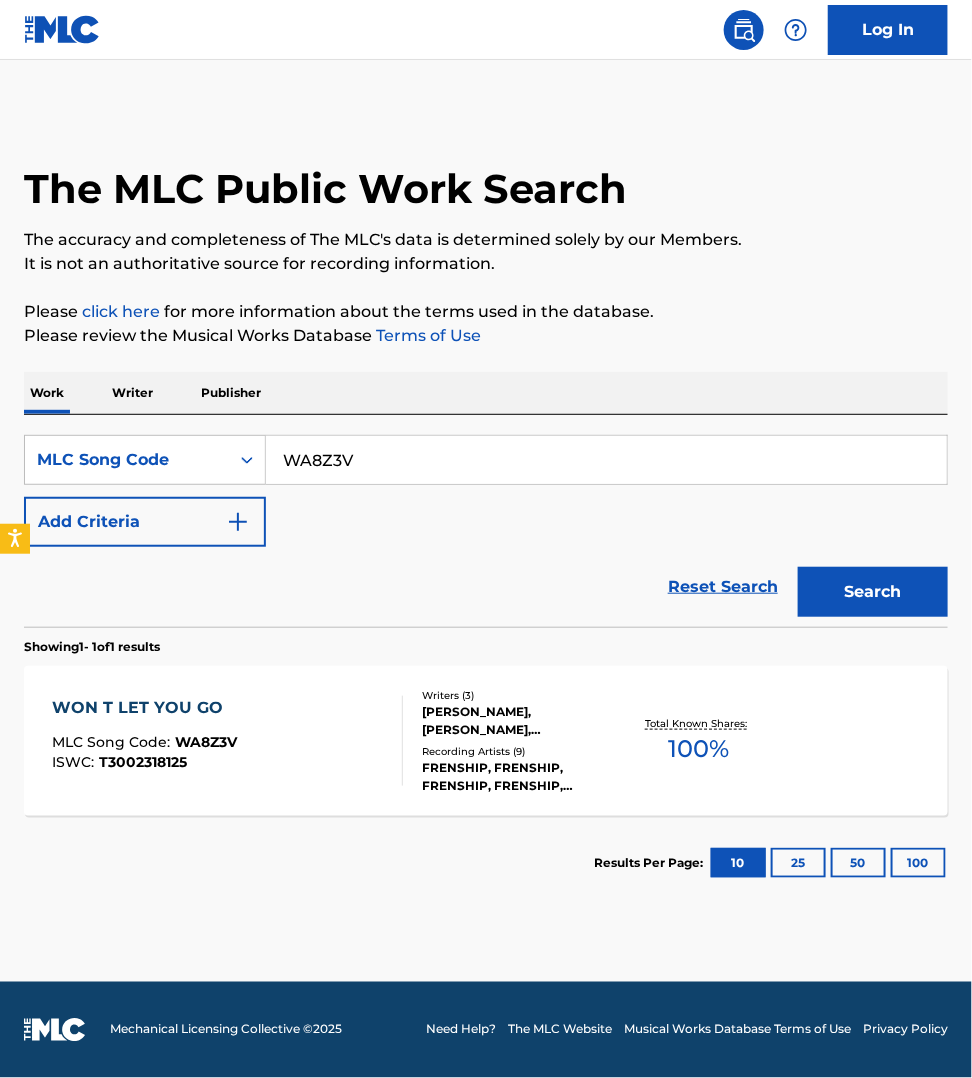 scroll, scrollTop: 0, scrollLeft: 0, axis: both 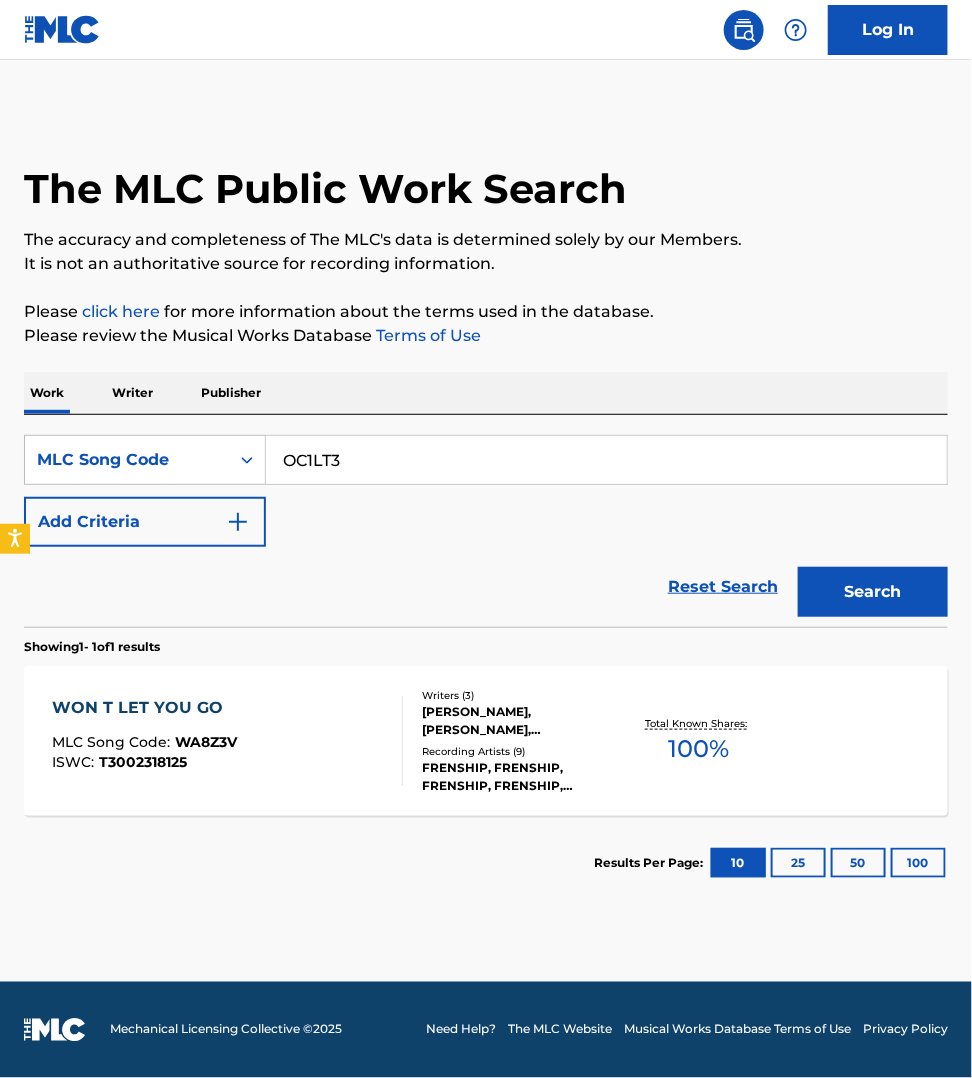 type on "OC1LT3" 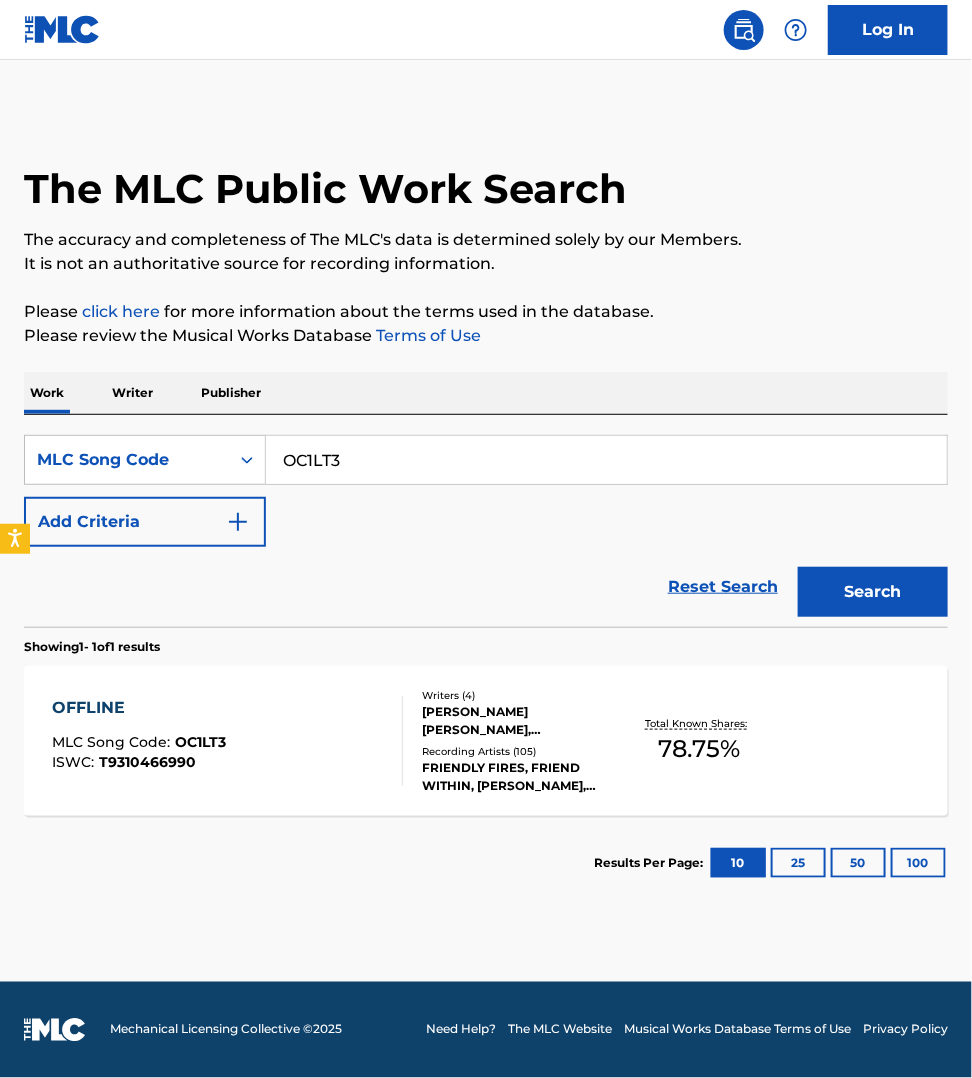 click at bounding box center [394, 741] 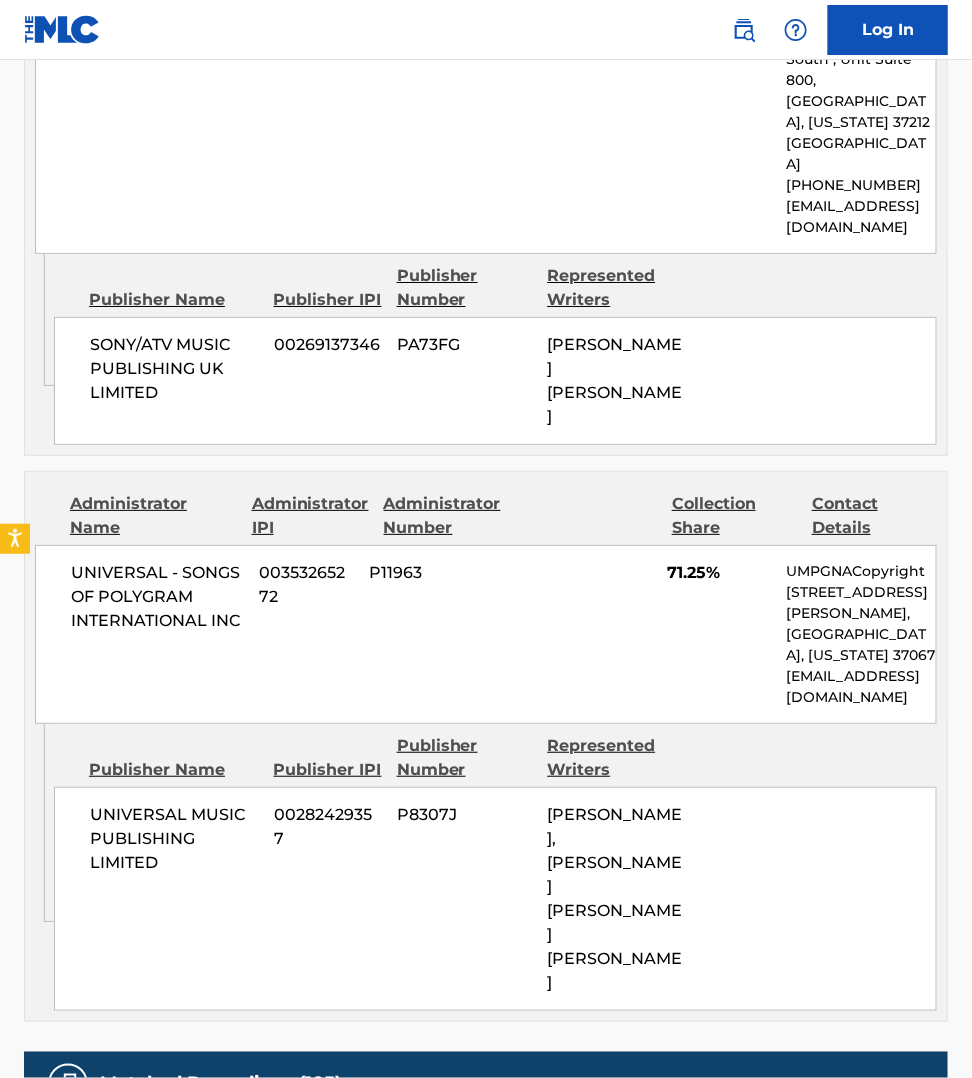 scroll, scrollTop: 1718, scrollLeft: 0, axis: vertical 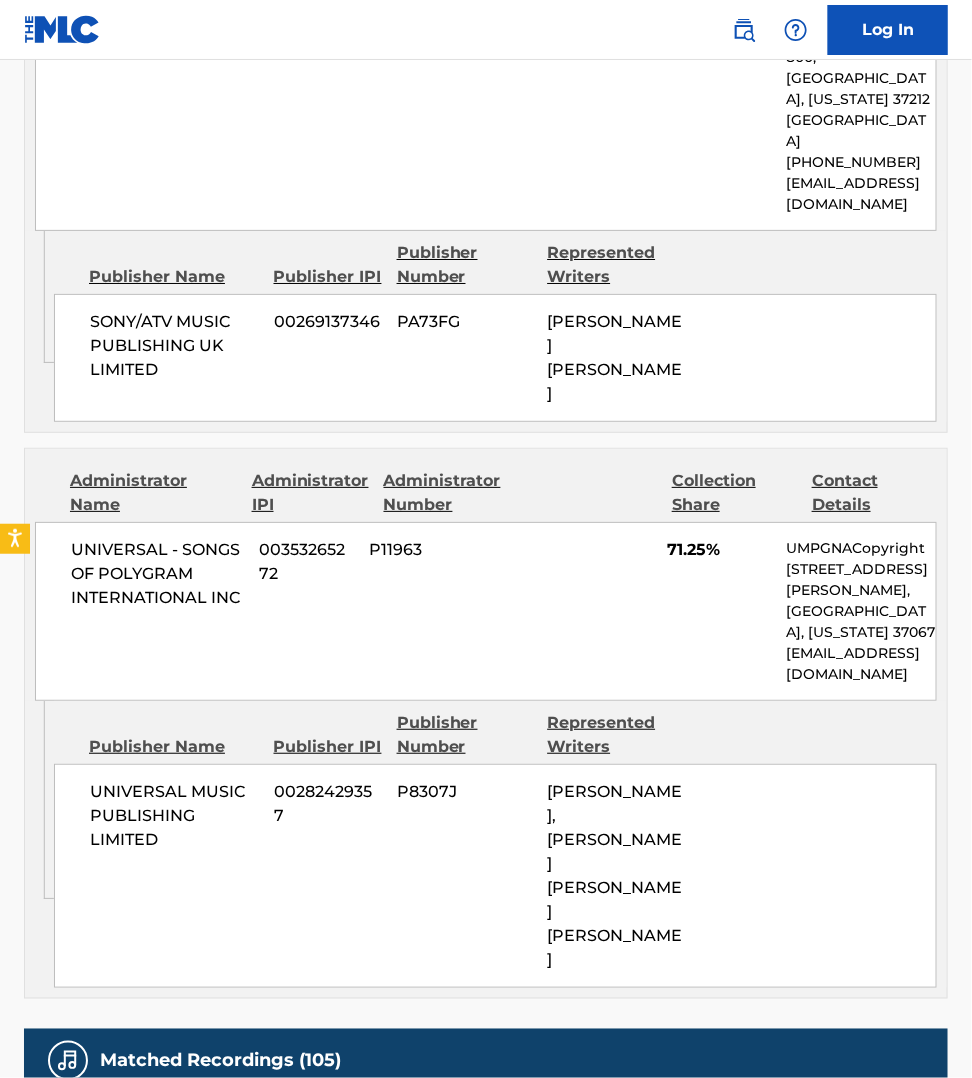 click on "03:25" at bounding box center [906, 1219] 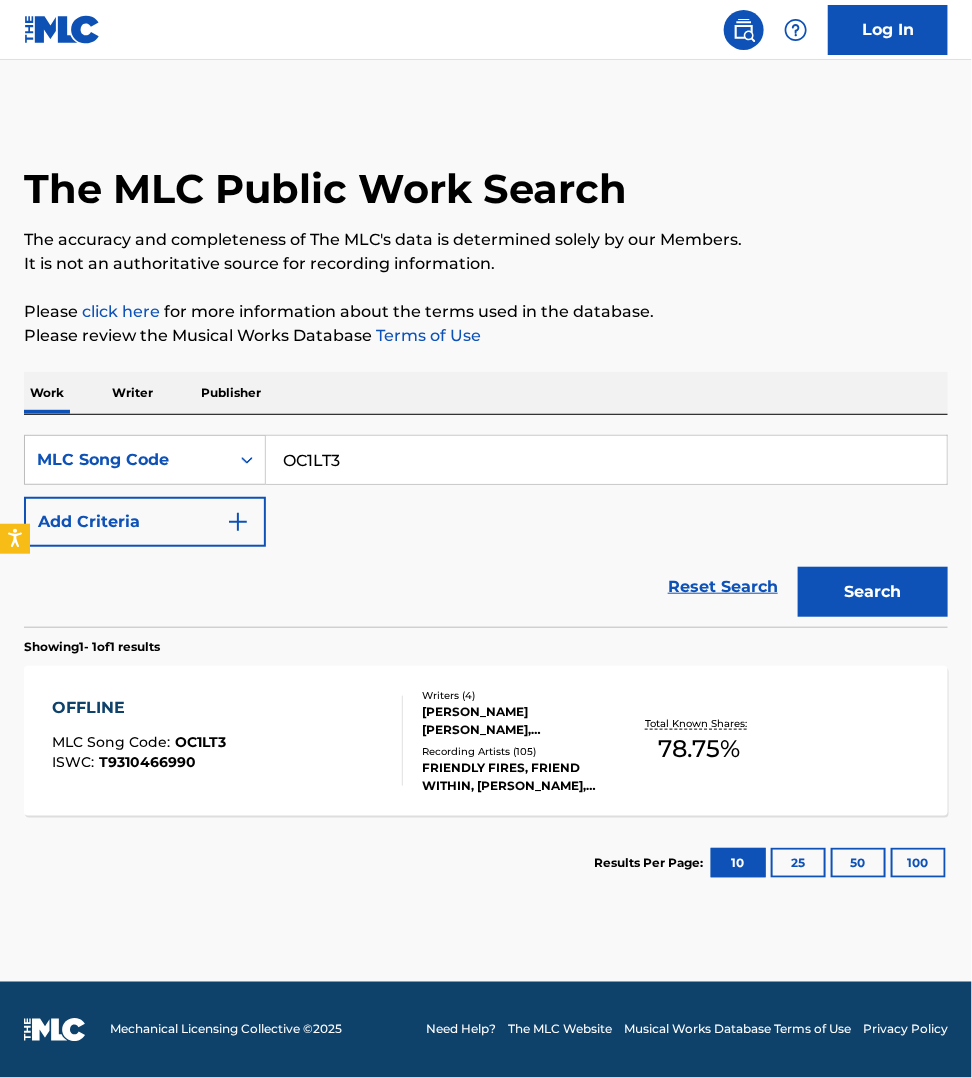 click on "OC1LT3" at bounding box center (606, 460) 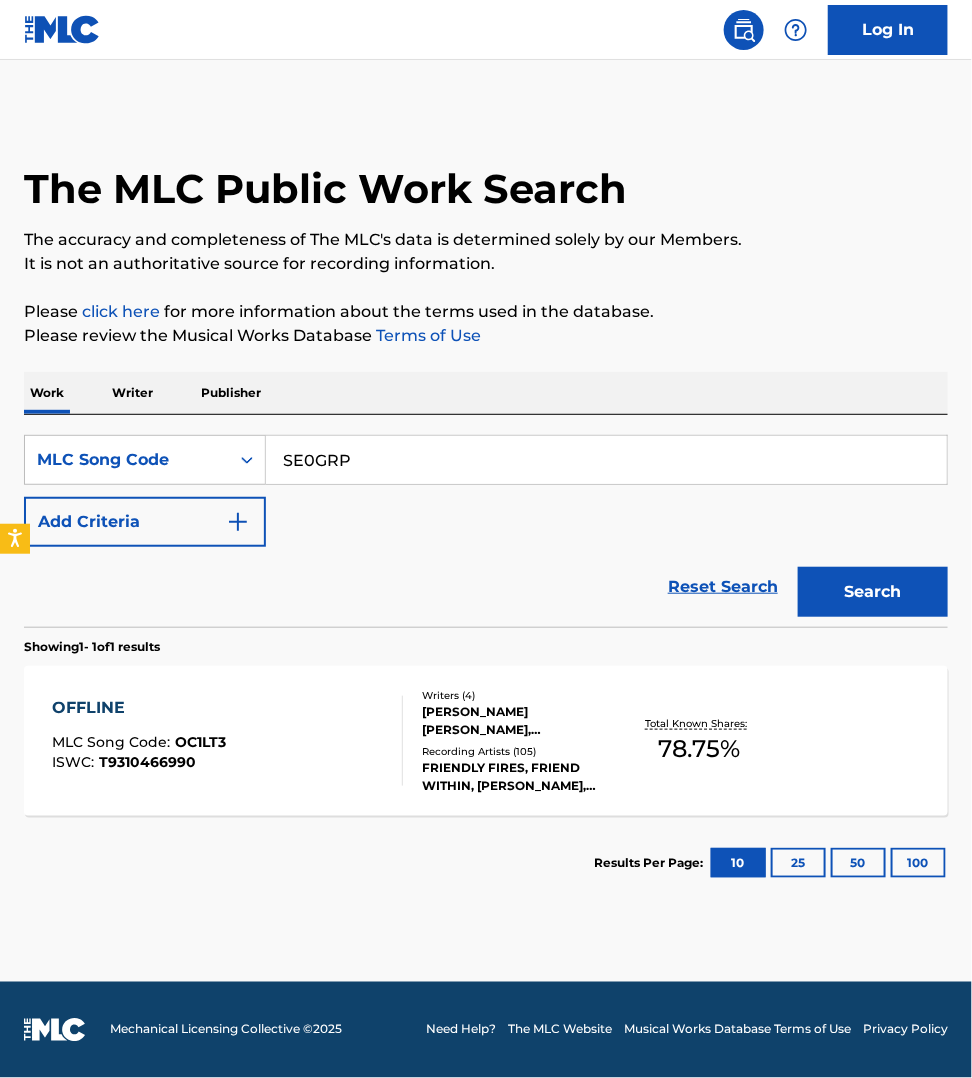 type on "SE0GRP" 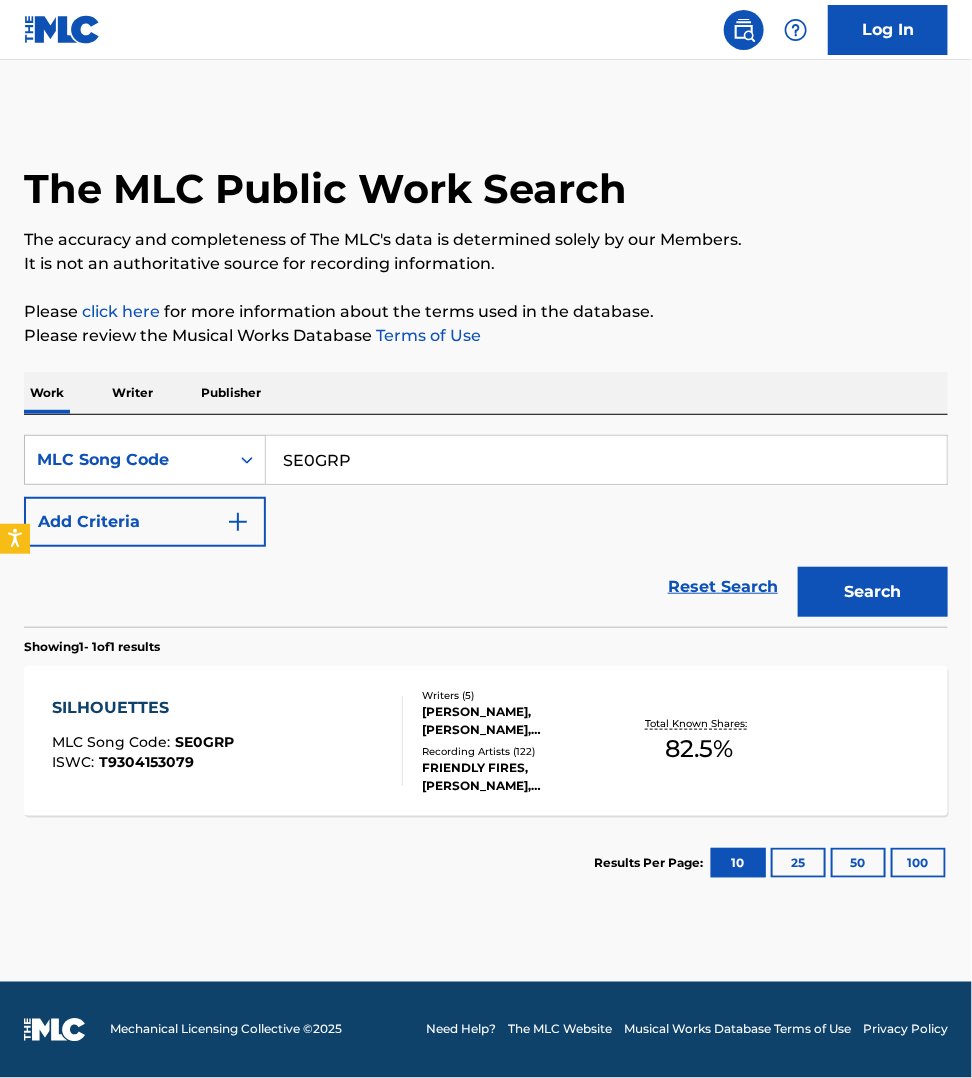 click on "SILHOUETTES MLC Song Code : SE0GRP ISWC : T9304153079" at bounding box center (227, 741) 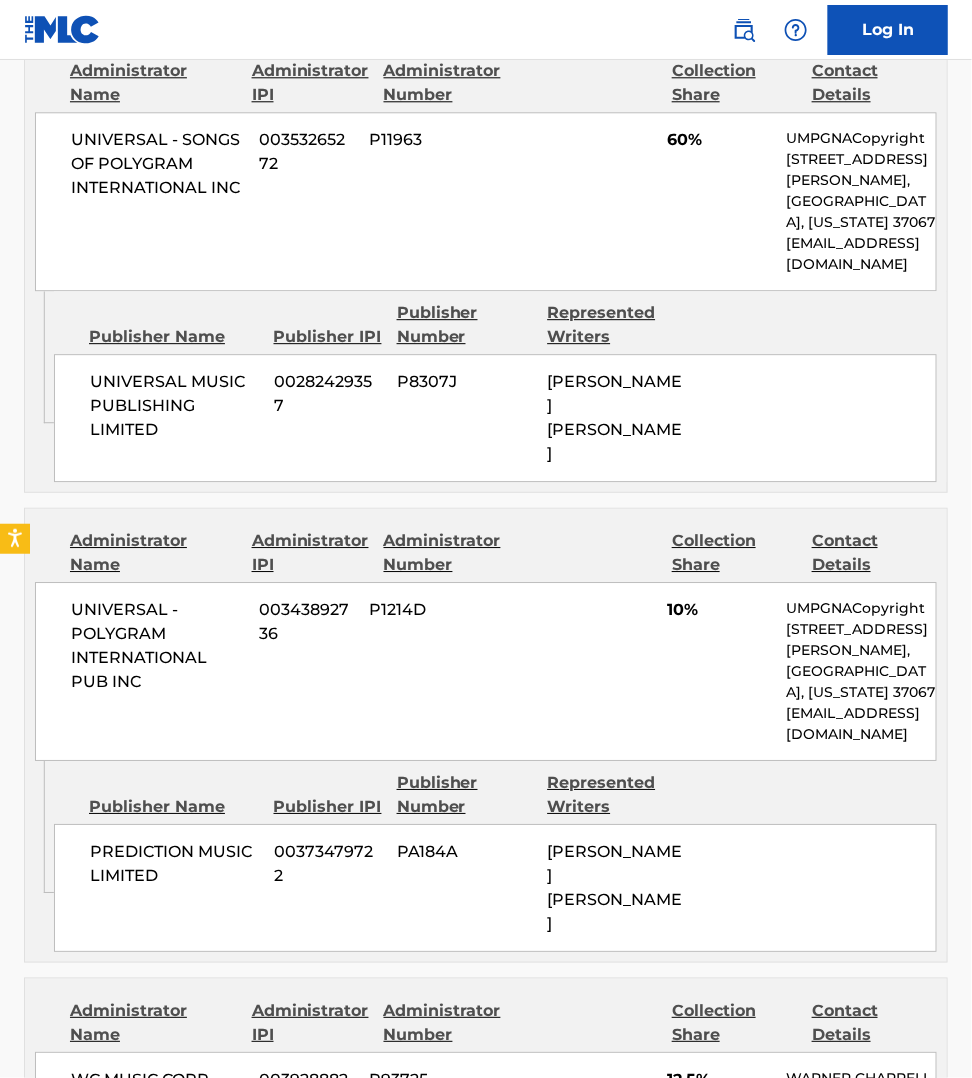 scroll, scrollTop: 1281, scrollLeft: 0, axis: vertical 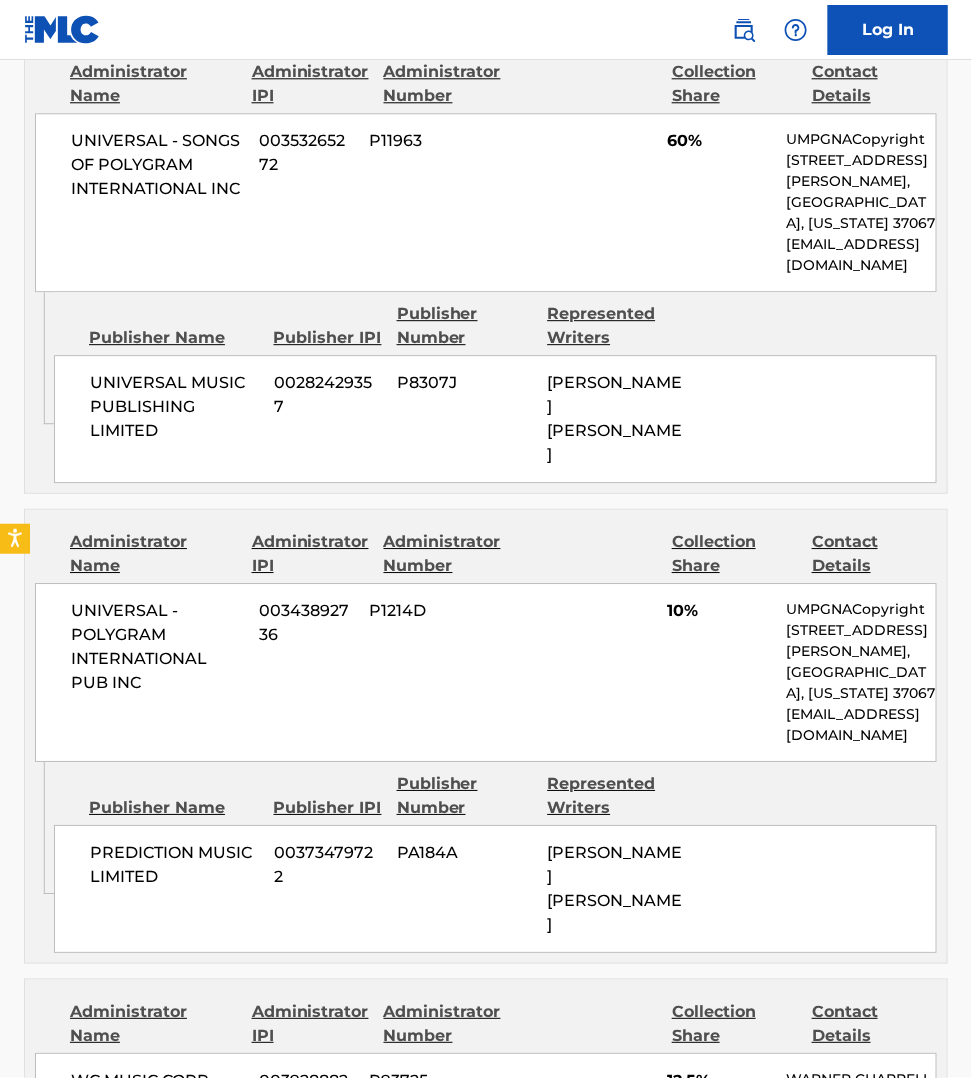 click on "Contact Details" at bounding box center (874, 1024) 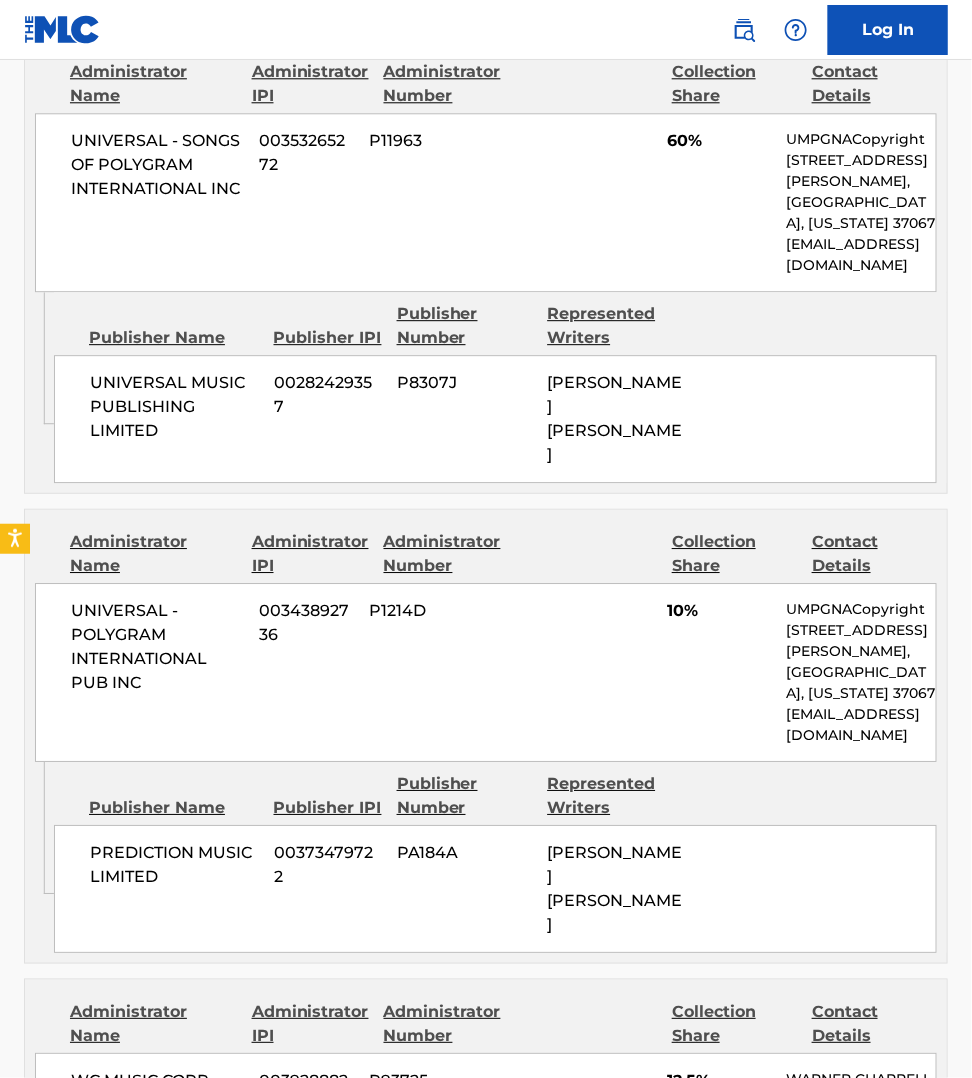 scroll, scrollTop: 0, scrollLeft: 0, axis: both 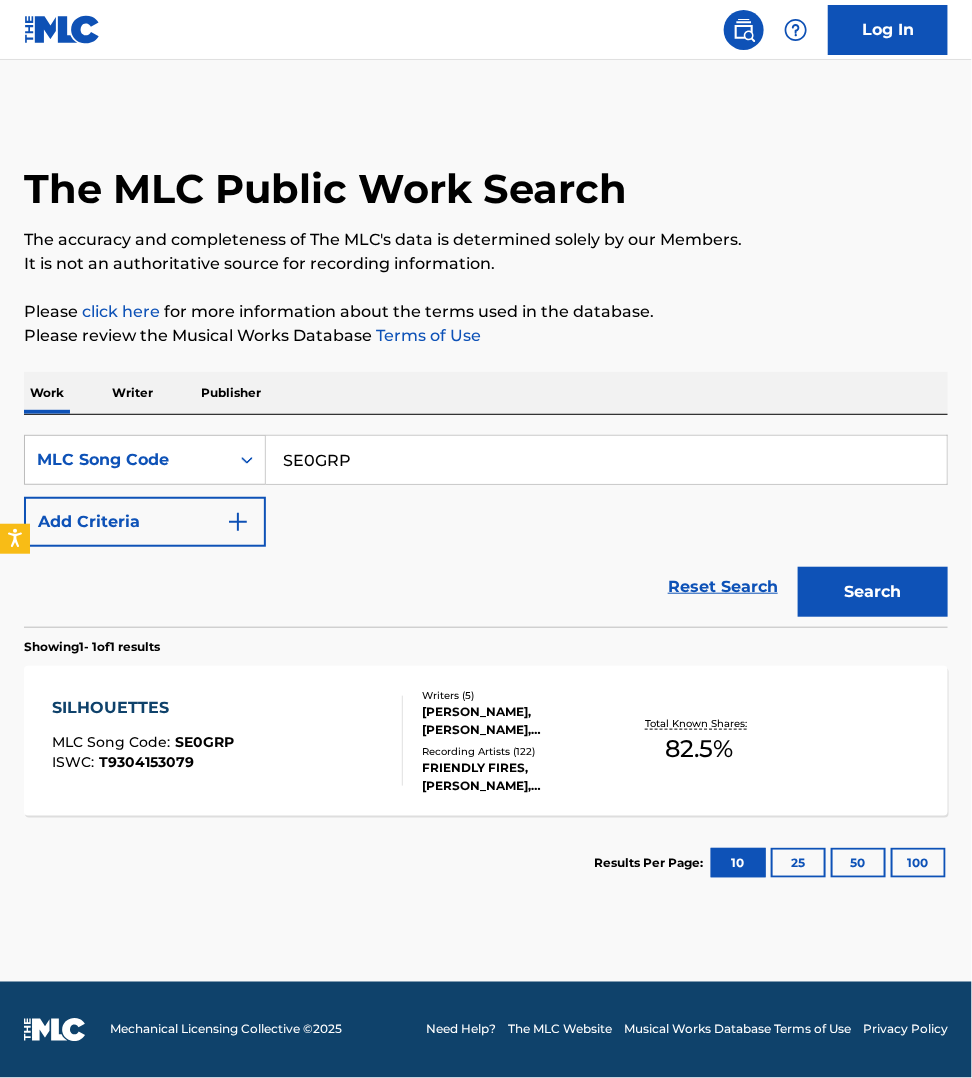 click on "SE0GRP" at bounding box center [606, 460] 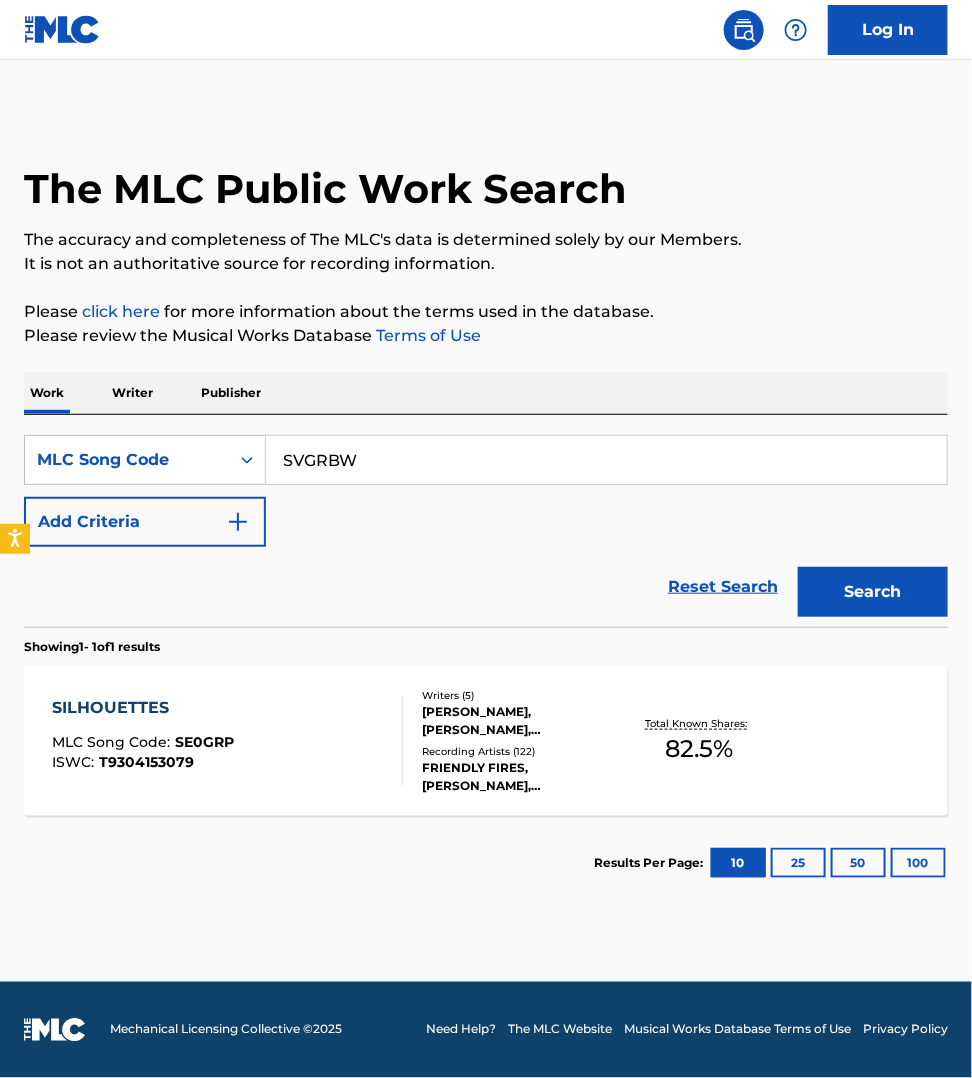 type on "SVGRBW" 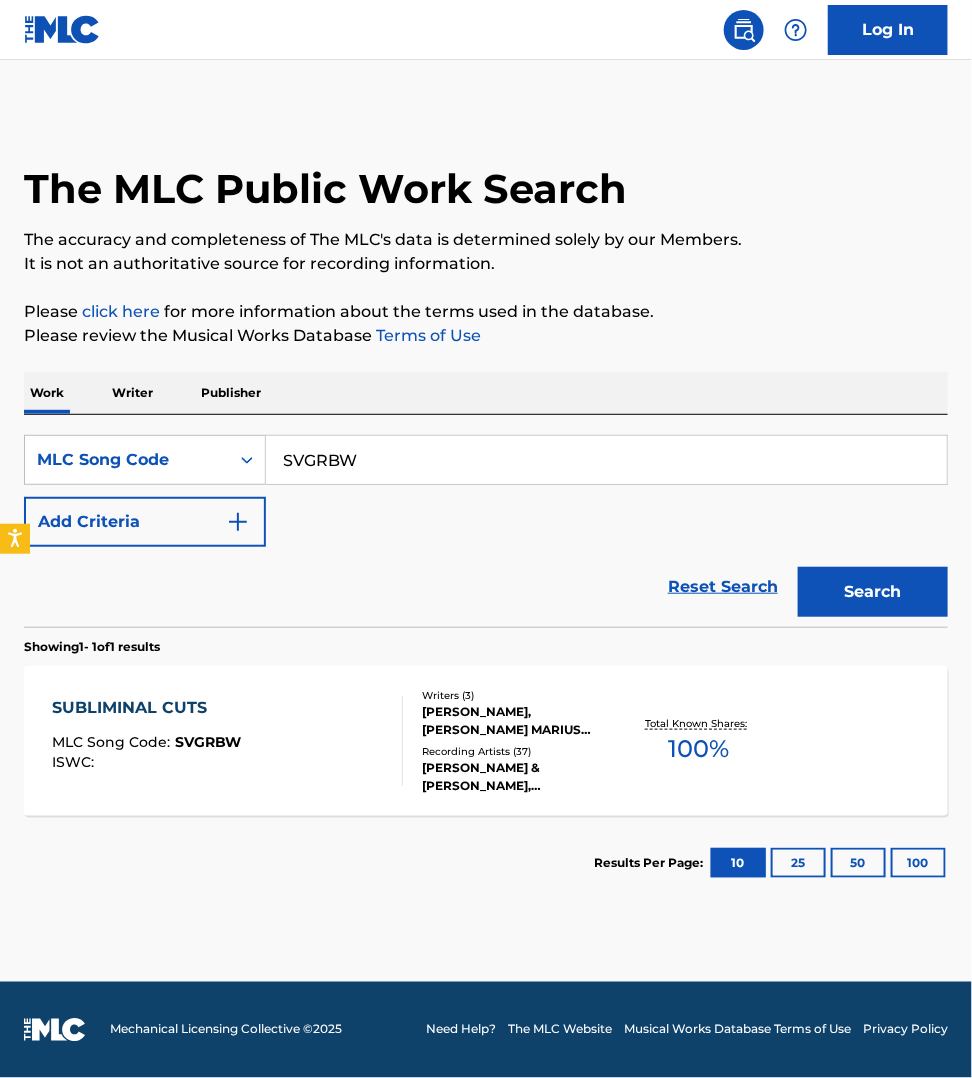 click on "SUBLIMINAL CUTS MLC Song Code : SVGRBW ISWC :" at bounding box center (227, 741) 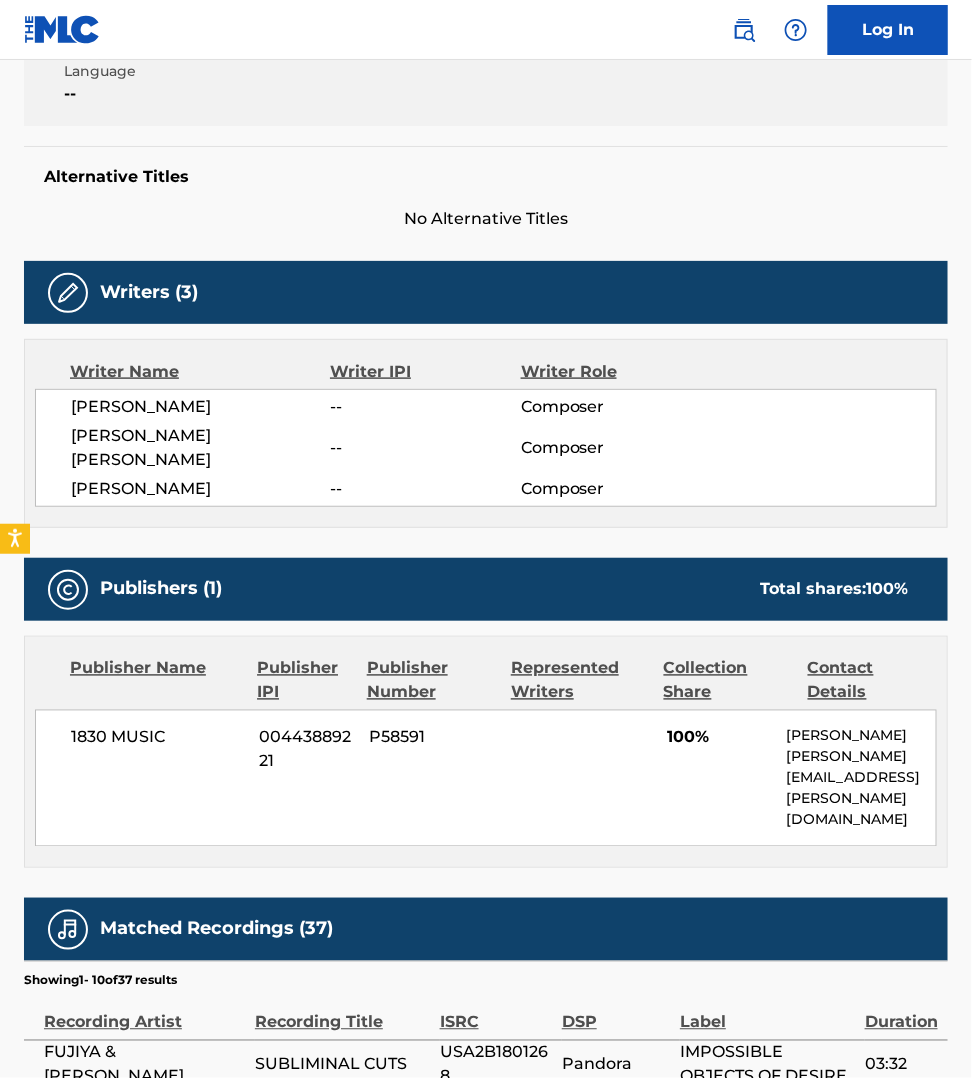 scroll, scrollTop: 437, scrollLeft: 0, axis: vertical 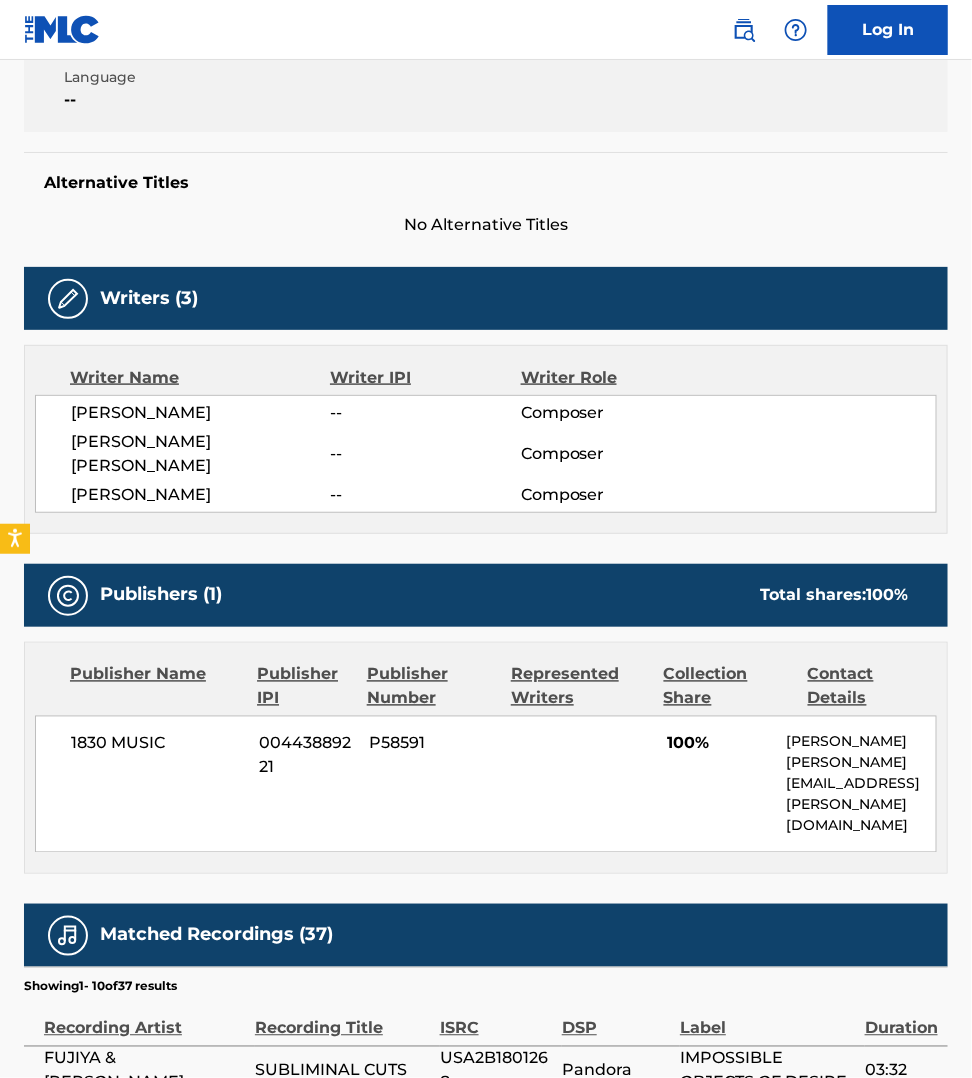 click on "< Back to public search results Copy work link SUBLIMINAL CUTS     Work Detail   Member Work Identifier -- MLC Song Code SVGRBW ISWC -- Duration --:-- Language -- Alternative Titles No Alternative Titles Writers   (3) Writer Name Writer IPI Writer Role [PERSON_NAME] -- Composer [PERSON_NAME] [PERSON_NAME] -- Composer [PERSON_NAME] -- Composer Publishers   (1) Total shares:  100 % Publisher Name Publisher IPI Publisher Number Represented Writers Collection Share Contact Details 1830 MUSIC 00443889221 P58591 100% [PERSON_NAME] [PERSON_NAME][EMAIL_ADDRESS][PERSON_NAME][DOMAIN_NAME] Total shares:  100 % Matched Recordings   (37) Showing  1  -   10  of  37   results   Recording Artist Recording Title ISRC DSP Label Duration FUJIYA & MIYAGI SUBLIMINAL CUTS USA2B1801268 Pandora IMPOSSIBLE OBJECTS OF DESIRE 03:32 [PERSON_NAME] & MIYAGI SUBLIMINAL CUTS USA2B1801268 Spotify IMPOSSIBLE OBJECTS OF DESIRE 03:33 [PERSON_NAME] & [PERSON_NAME] SUBLIMINAL CUTS USA2B1801268 Spotify IMPOSSIBLE OBJECTS OF DESIRE 03:33 FUJIYA & MIYAGI SUBLIMINAL CUTS USA2B1801268 LiveXLive 1" at bounding box center [486, 645] 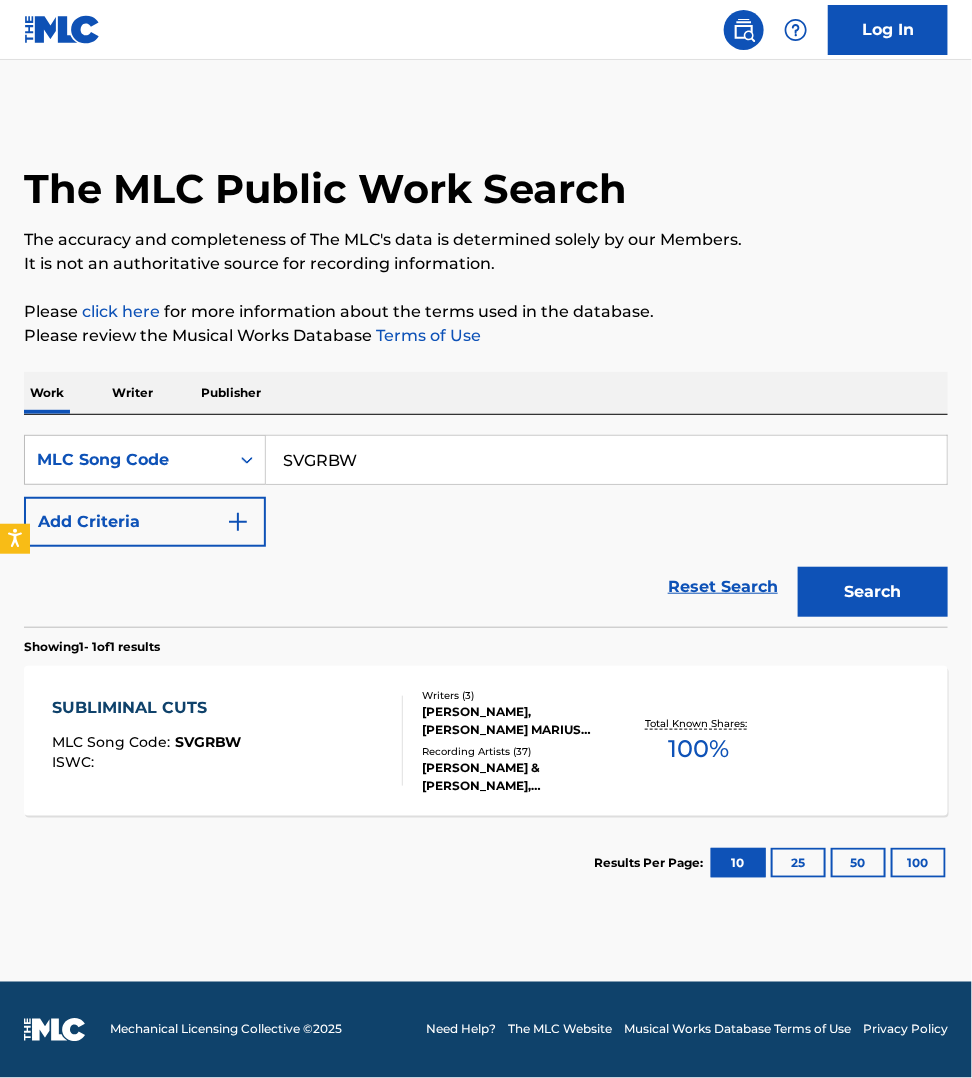click on "SVGRBW" at bounding box center (606, 460) 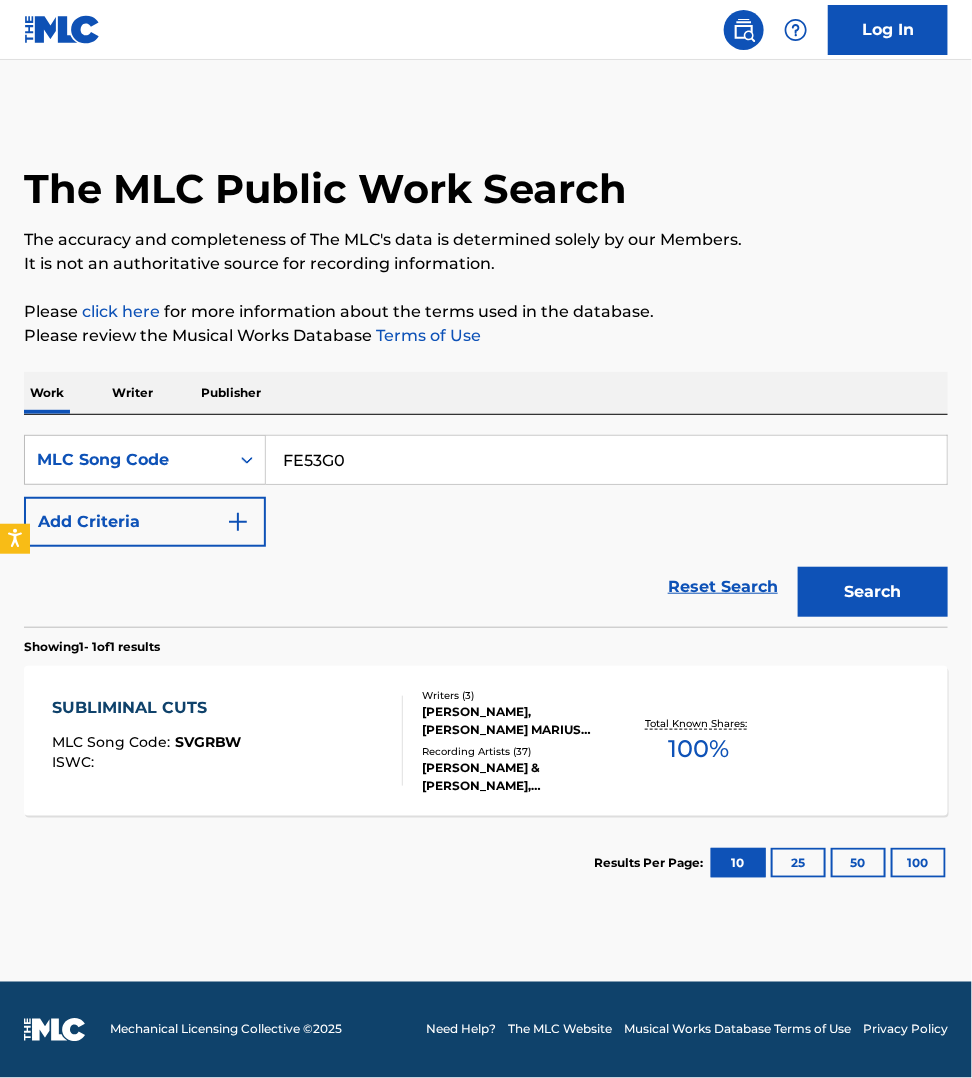 type on "FE53G0" 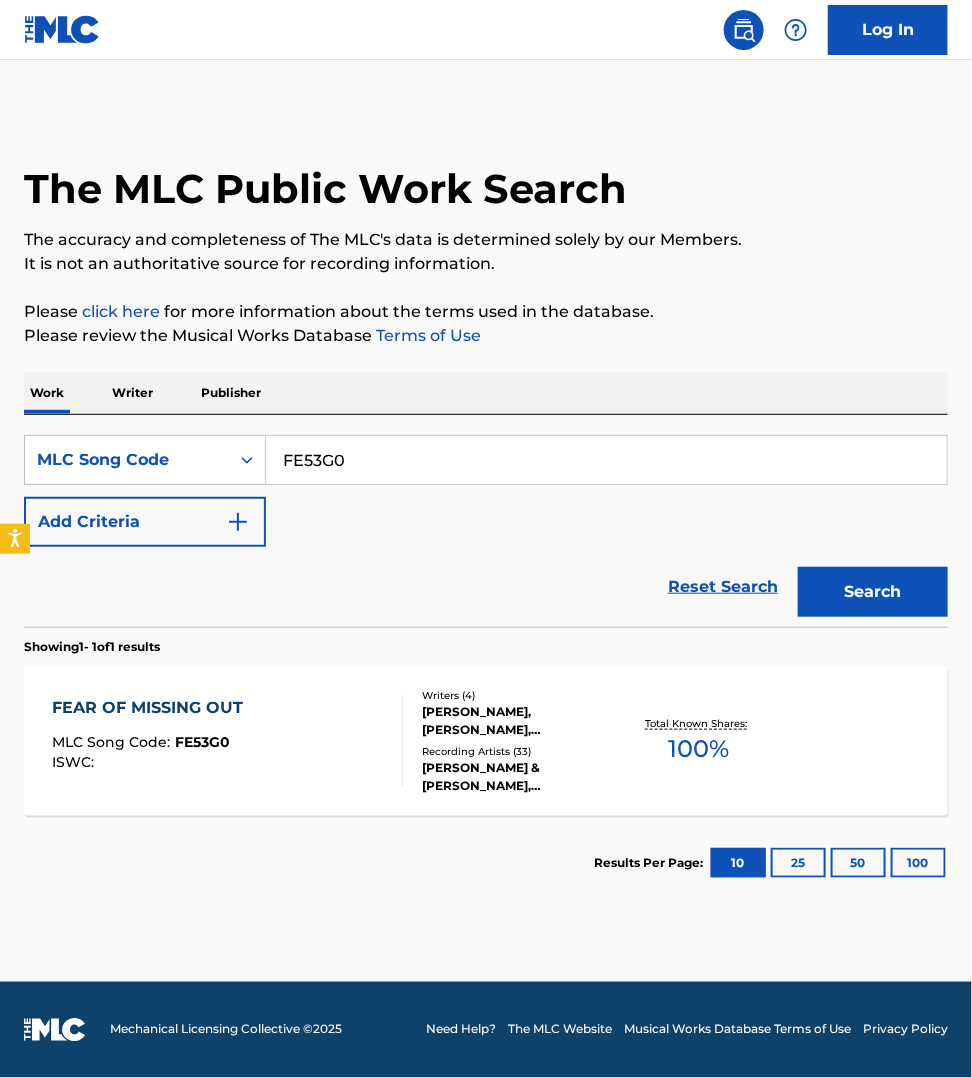 click on "FEAR OF MISSING OUT MLC Song Code : FE53G0 ISWC :" at bounding box center (227, 741) 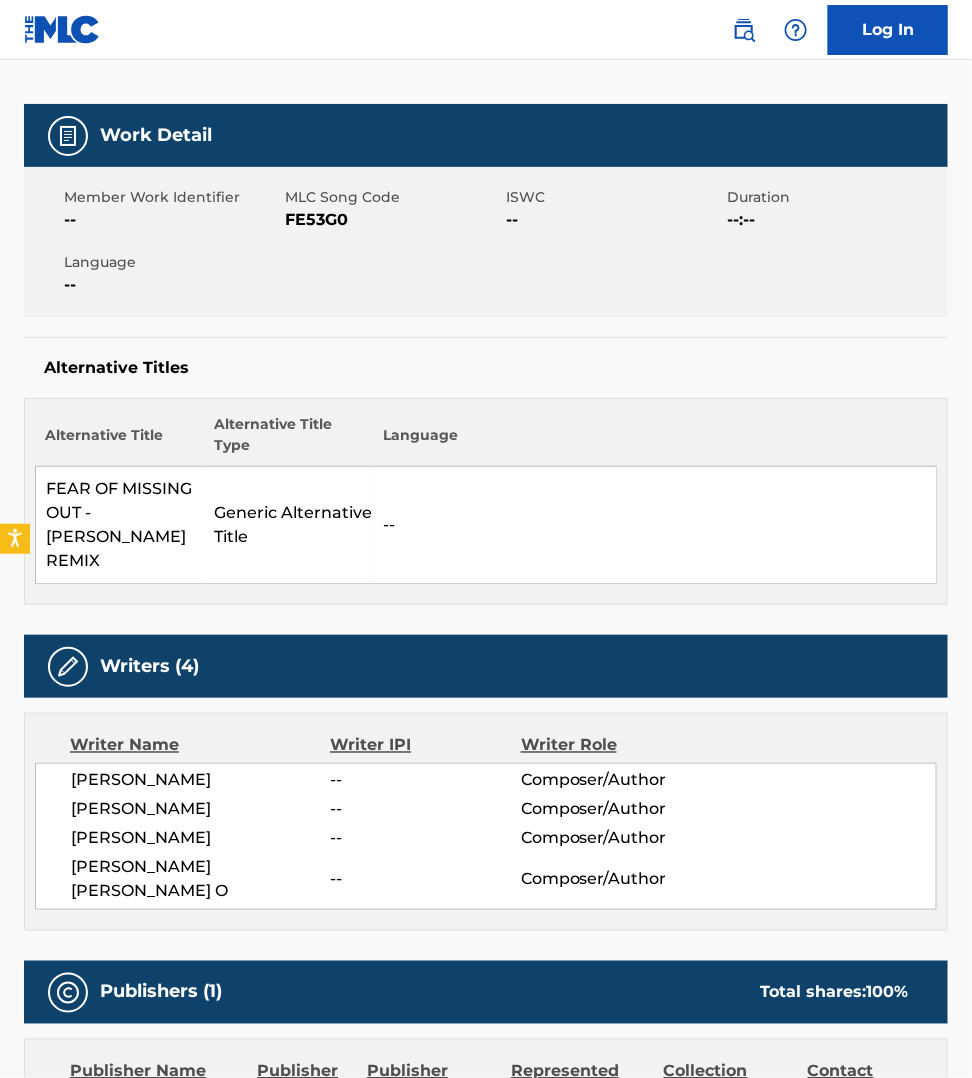 scroll, scrollTop: 250, scrollLeft: 0, axis: vertical 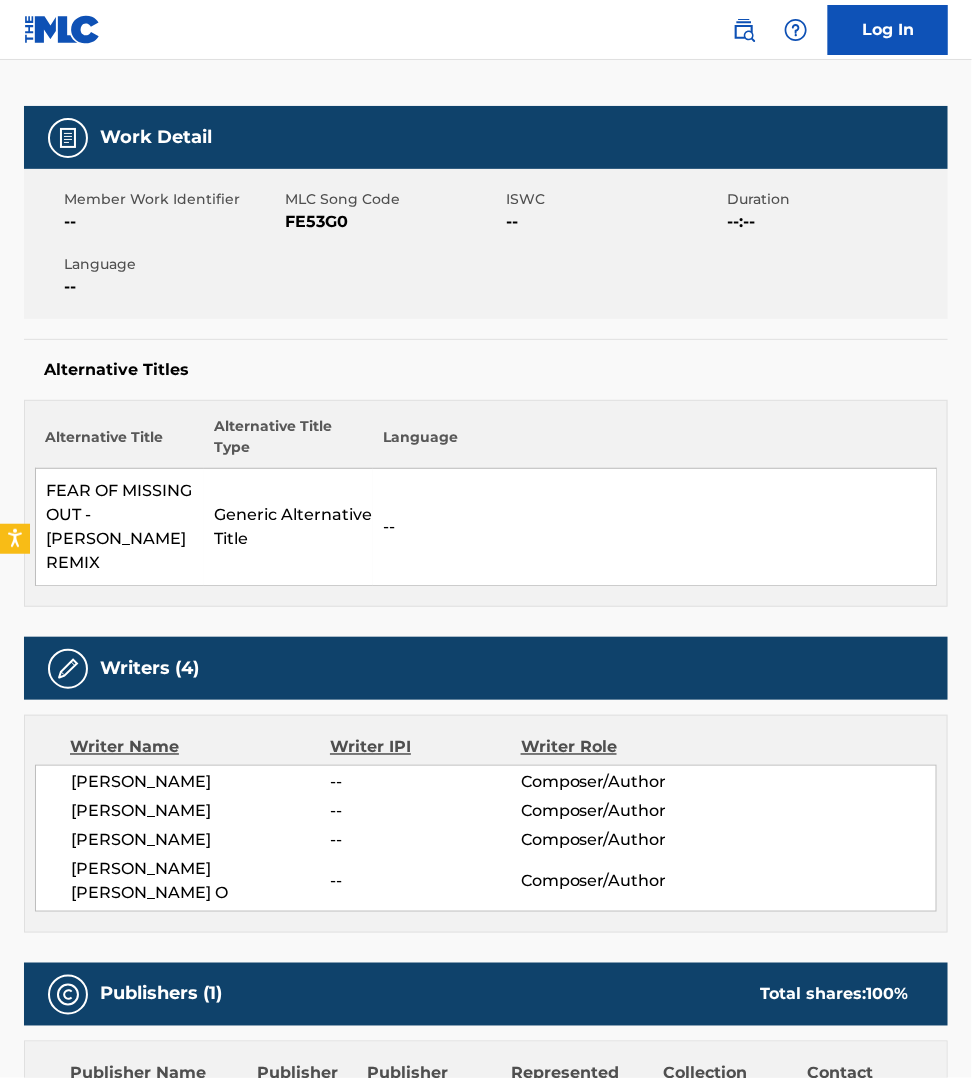 click on "FE53G0" at bounding box center (393, 222) 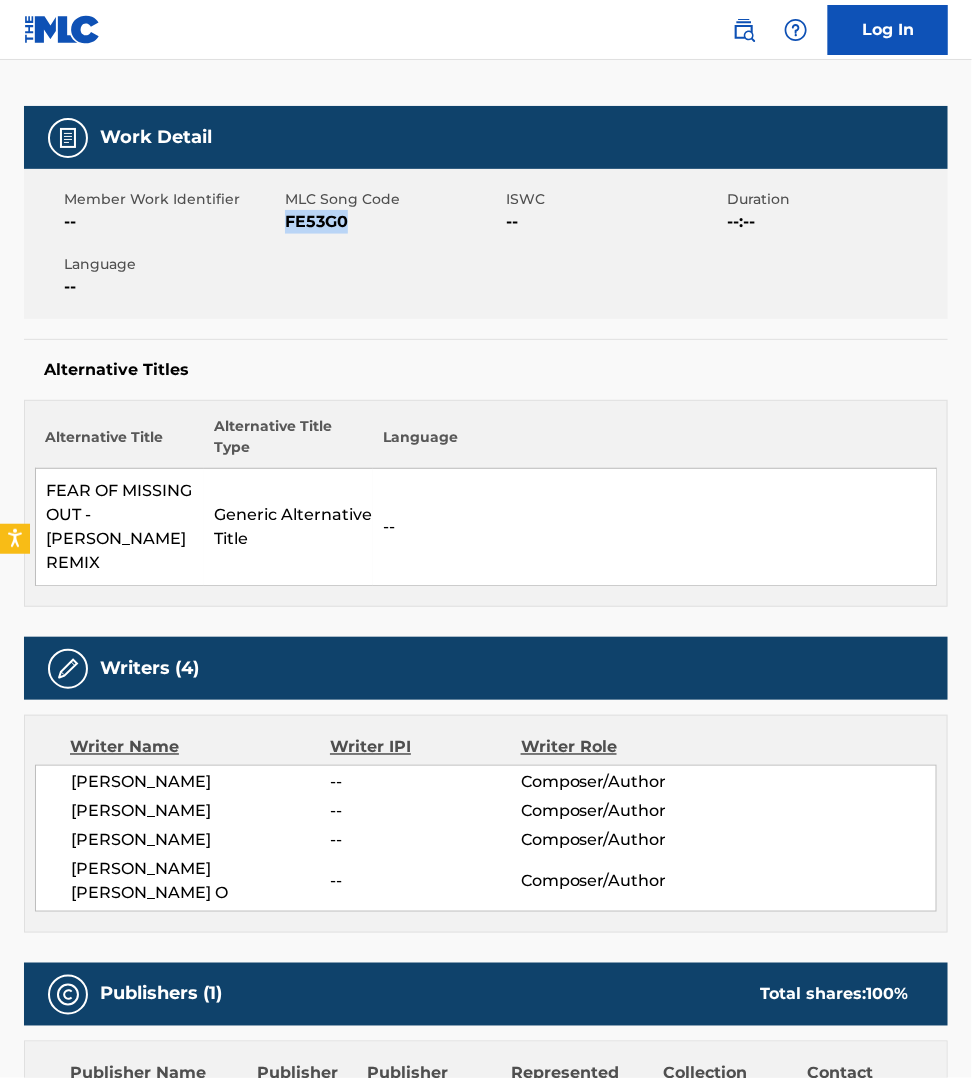 click on "FE53G0" at bounding box center (393, 222) 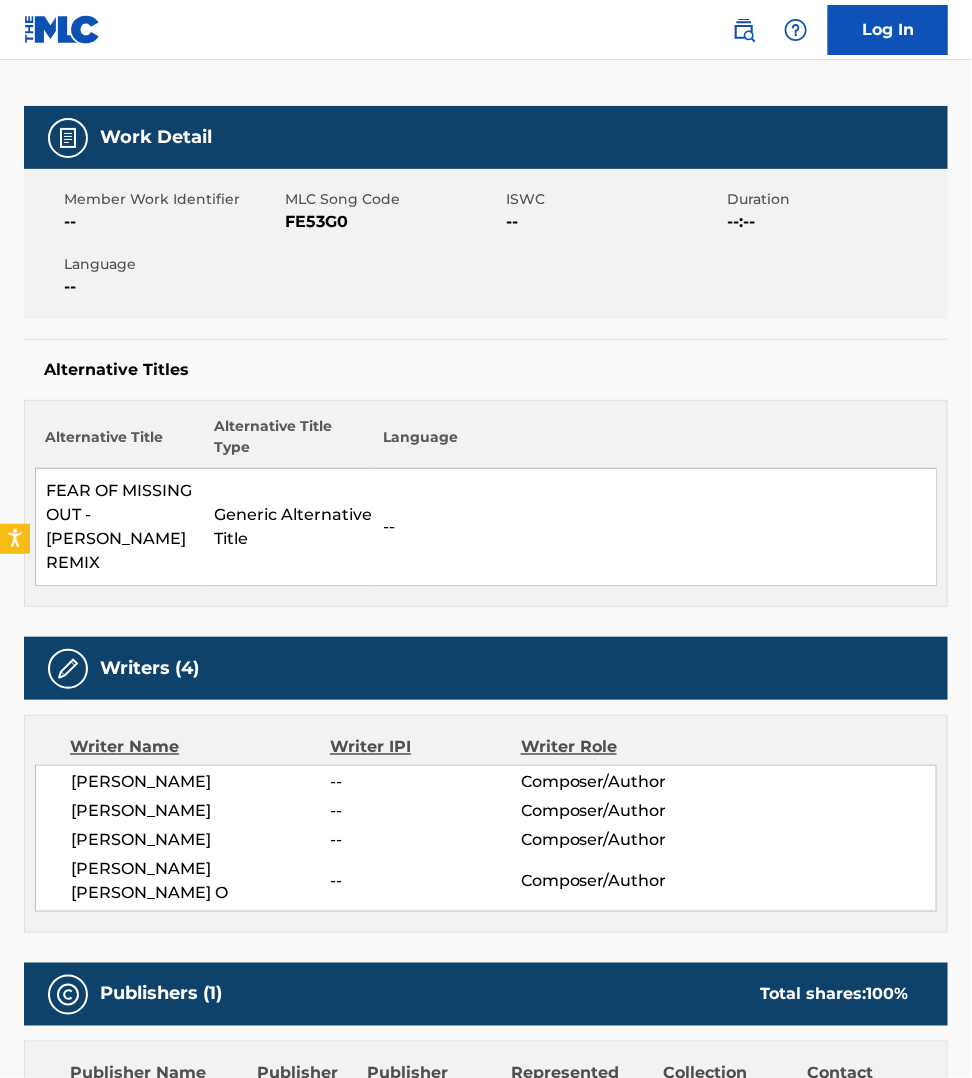 click on "< Back to public search results Copy work link FEAR OF MISSING OUT     Work Detail   Member Work Identifier -- MLC Song Code FE53G0 ISWC -- Duration --:-- Language -- Alternative Titles Alternative Title Alternative Title Type Language FEAR OF MISSING OUT - [PERSON_NAME] REMIX Generic Alternative Title -- Writers   (4) Writer Name Writer IPI Writer Role [PERSON_NAME] -- Composer/Author [PERSON_NAME] -- Composer/Author [PERSON_NAME] -- Composer/Author [PERSON_NAME] [PERSON_NAME] O -- Composer/Author Publishers   (1) Total shares:  100 % Publisher Name Publisher IPI Publisher Number Represented Writers Collection Share Contact Details 1830 MUSIC 00443889221 P58591 [PERSON_NAME] [PERSON_NAME], [PERSON_NAME], [PERSON_NAME] [PERSON_NAME] O 100% [PERSON_NAME] [PERSON_NAME][EMAIL_ADDRESS][PERSON_NAME][DOMAIN_NAME] Total shares:  100 % Matched Recordings   (33) Showing  1  -   10  of  33   results   Recording Artist Recording Title ISRC DSP Label Duration [PERSON_NAME] & [PERSON_NAME] FEAR OF MISSING OUT USA2B1900726 Spotify 06:16 Apple Music" at bounding box center (486, 1123) 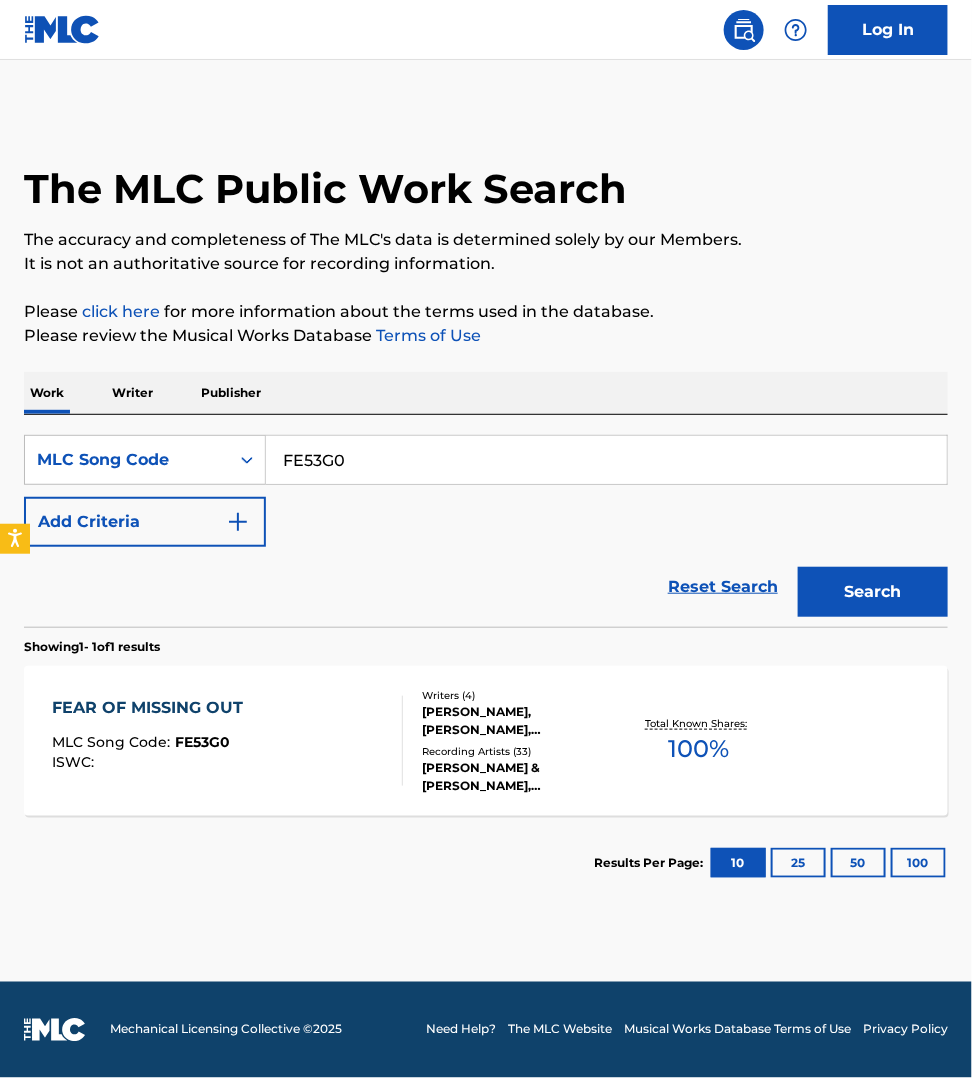 scroll, scrollTop: 0, scrollLeft: 0, axis: both 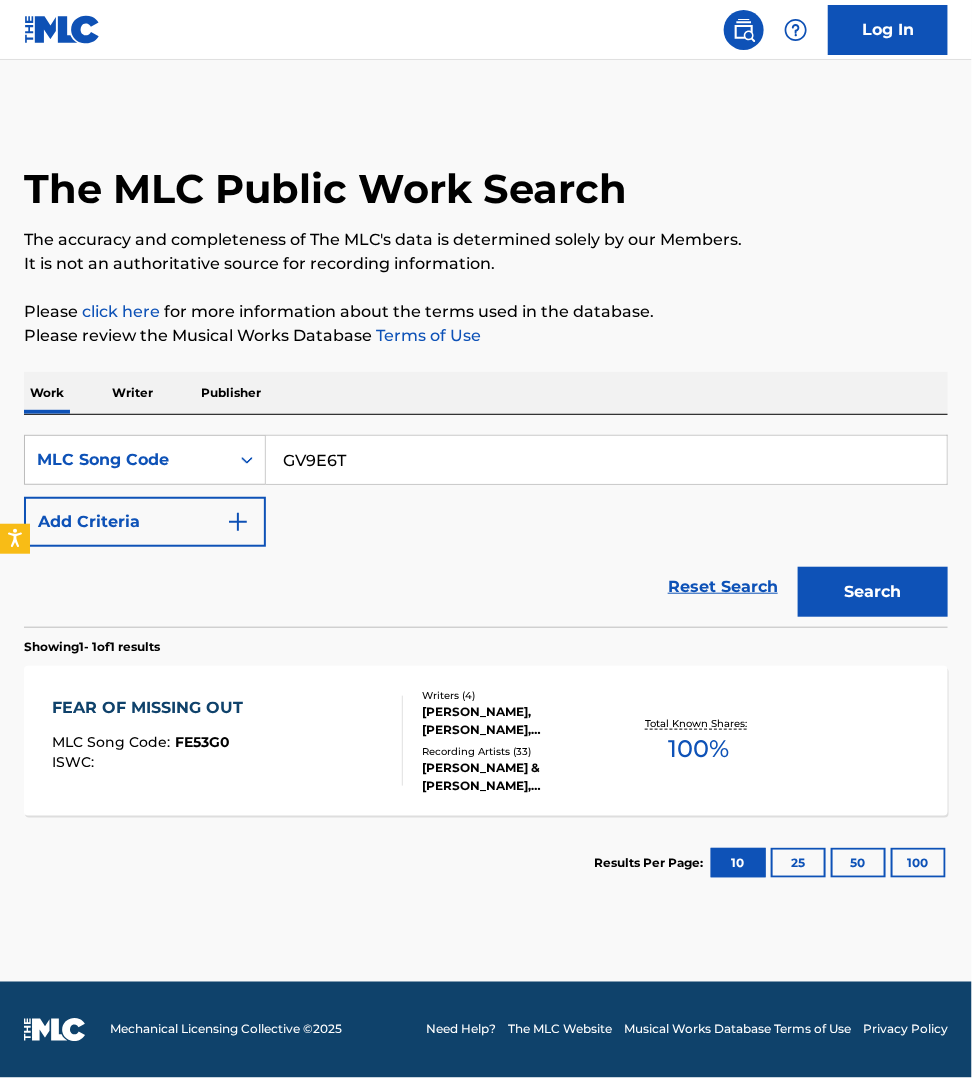 type on "GV9E6T" 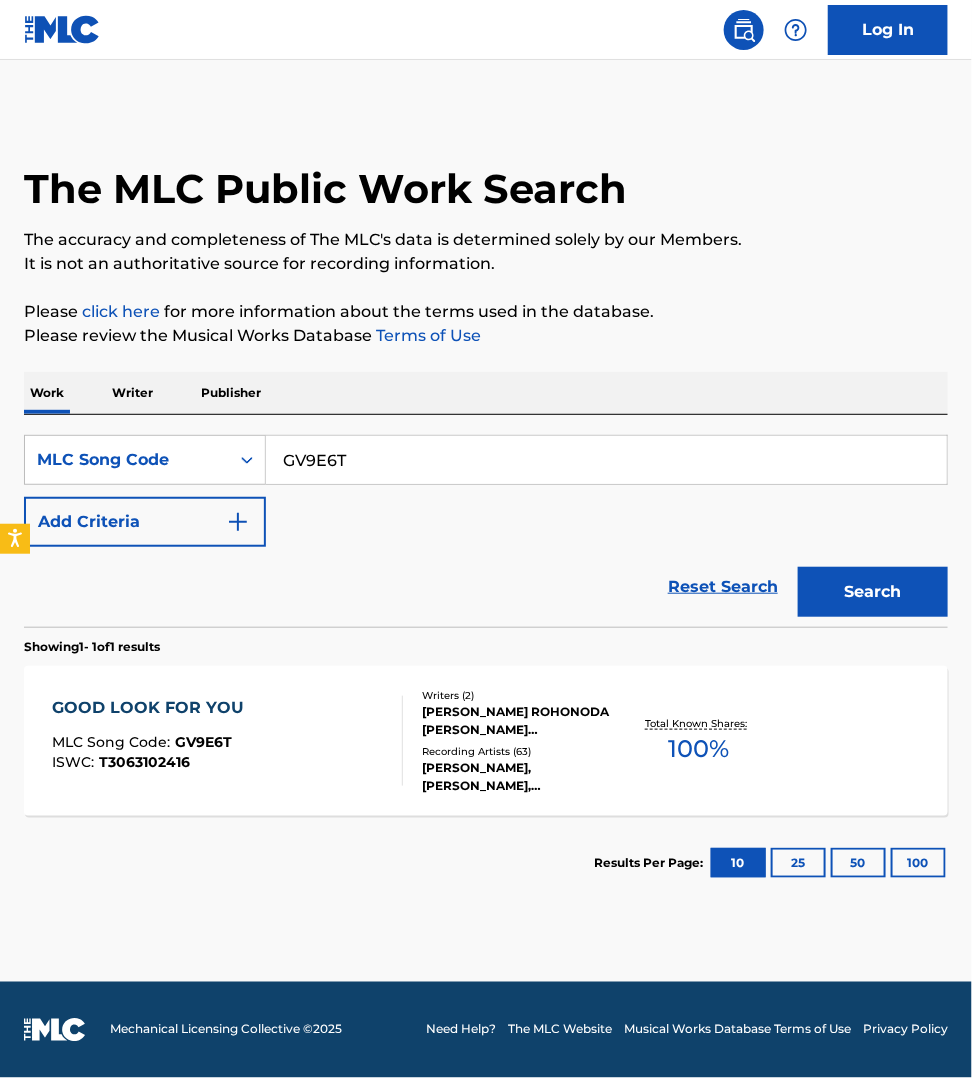 click on "GOOD LOOK FOR YOU MLC Song Code : GV9E6T ISWC : T3063102416" at bounding box center (227, 741) 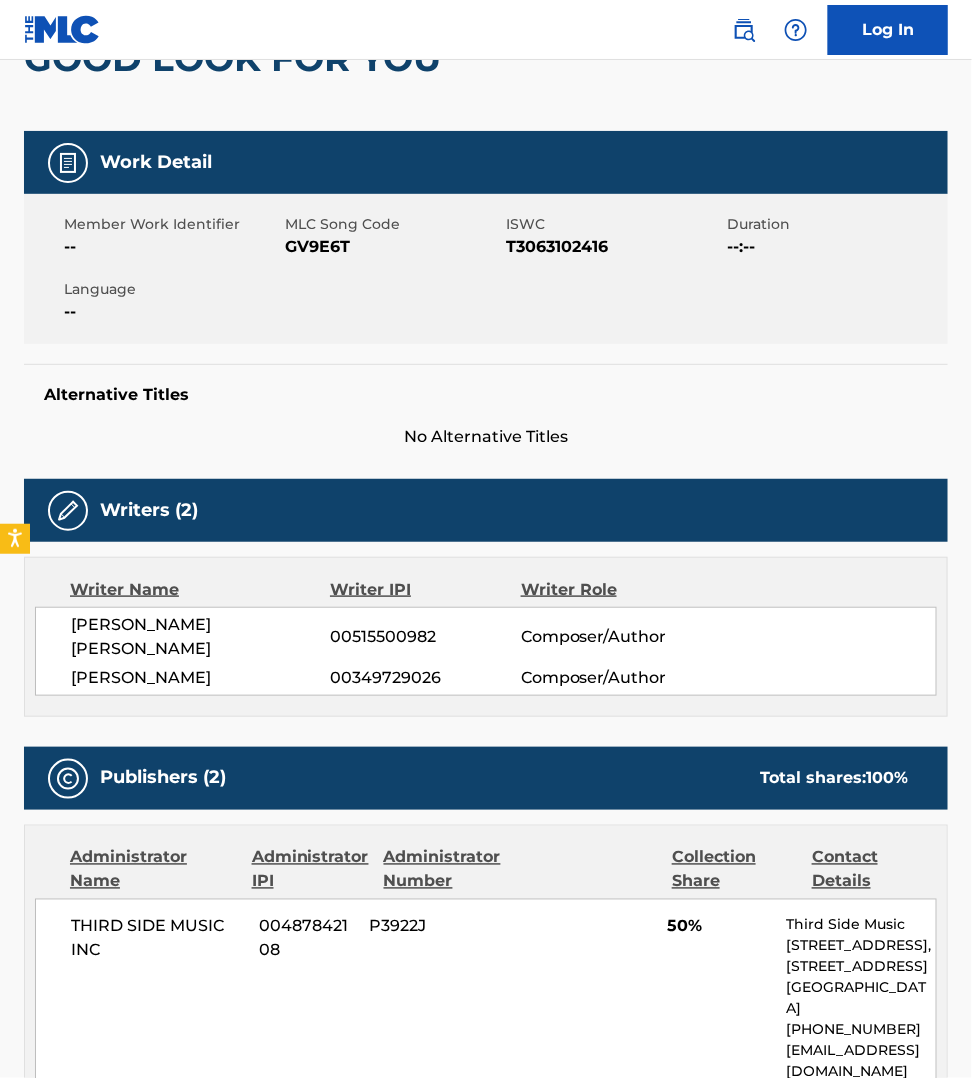 scroll, scrollTop: 218, scrollLeft: 0, axis: vertical 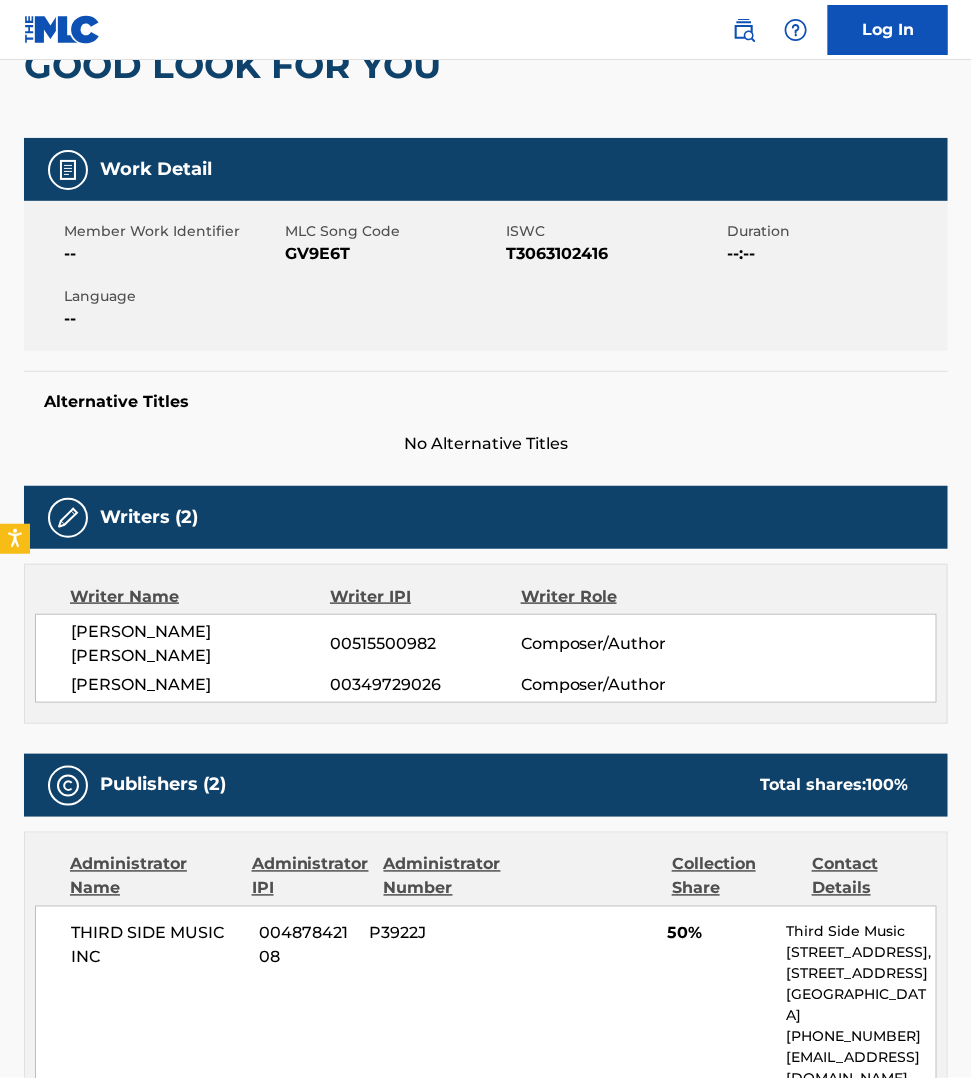 click on "GV9E6T" at bounding box center (393, 254) 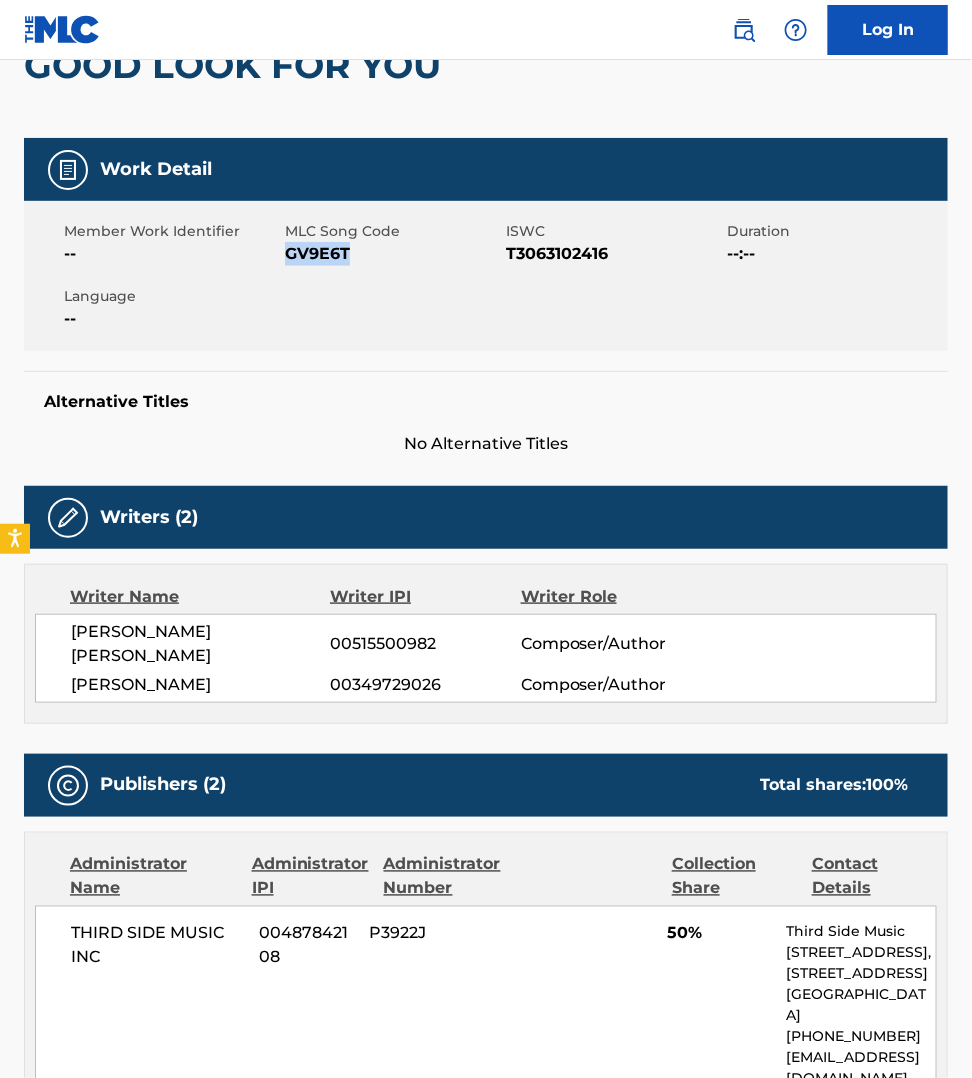 click on "GV9E6T" at bounding box center [393, 254] 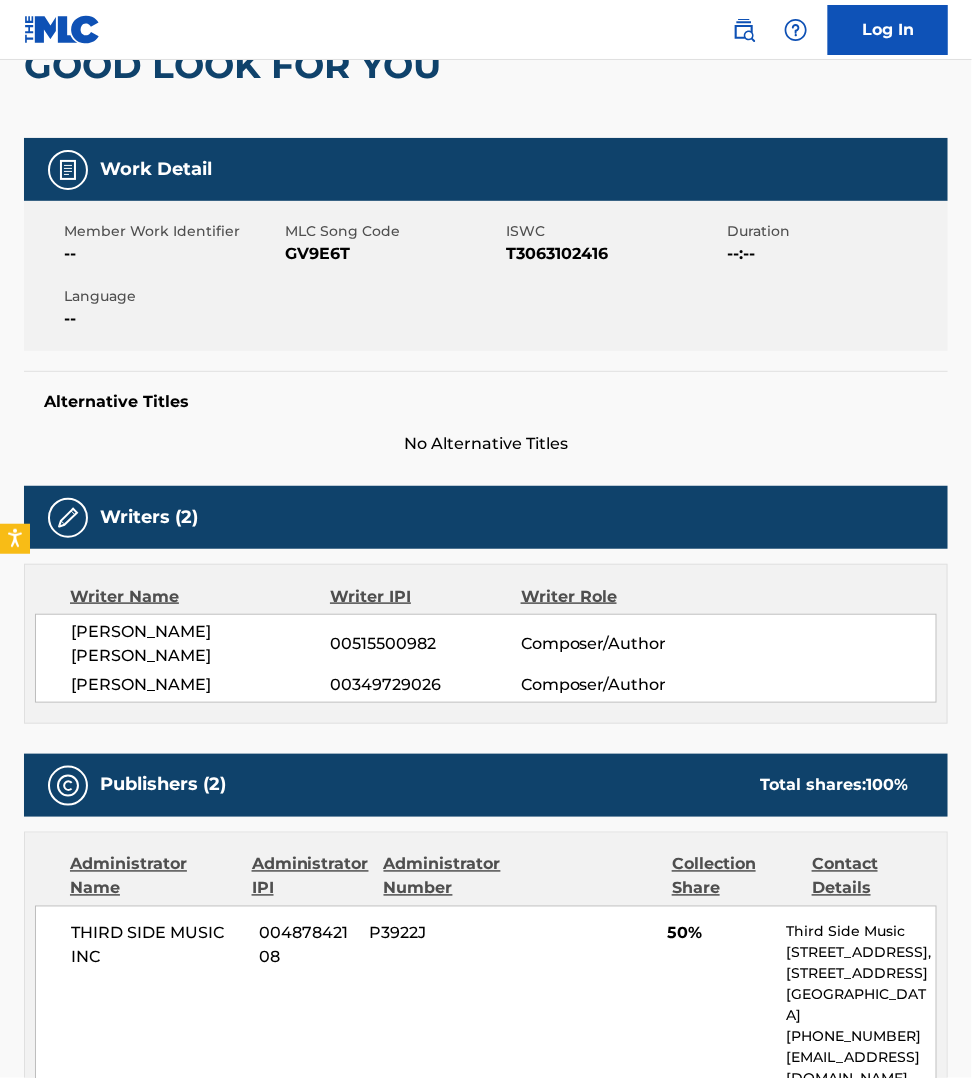 click on "THIRD SIDE MUSIC INC 00487842108 P3922J 50% Third Side Music [STREET_ADDRESS] [PHONE_NUMBER] [EMAIL_ADDRESS][DOMAIN_NAME]" at bounding box center [486, 1006] 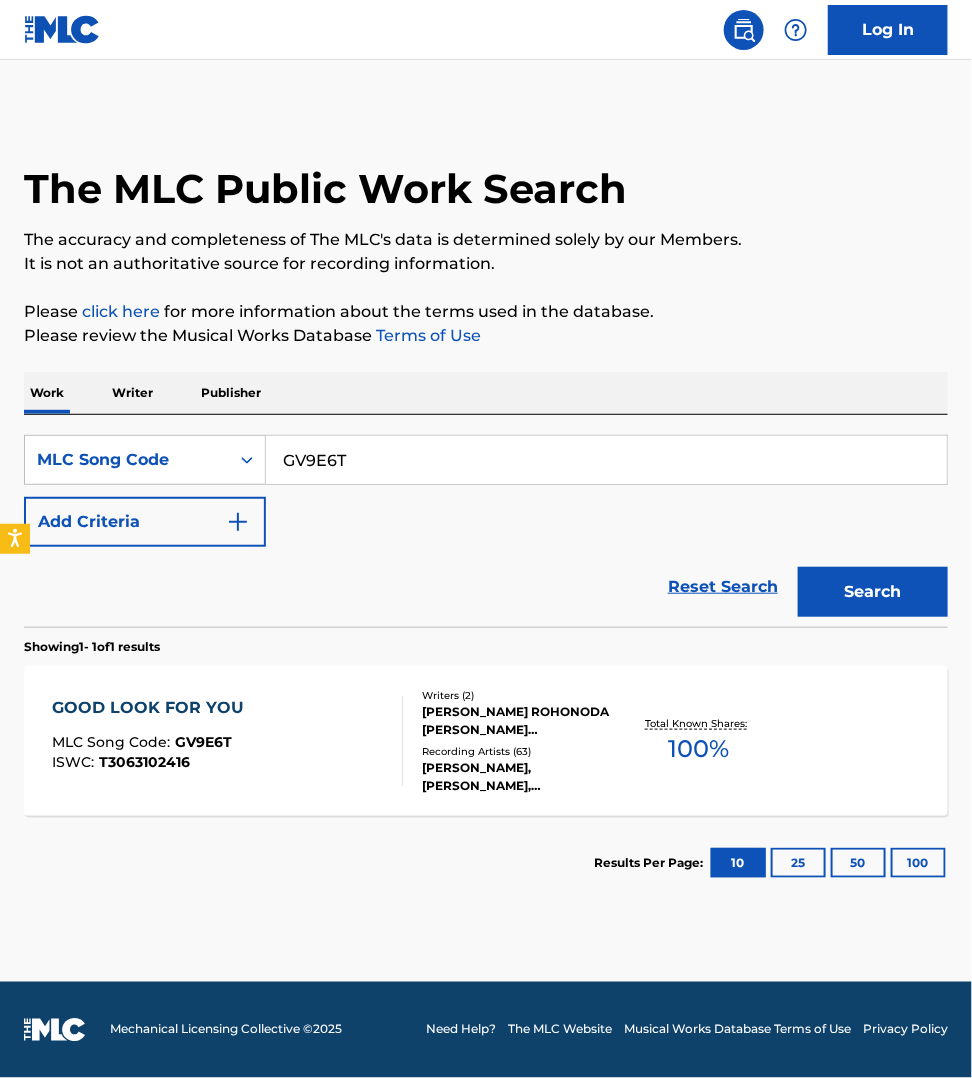 click on "GV9E6T" at bounding box center (606, 460) 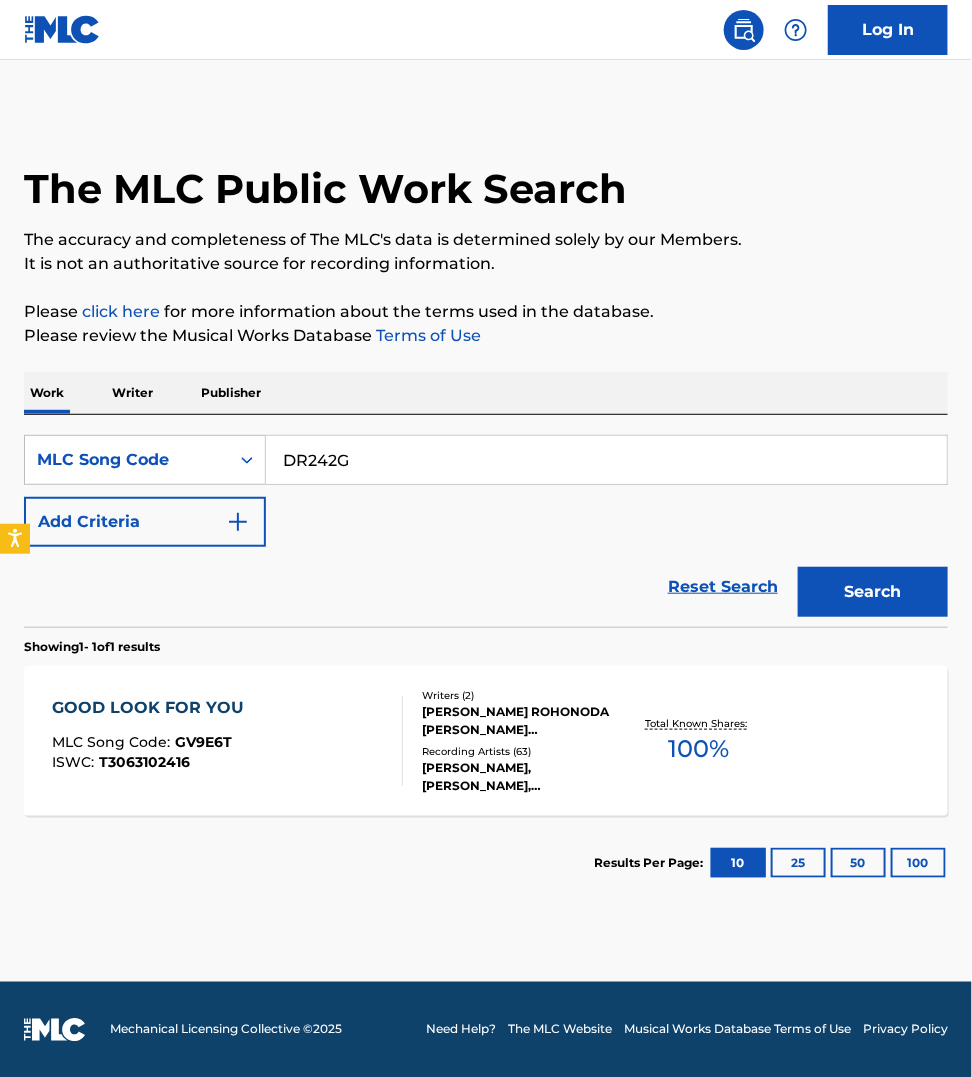 type on "DR242G" 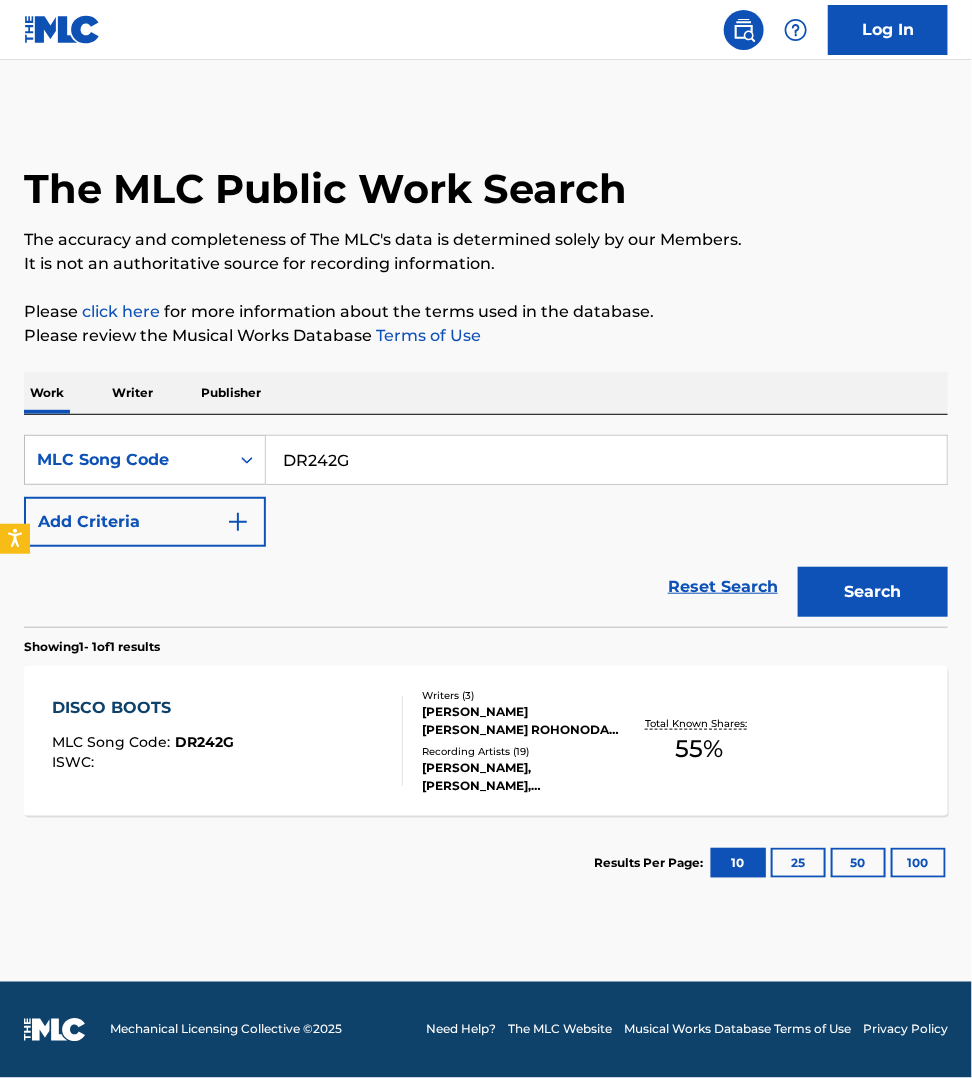 click on "DISCO BOOTS MLC Song Code : DR242G ISWC :" at bounding box center (227, 741) 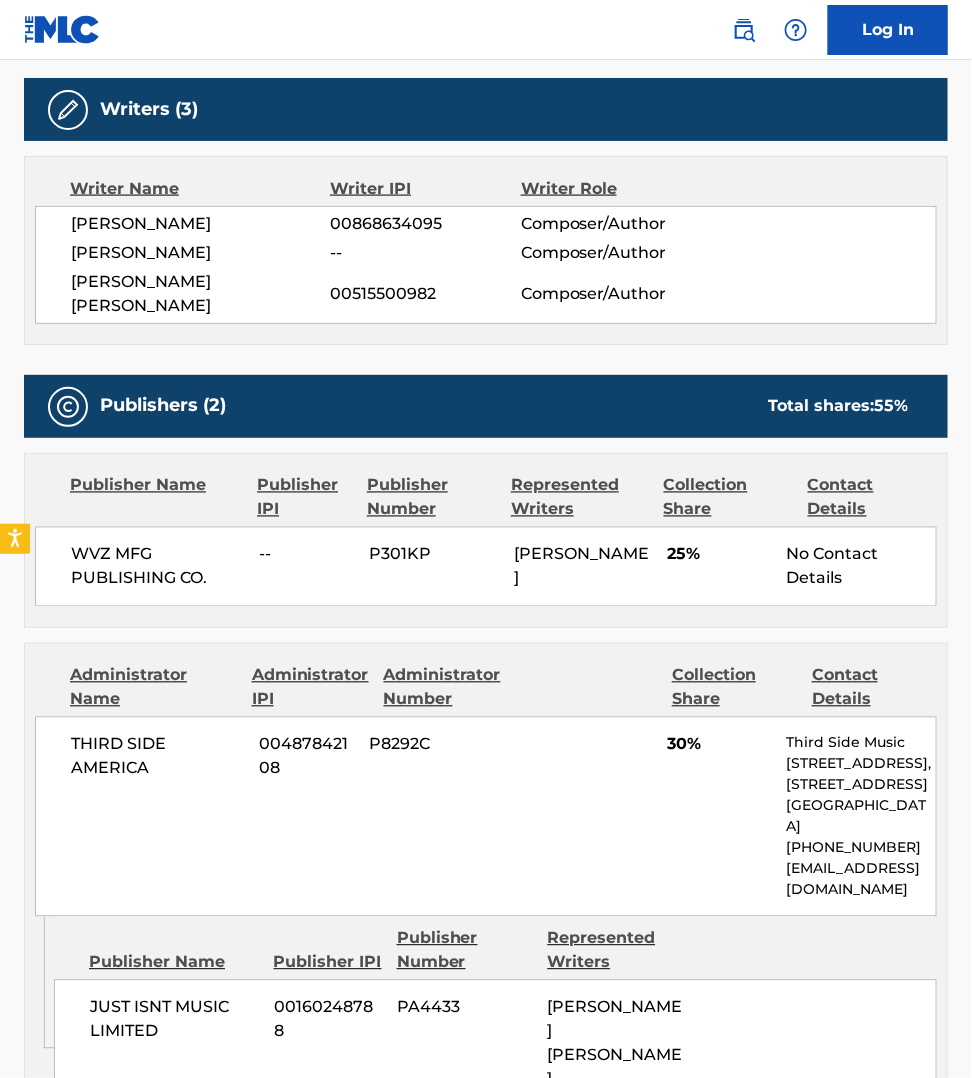 scroll, scrollTop: 625, scrollLeft: 0, axis: vertical 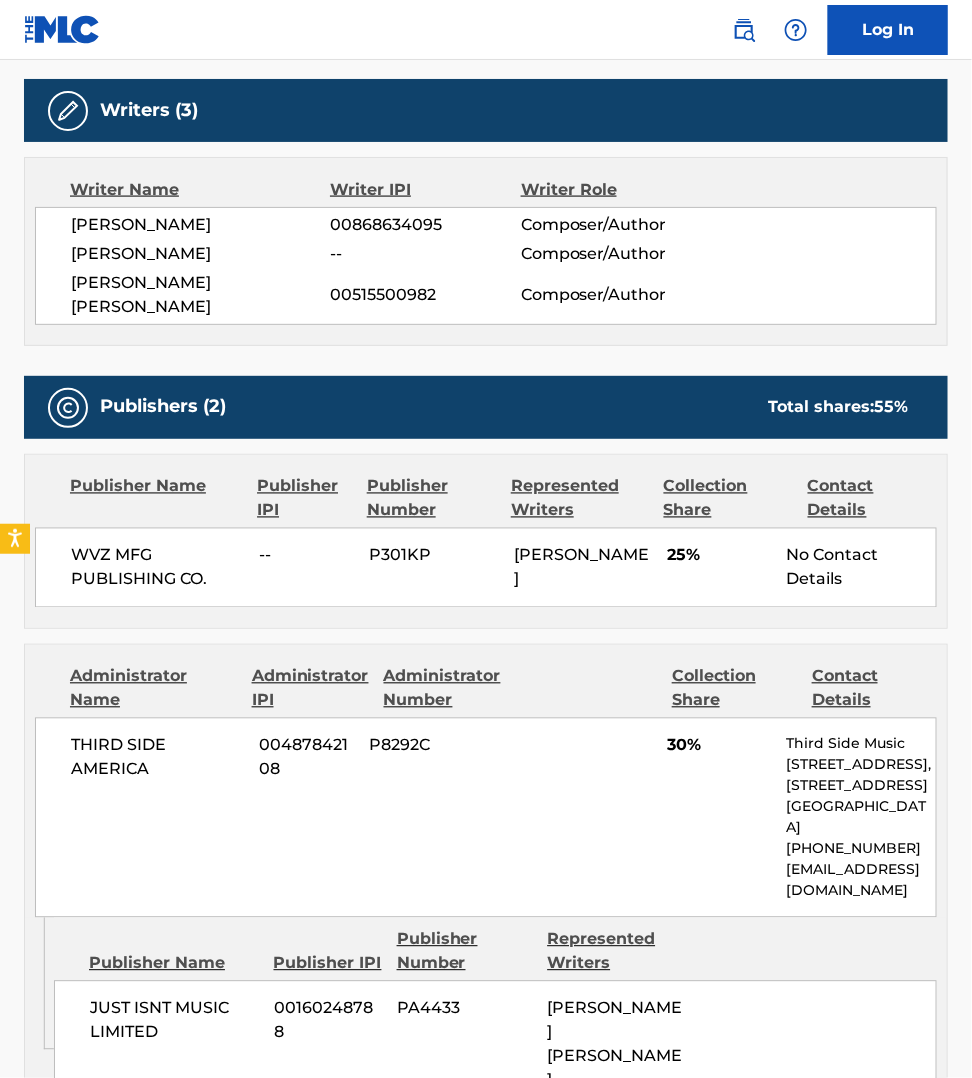 click on "JUST ISNT MUSIC LIMITED 00160248788 PA4433 [PERSON_NAME] ROHONODA [PERSON_NAME]" at bounding box center (495, 1045) 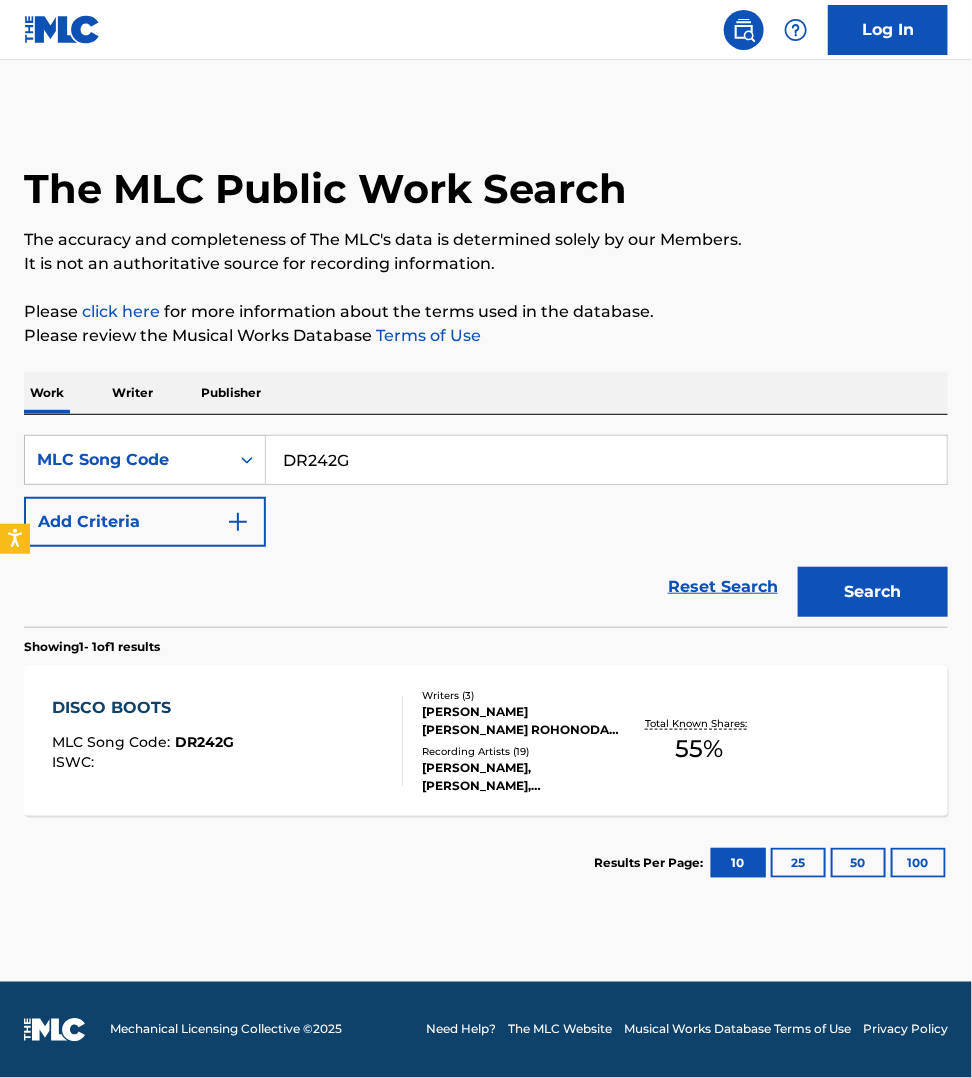 scroll, scrollTop: 0, scrollLeft: 0, axis: both 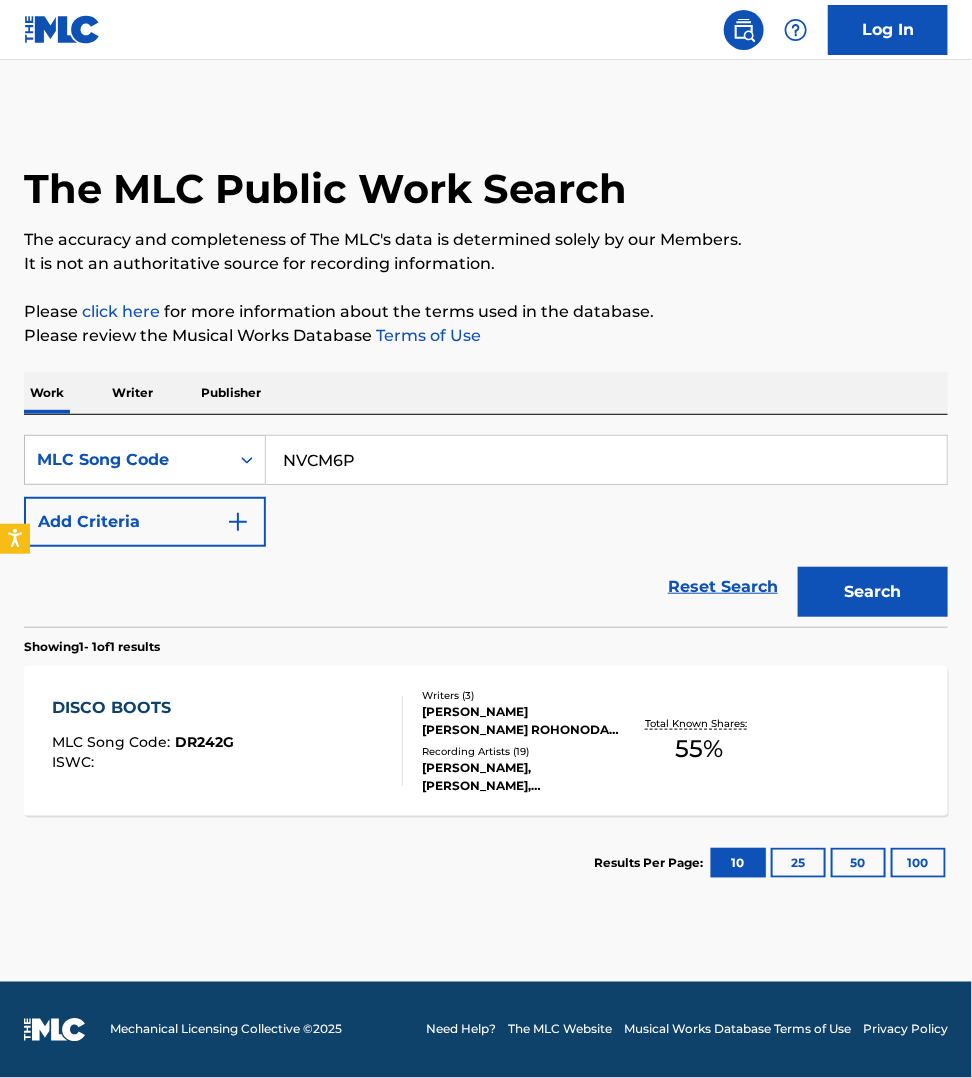 type on "NVCM6P" 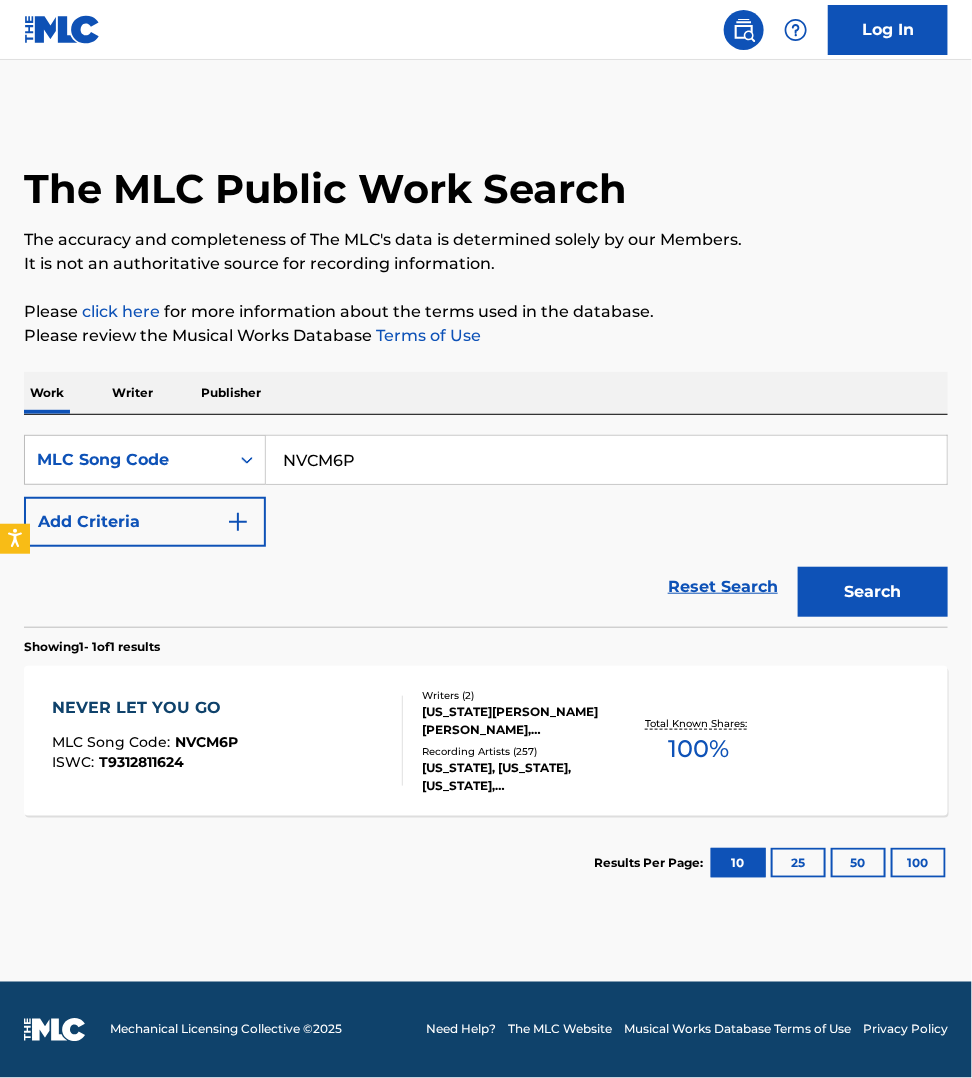 click on "NEVER LET YOU GO MLC Song Code : NVCM6P ISWC : T9312811624" at bounding box center (227, 741) 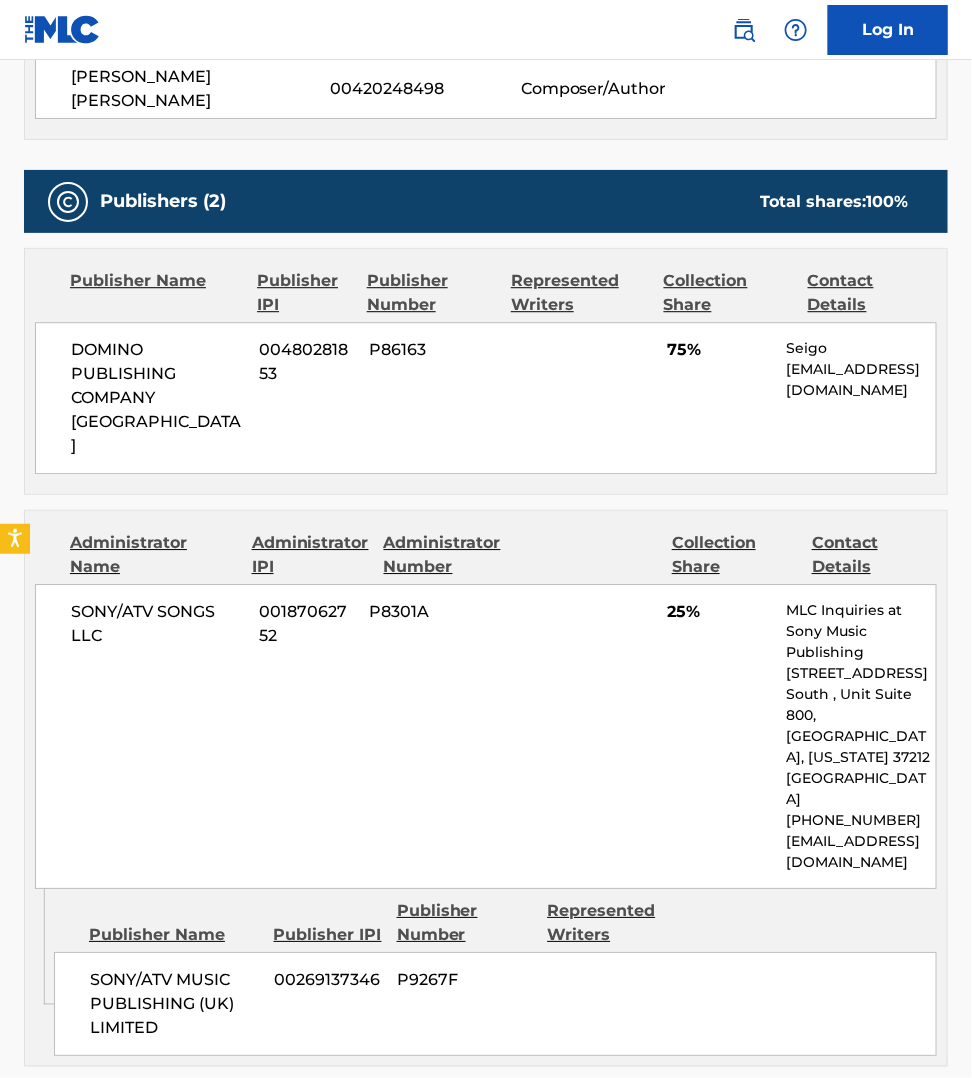 scroll, scrollTop: 1250, scrollLeft: 0, axis: vertical 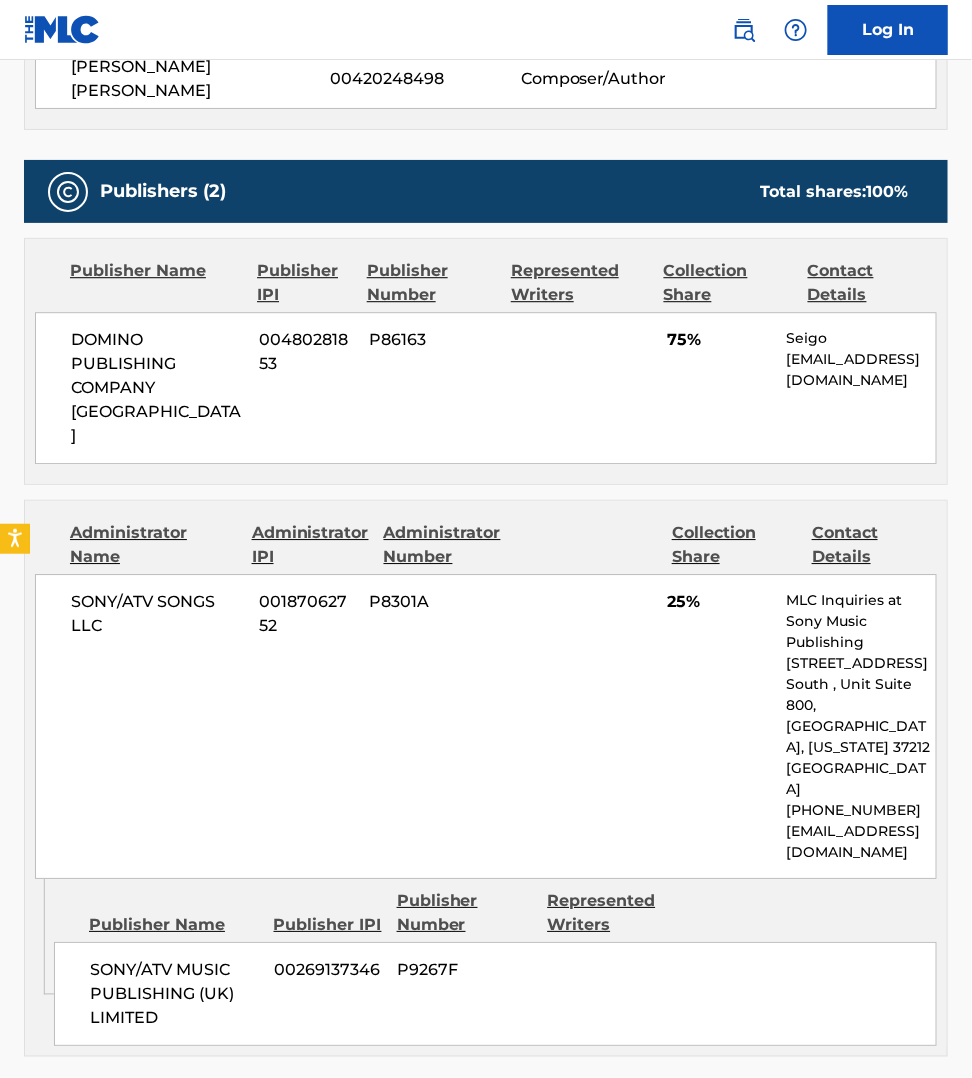 click on "Work Detail   Member Work Identifier -- MLC Song Code NVCM6P ISWC T9312811624 Duration 03:47 Language -- Alternative Titles Alternative Title Alternative Title Type Language NEVER LET YOU GO (AFTER HOURS) Alternative Title -- NEVER LET YOU GO (MK REMIX) Alternative Title -- NEVER LET YOU GO (PROSPA REMIX) Alternative Title -- NEVER LET YOU GO (SKREAM REMIX) Alternative Title -- Writers   (2) Writer Name Writer IPI Writer Role [US_STATE][PERSON_NAME] [PERSON_NAME] 00746908503 Composer/Author [PERSON_NAME] [PERSON_NAME] 00420248498 Composer/Author Publishers   (2) Total shares:  100 % Publisher Name Publisher IPI Publisher Number Represented Writers Collection Share Contact Details DOMINO PUBLISHING COMPANY [GEOGRAPHIC_DATA] 00480281853 P86163 75% Seigo [EMAIL_ADDRESS][DOMAIN_NAME] Administrator Name Administrator IPI Administrator Number Collection Share Contact Details SONY/ATV SONGS LLC 00187062752 P8301A 25% MLC Inquiries at Sony Music Publishing [STREET_ADDRESS] [GEOGRAPHIC_DATA][US_STATE] [PHONE_NUMBER]" at bounding box center [486, 595] 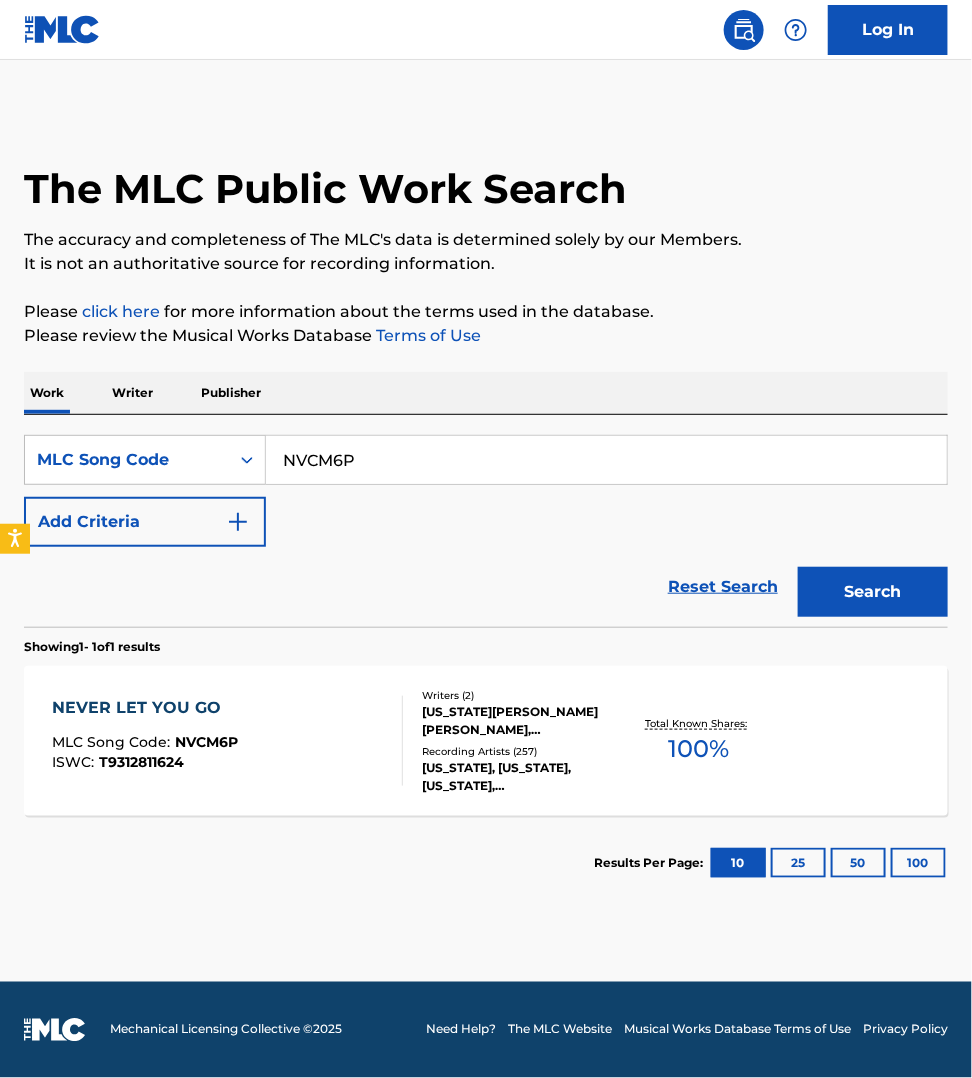 click on "NVCM6P" at bounding box center (606, 460) 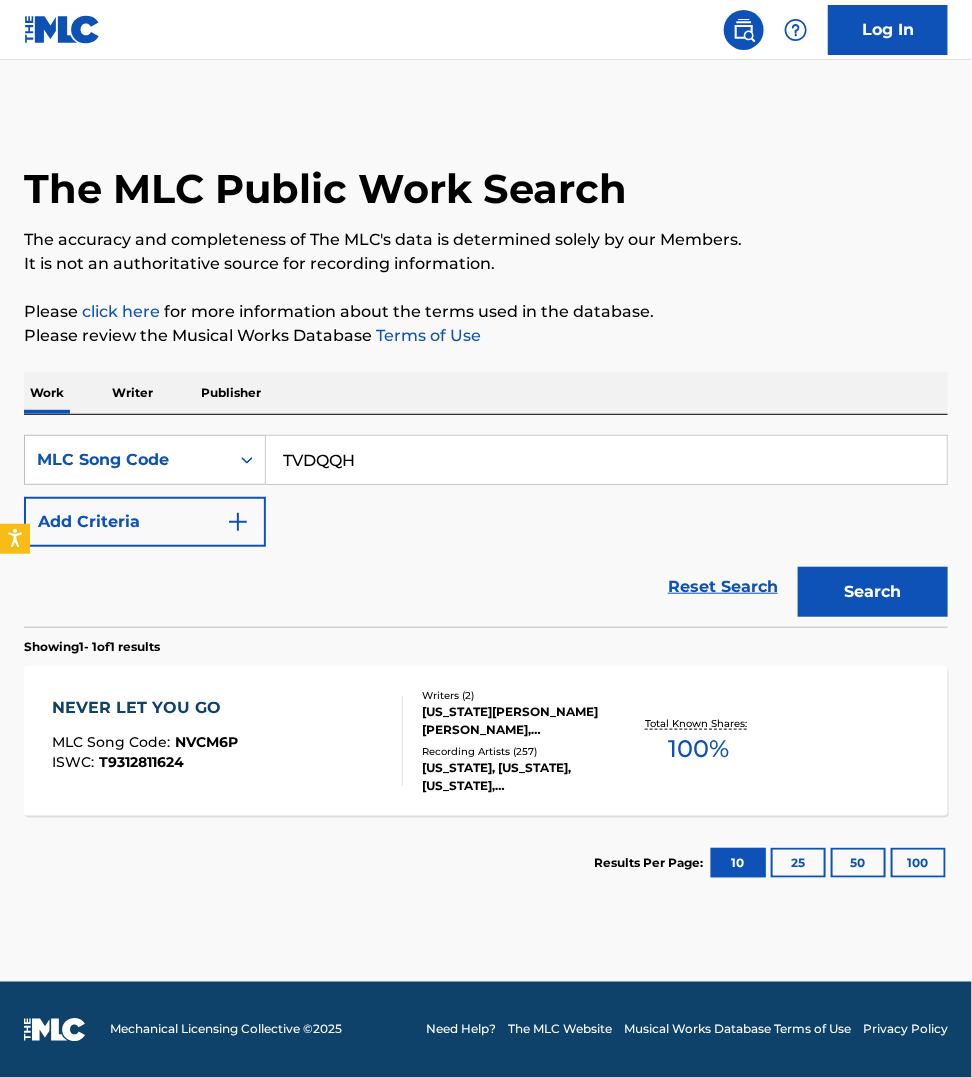 type on "TVDQQH" 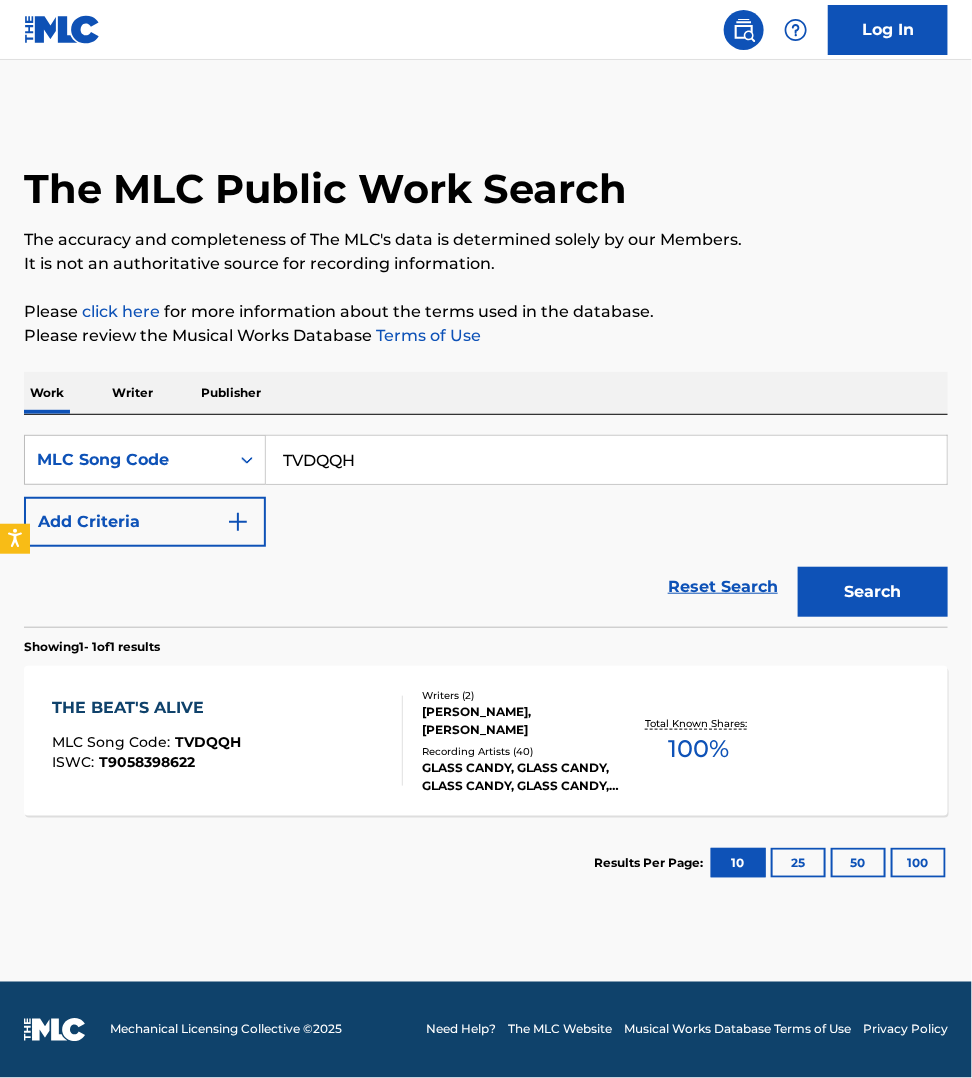 click on "THE BEAT'S ALIVE MLC Song Code : TVDQQH ISWC : T9058398622" at bounding box center [227, 741] 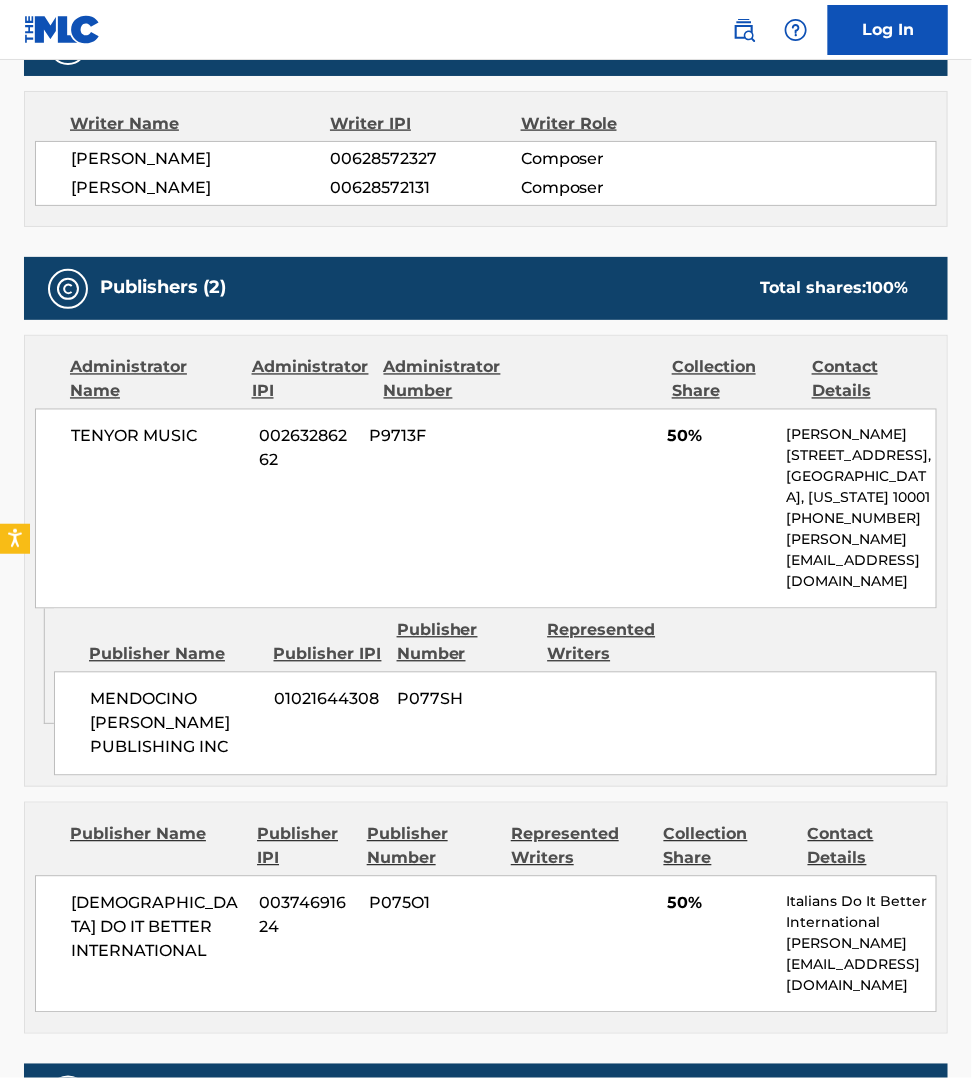 scroll, scrollTop: 875, scrollLeft: 0, axis: vertical 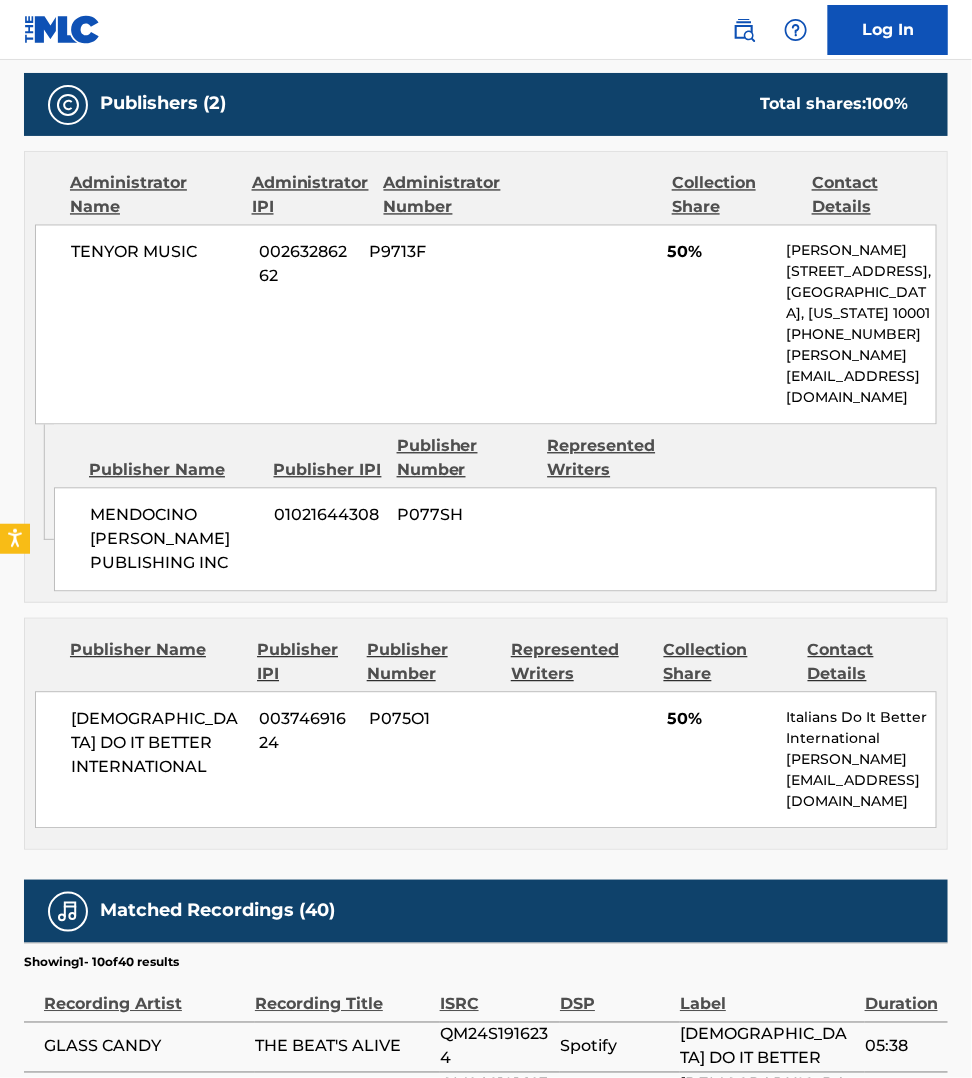 click on "< Back to public search results Copy work link THE BEAT'S ALIVE     Work Detail   Member Work Identifier -- MLC Song Code TVDQQH ISWC T9058398622 Duration --:-- Language -- Alternative Titles No Alternative Titles Writers   (2) Writer Name Writer IPI Writer Role [PERSON_NAME] 00628572327 Composer [PERSON_NAME] 00628572131 Composer Publishers   (2) Total shares:  100 % Administrator Name Administrator IPI Administrator Number Collection Share Contact Details TENYOR MUSIC 00263286262 P9713F 50% [PERSON_NAME] [STREET_ADDRESS][US_STATE] [PHONE_NUMBER] [PERSON_NAME][EMAIL_ADDRESS][DOMAIN_NAME] Admin Original Publisher Connecting Line Publisher Name Publisher IPI Publisher Number Represented Writers [PERSON_NAME] PUBLISHING INC 01021644308 P077SH Publisher Name Publisher IPI Publisher Number Represented Writers Collection Share Contact Details [DEMOGRAPHIC_DATA] DO IT BETTER INTERNATIONAL 00374691624 P075O1 50% [DEMOGRAPHIC_DATA] Do It Better International [EMAIL_ADDRESS][DOMAIN_NAME] Total shares:  100 % Matched Recordings   (40)" at bounding box center [486, 414] 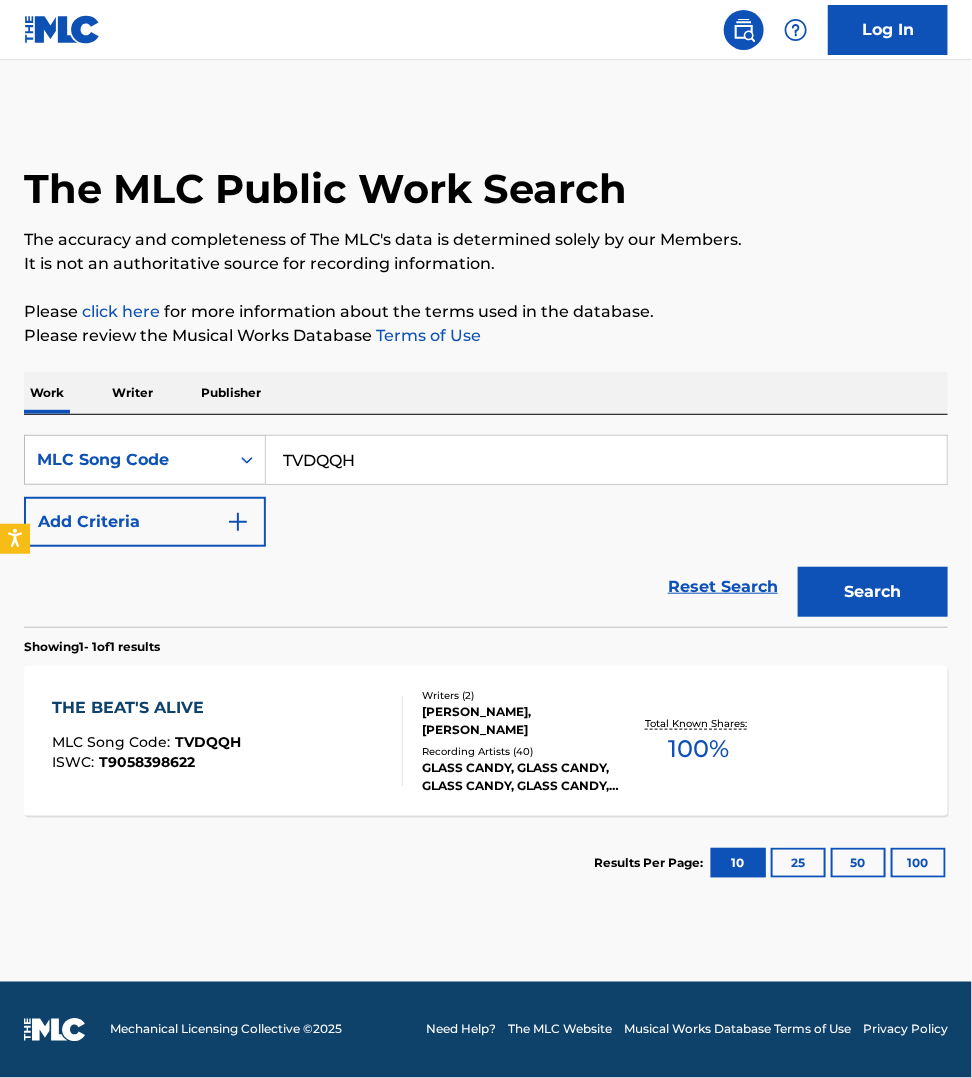 scroll, scrollTop: 0, scrollLeft: 0, axis: both 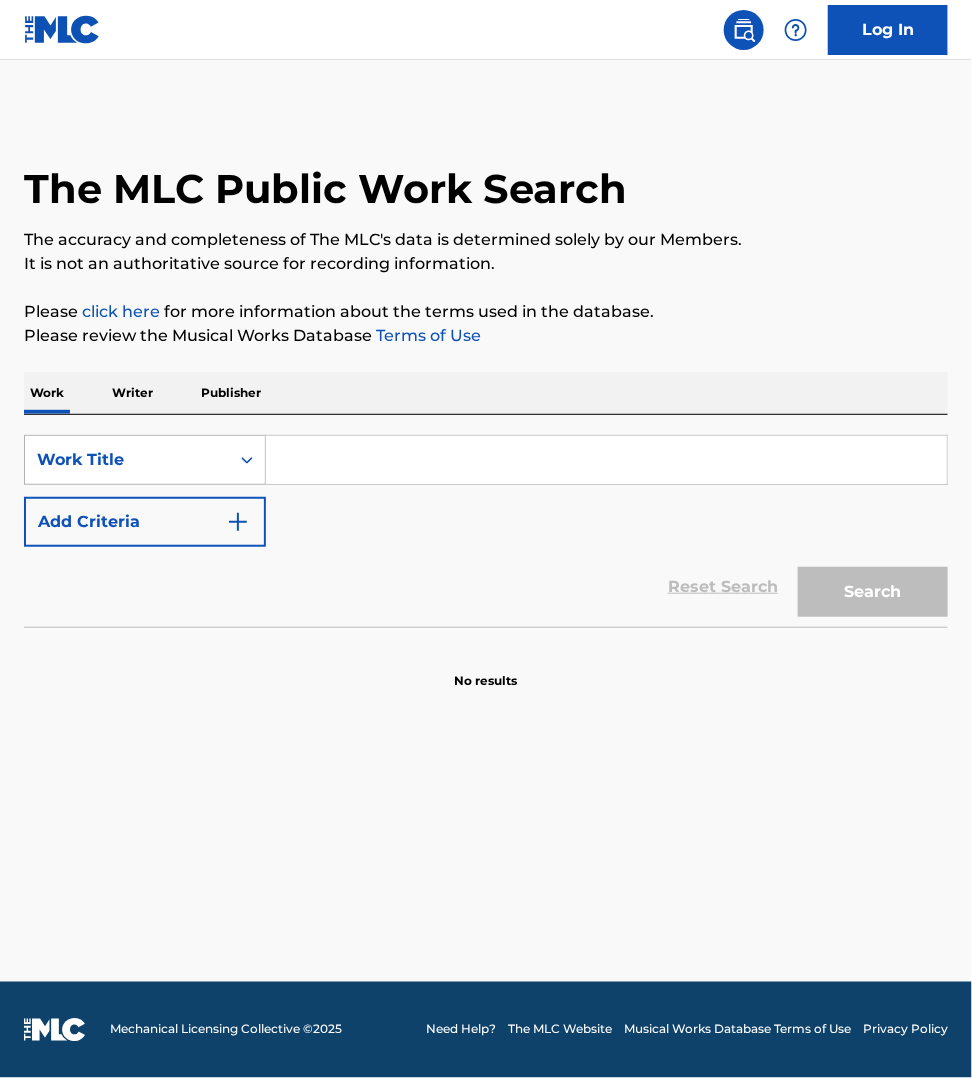 click on "Work" at bounding box center [47, 393] 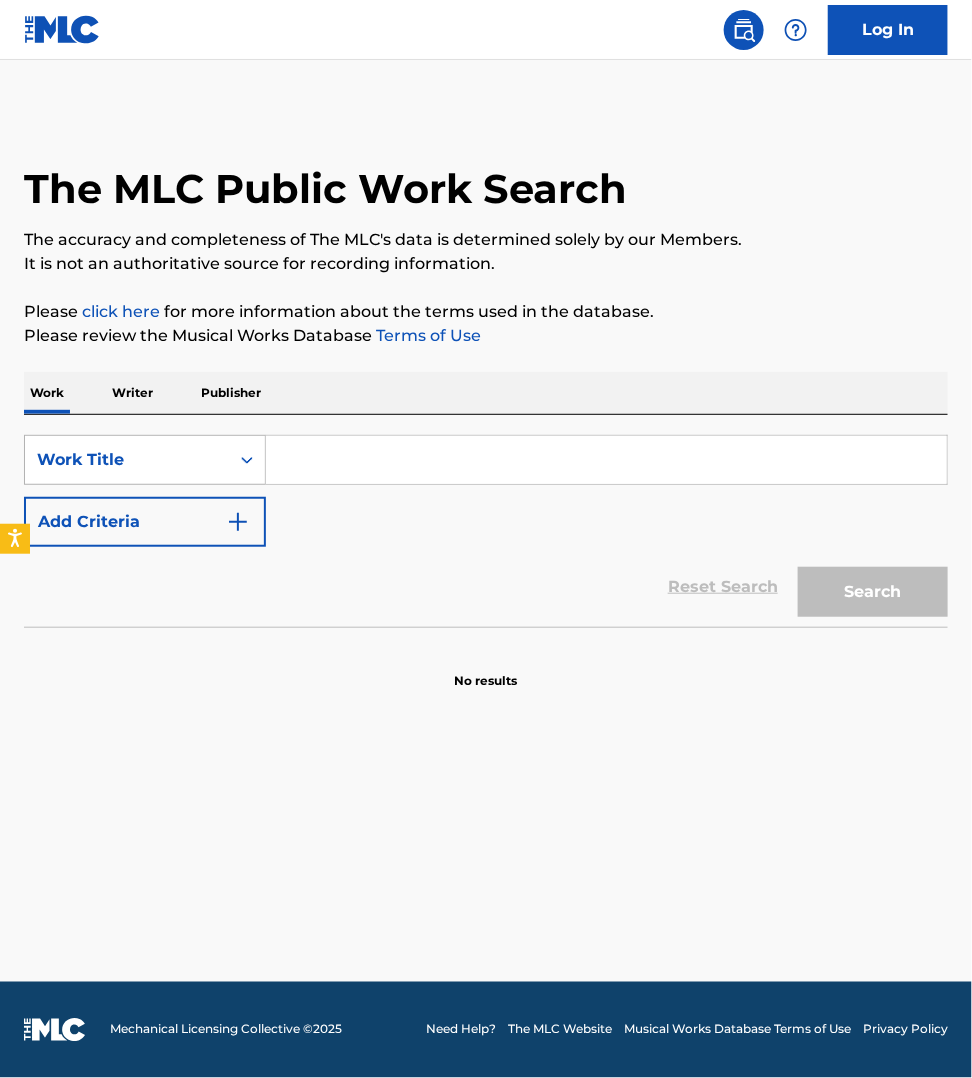 click on "Work Title" at bounding box center (127, 460) 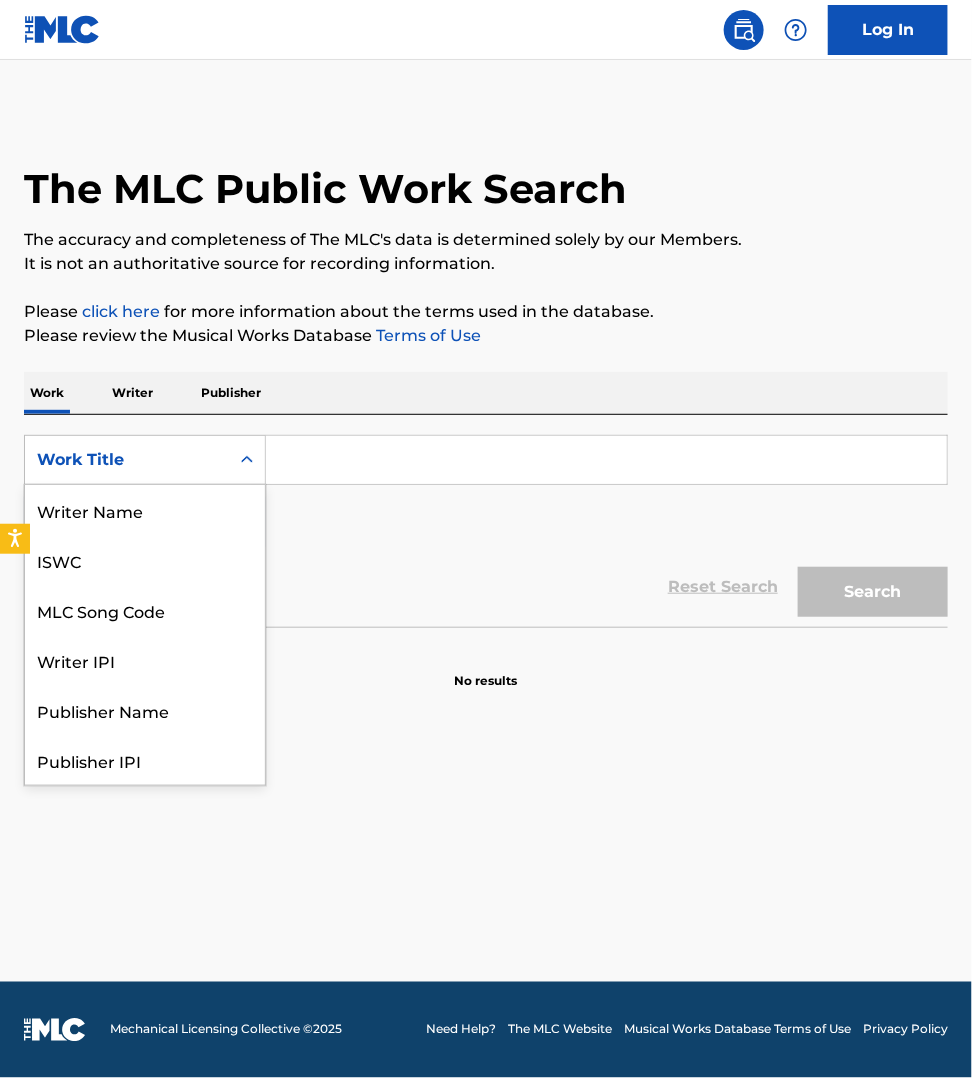 scroll, scrollTop: 100, scrollLeft: 0, axis: vertical 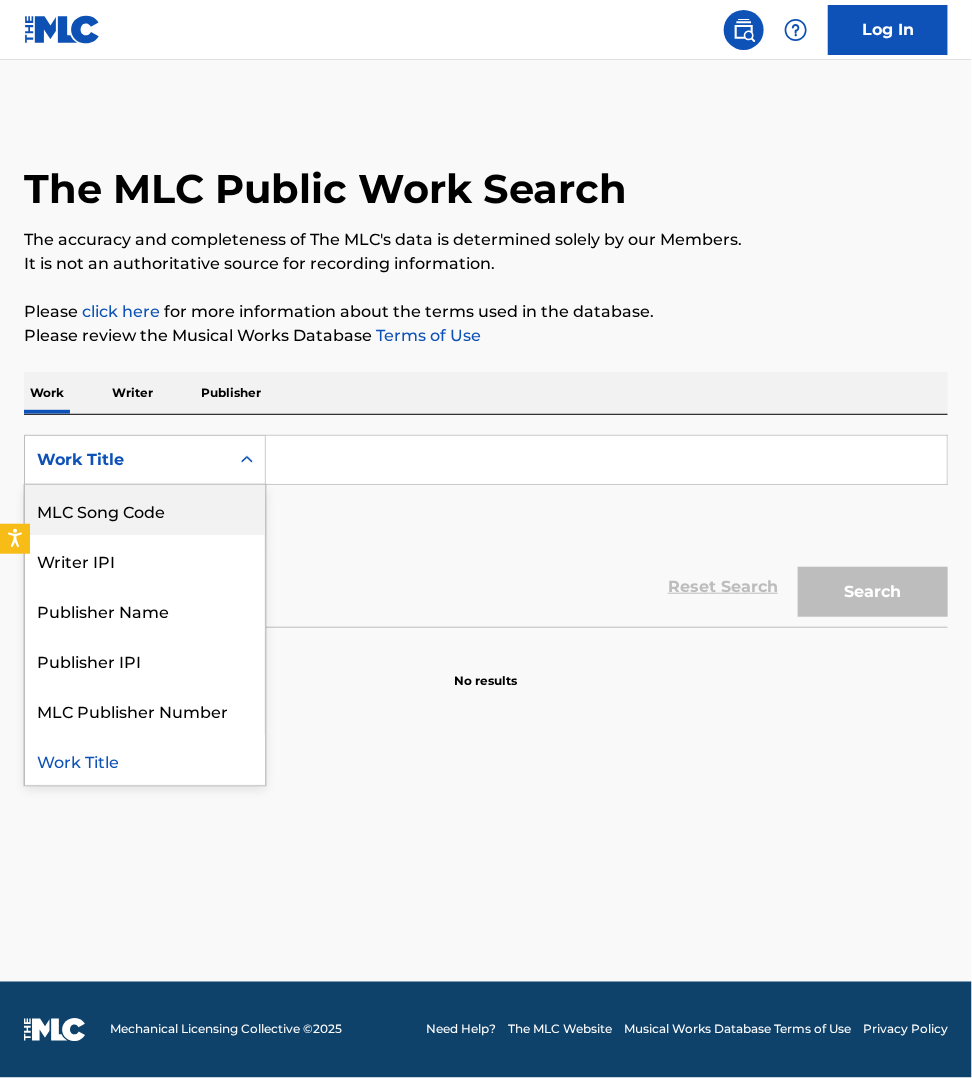 click on "MLC Song Code" at bounding box center [145, 510] 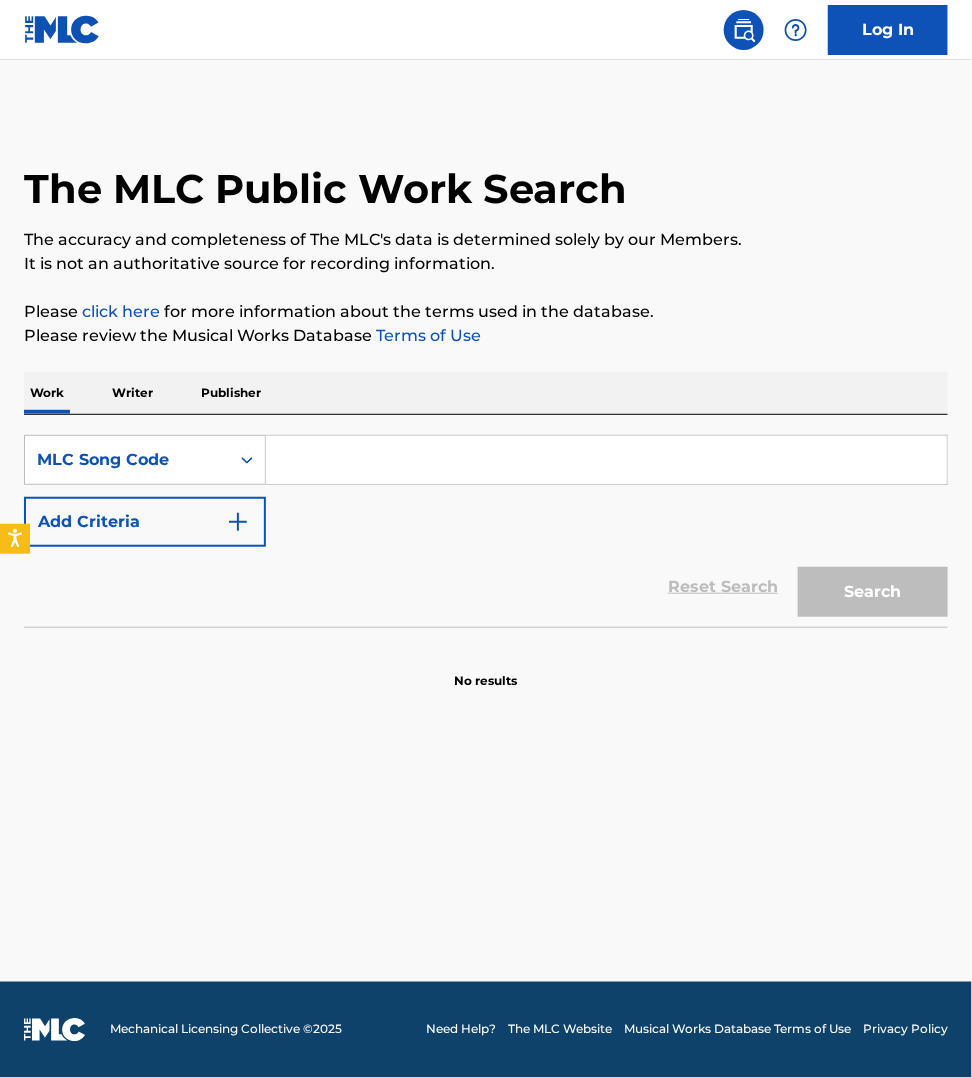 click at bounding box center (606, 460) 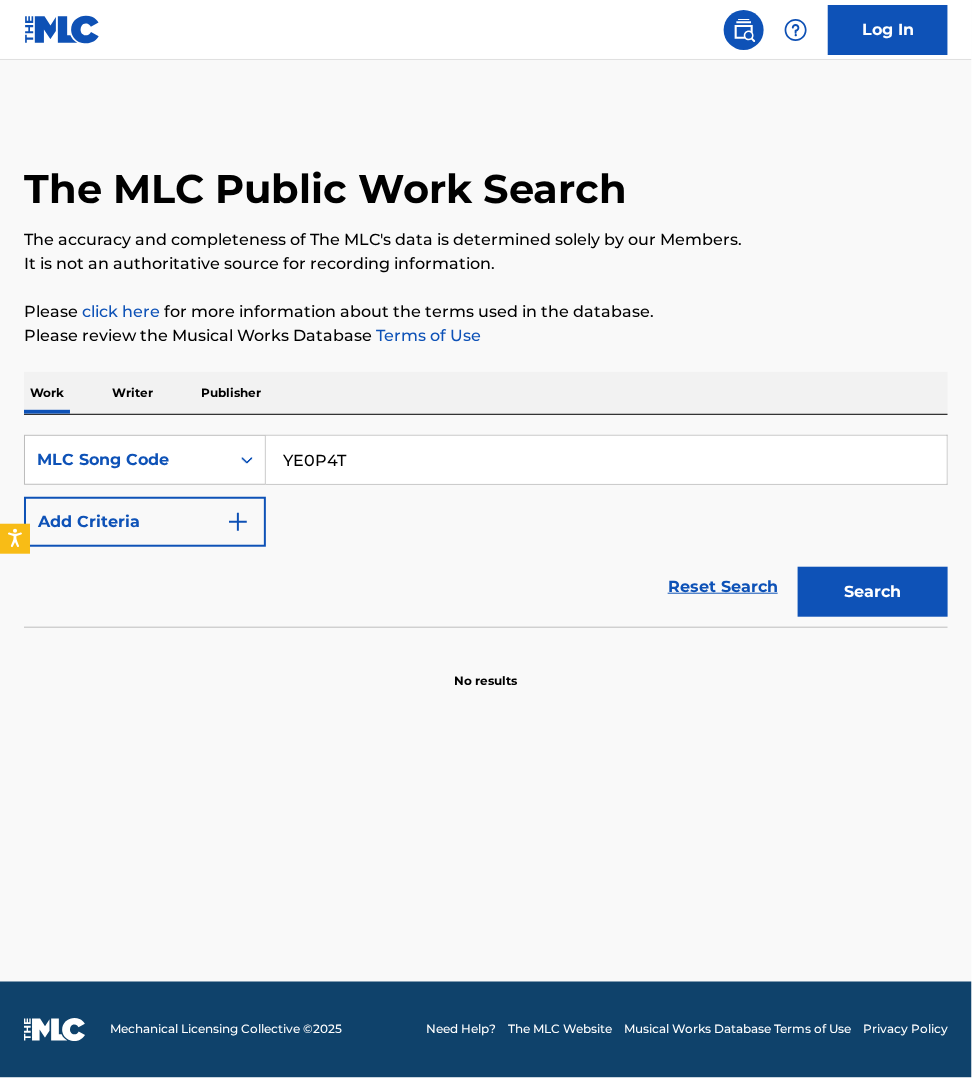 type on "YE0P4T" 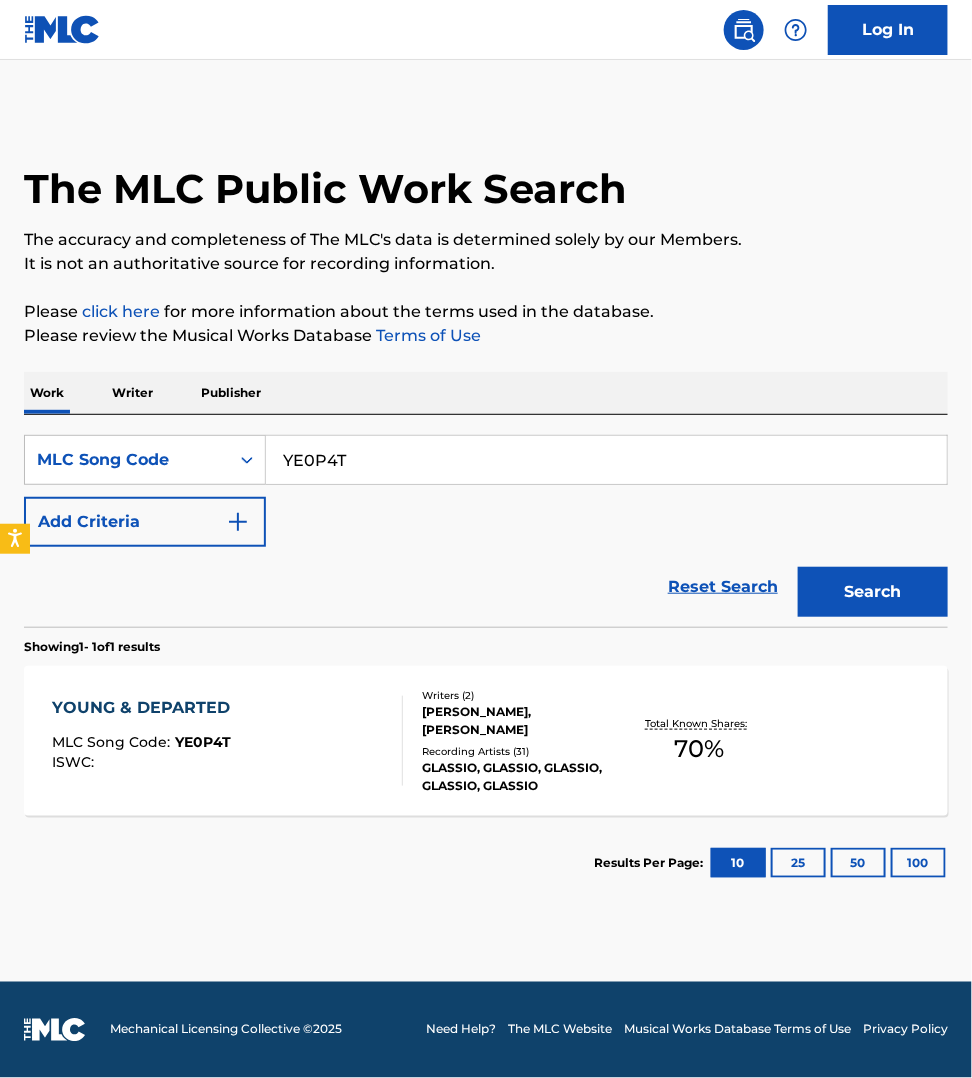 click on "YOUNG & DEPARTED MLC Song Code : YE0P4T ISWC :" at bounding box center [227, 741] 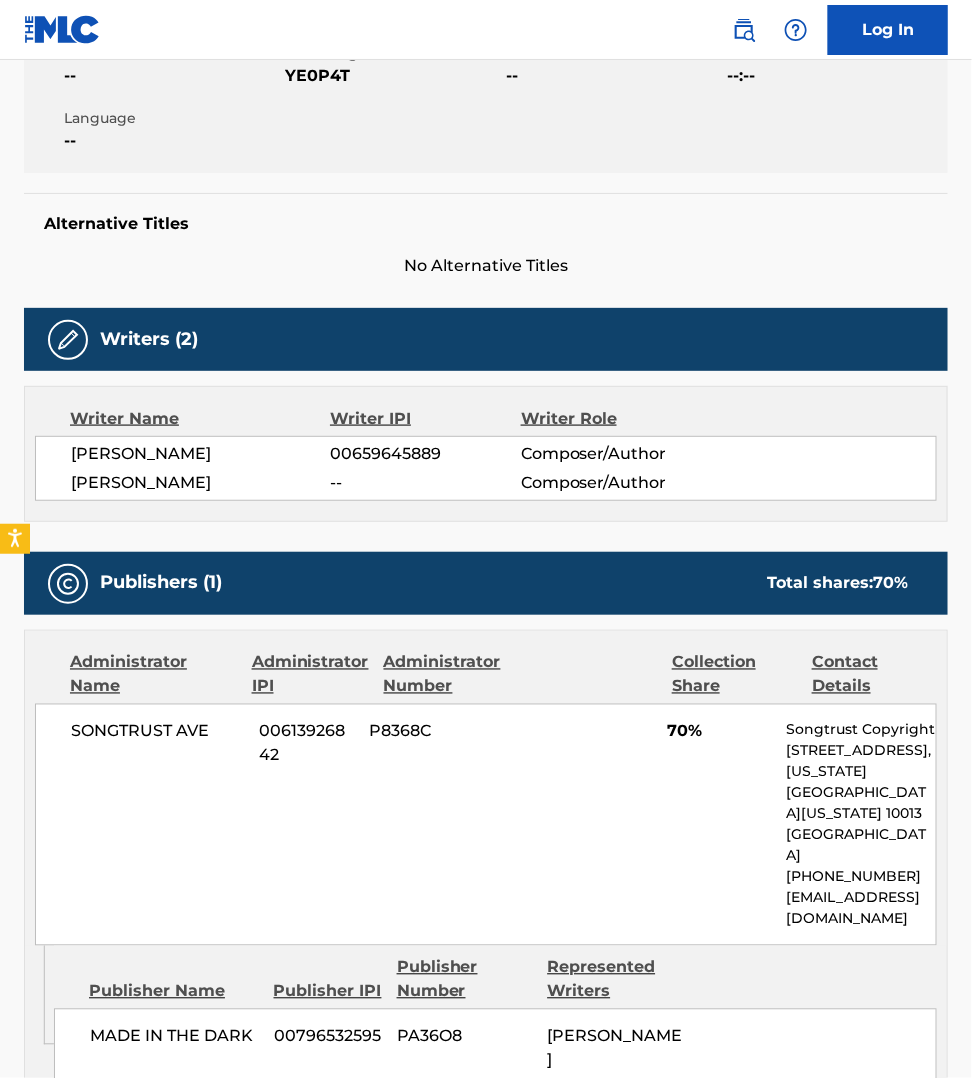 scroll, scrollTop: 406, scrollLeft: 0, axis: vertical 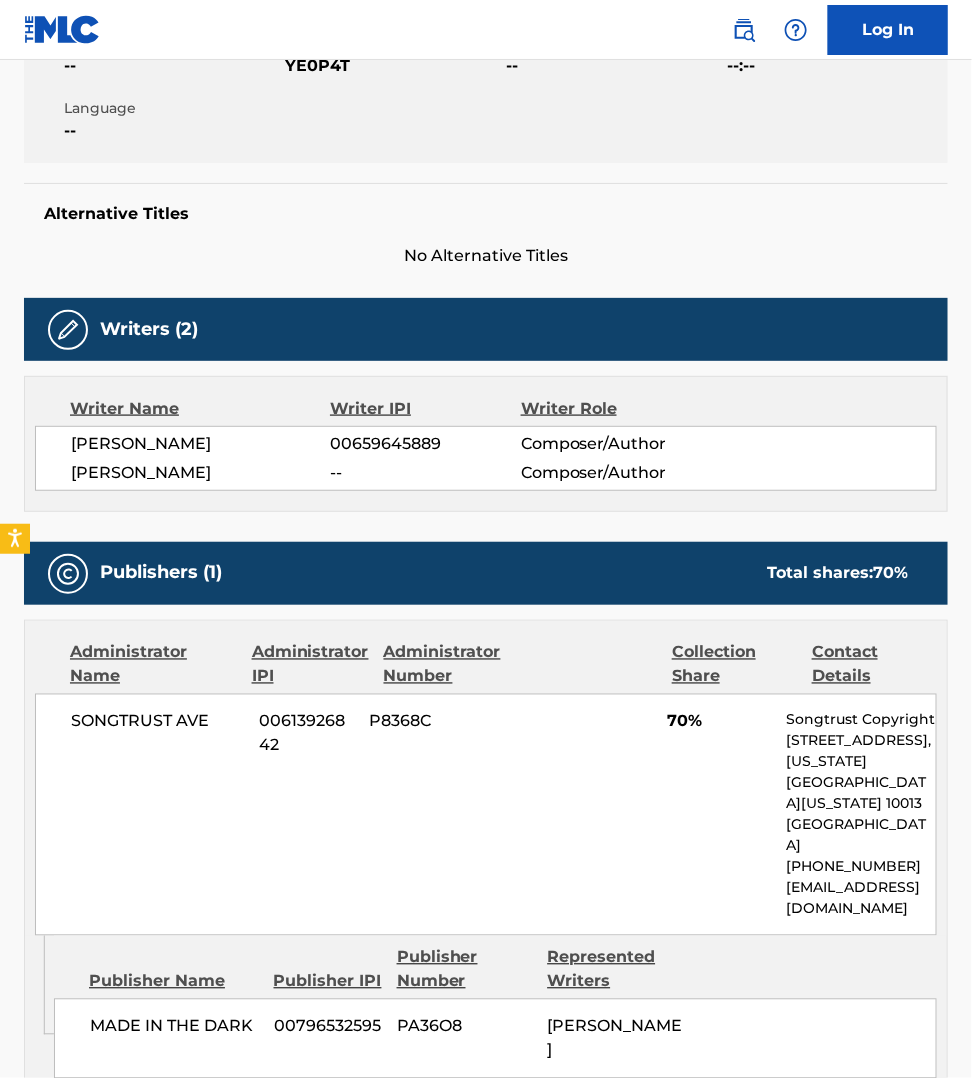 drag, startPoint x: 117, startPoint y: 443, endPoint x: 225, endPoint y: 442, distance: 108.00463 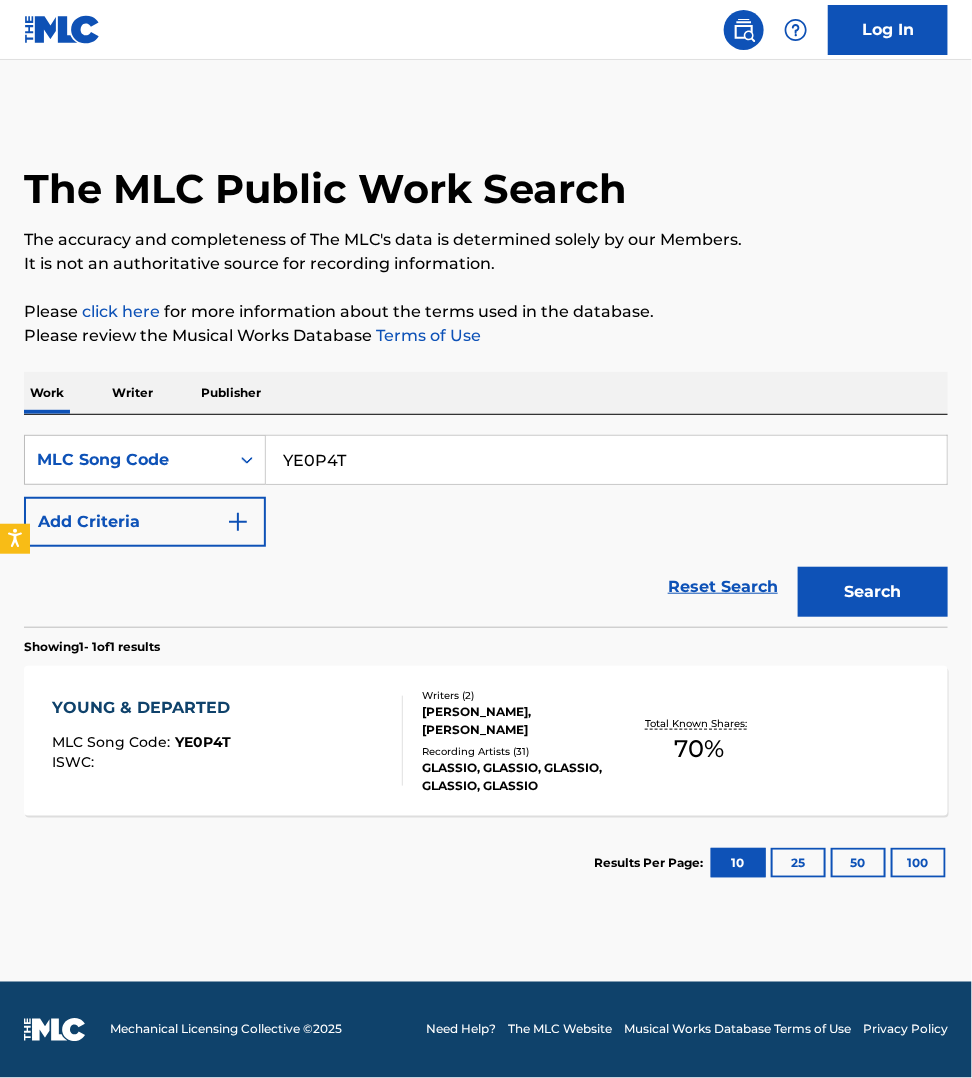 scroll, scrollTop: 0, scrollLeft: 0, axis: both 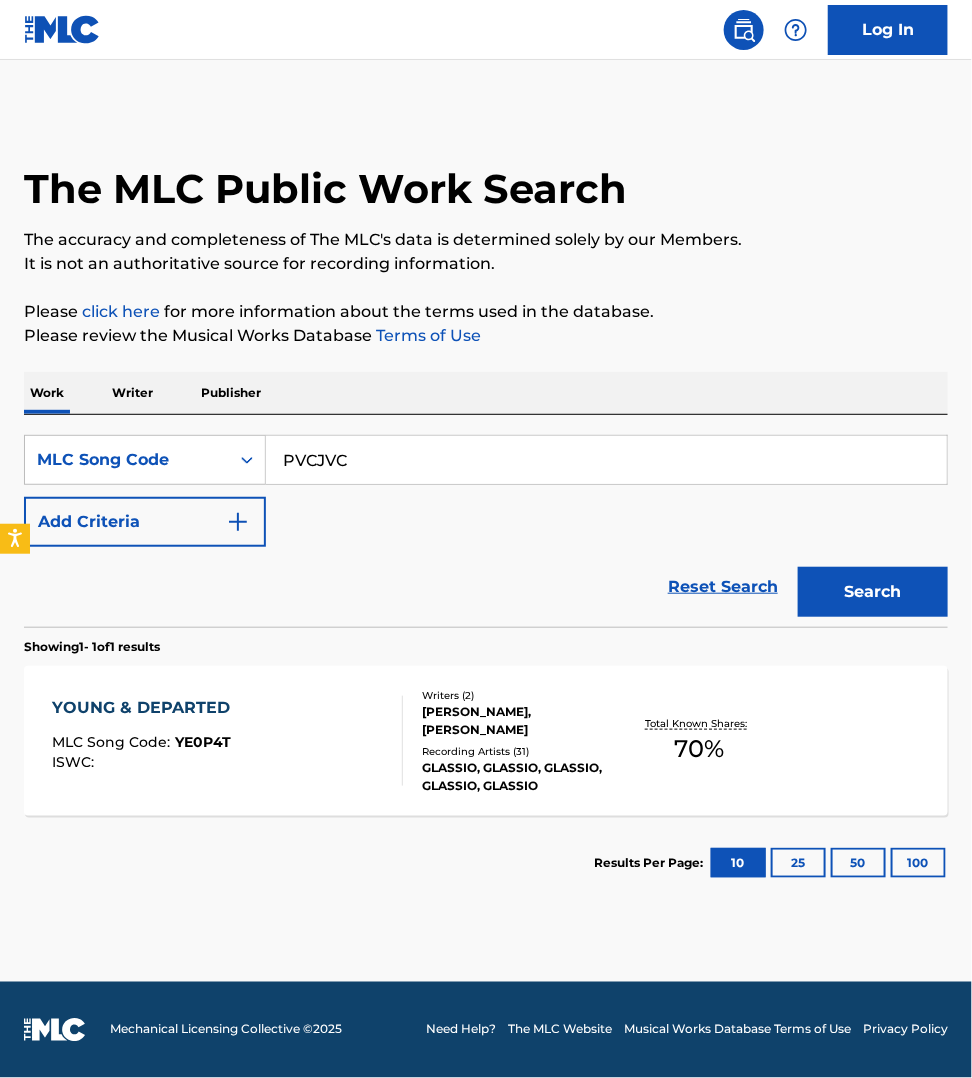 type on "PVCJVC" 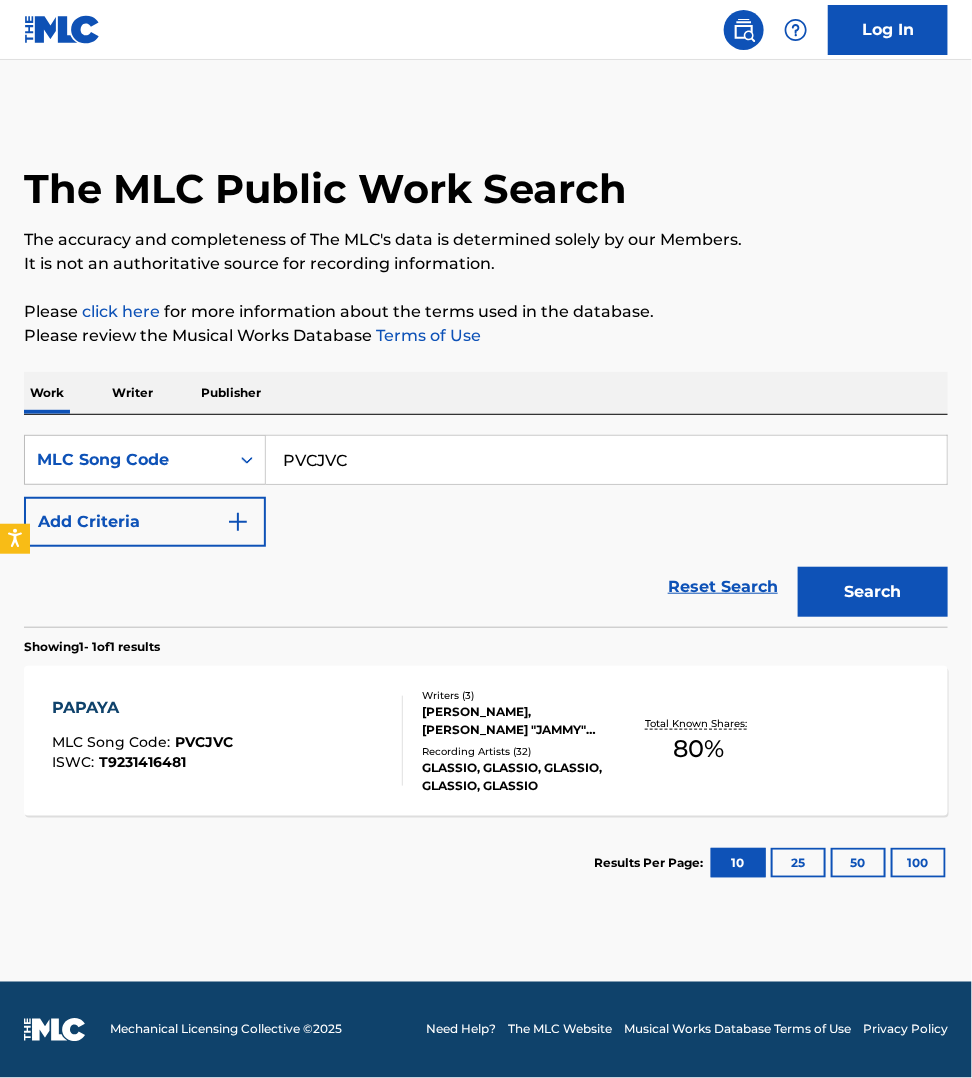 click on "PAPAYA MLC Song Code : PVCJVC ISWC : T9231416481" at bounding box center (227, 741) 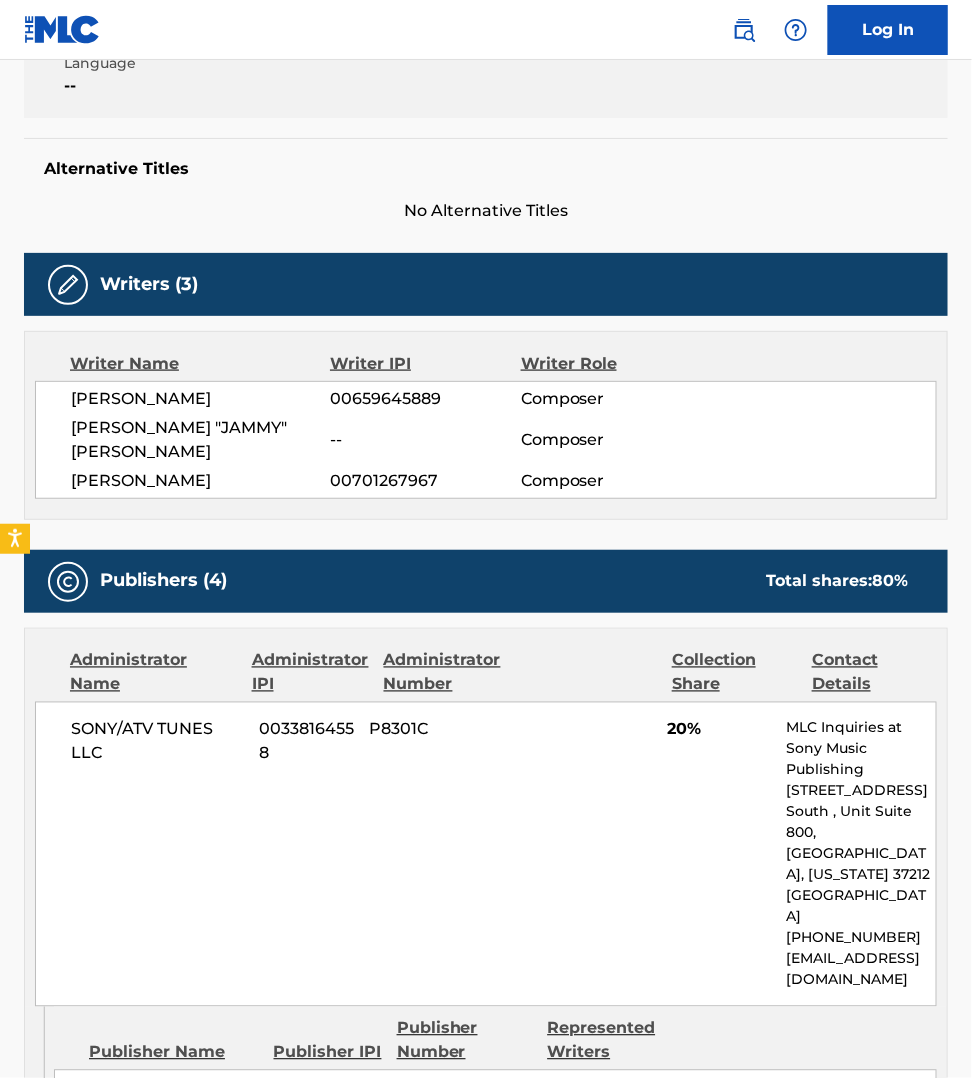 scroll, scrollTop: 375, scrollLeft: 0, axis: vertical 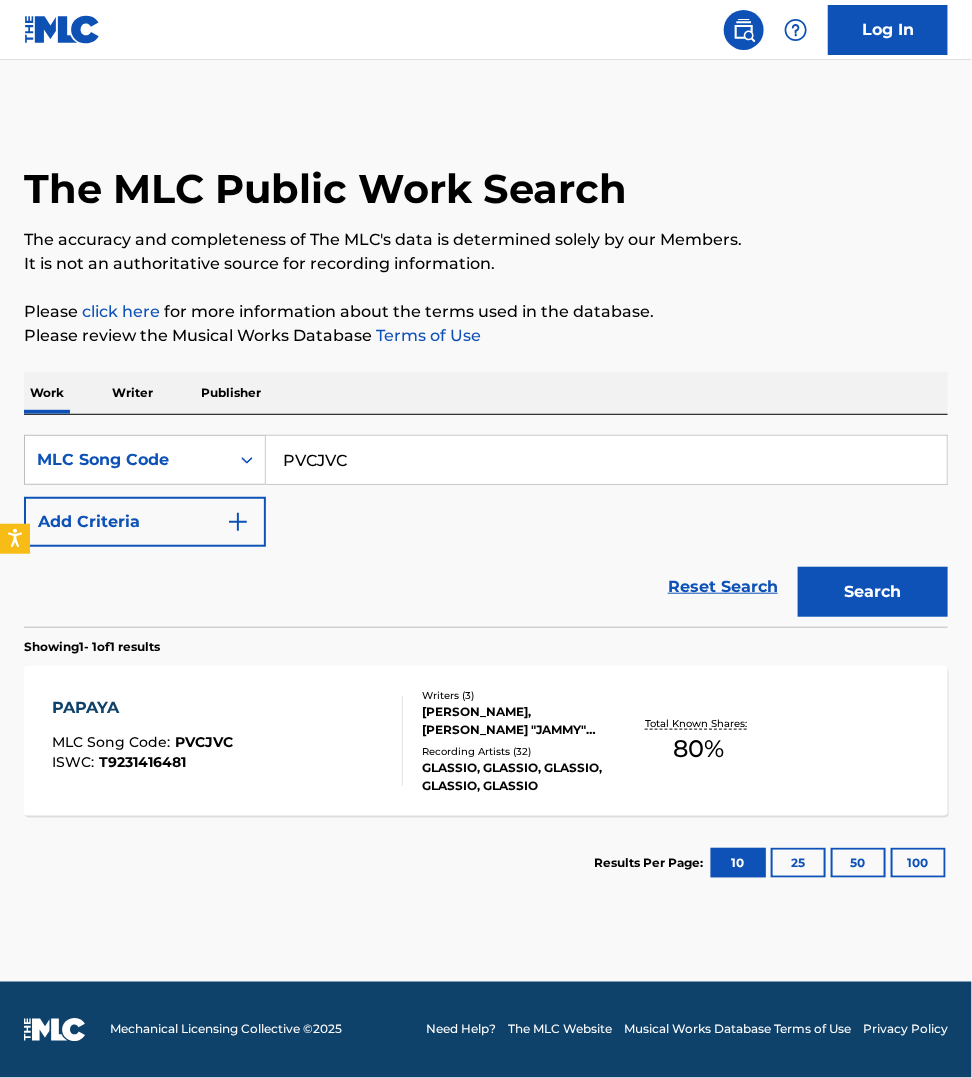 click on "PVCJVC" at bounding box center (606, 460) 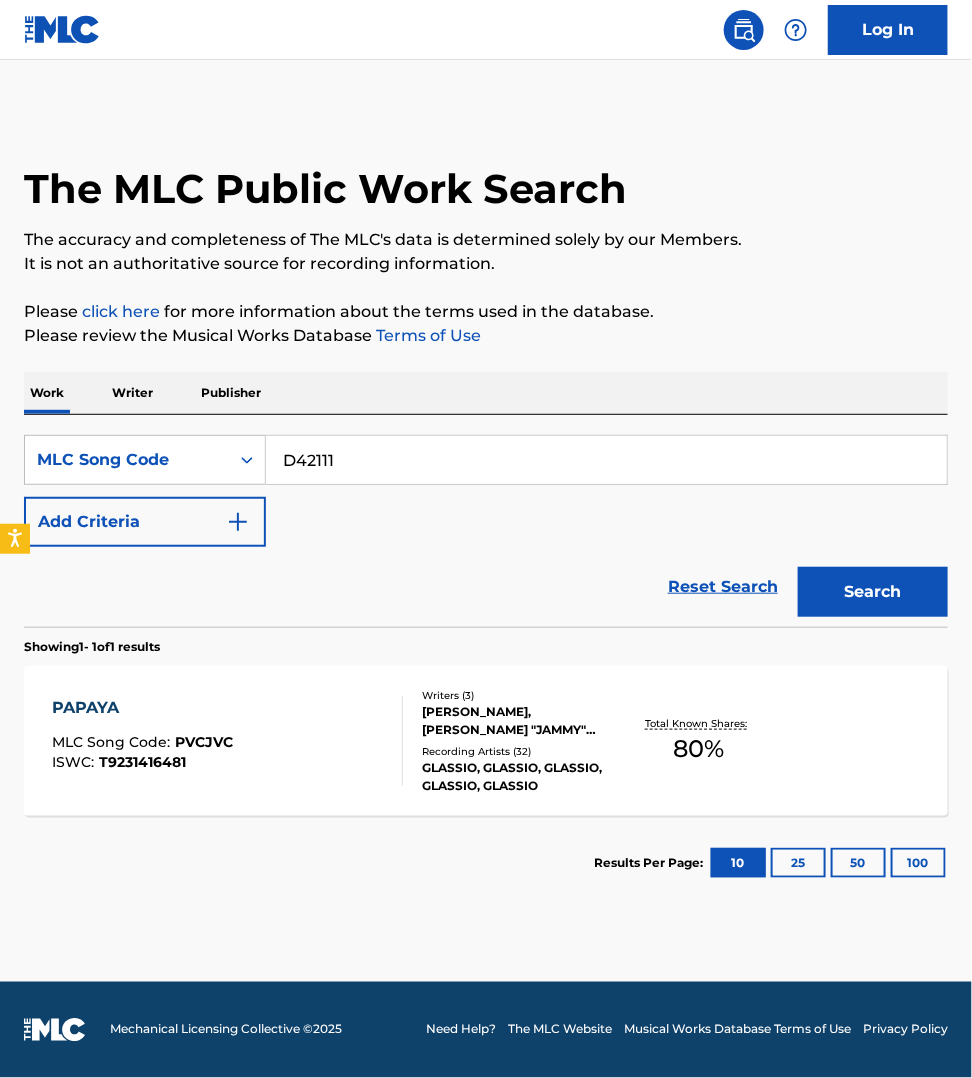 type on "D42111" 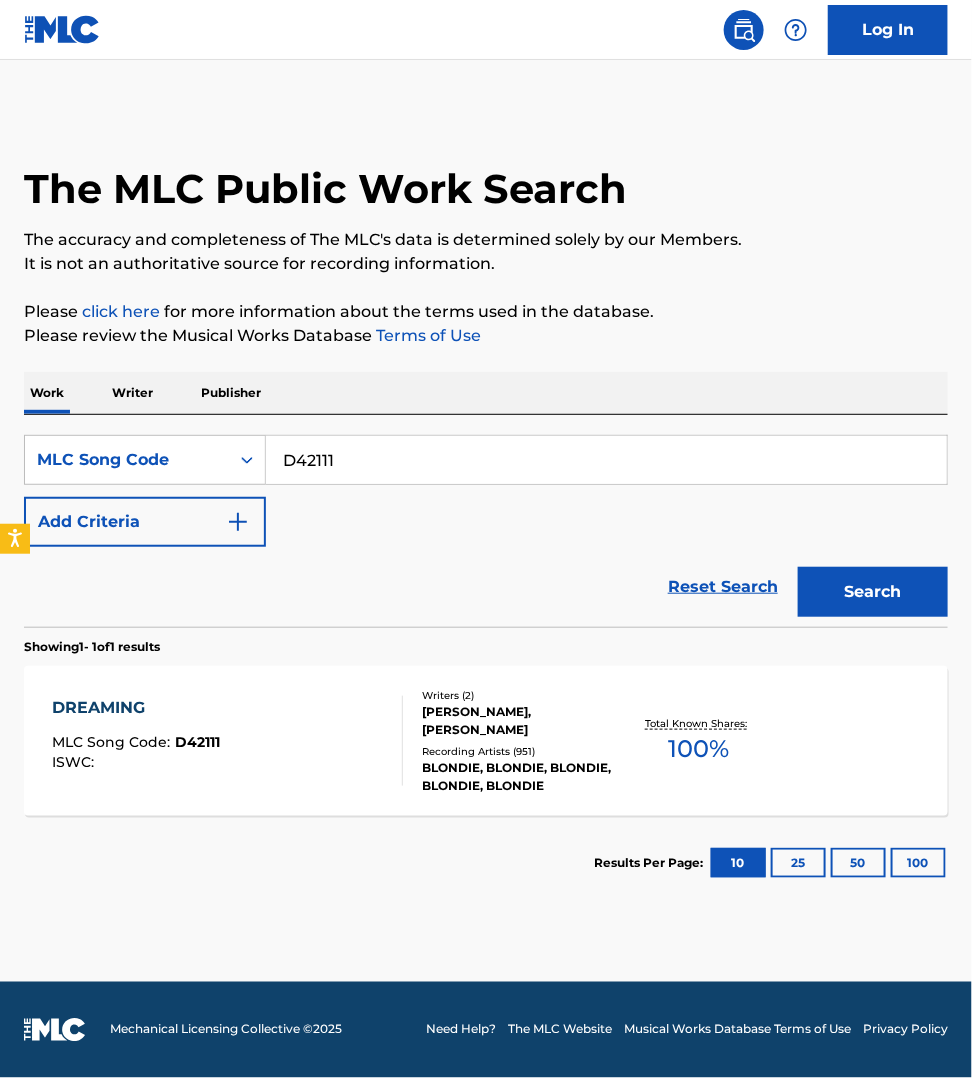 click on "DREAMING MLC Song Code : D42111 ISWC :" at bounding box center [227, 741] 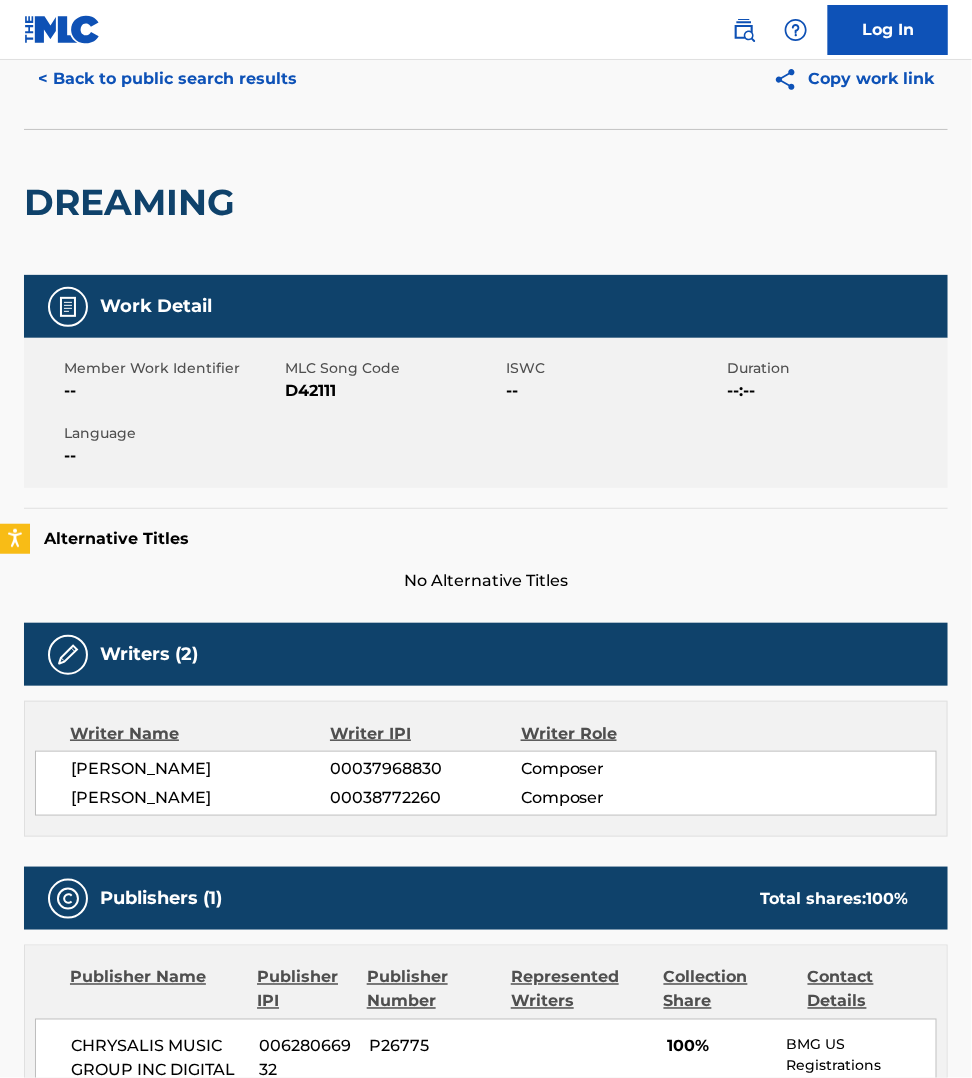 scroll, scrollTop: 31, scrollLeft: 0, axis: vertical 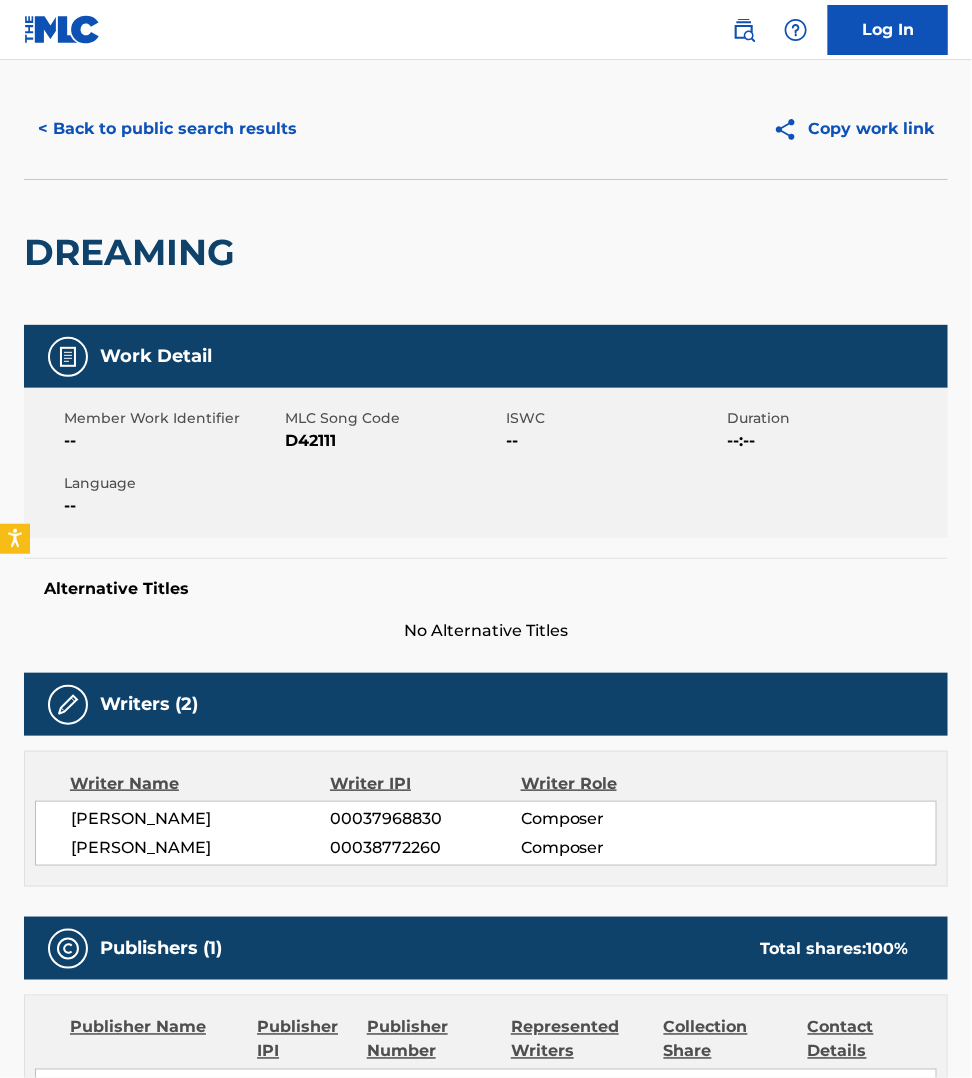 click on "D42111" at bounding box center [393, 441] 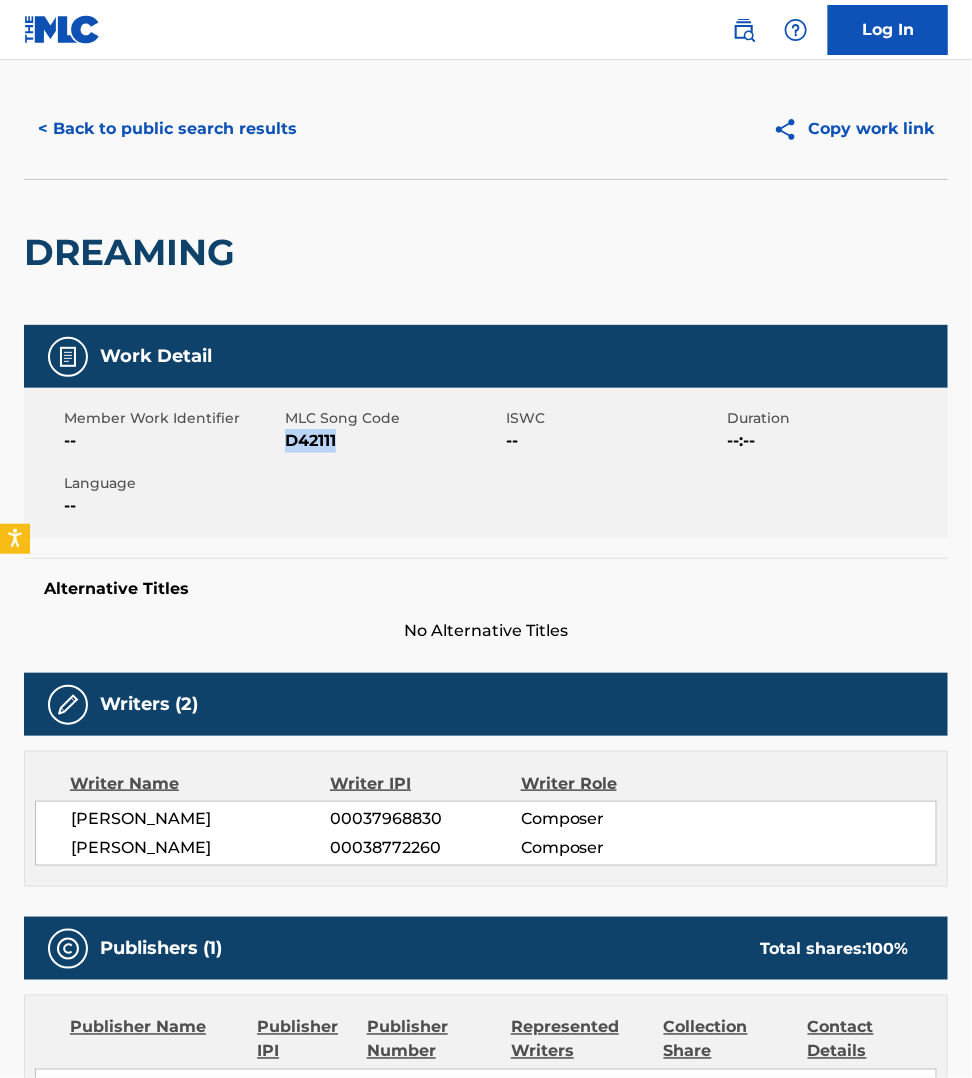 click on "D42111" at bounding box center [393, 441] 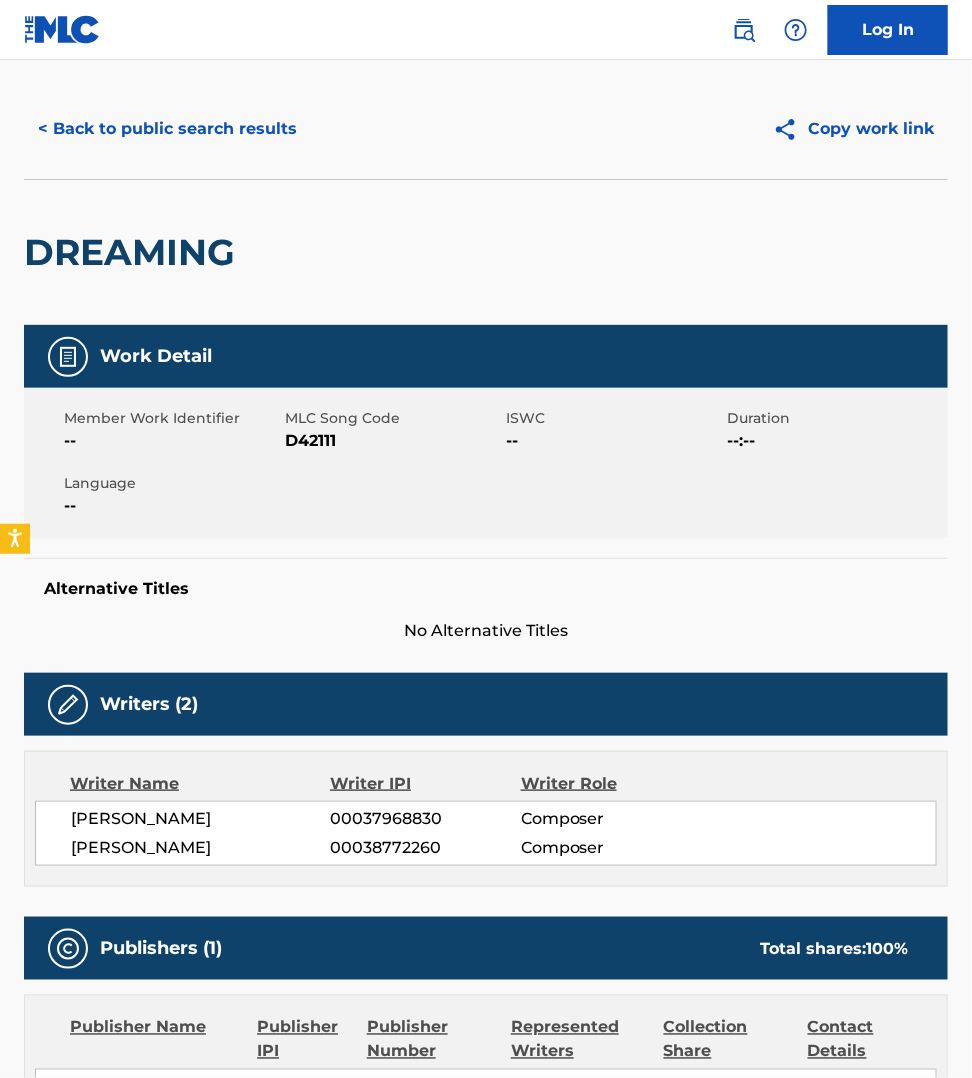 click on "Publisher Name Publisher IPI Publisher Number Represented Writers Collection Share Contact Details CHRYSALIS MUSIC GROUP INC DIGITAL ONLY 00628066932 P26775 100% BMG US Registrations 1 Park Ave,  New York, New York 10016 United States +1-212-5613000 usregistrations@bmg.com" at bounding box center [486, 1174] 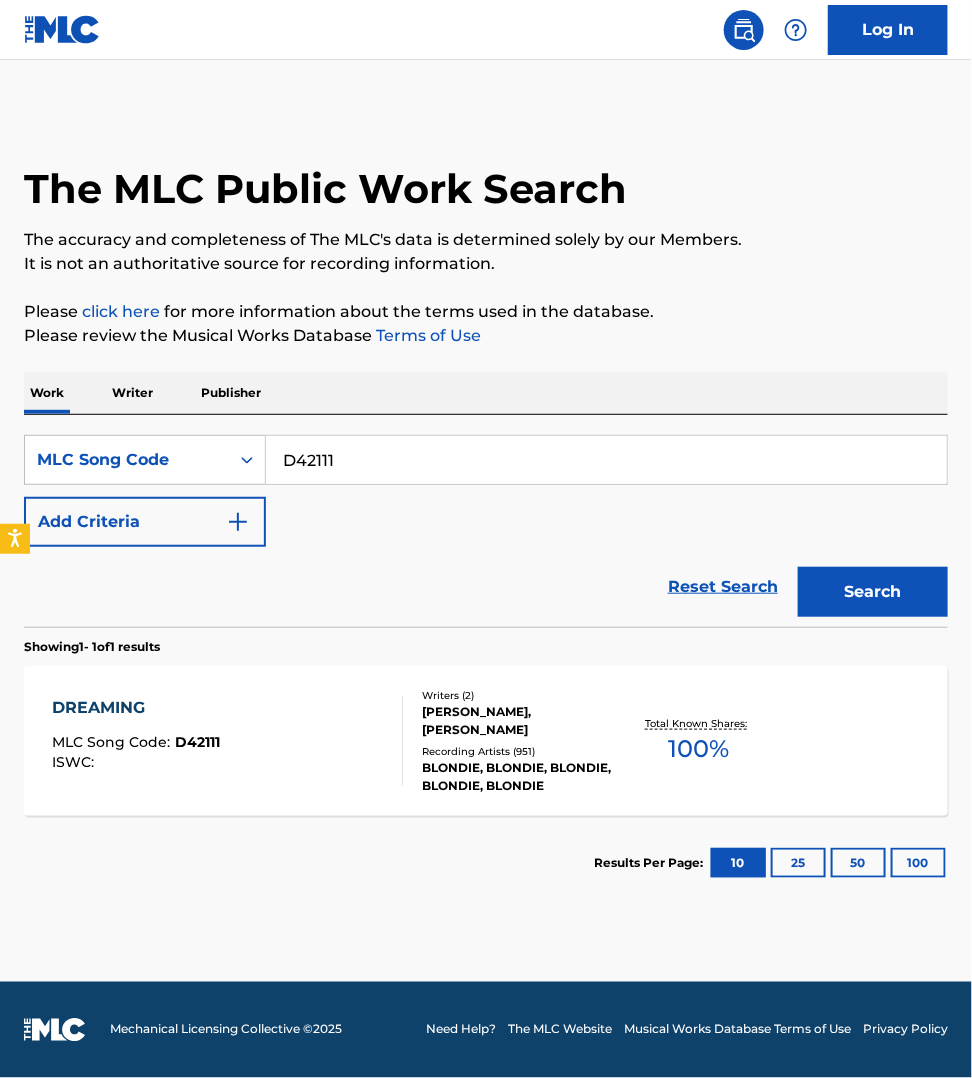 click on "D42111" at bounding box center (606, 460) 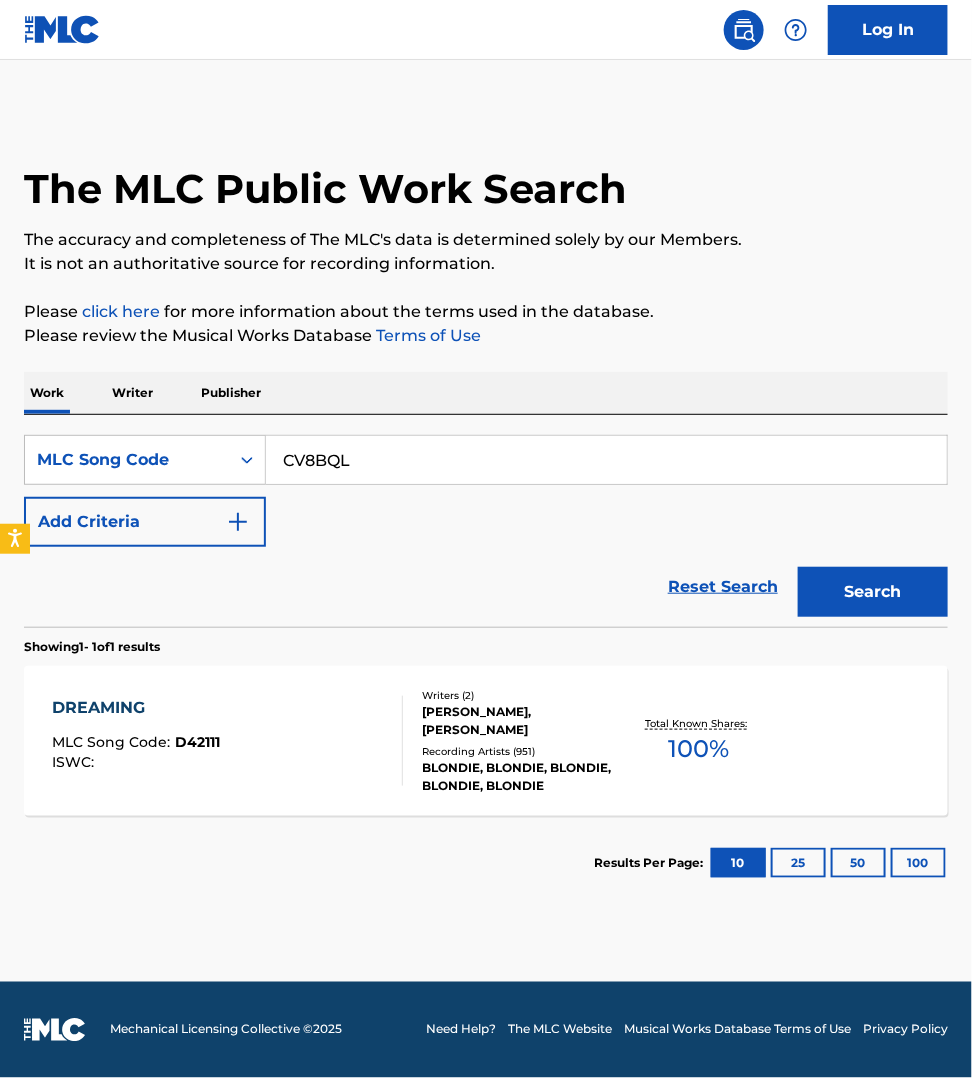 type on "CV8BQL" 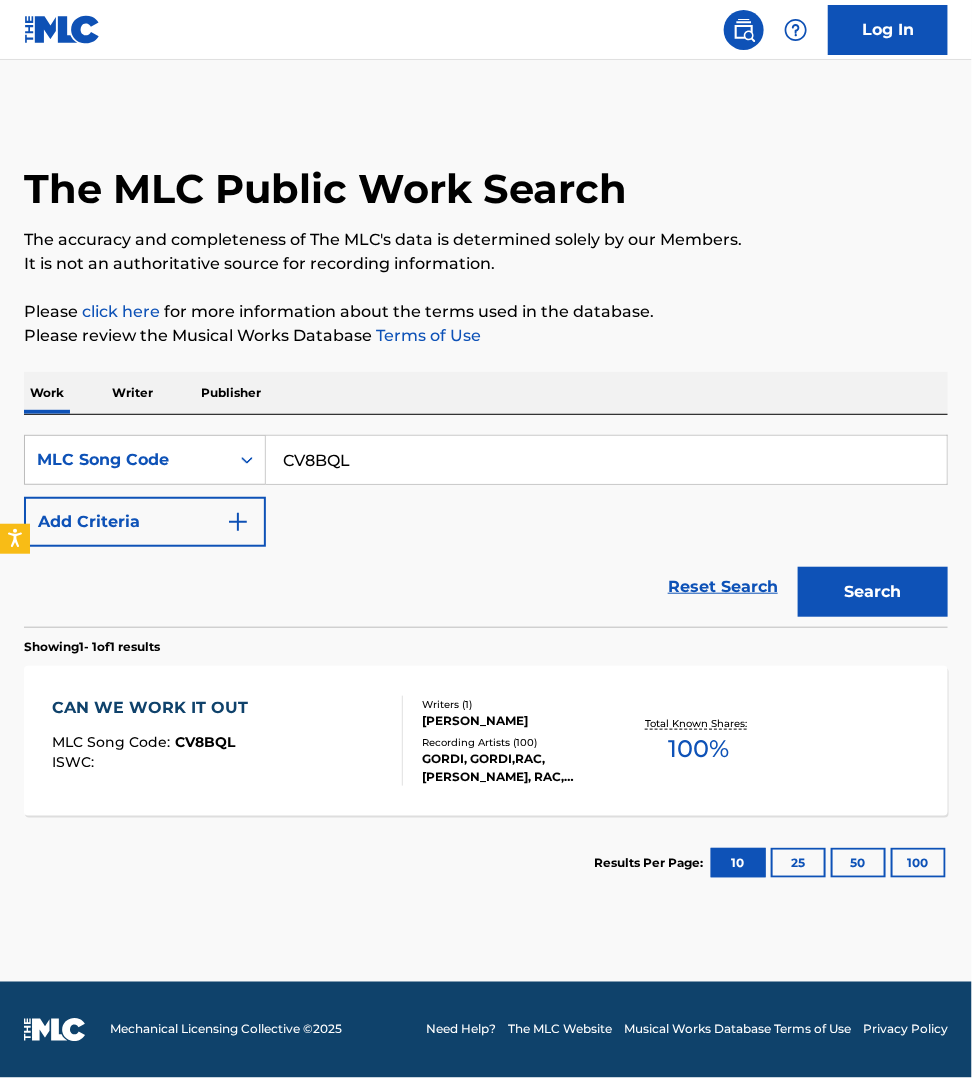 click on "CAN WE WORK IT OUT MLC Song Code : CV8BQL ISWC :" at bounding box center [227, 741] 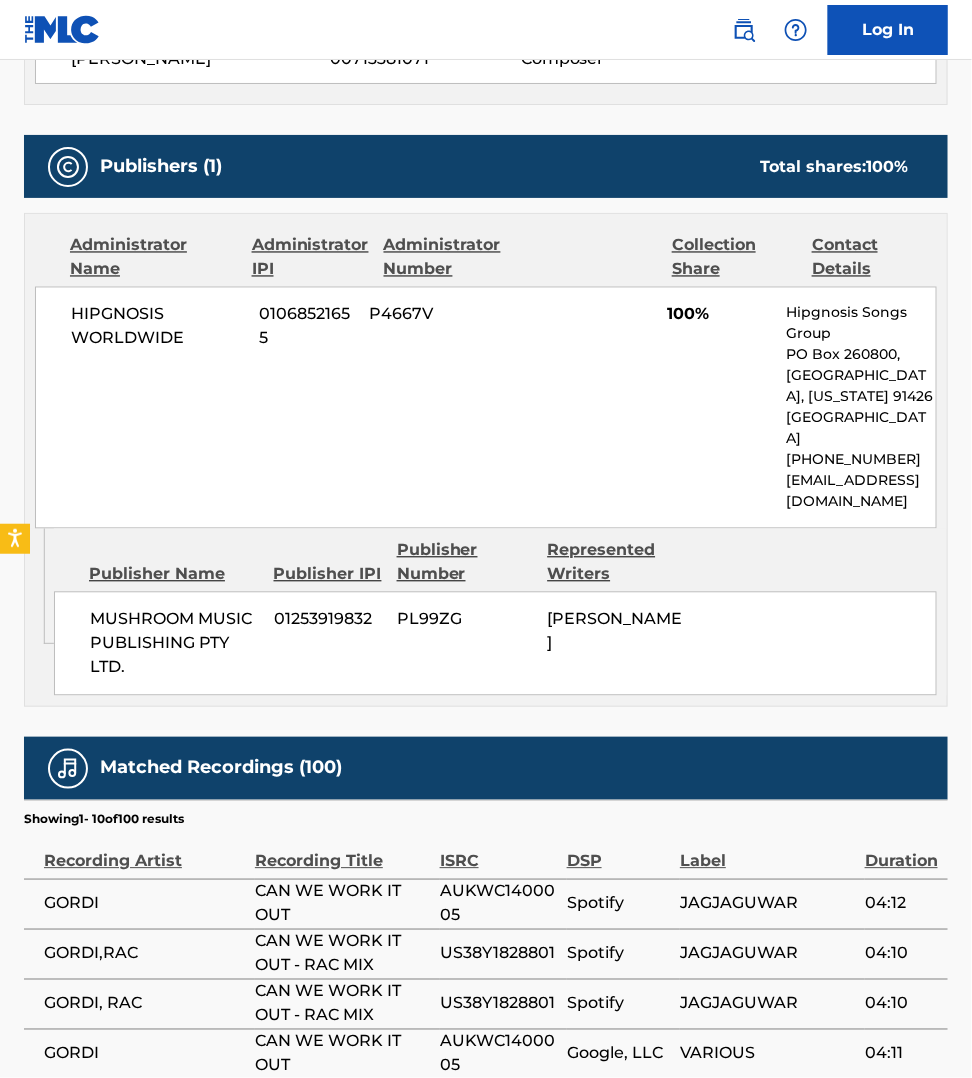scroll, scrollTop: 781, scrollLeft: 0, axis: vertical 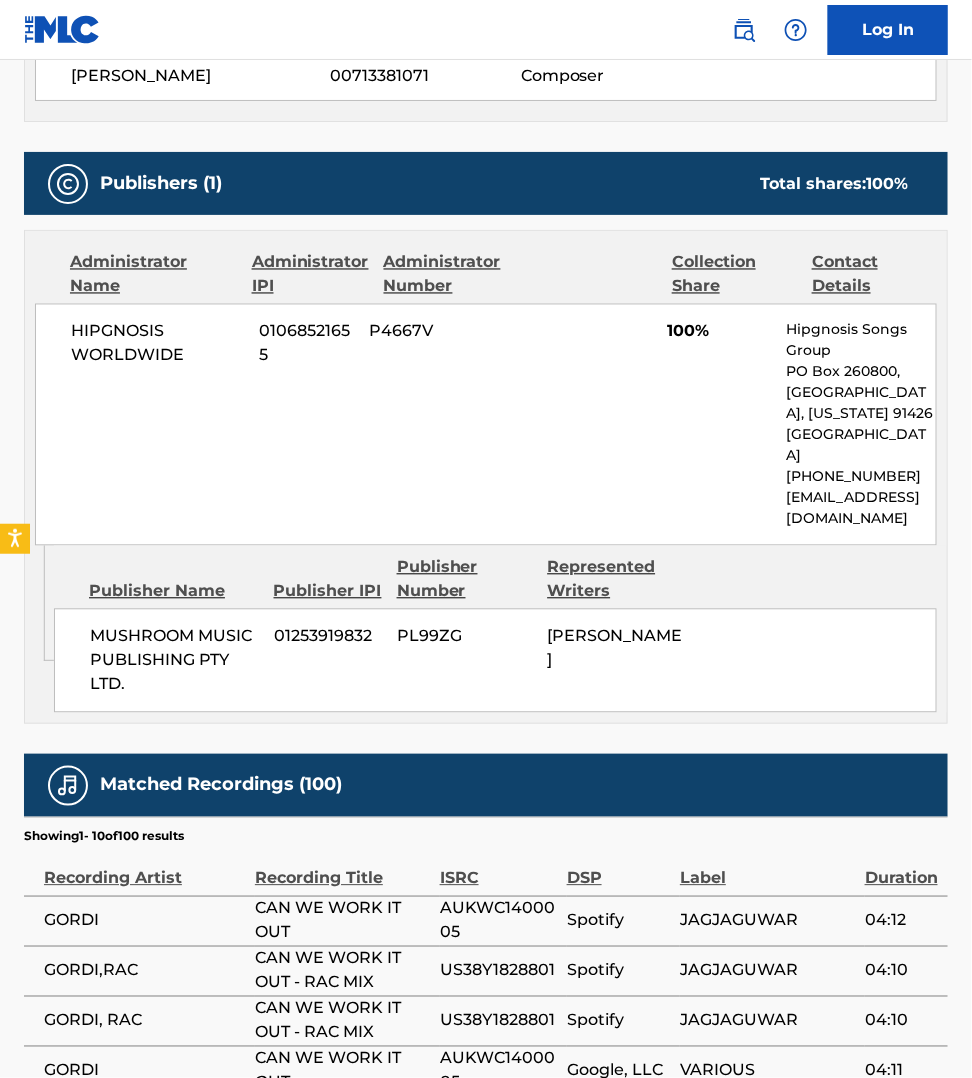 click on "VARIOUS" at bounding box center (772, 1071) 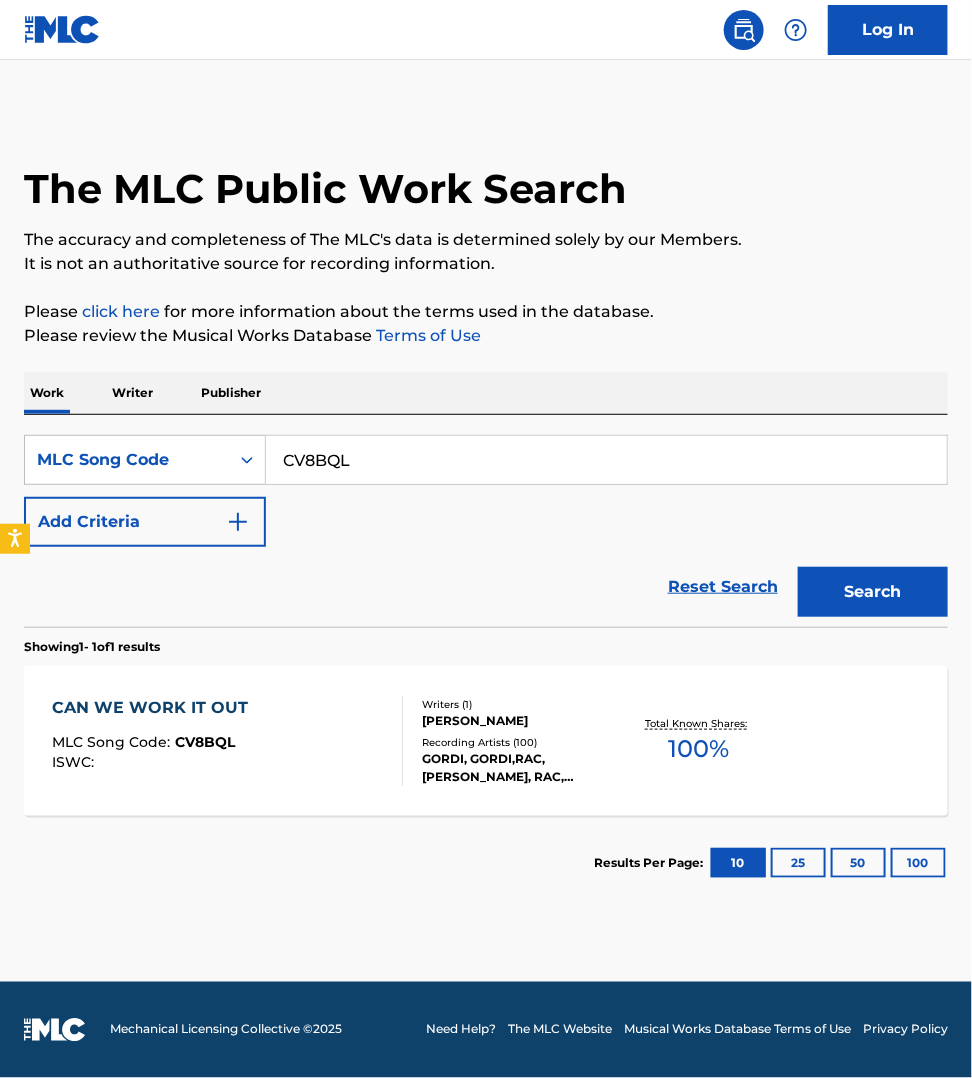 click on "CV8BQL" at bounding box center [606, 460] 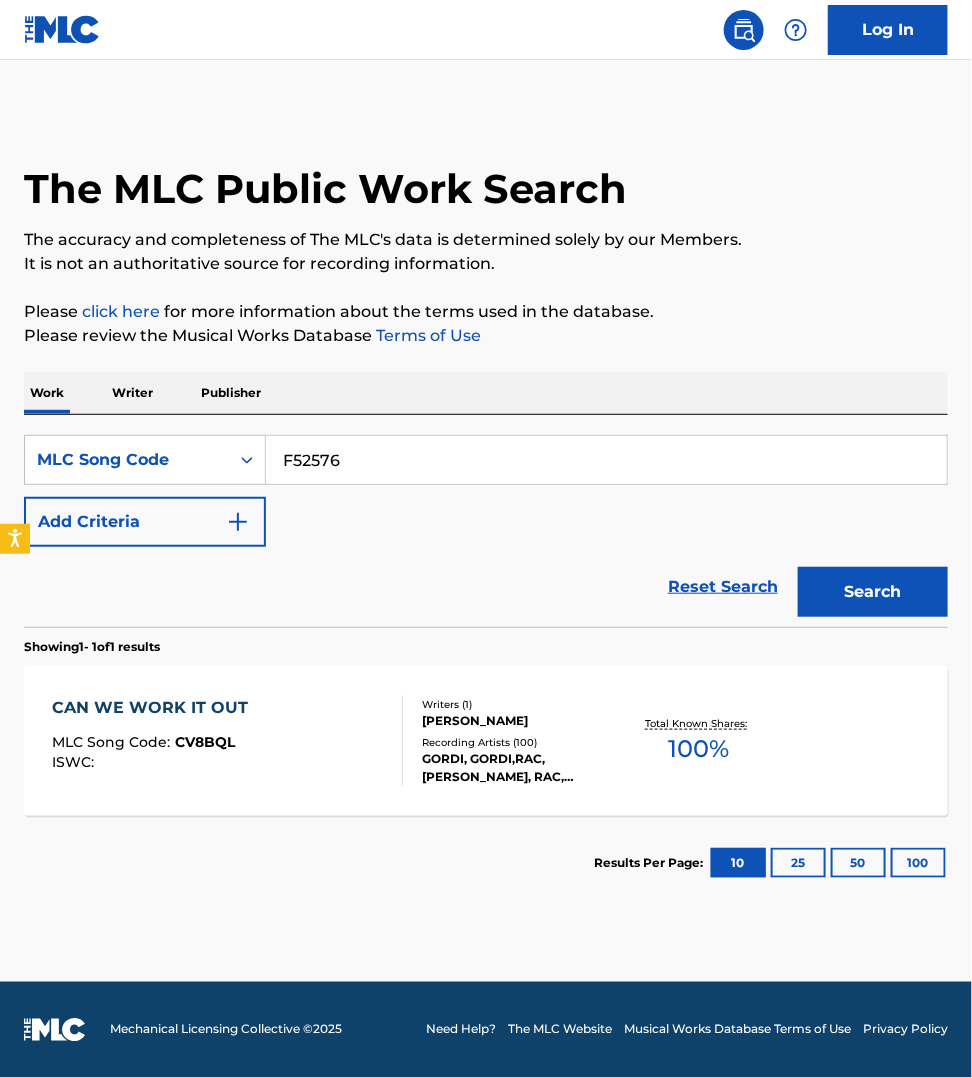 type on "F52576" 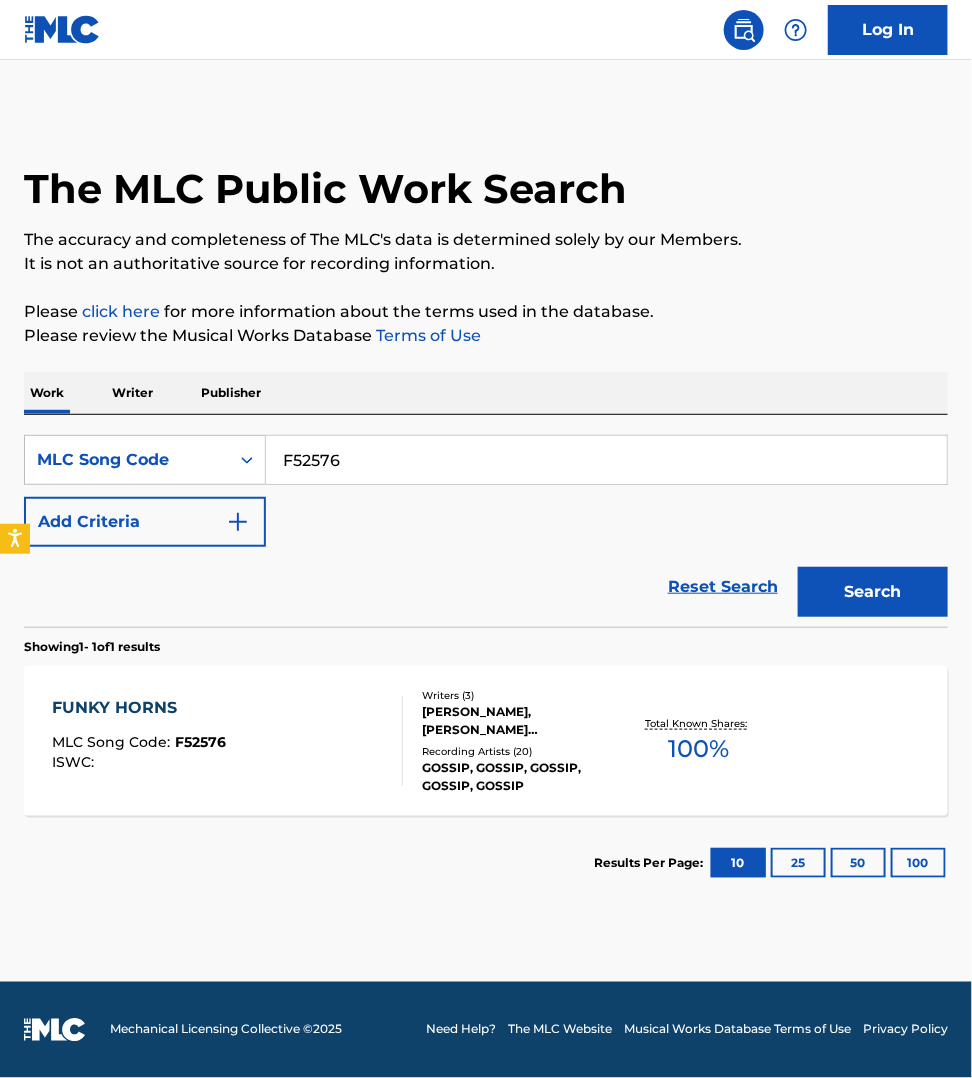 click on "FUNKY HORNS MLC Song Code : F52576 ISWC :" at bounding box center (227, 741) 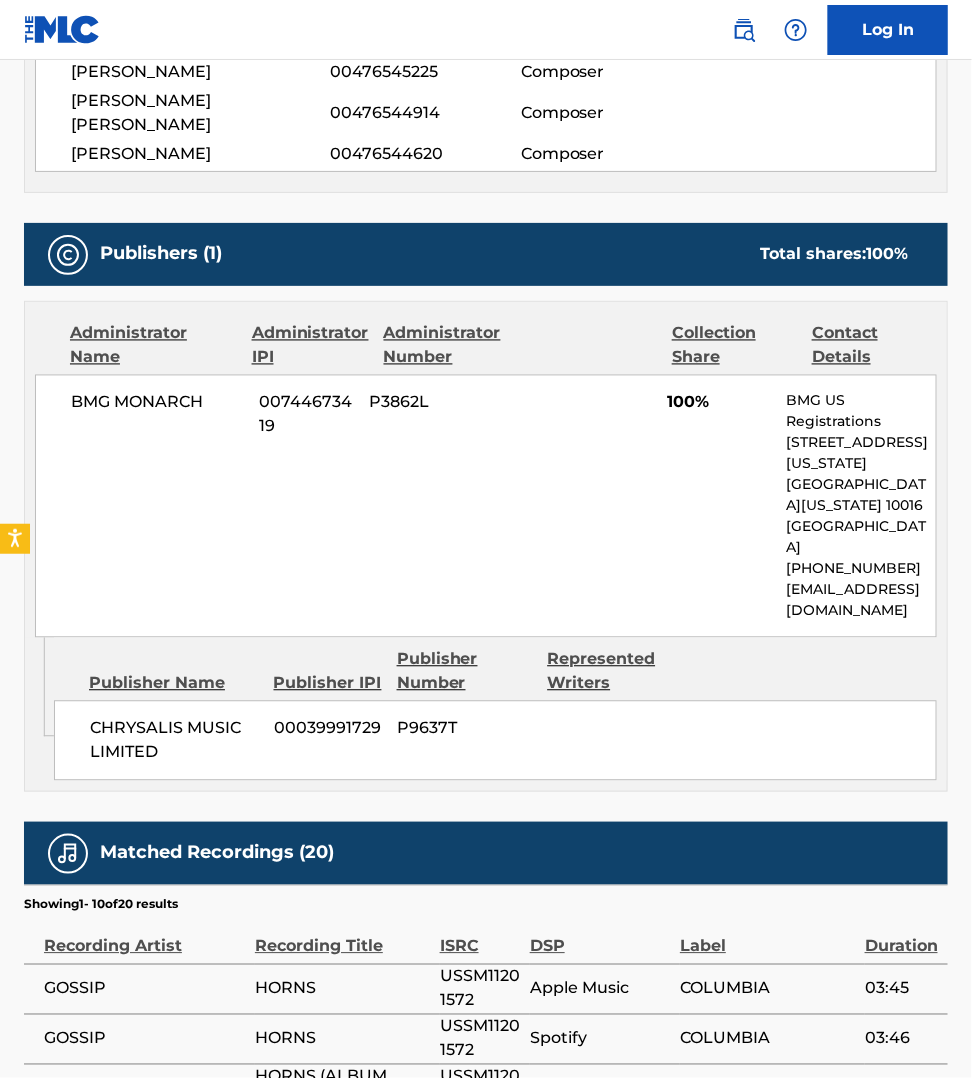 scroll, scrollTop: 750, scrollLeft: 0, axis: vertical 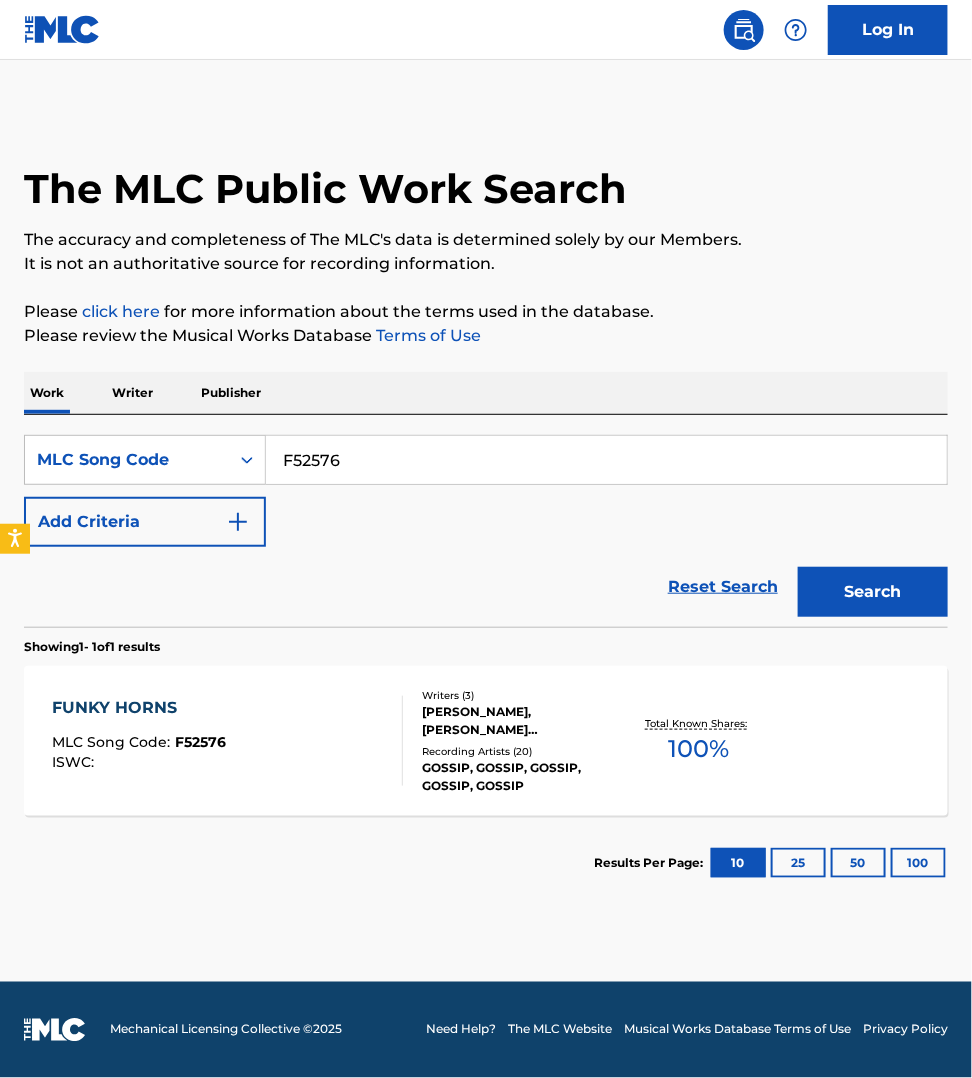 click on "F52576" at bounding box center [606, 460] 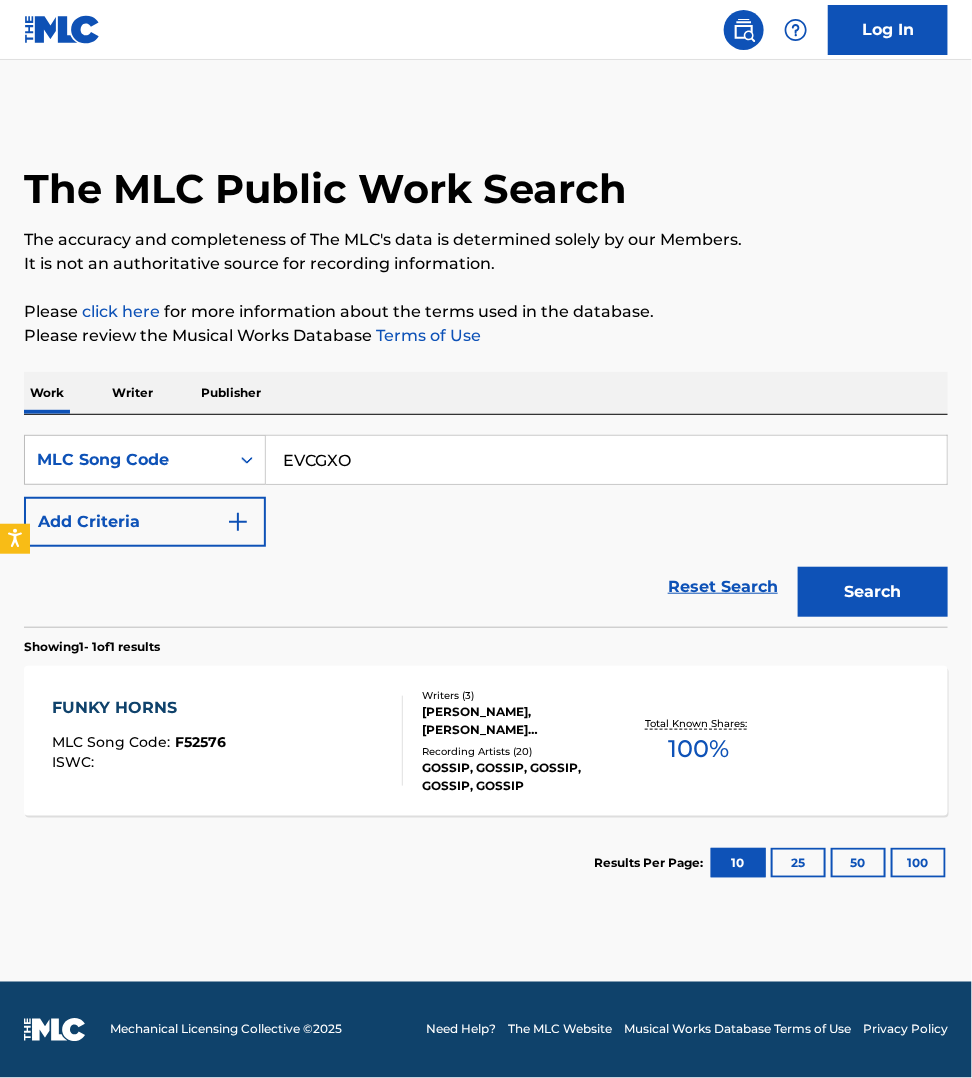 type on "EVCGXO" 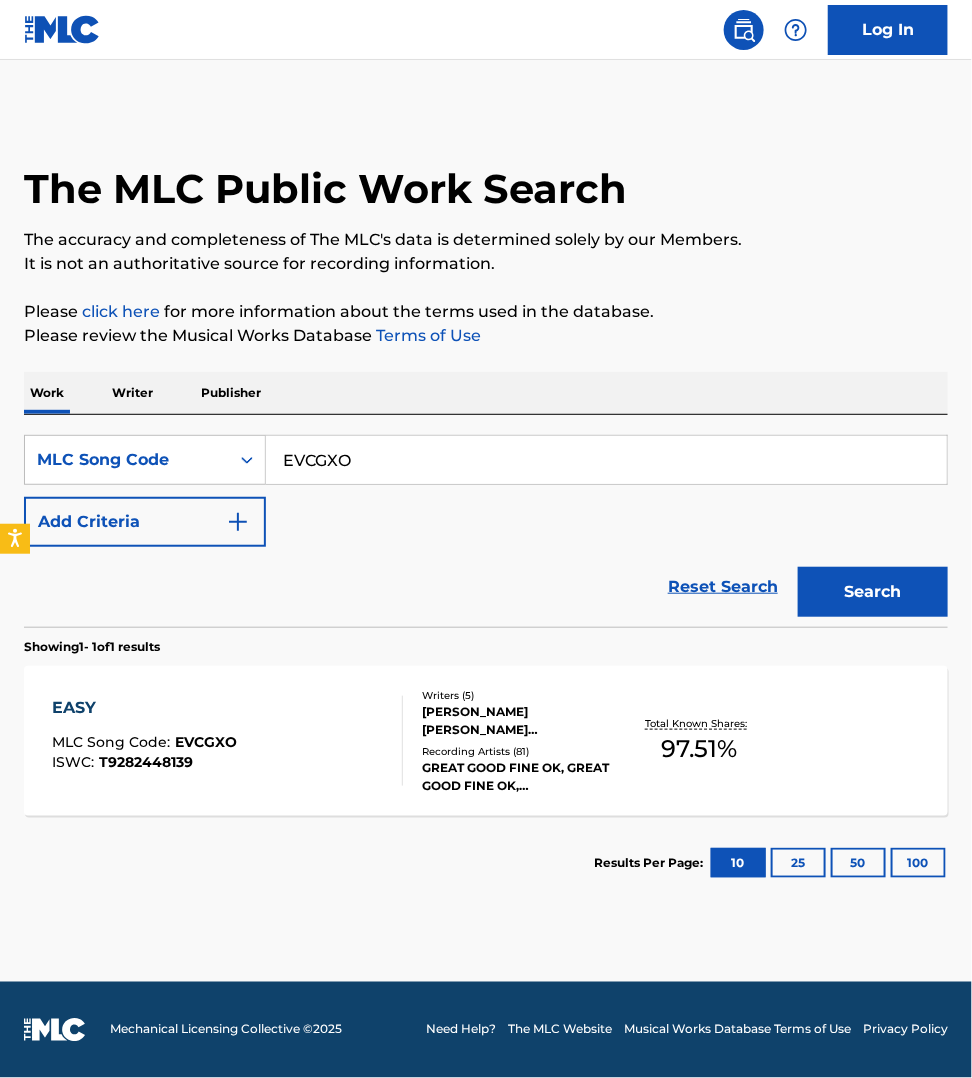 click on "EASY MLC Song Code : EVCGXO ISWC : T9282448139" at bounding box center [227, 741] 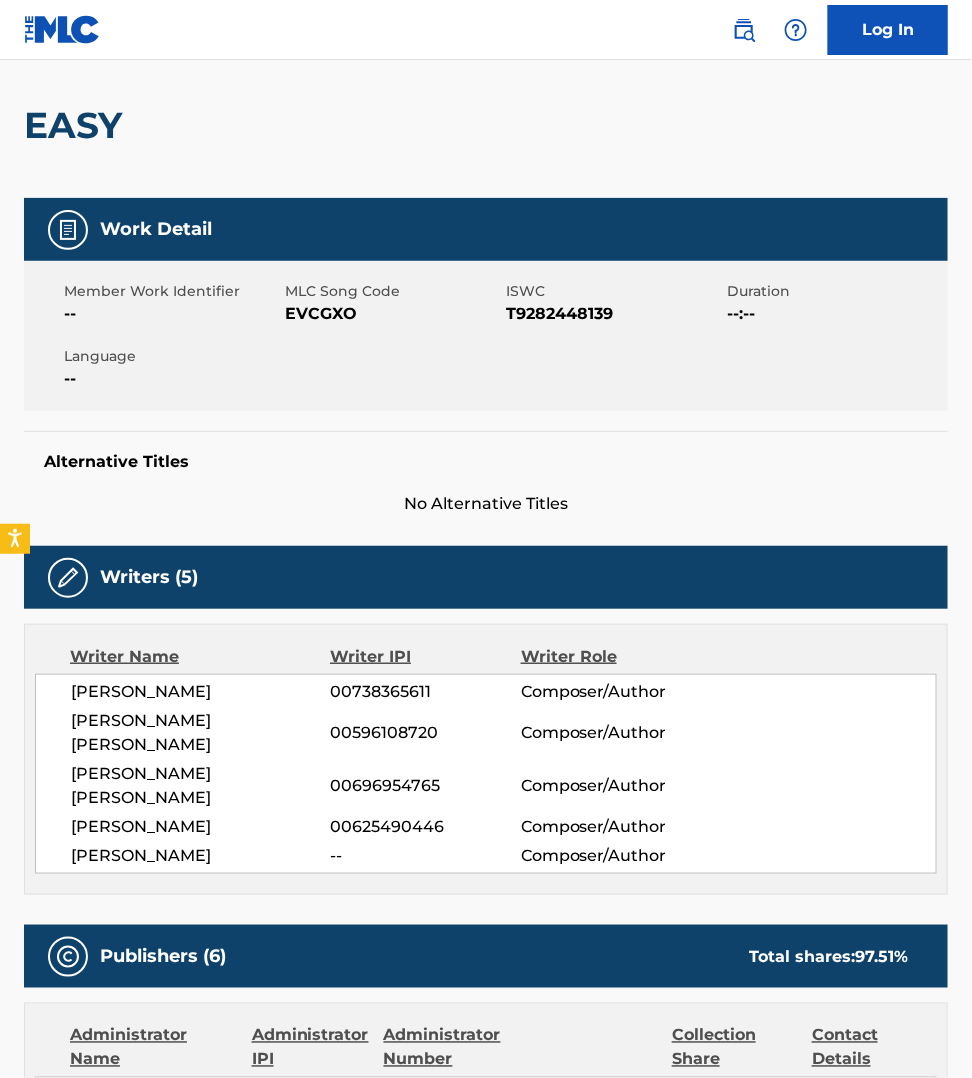 scroll, scrollTop: 156, scrollLeft: 0, axis: vertical 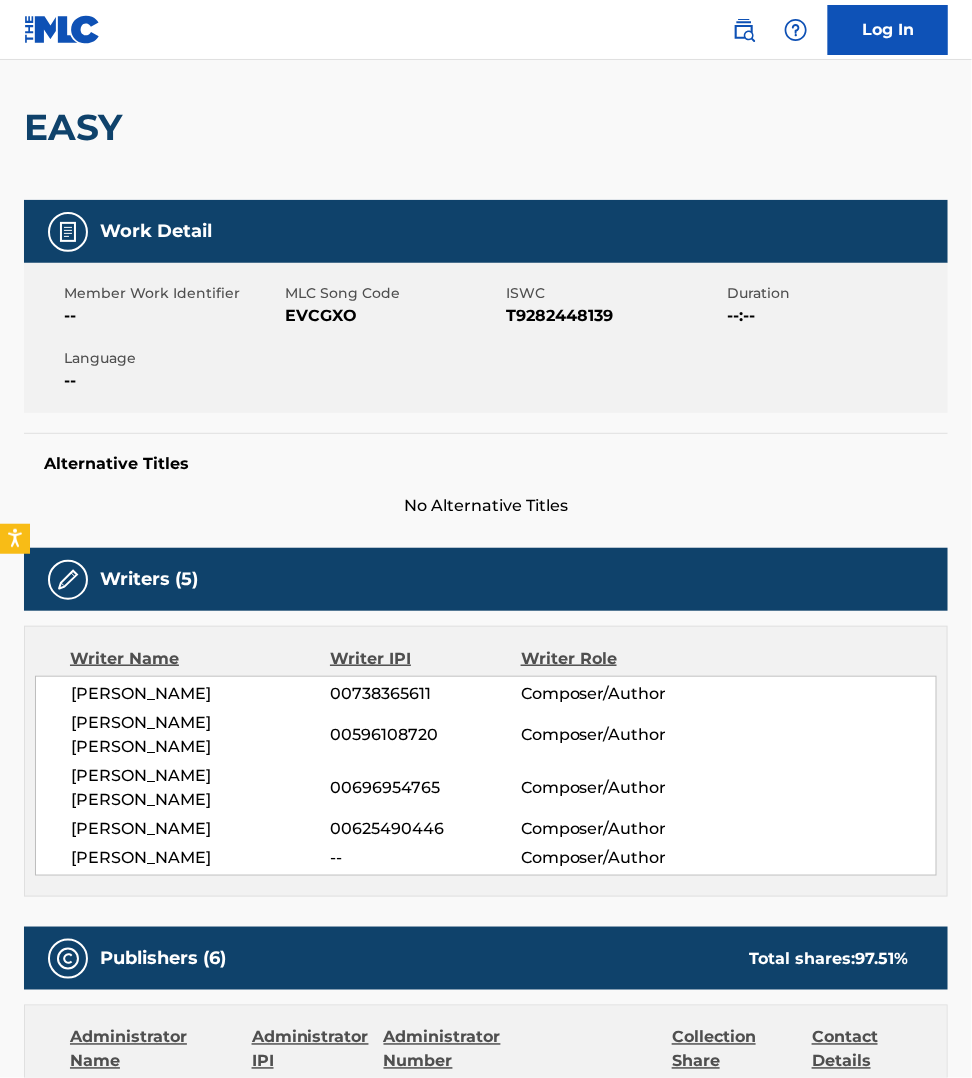 click on "< Back to public search results Copy work link EASY     Work Detail   Member Work Identifier -- MLC Song Code EVCGXO ISWC T9282448139 Duration --:-- Language -- Alternative Titles No Alternative Titles Writers   (5) Writer Name Writer IPI Writer Role RILEY MCDONOUGH 00738365611 Composer/Author JONATHAN MAX SANDLER 00596108720 Composer/Author CONNOR MCDONOUGH 00696954765 Composer/Author LUKE A MOELLMAN 00625490446 Composer/Author CAREY CLAYTON -- Composer/Author Publishers   (6) Total shares:  97.51 % Administrator Name Administrator IPI Administrator Number Collection Share Contact Details KOBALT MUSIC PUB AMERICA INC 00503659557 P4614Q 14.07% Kobalt Music Pub America Inc pub.registrations@kobaltmusic.com Admin Original Publisher Connecting Line Publisher Name Publisher IPI Publisher Number Represented Writers WHATSHISFACE 01107074495 P187VB RILEY MCDONOUGH Administrator Name Administrator IPI Administrator Number Collection Share Contact Details KOBALT MUSIC PUB AMERICA INC 00503659557 P4614Q 9.37% P222V4 %" at bounding box center [486, 2304] 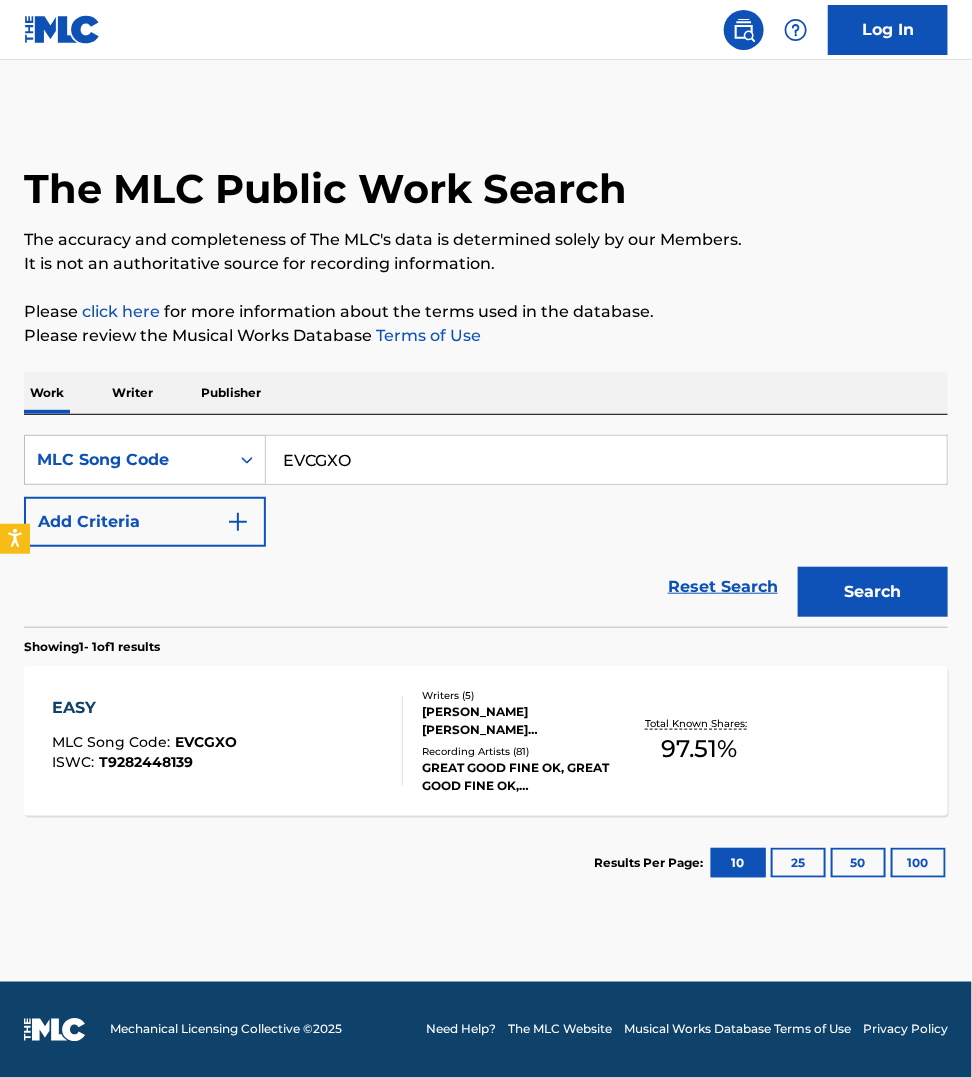 click on "EVCGXO" at bounding box center (606, 460) 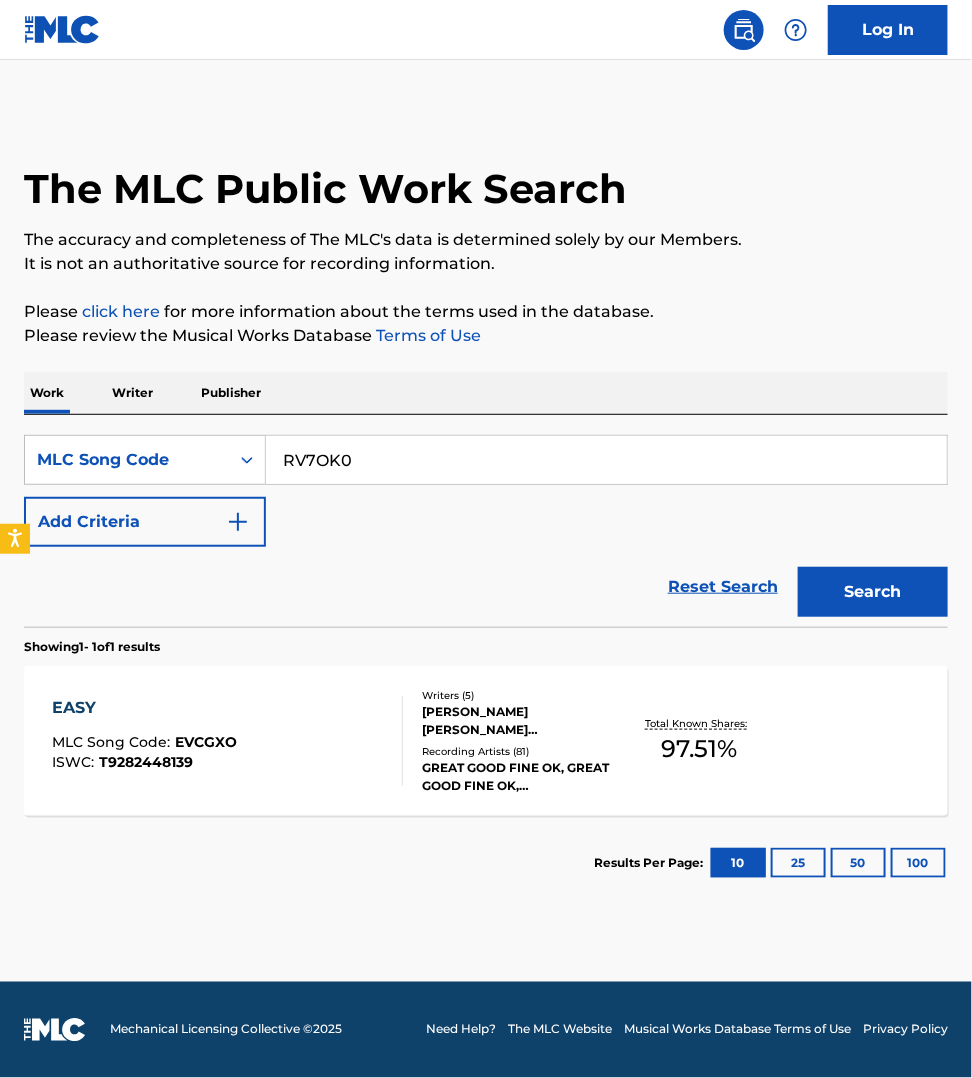 type on "RV7OK0" 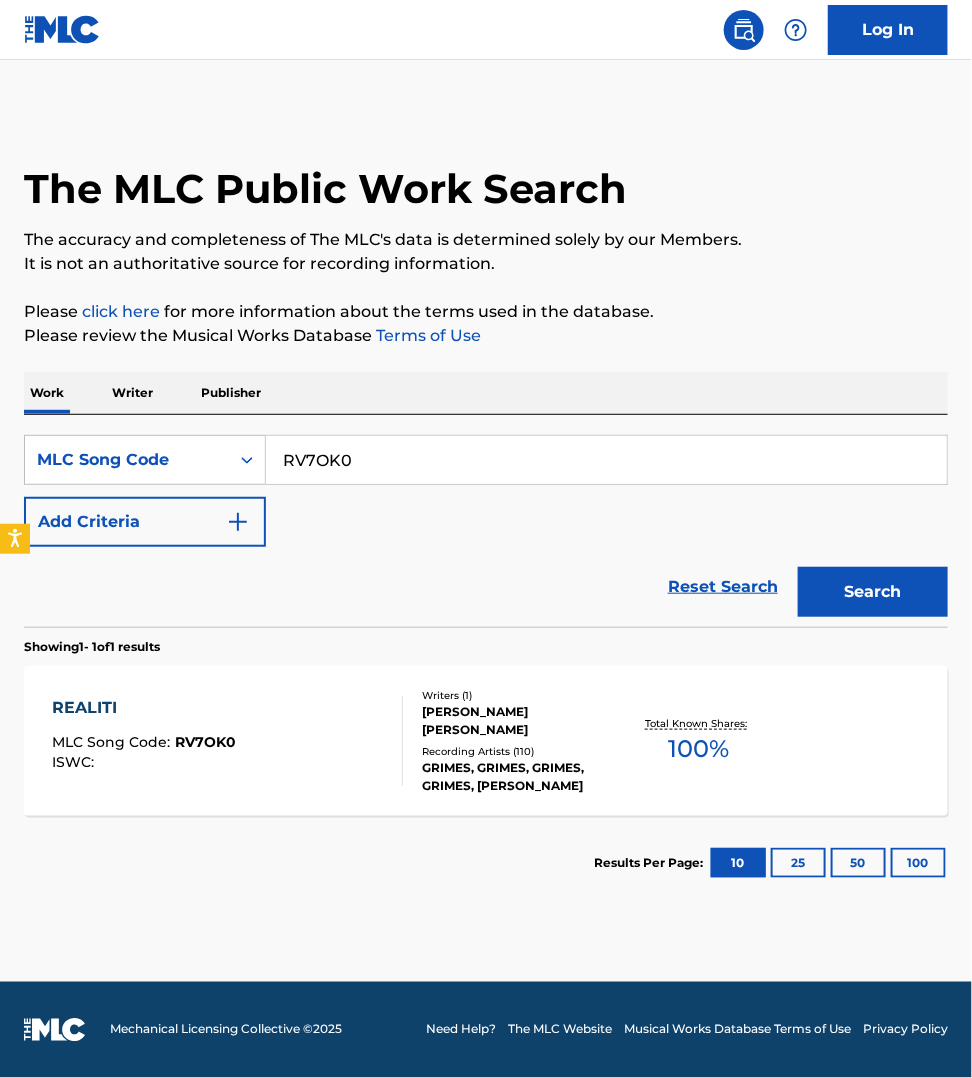 click on "REALITI MLC Song Code : RV7OK0 ISWC :" at bounding box center [227, 741] 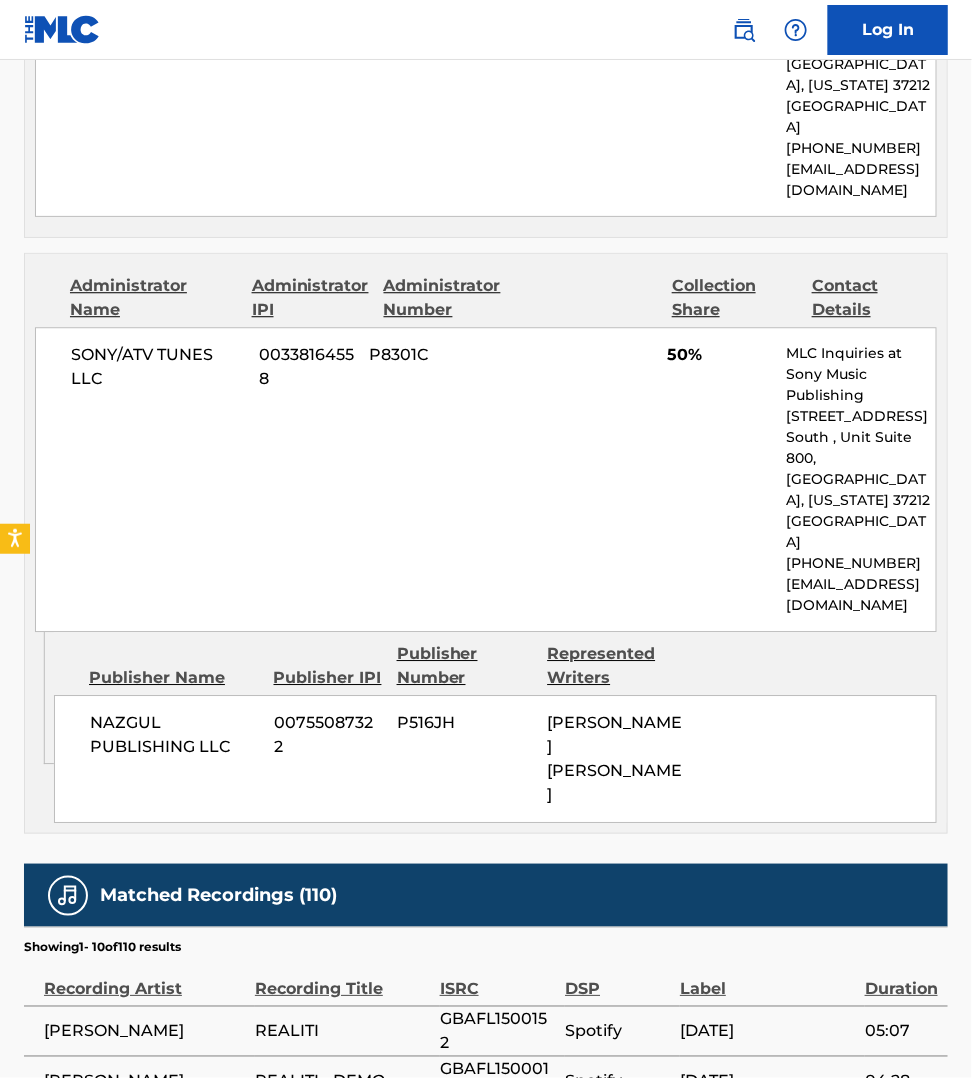 scroll, scrollTop: 1187, scrollLeft: 0, axis: vertical 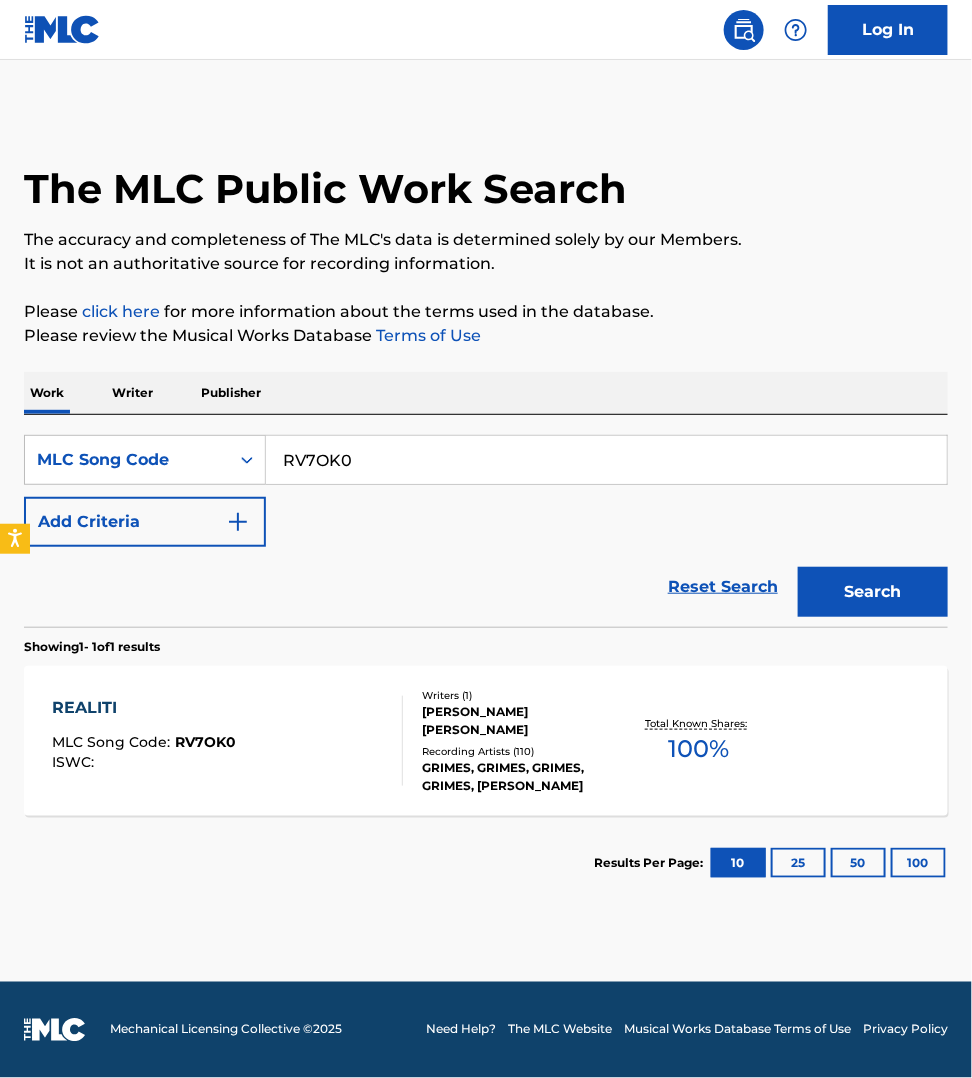 click on "RV7OK0" at bounding box center [606, 460] 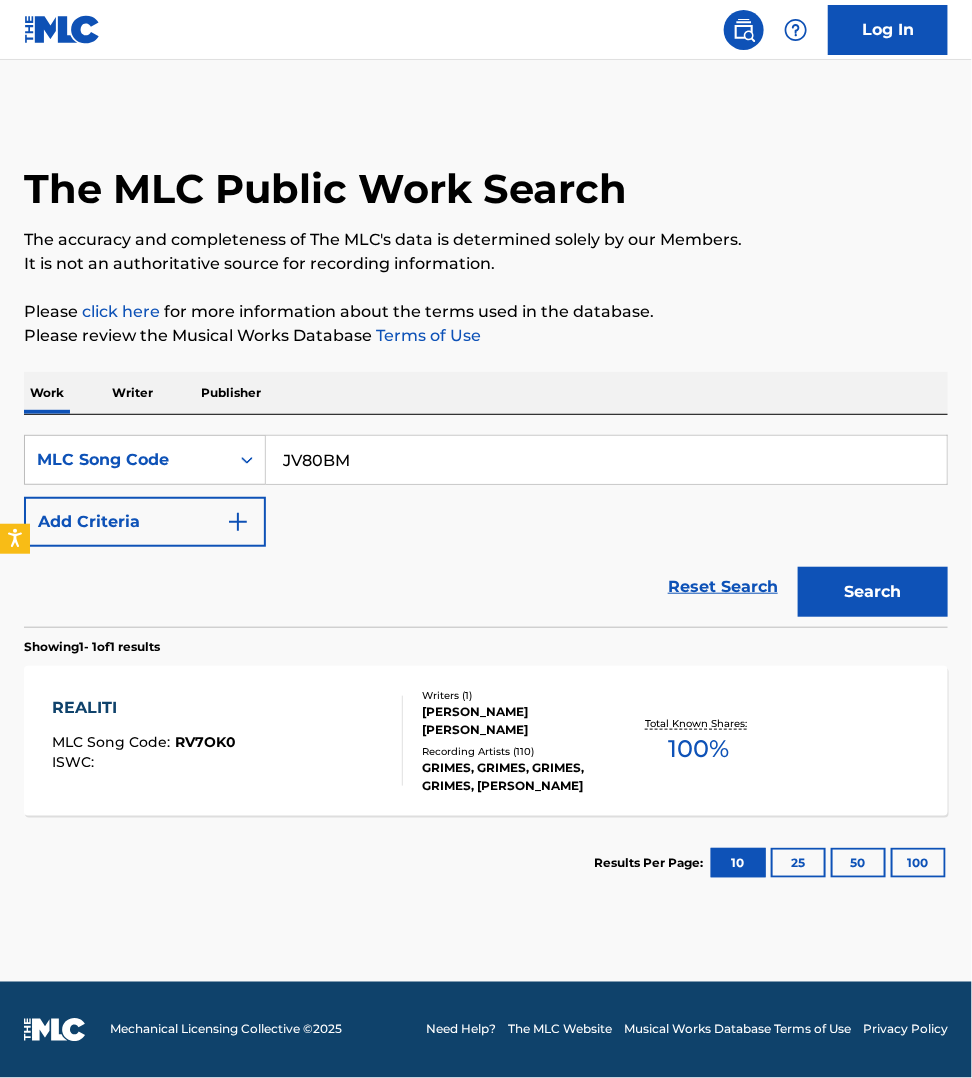 type on "JV80BM" 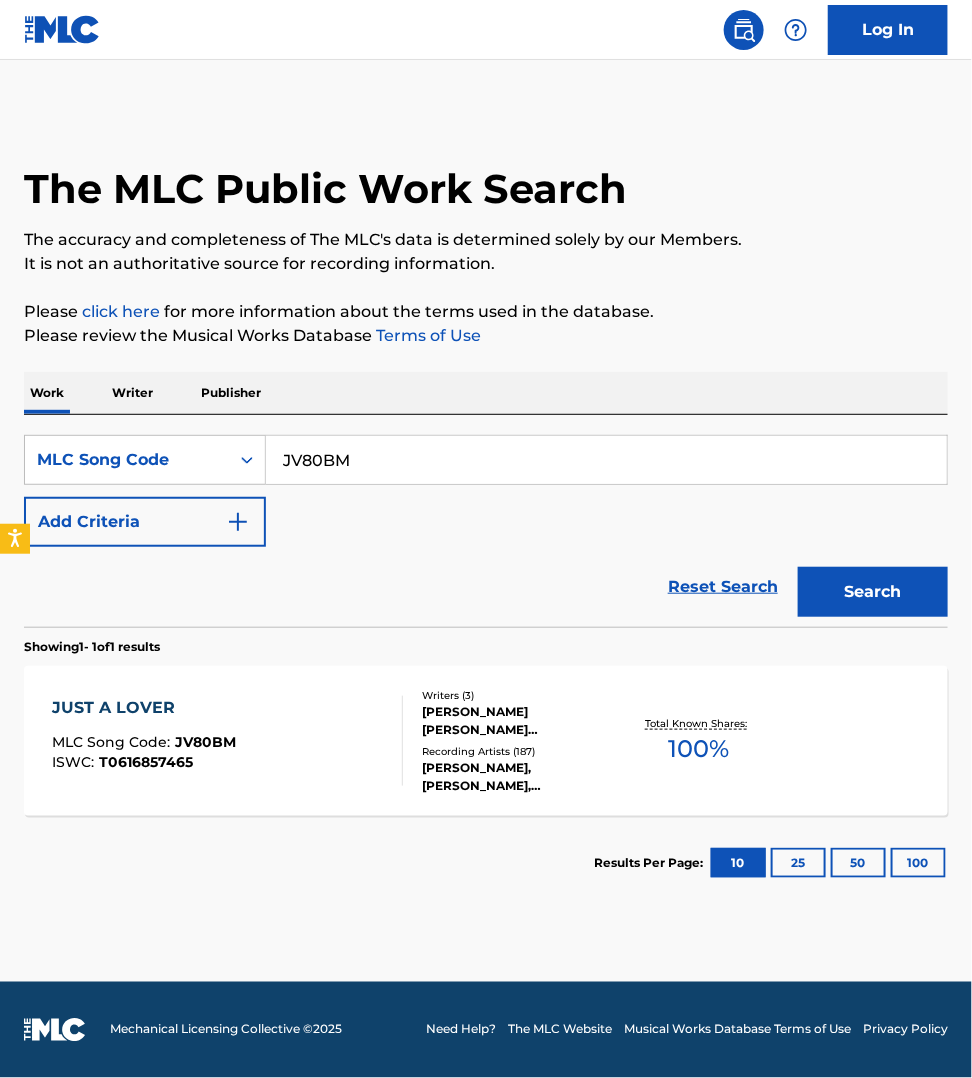 click on "JUST A LOVER MLC Song Code : JV80BM ISWC : T0616857465" at bounding box center [227, 741] 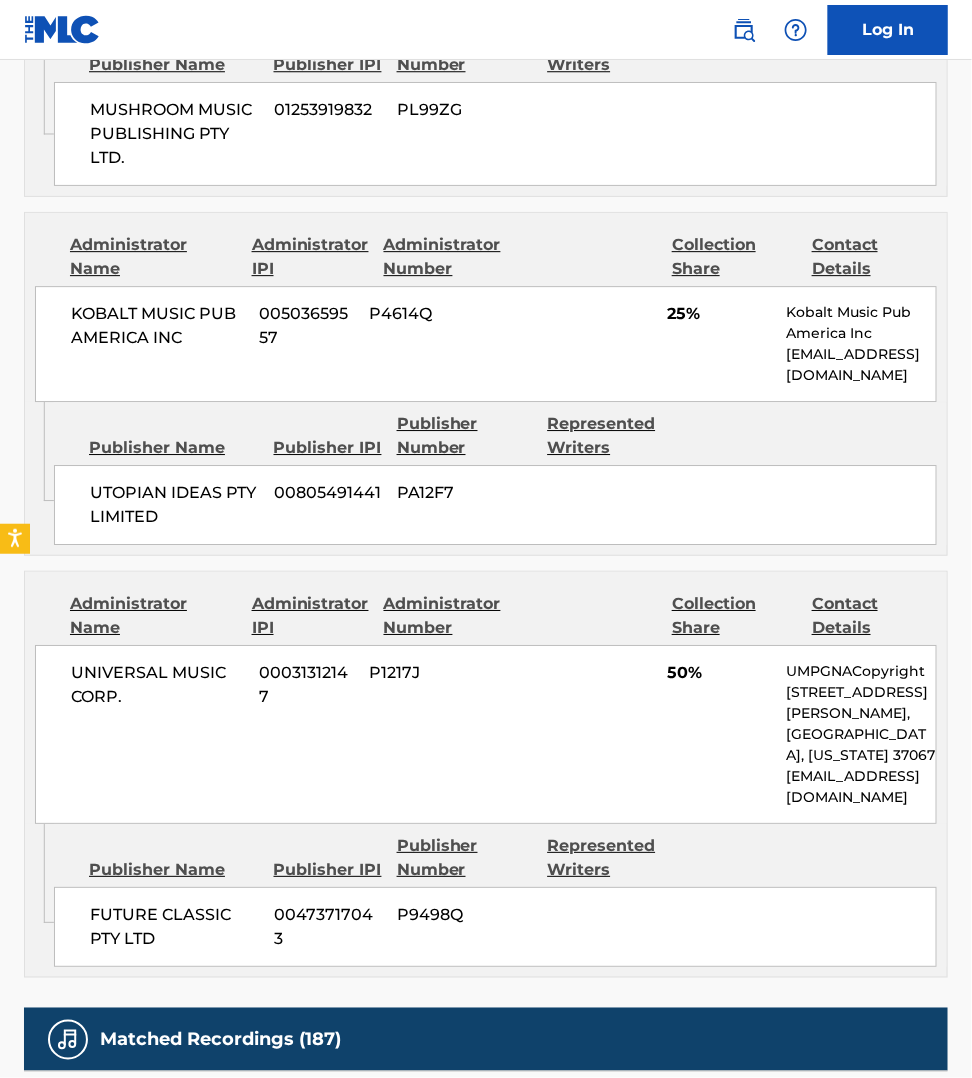 scroll, scrollTop: 1406, scrollLeft: 0, axis: vertical 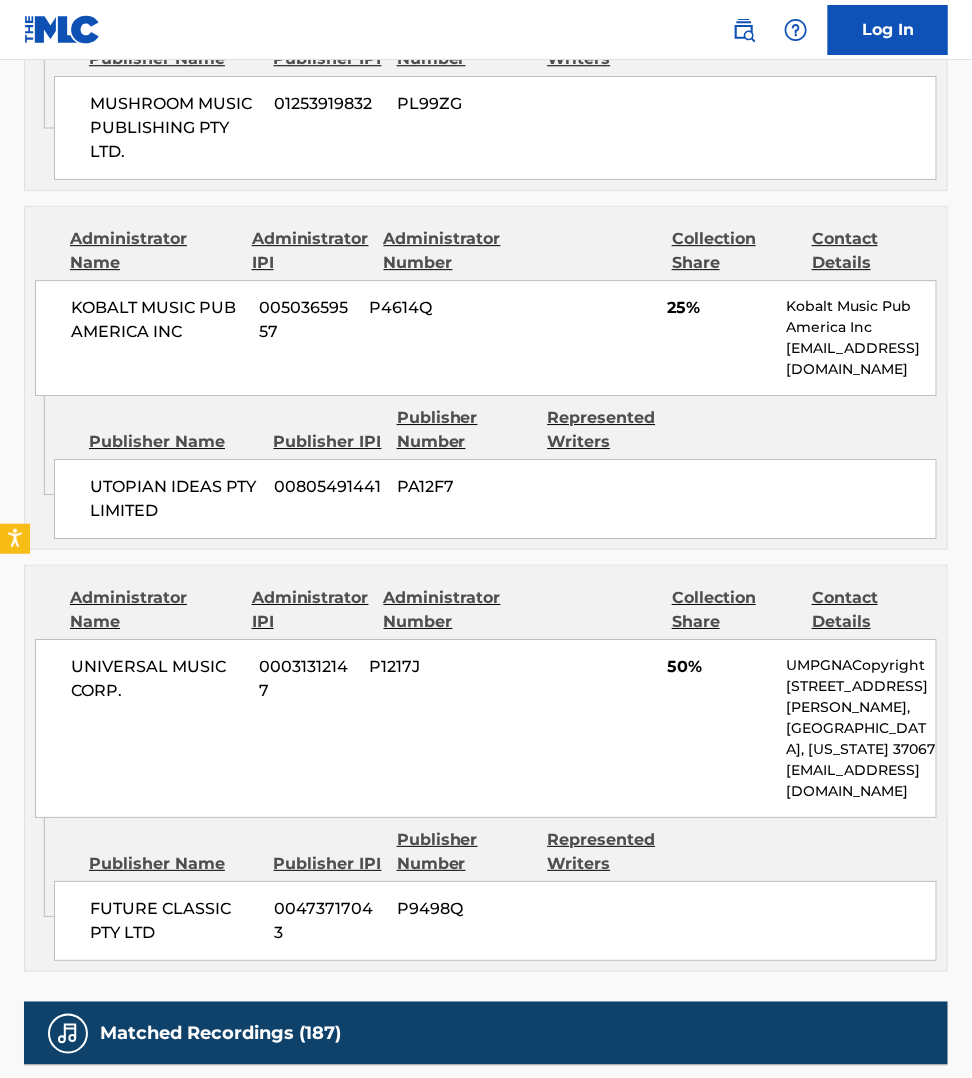 click on "Matched Recordings   (187)" at bounding box center (486, 1033) 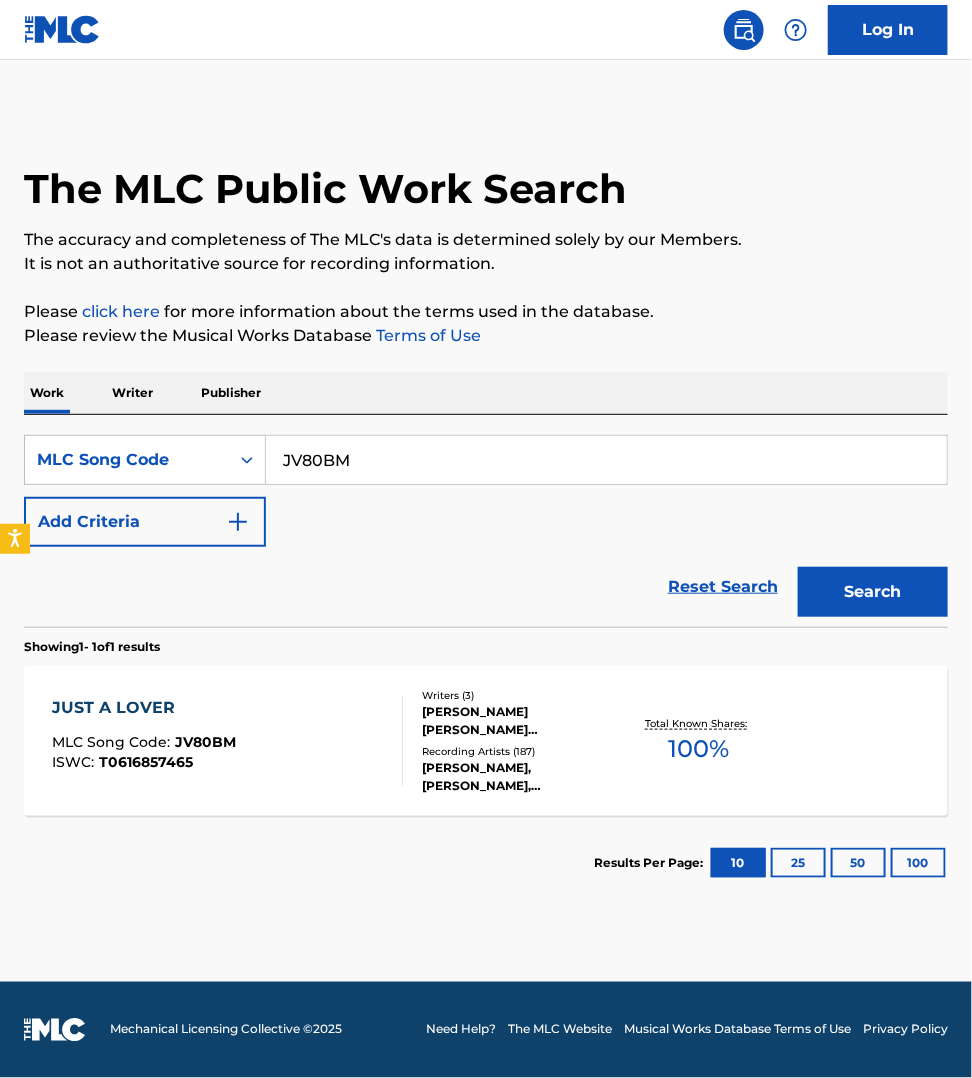 scroll, scrollTop: 0, scrollLeft: 0, axis: both 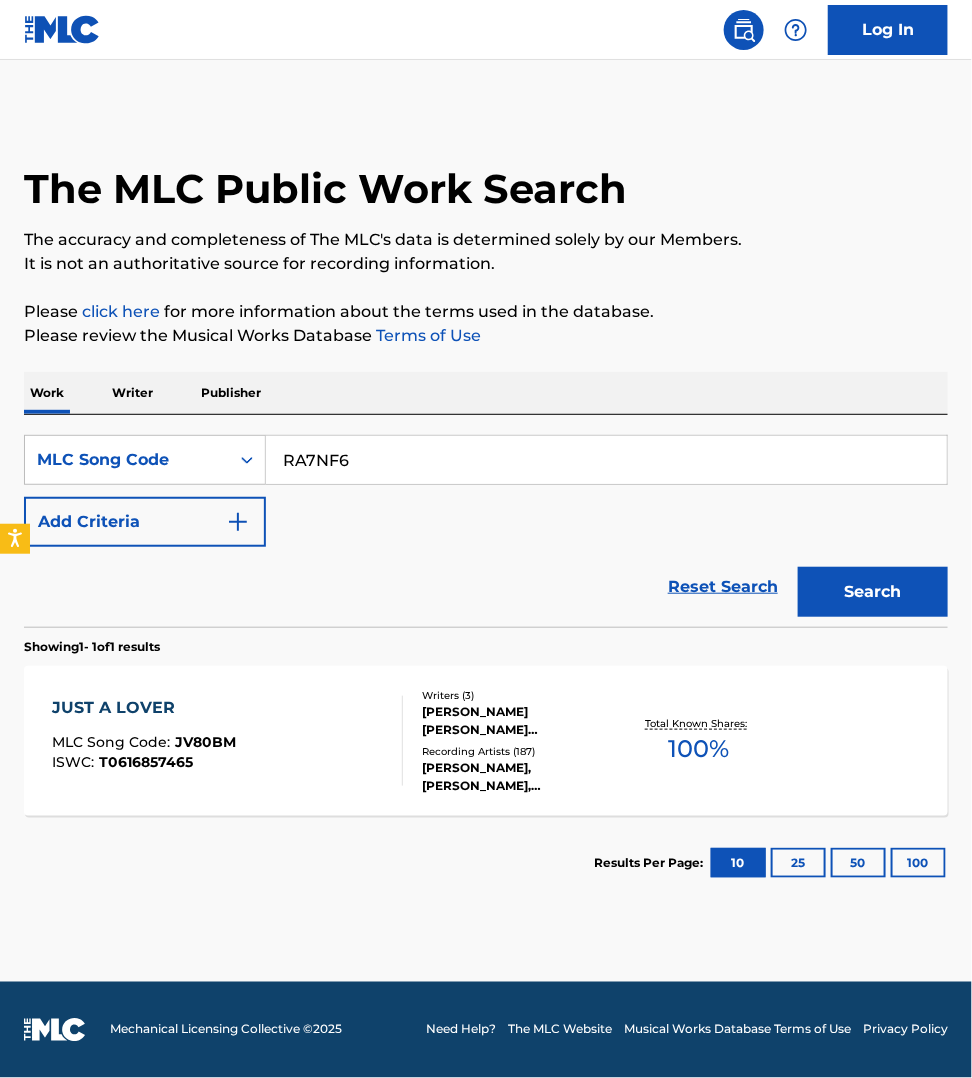 type on "RA7NF6" 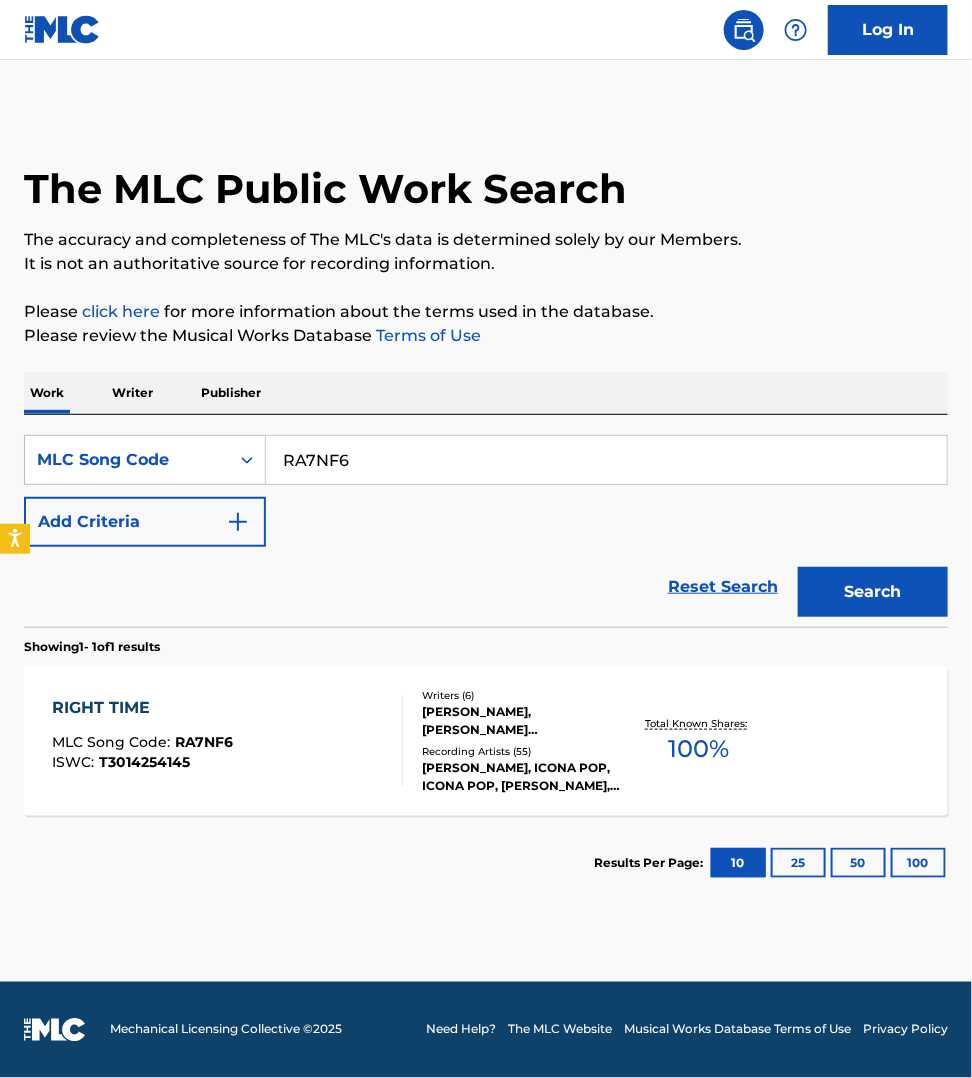 click on "RIGHT TIME MLC Song Code : RA7NF6 ISWC : T3014254145" at bounding box center [227, 741] 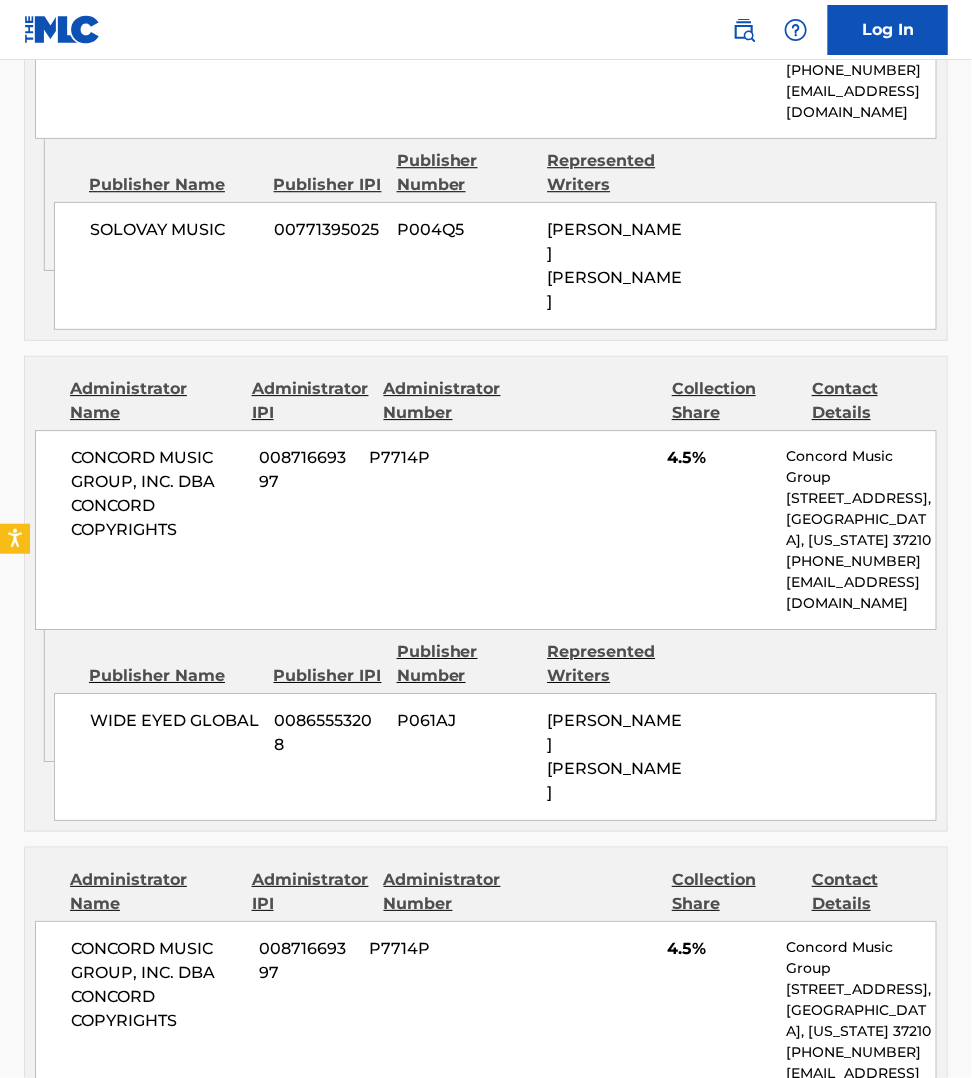 scroll, scrollTop: 3281, scrollLeft: 0, axis: vertical 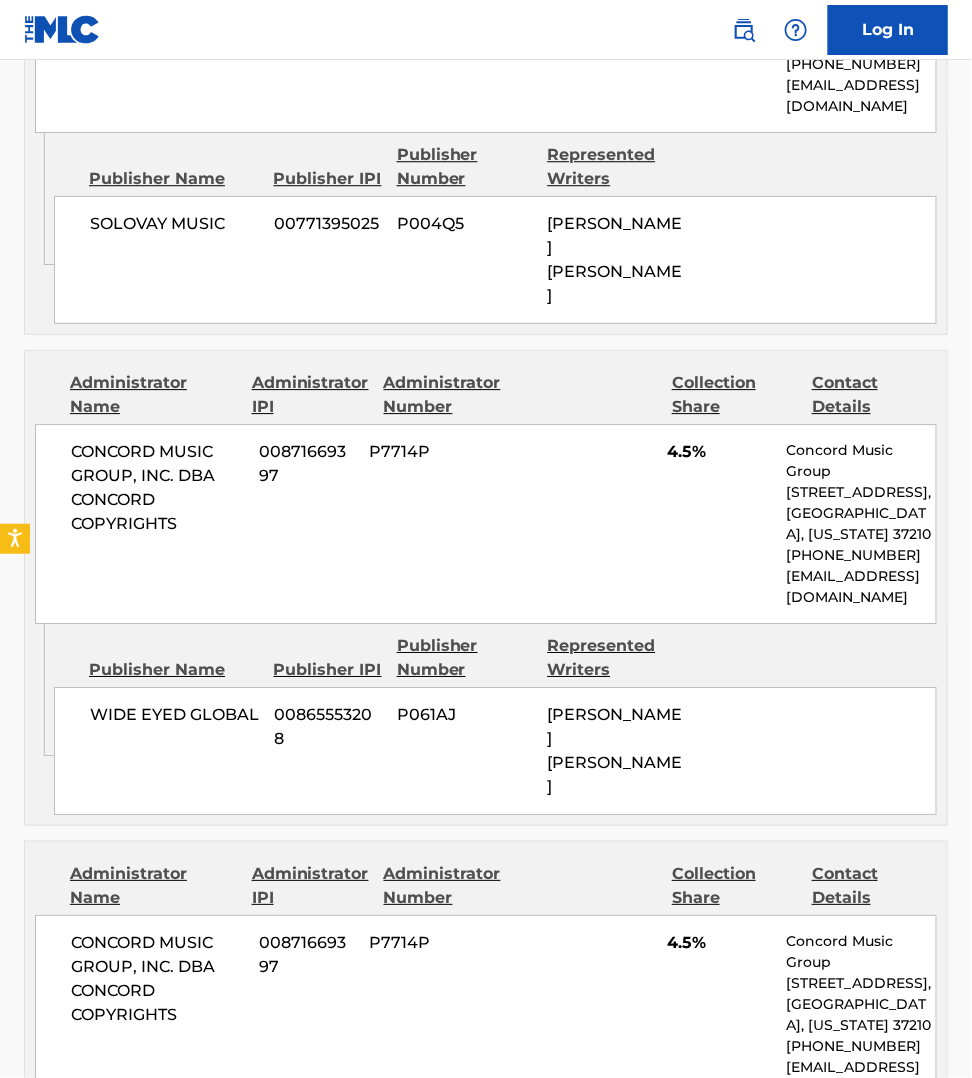 click on "Work Detail   Member Work Identifier -- MLC Song Code RA7NF6 ISWC T3014254145 Duration --:-- Language -- Alternative Titles Alternative Title Alternative Title Type Language RIGHT TIME FEAT ICONA POP Alternative Title -- RIHT TIME FERRECK DAWN REMIX Alternative Title -- RIGHT TIME FEAT. ICONA POP Alternative Title -- Writers   (6) Writer Name Writer IPI Writer Role NICKI JOHN EDDIE ADAMSSON WIKSTROEM 00723484834 Composer/Author HAILEY LEANE COLLIER 00621365668 Composer/Author CAROLINE HJELT -- Composer/Author SARAH ALISON SOLOVAY 00545881323 Composer/Author AINO JAWO -- Composer/Author HAYDEN JAMES LUBY 00654768110 Composer/Author Publishers   (6) Total shares:  100 % Administrator Name Administrator IPI Administrator Number Collection Share Contact Details KOBALT MUSIC PUB AMERICA INC 00503659557 P4614Q 48.66% Kobalt Music Pub America Inc pub.registrations@kobaltmusic.com Admin Original Publisher Connecting Line Publisher Name Publisher IPI Publisher Number Represented Writers TEN SONGS AB -- P7277S P4614Q %" at bounding box center (486, -385) 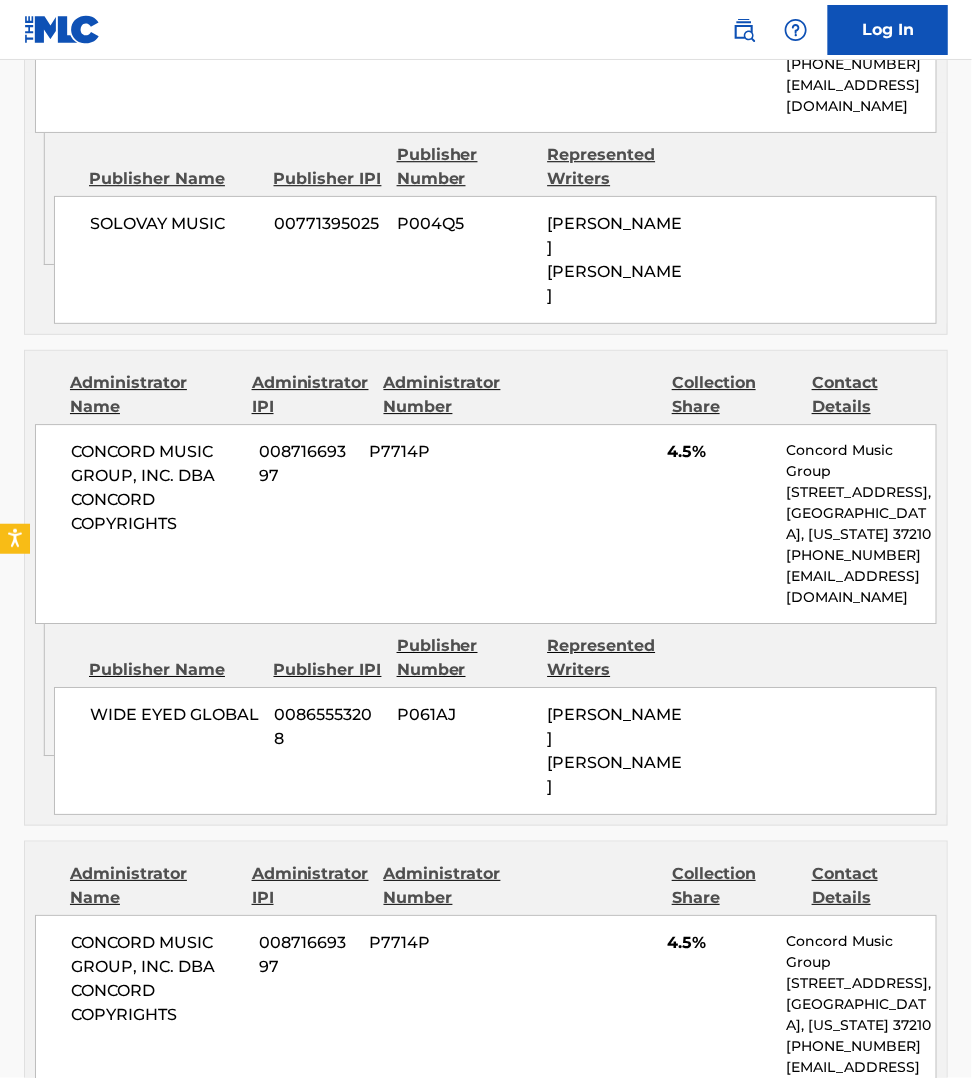 scroll, scrollTop: 0, scrollLeft: 0, axis: both 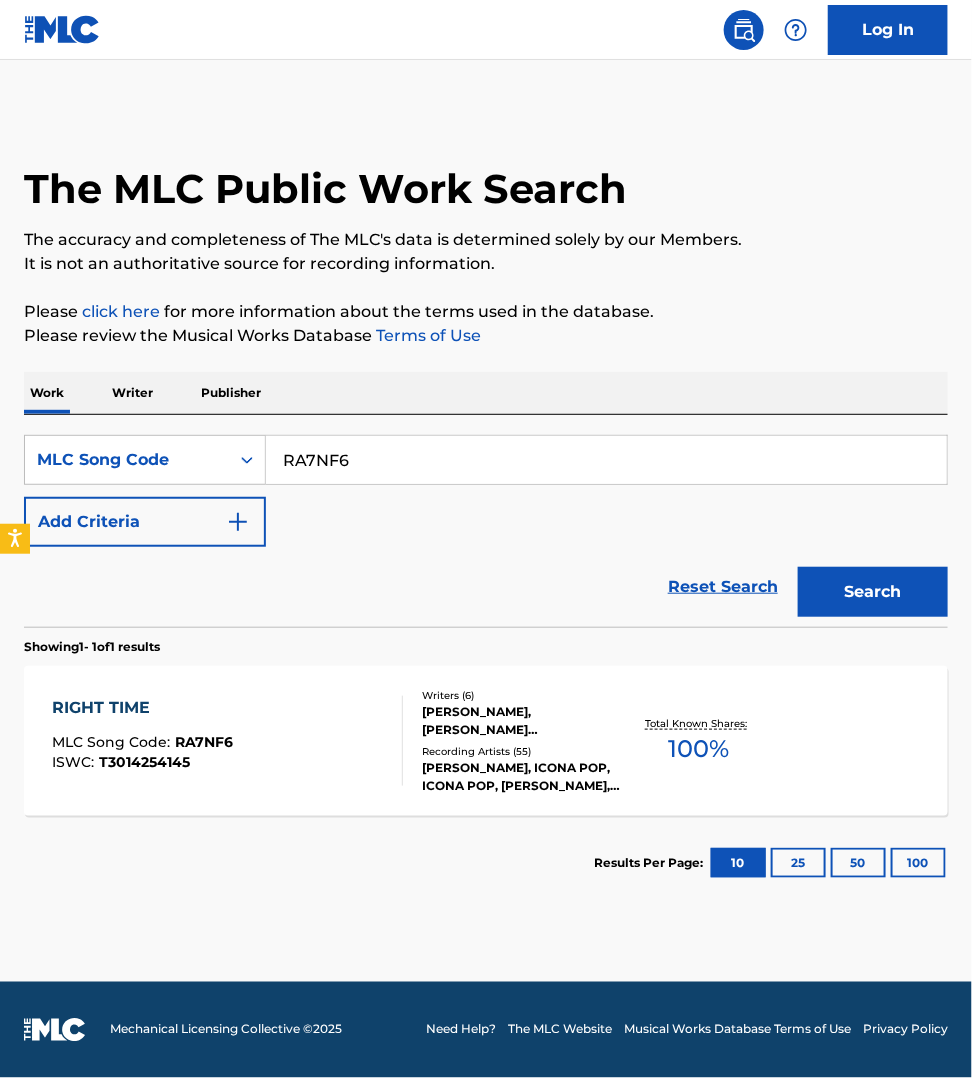 click on "RA7NF6" at bounding box center [606, 460] 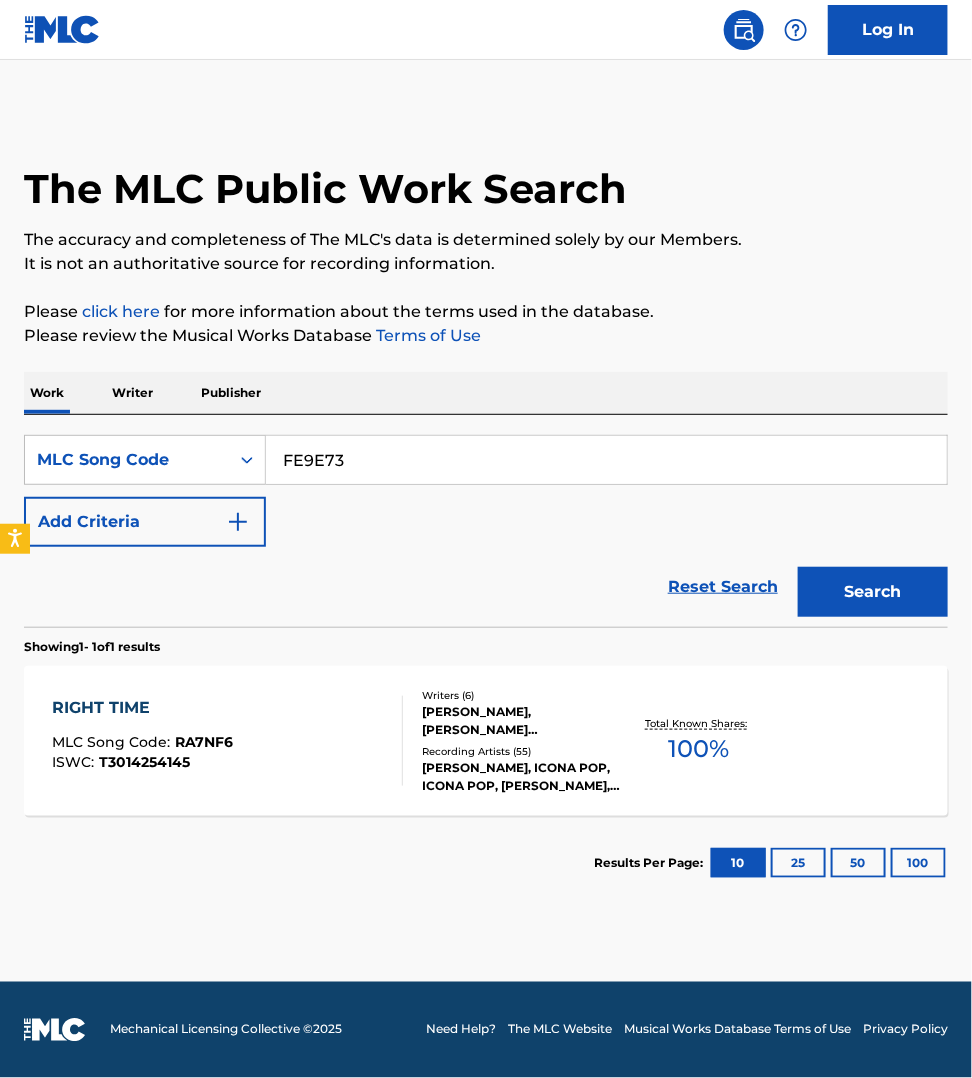 type on "FE9E73" 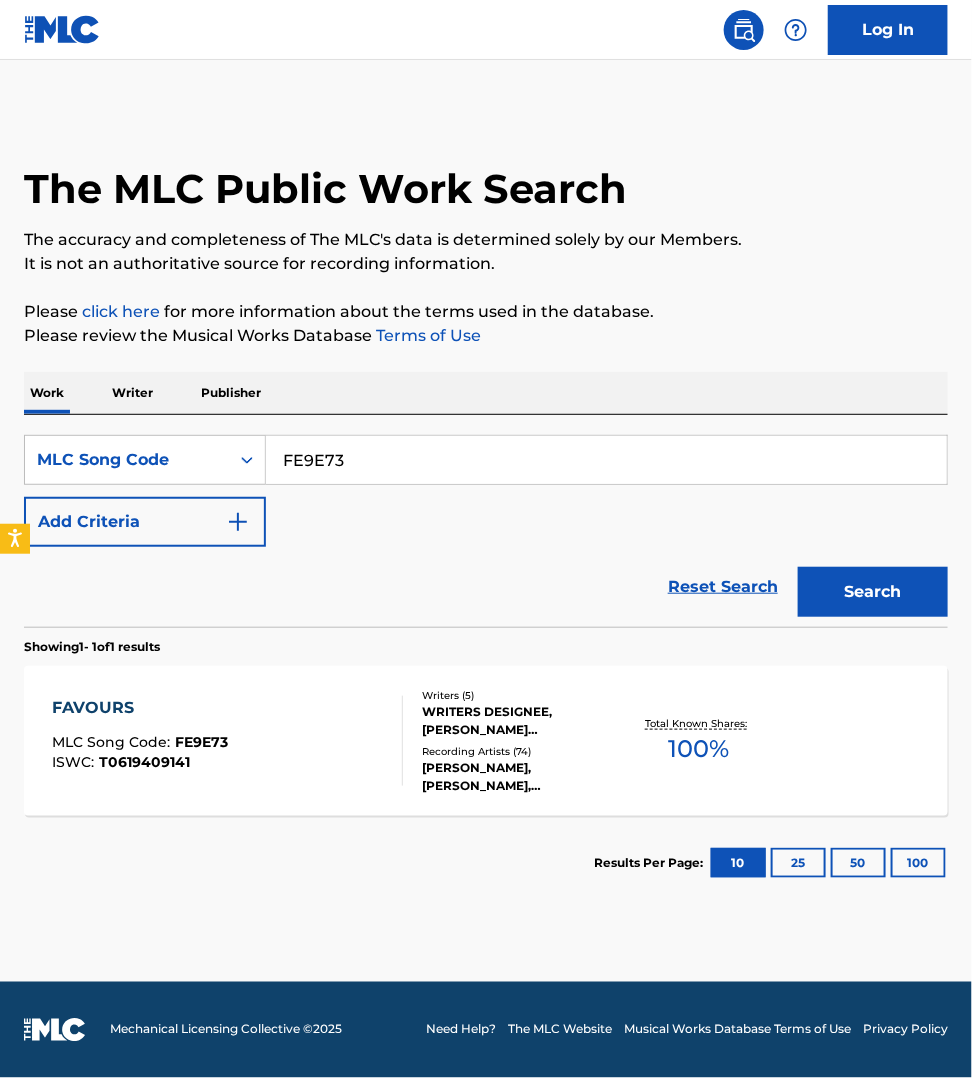 click on "FAVOURS MLC Song Code : FE9E73 ISWC : T0619409141" at bounding box center (227, 741) 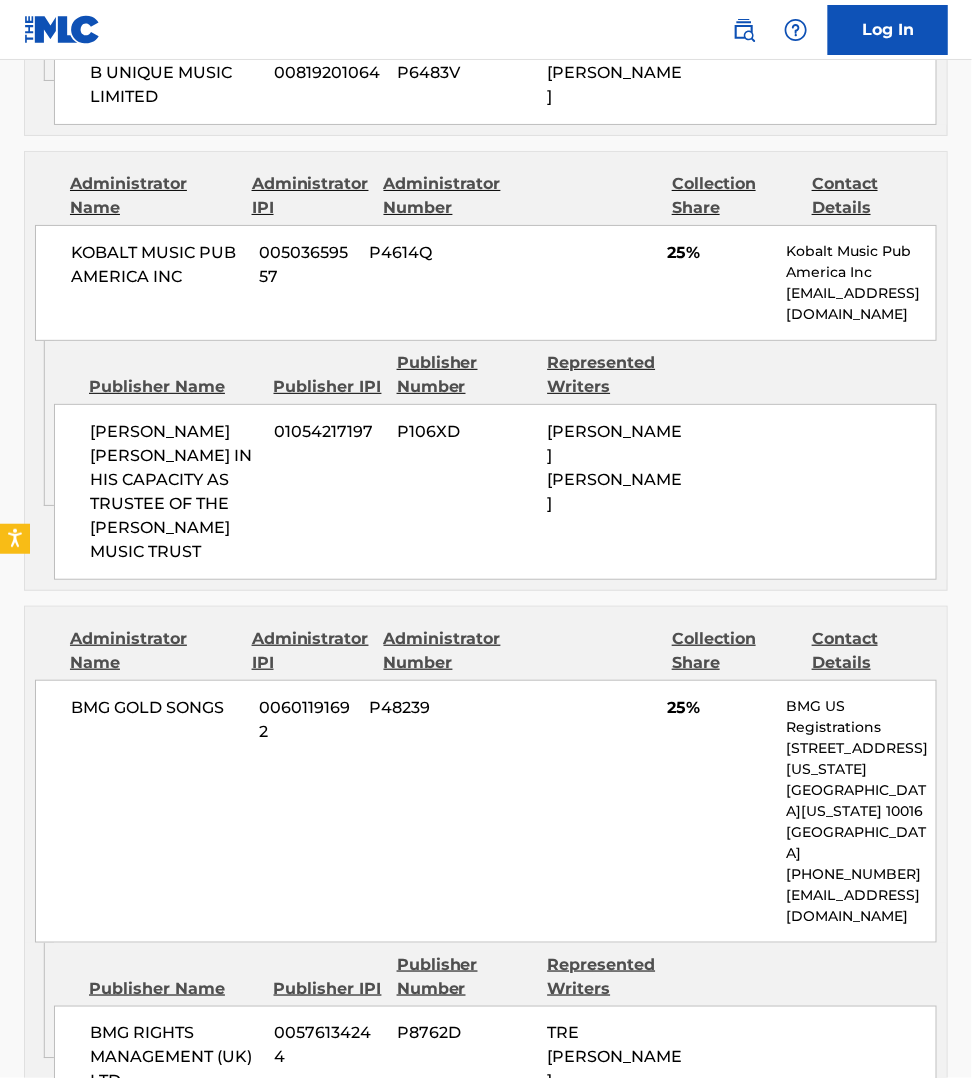 scroll, scrollTop: 1906, scrollLeft: 0, axis: vertical 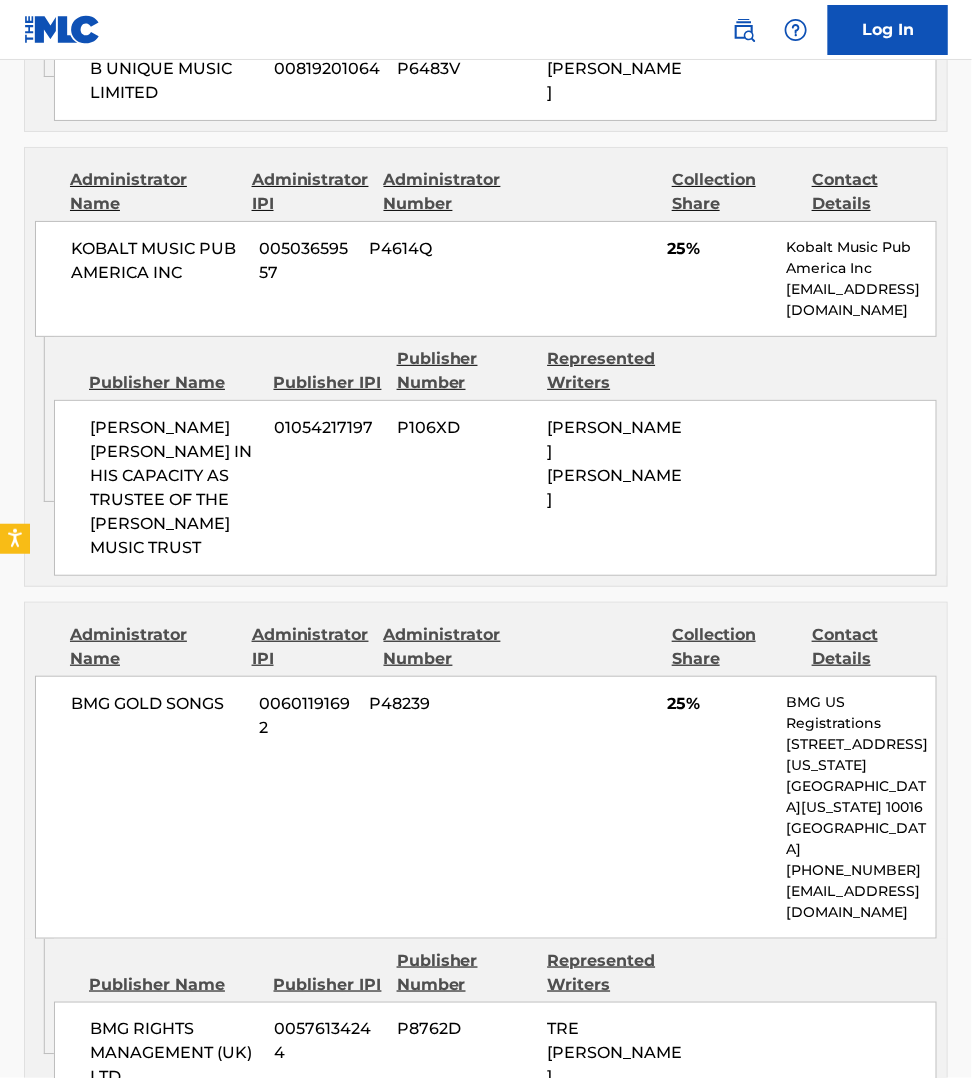 click on "Work Detail   Member Work Identifier -- MLC Song Code FE9E73 ISWC T0619409141 Duration 04:00 Language -- Alternative Titles No Alternative Titles Writers   (5) Writer Name Writer IPI Writer Role WRITERS DESIGNEE 00288936892 Adaptor HAYDEN JAMES LUBY 00654768110 Composer/Author COREY SANDERS 00717513549 Composer/Author TRE JEAN-MARIE 00586713610 Composer/Author NATALIE MAREE DUNN 00295393229 Composer/Author Publishers   (4) Total shares:  100 % Administrator Name Administrator IPI Administrator Number Collection Share Contact Details HIPGNOSIS WORLDWIDE 01068521655 P4667V 25% Hipgnosis Songs Group PO Box 260800,  Encino, California 91426 United States +1-615-3863102 copyright@hipgnosissongs.com Admin Original Publisher Connecting Line Publisher Name Publisher IPI Publisher Number Represented Writers YOUNG AND VICIOUS PTY LTD. 00707110683 P0432F NATALIE MAREE DUNN Administrator Name Administrator IPI Administrator Number Collection Share Contact Details KOBALT MUSIC PUB AMERICA INC 00503659557 P4614Q 25% P6483V" at bounding box center (486, 202) 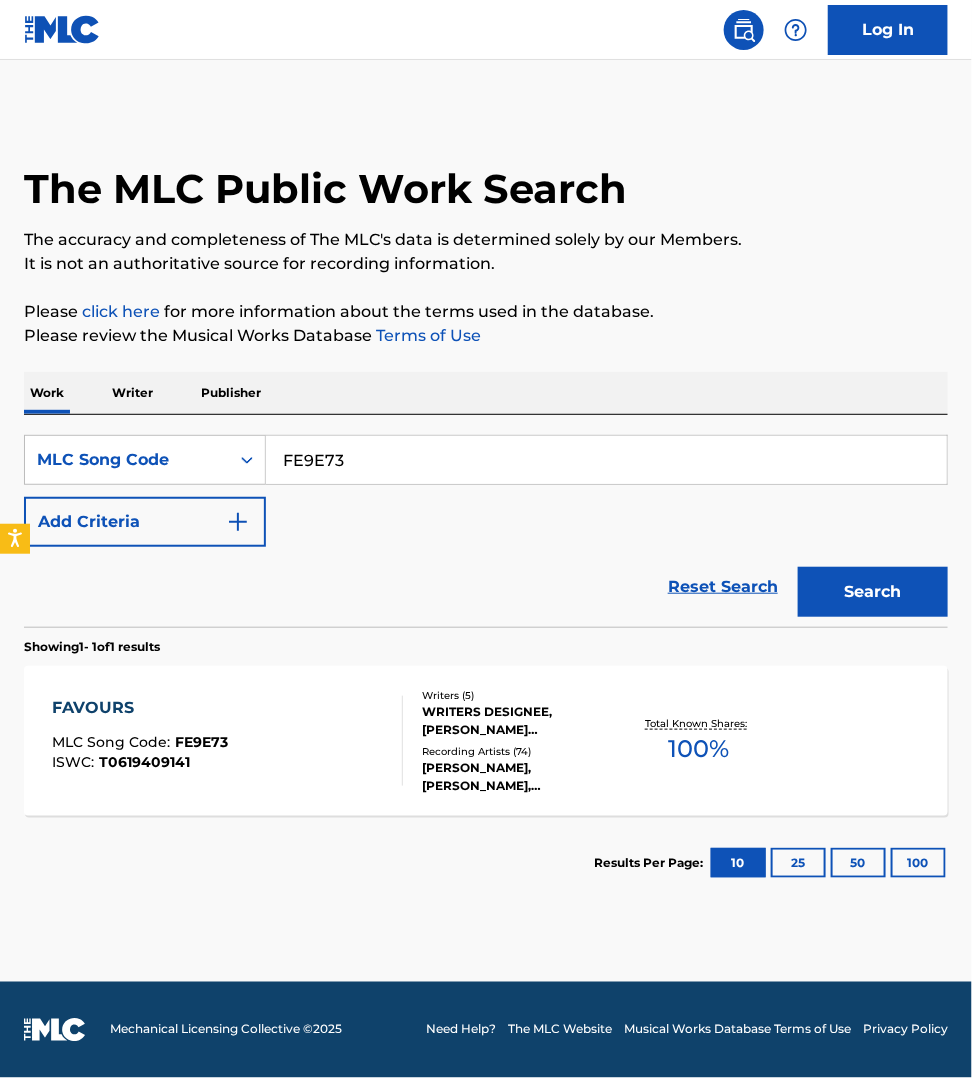 scroll, scrollTop: 0, scrollLeft: 0, axis: both 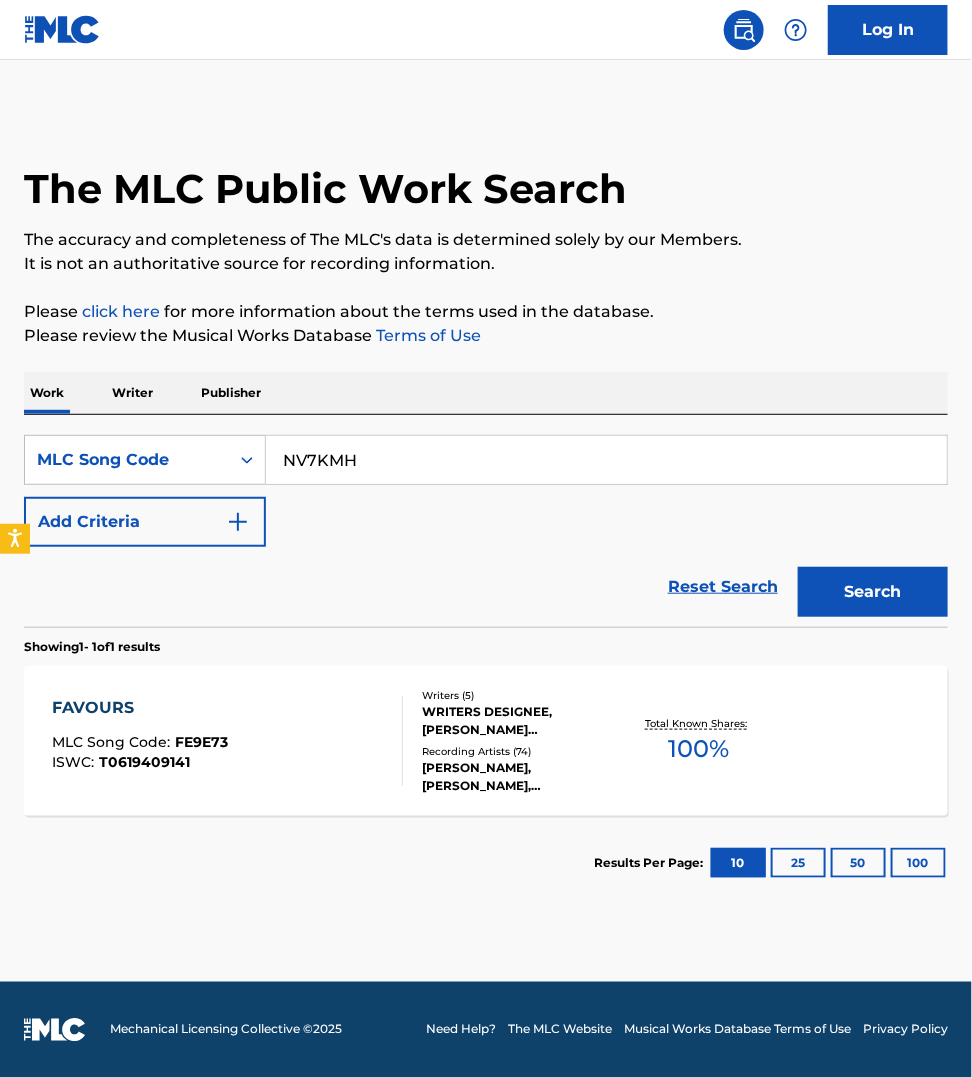 type on "NV7KMH" 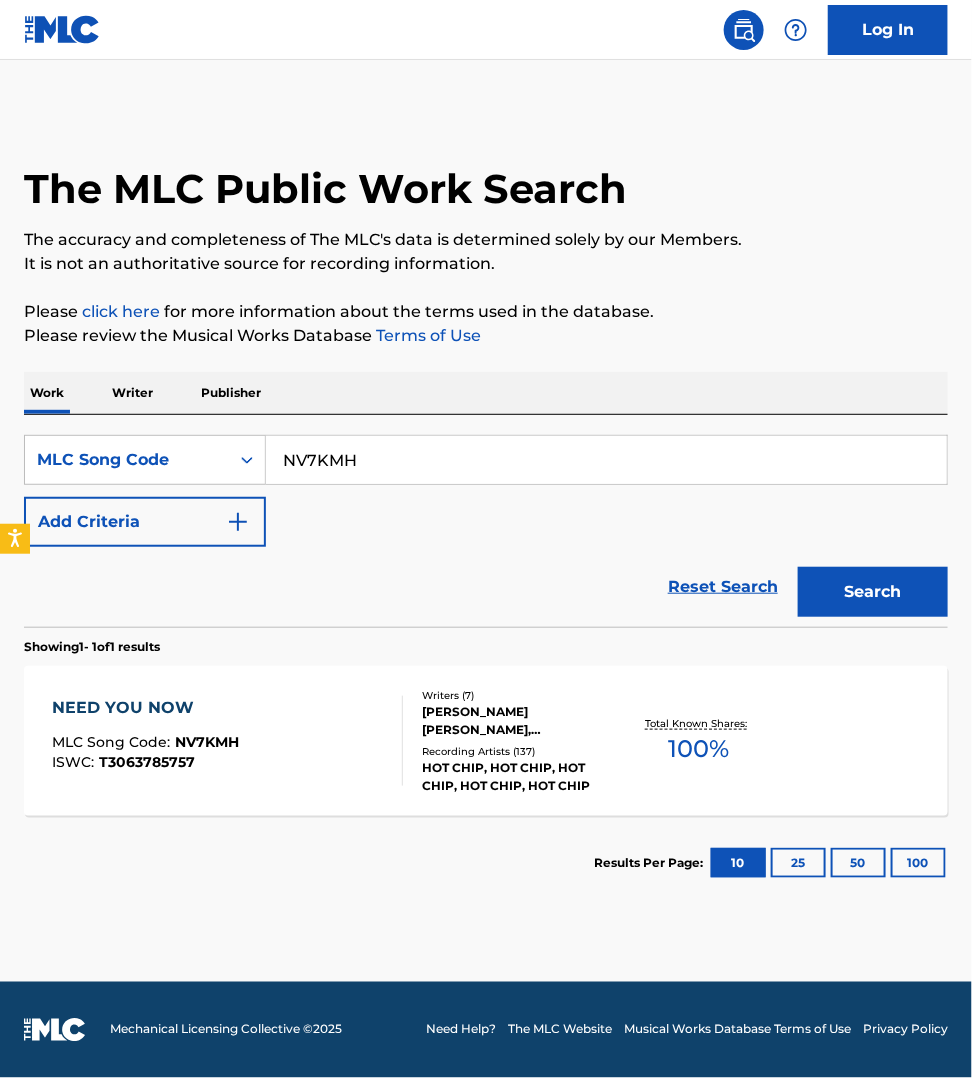 click on "NEED YOU NOW MLC Song Code : NV7KMH ISWC : T3063785757" at bounding box center (227, 741) 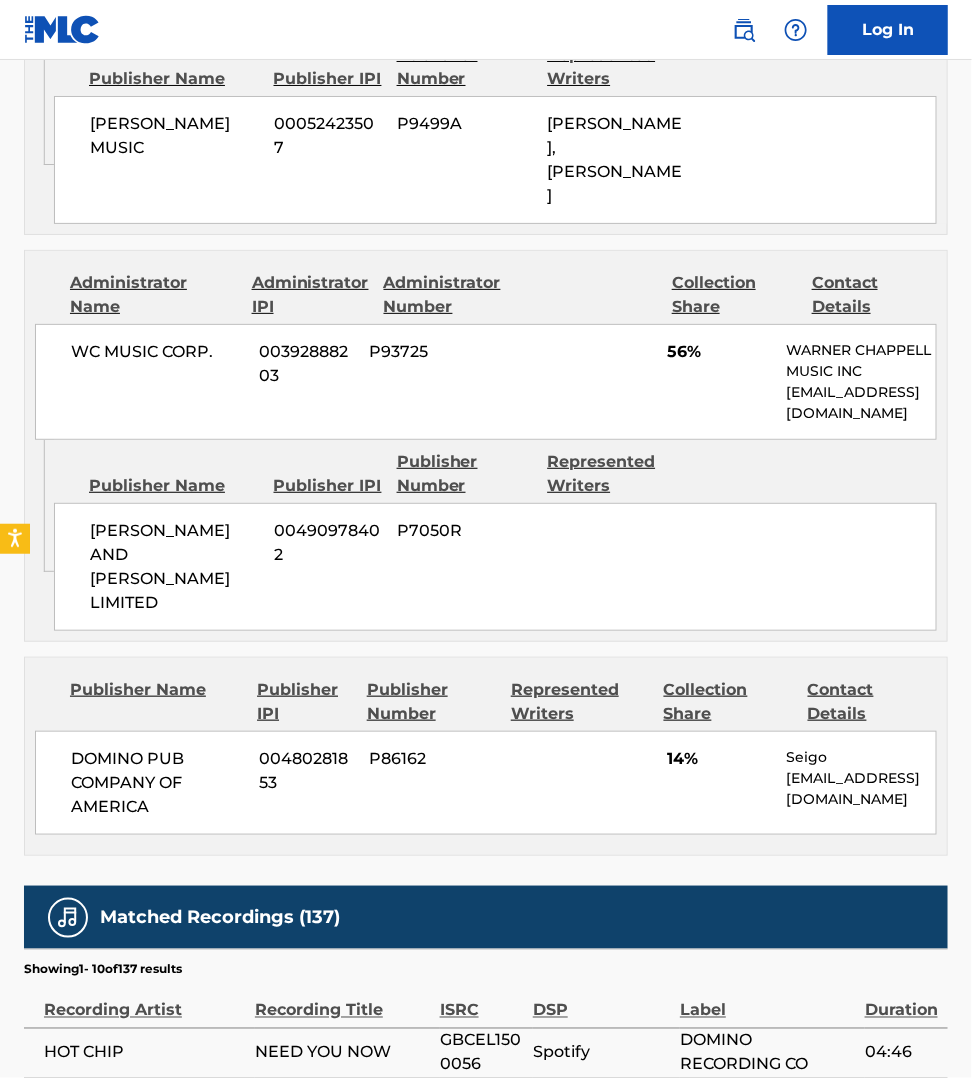 scroll, scrollTop: 1937, scrollLeft: 0, axis: vertical 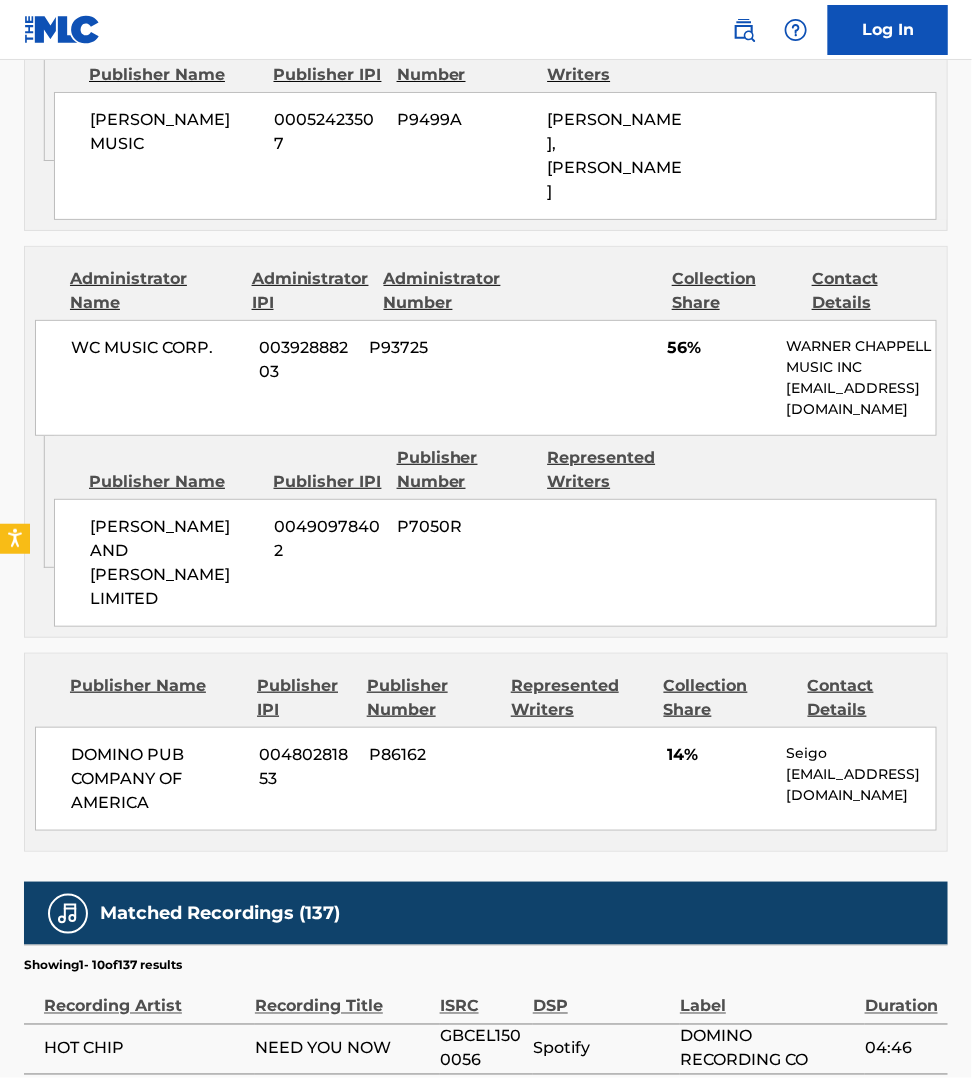 click on "Label" at bounding box center [767, 996] 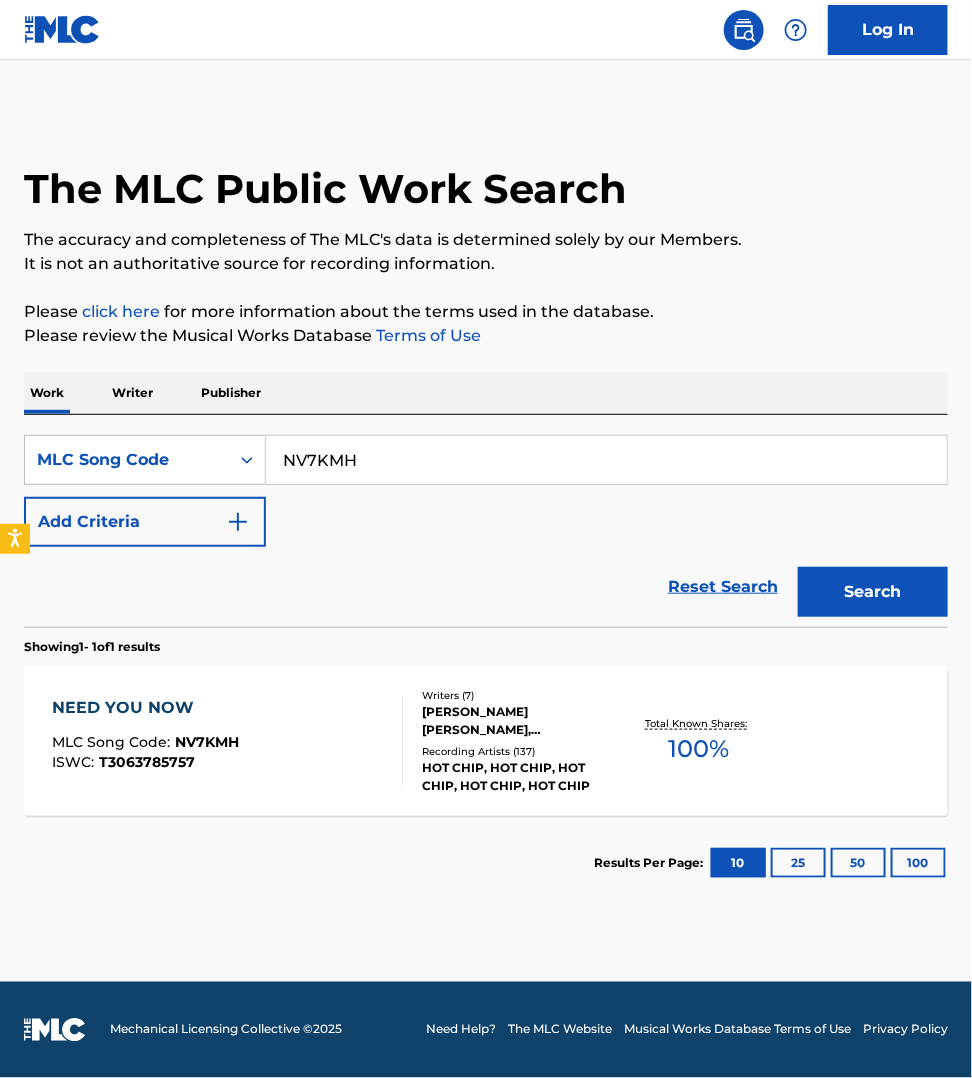 scroll, scrollTop: 0, scrollLeft: 0, axis: both 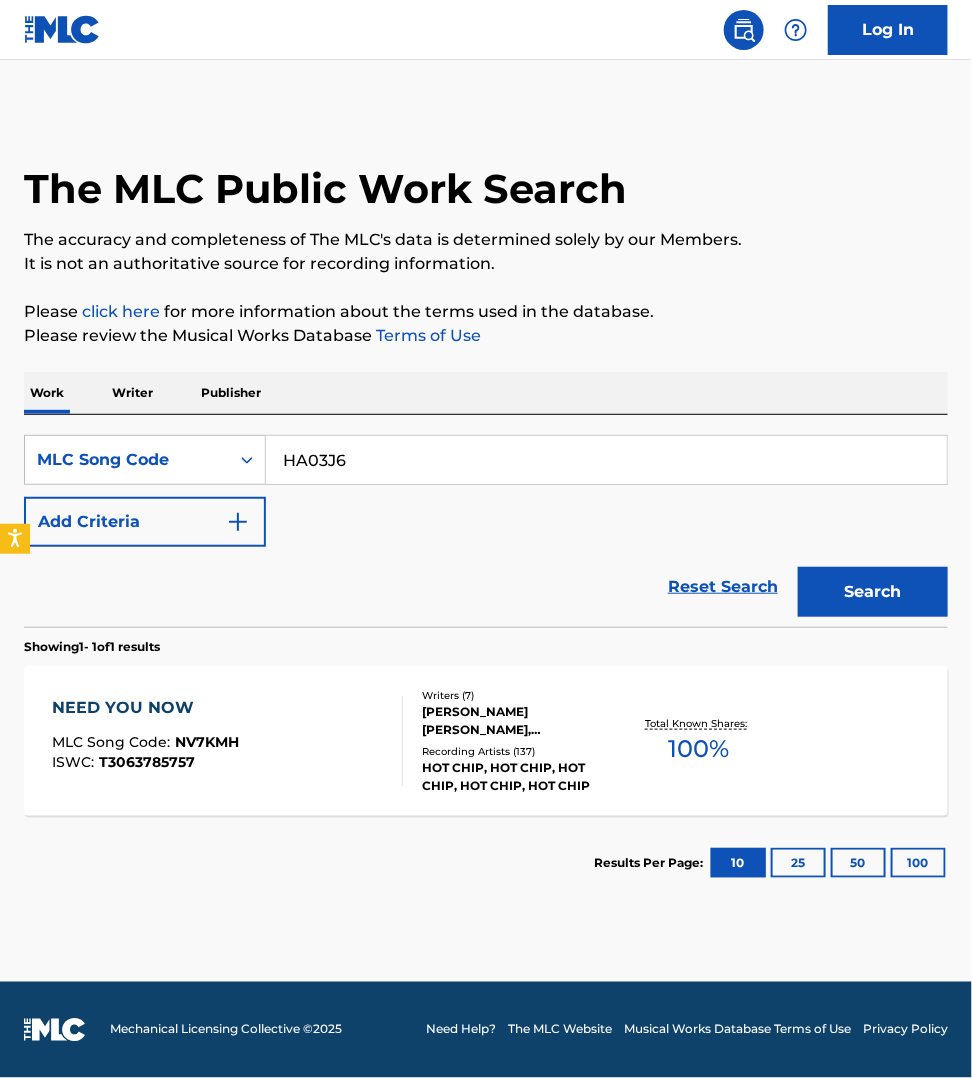 type on "HA03J6" 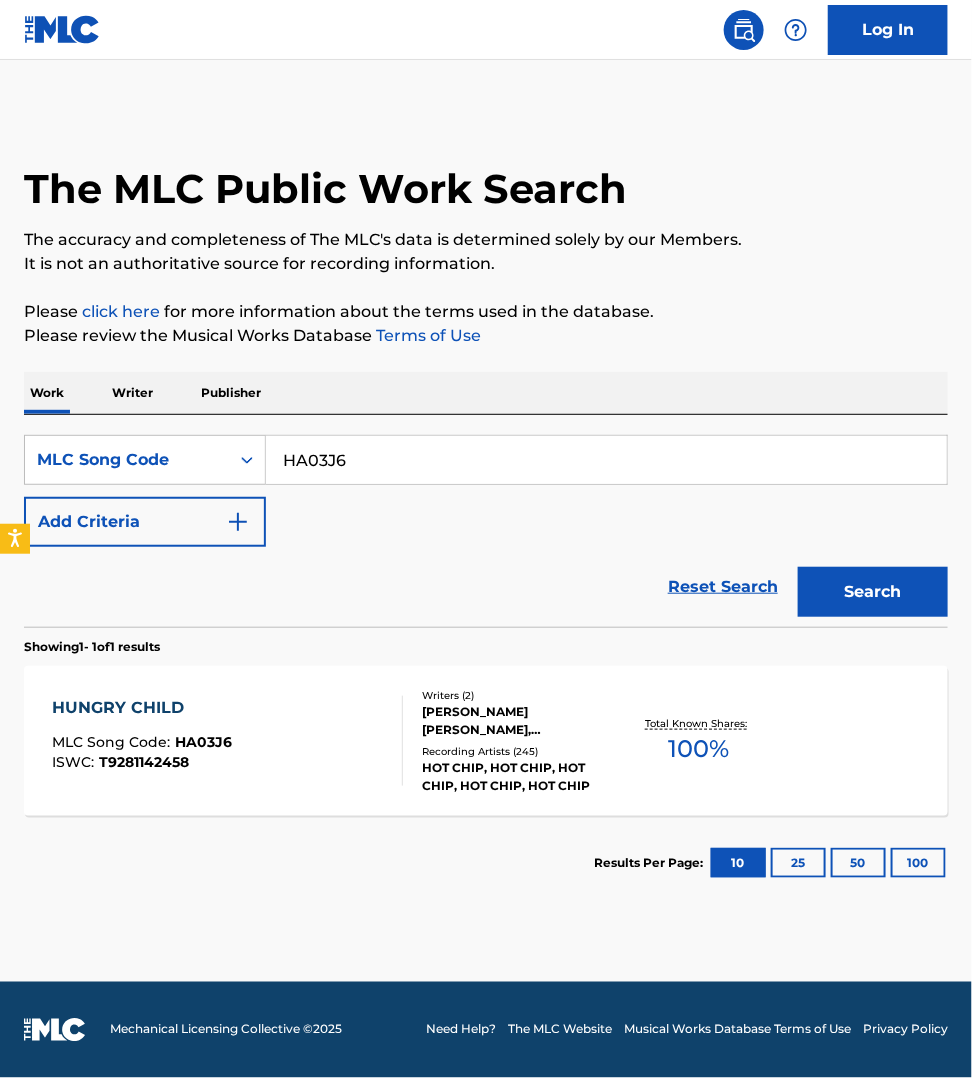 click on "HUNGRY CHILD MLC Song Code : HA03J6 ISWC : T9281142458" at bounding box center [227, 741] 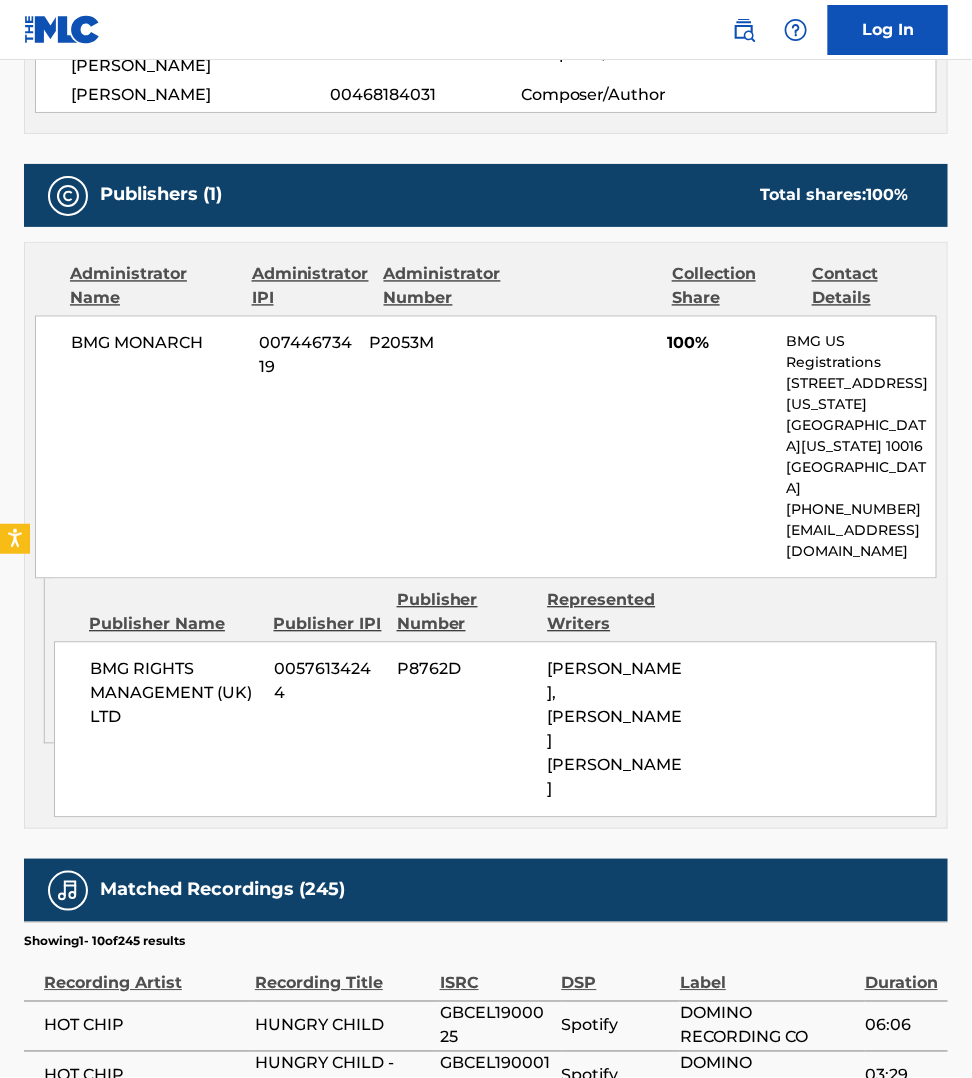scroll, scrollTop: 812, scrollLeft: 0, axis: vertical 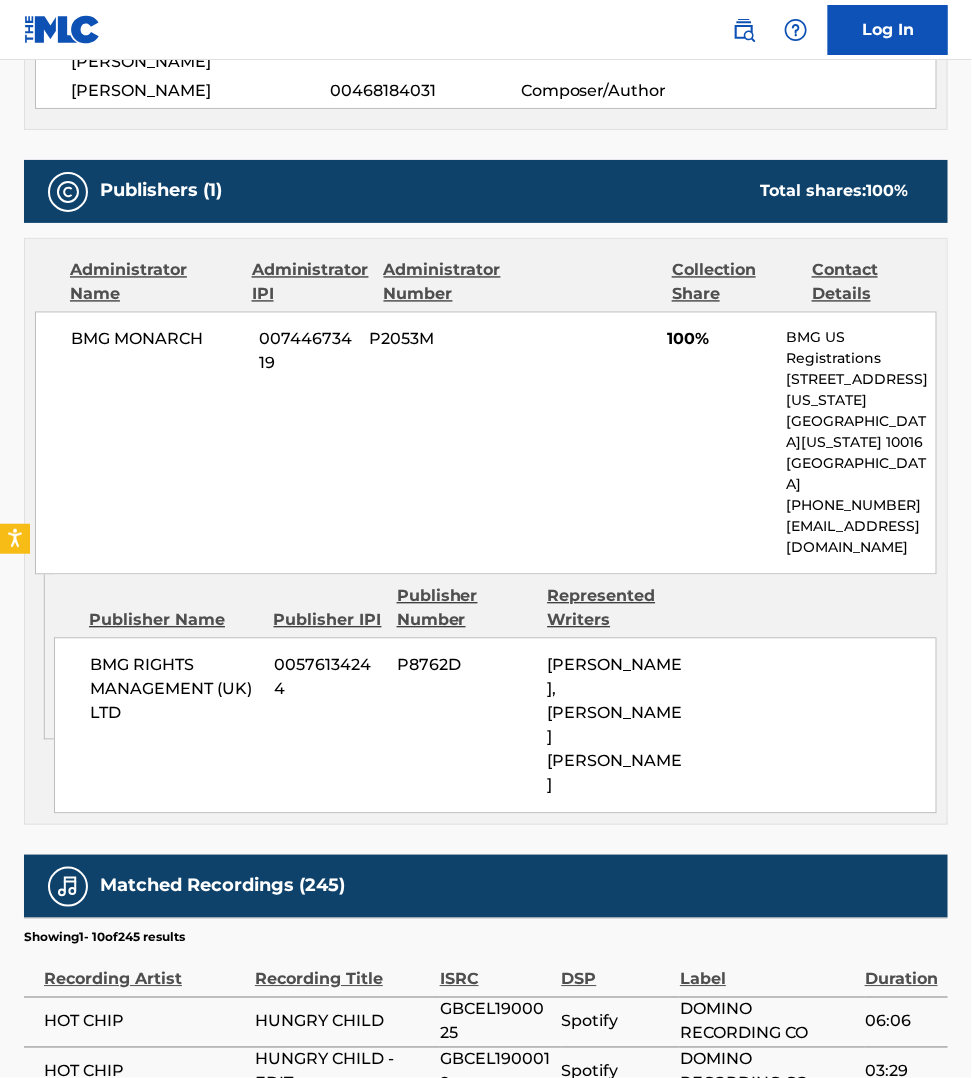 click on "< Back to public search results Copy work link HUNGRY CHILD     Work Detail   Member Work Identifier -- MLC Song Code HA03J6 ISWC T9281142458 Duration 04:00 Language -- Alternative Titles No Alternative Titles Writers   (2) Writer Name Writer IPI Writer Role ALEXIS BENJAMIN TAYLOR 00468186221 Composer/Author JOSEPH GODDARD 00468184031 Composer/Author Publishers   (1) Total shares:  100 % Administrator Name Administrator IPI Administrator Number Collection Share Contact Details BMG MONARCH 00744673419 P2053M 100% BMG US Registrations 1 Park Ave,  New York, New York 10016 United States +1-212-5613000 usregistrations@bmg.com Admin Original Publisher Connecting Line Publisher Name Publisher IPI Publisher Number Represented Writers BMG RIGHTS MANAGEMENT (UK) LTD 00576134244 P8762D JOSEPH GODDARD, ALEXIS BENJAMIN TAYLOR Total shares:  100 % Matched Recordings   (245) Showing  1  -   10  of  245   results   Recording Artist Recording Title ISRC DSP Label Duration HOT CHIP HUNGRY CHILD GBCEL1900025 Spotify 06:06 1 2" at bounding box center (486, 433) 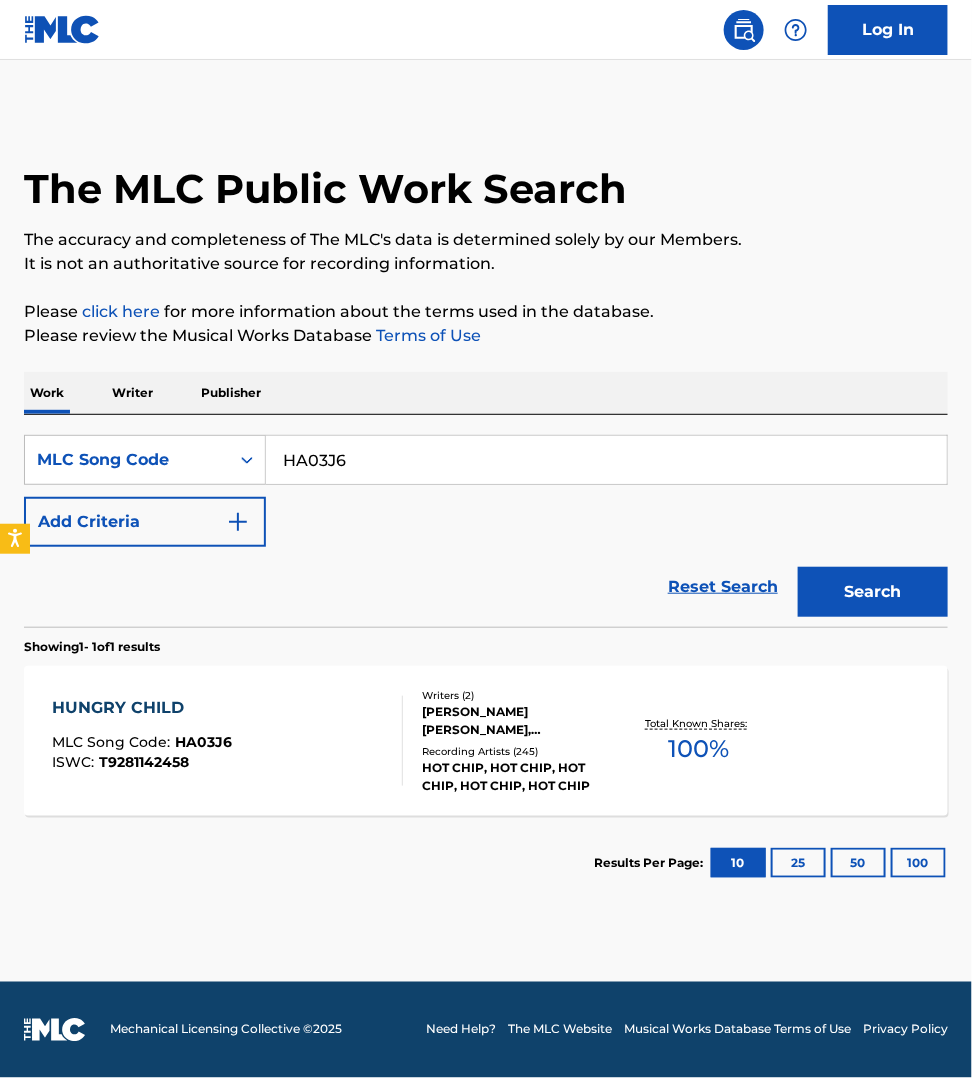 scroll, scrollTop: 0, scrollLeft: 0, axis: both 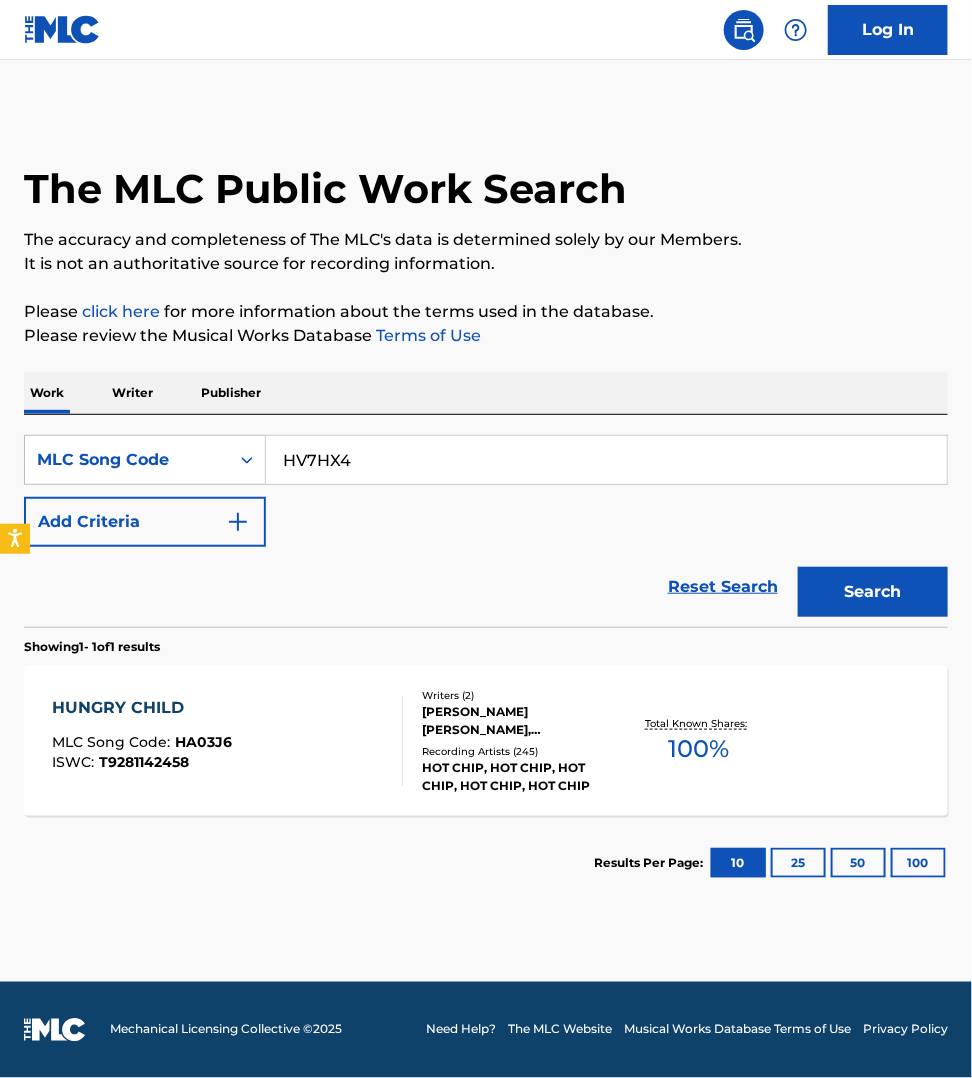 type on "HV7HX4" 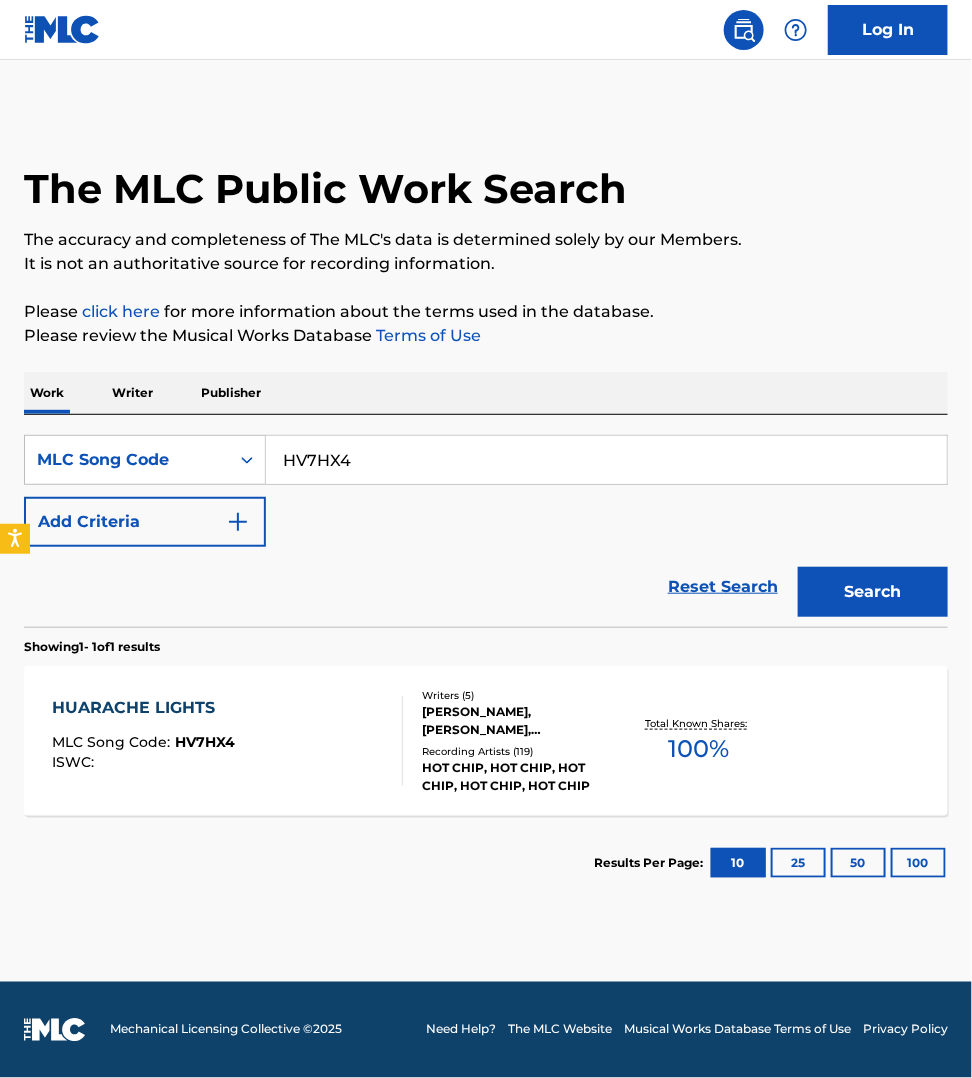 click on "HUARACHE LIGHTS MLC Song Code : HV7HX4 ISWC :" at bounding box center [227, 741] 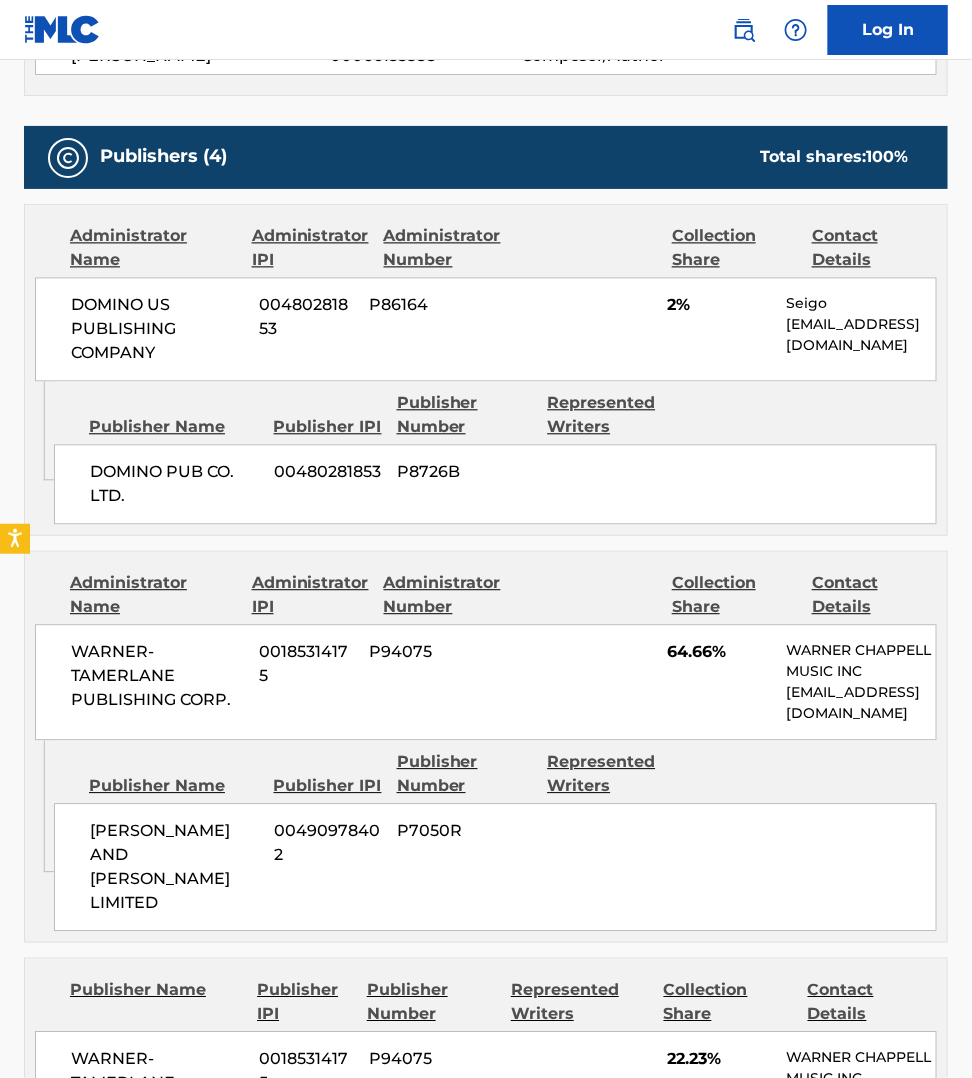 scroll, scrollTop: 843, scrollLeft: 0, axis: vertical 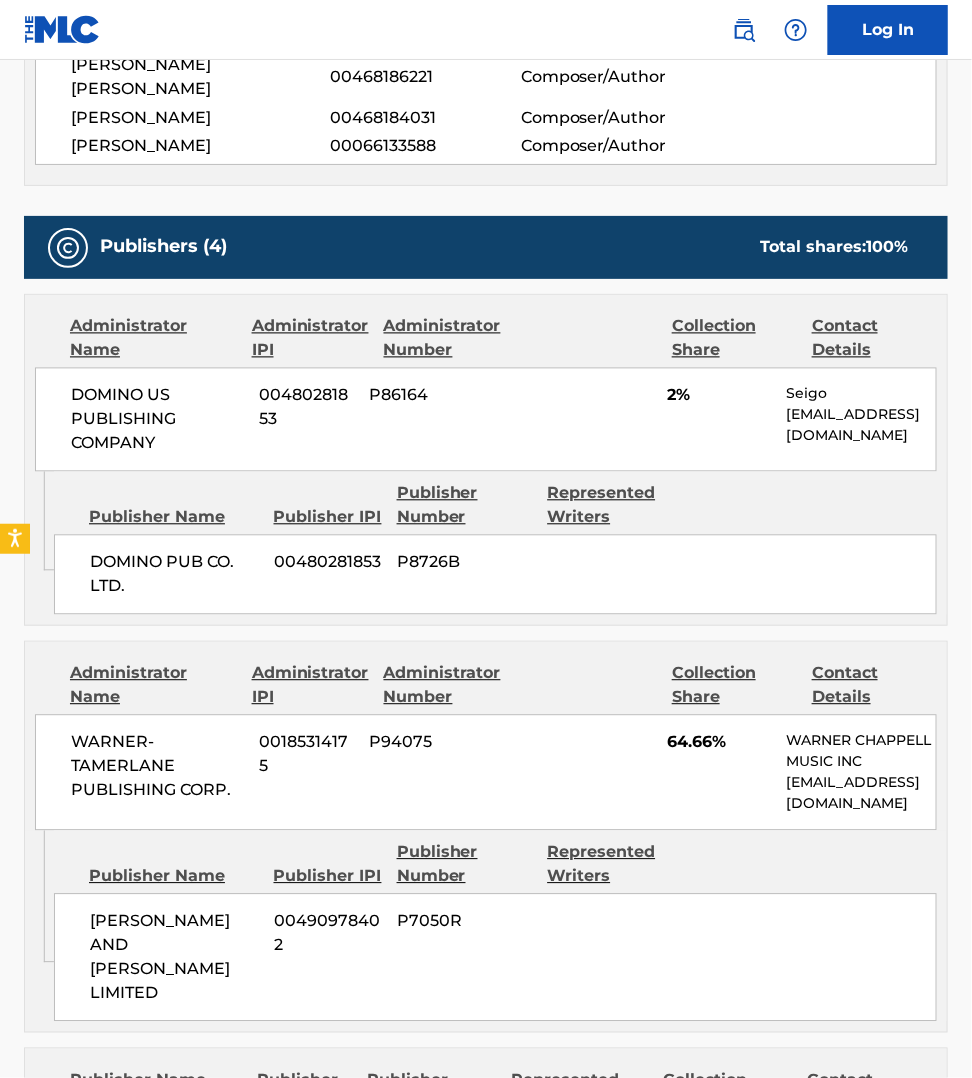 click on "Publishers   (4) Total shares:  100 % Administrator Name Administrator IPI Administrator Number Collection Share Contact Details DOMINO US PUBLISHING COMPANY 00480281853 P86164 2% Seigo seigo@dominopublishingco.com Admin Original Publisher Connecting Line Publisher Name Publisher IPI Publisher Number Represented Writers DOMINO PUB CO. LTD. 00480281853 P8726B Administrator Name Administrator IPI Administrator Number Collection Share Contact Details WARNER-TAMERLANE PUBLISHING CORP. 00185314175 P94075 64.66% WARNER CHAPPELL MUSIC INC MLC_Inquiries@warnerchappell.com Admin Original Publisher Connecting Line Publisher Name Publisher IPI Publisher Number Represented Writers GODDARD AND TAYLOR LIMITED 00490978402 P7050R Publisher Name Publisher IPI Publisher Number Represented Writers Collection Share Contact Details WARNER-TAMERLANE PUBLISHING CORP. 00185314175 P94075 22.23% WARNER CHAPPELL MUSIC INC MLC_Inquiries@warnerchappell.com Publisher Name Publisher IPI Publisher Number Represented Writers Collection Share" at bounding box center [486, 945] 